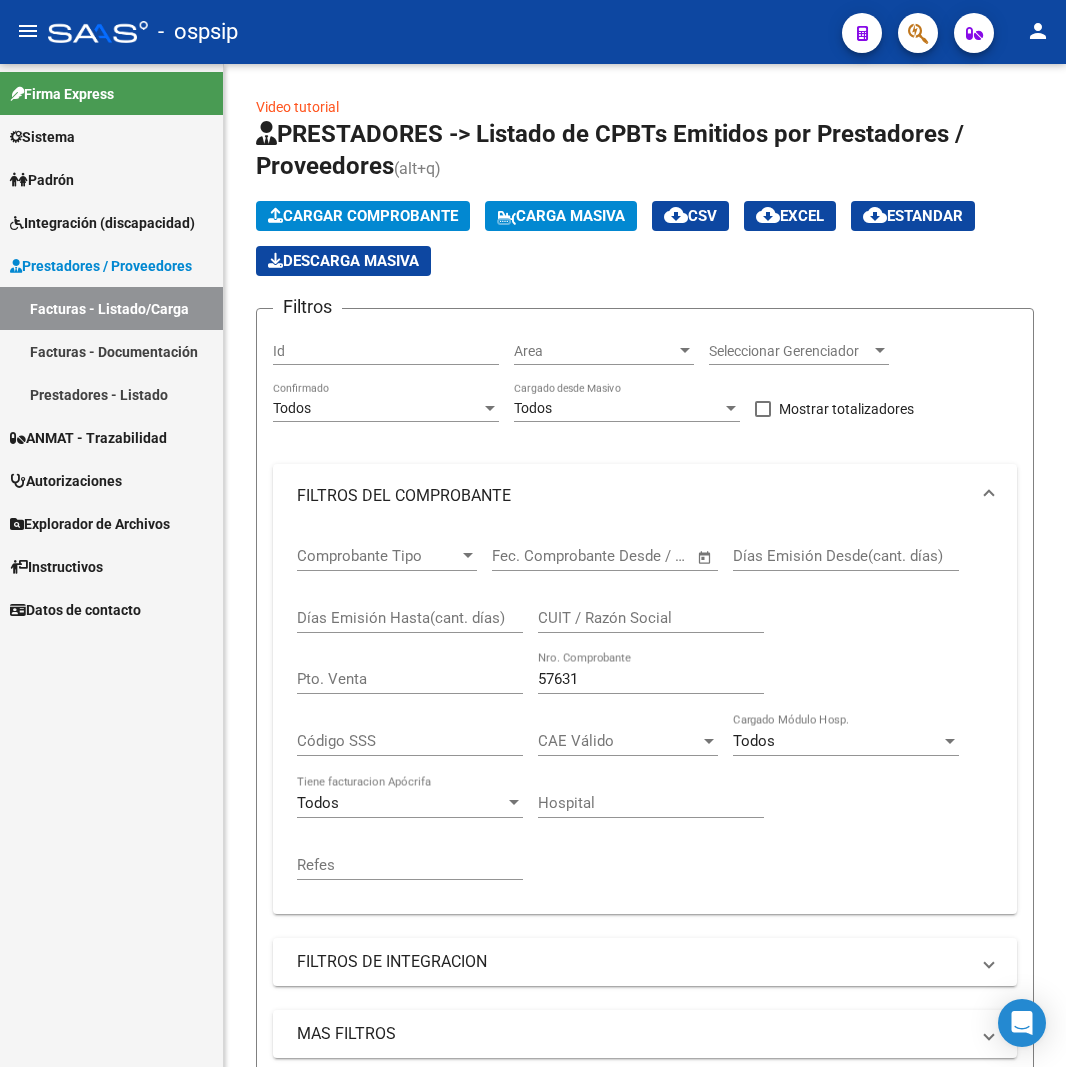 scroll, scrollTop: 0, scrollLeft: 0, axis: both 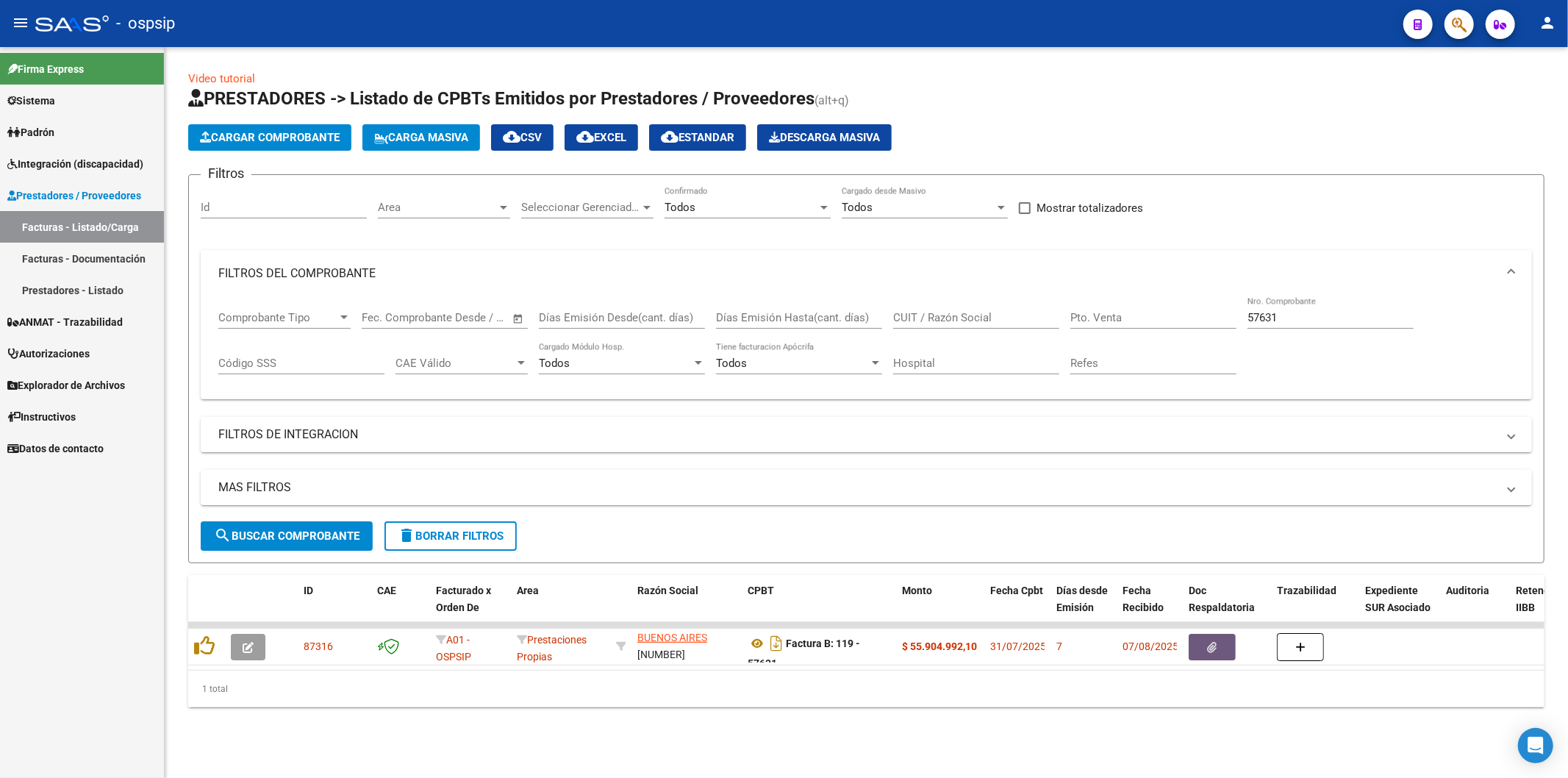 click on "57631" at bounding box center [1331, 318] 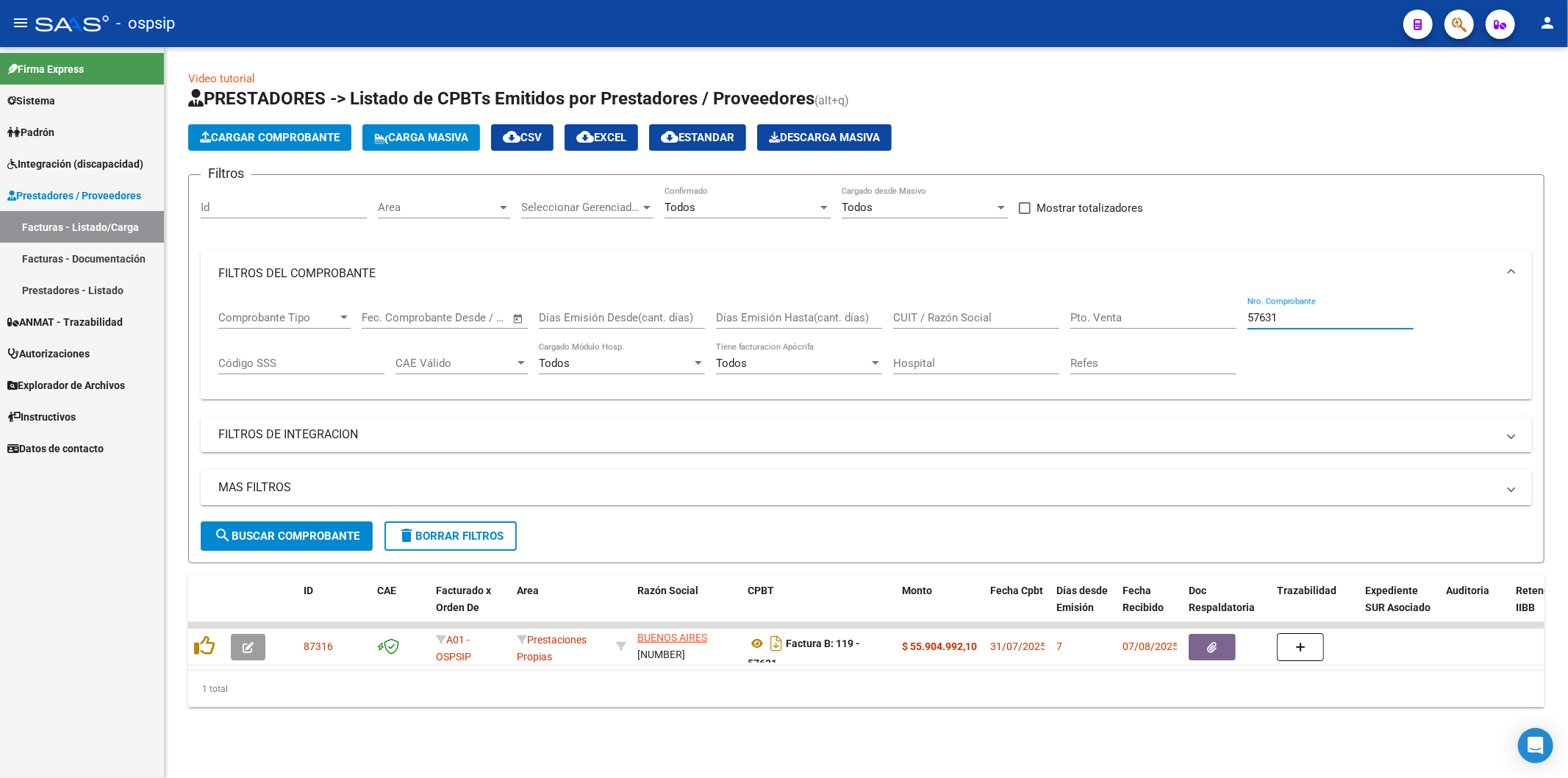 click on "57631" at bounding box center [1331, 318] 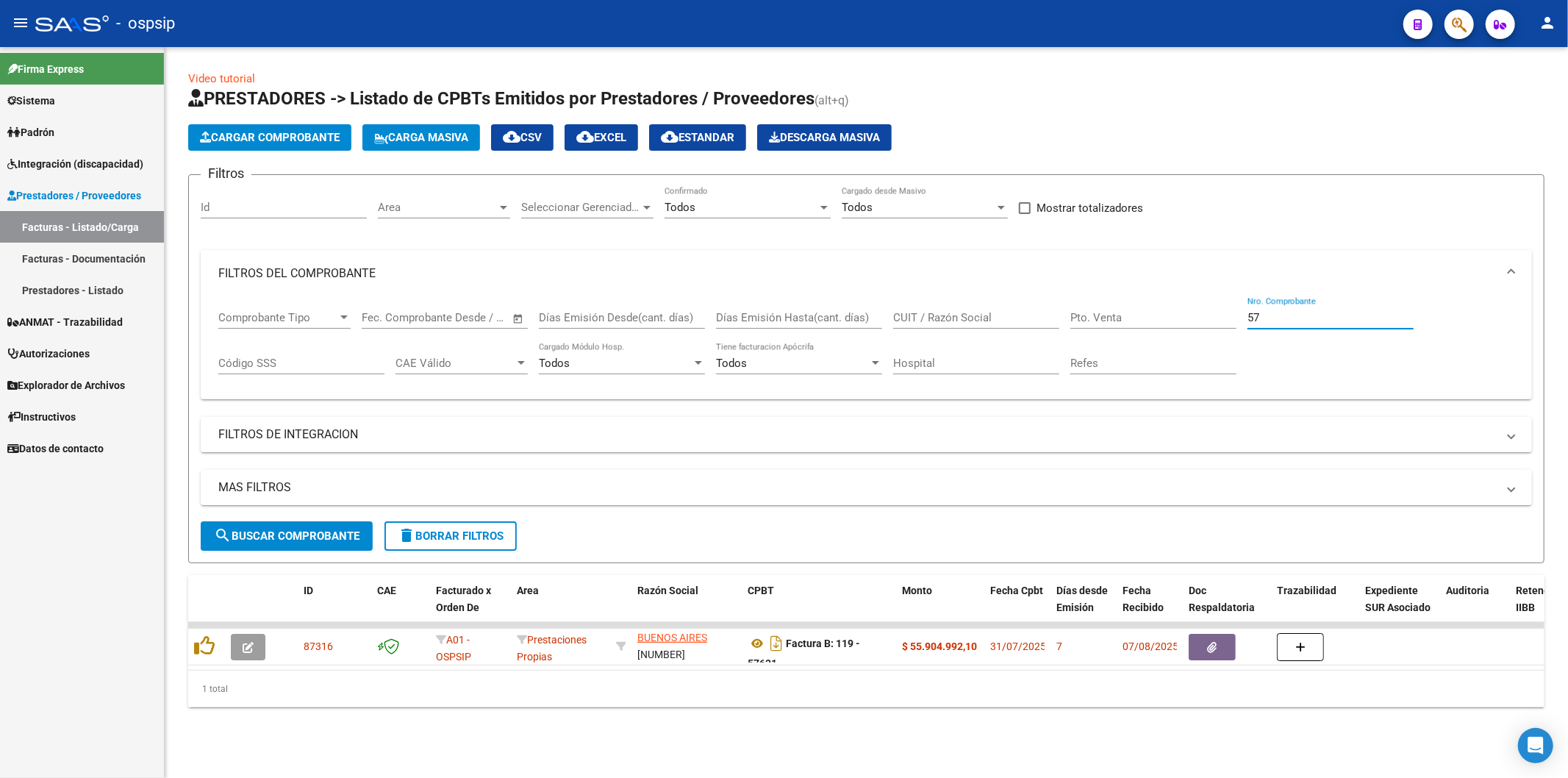 type on "5" 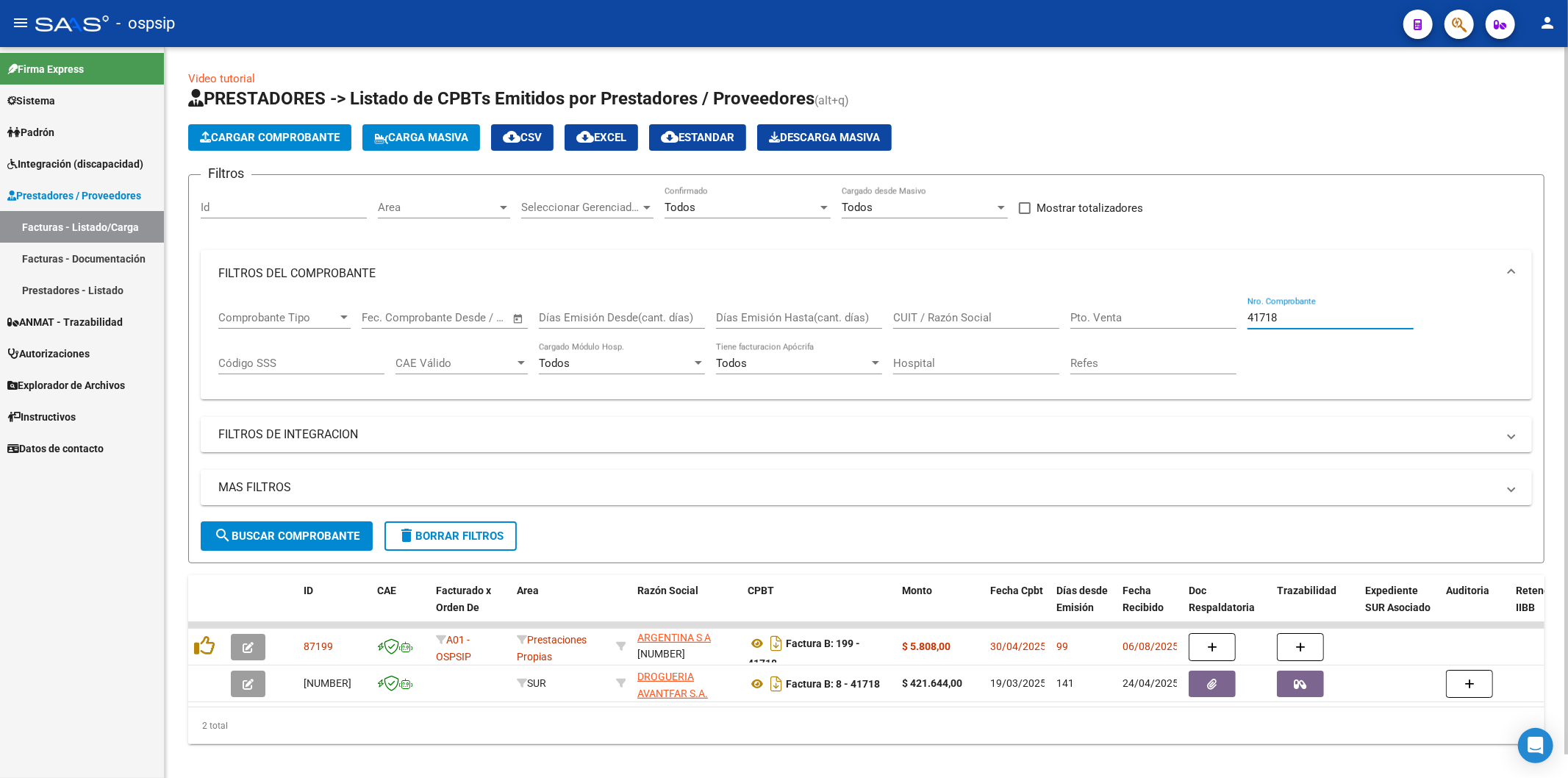 scroll, scrollTop: 18, scrollLeft: 0, axis: vertical 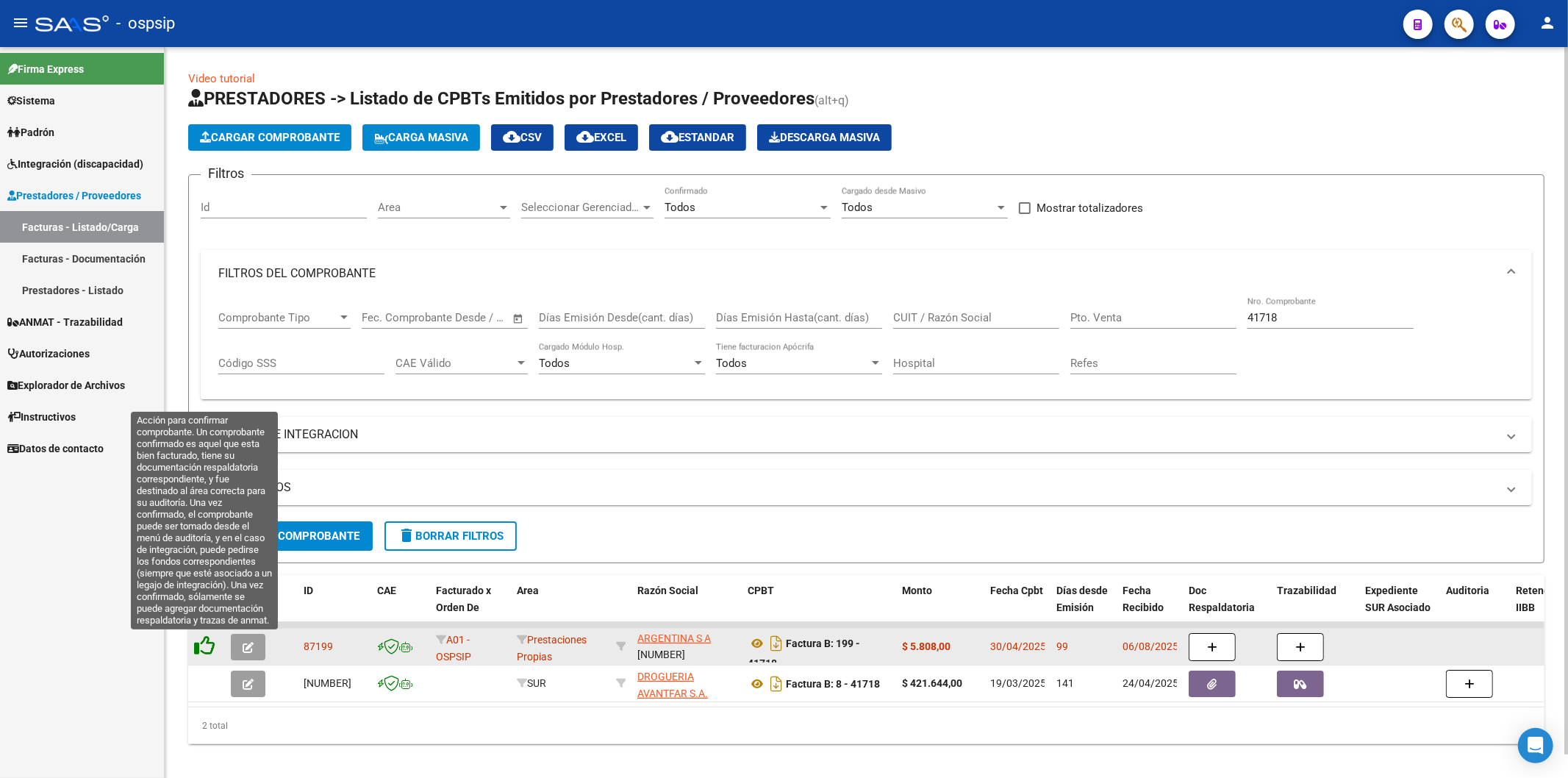 click 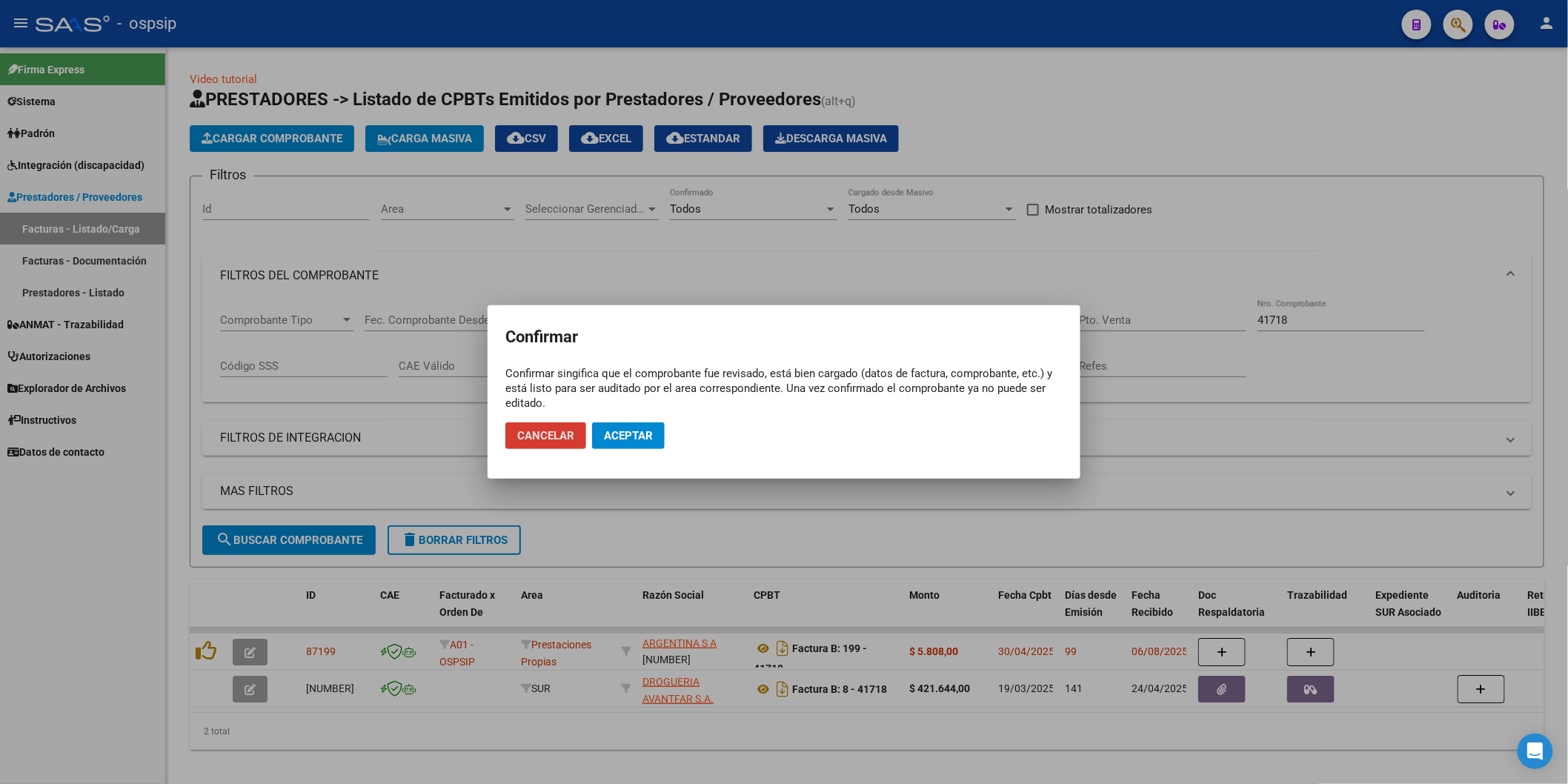 click on "Aceptar" 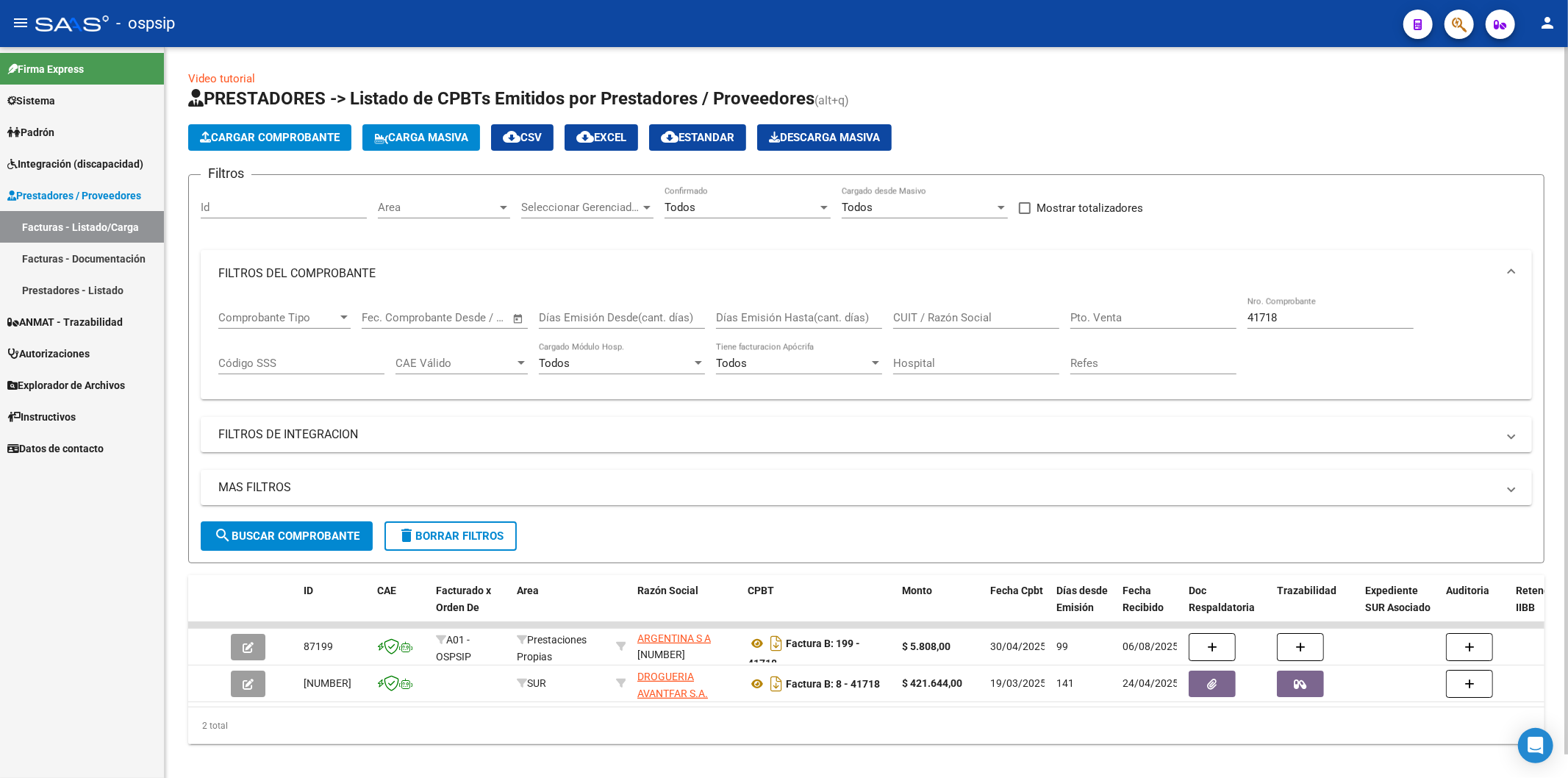 click on "41718" at bounding box center (1331, 318) 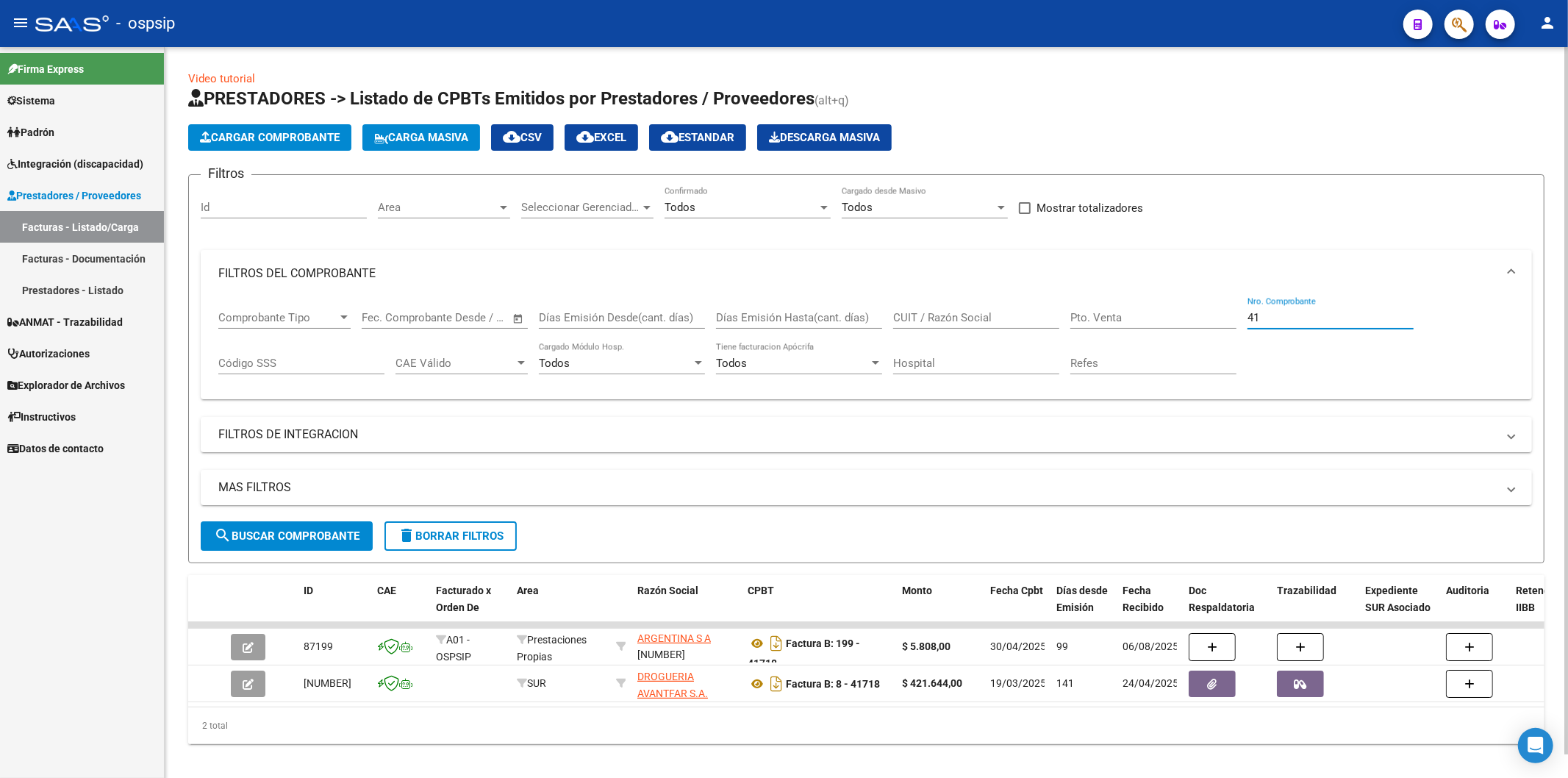 type on "4" 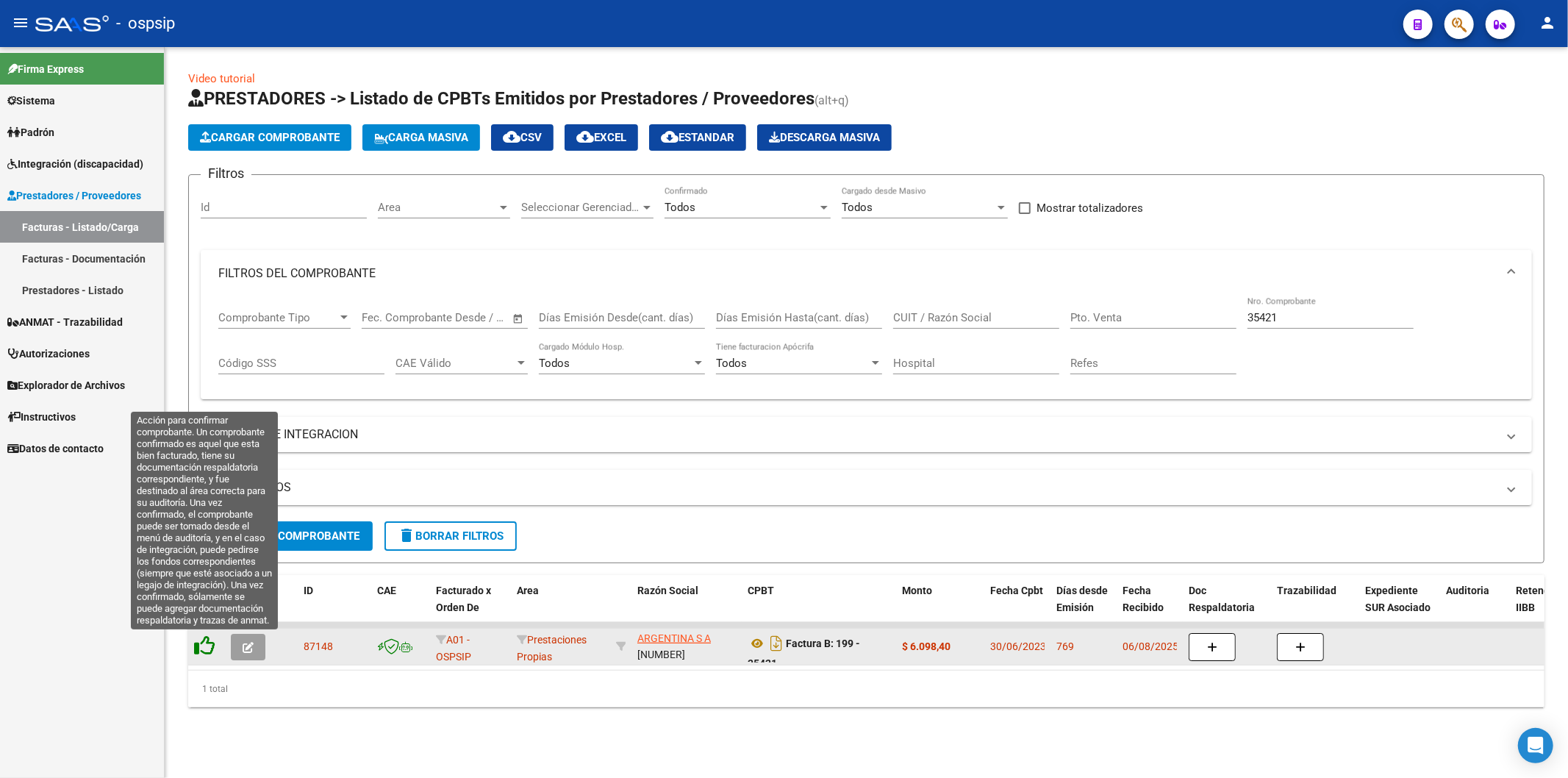 click 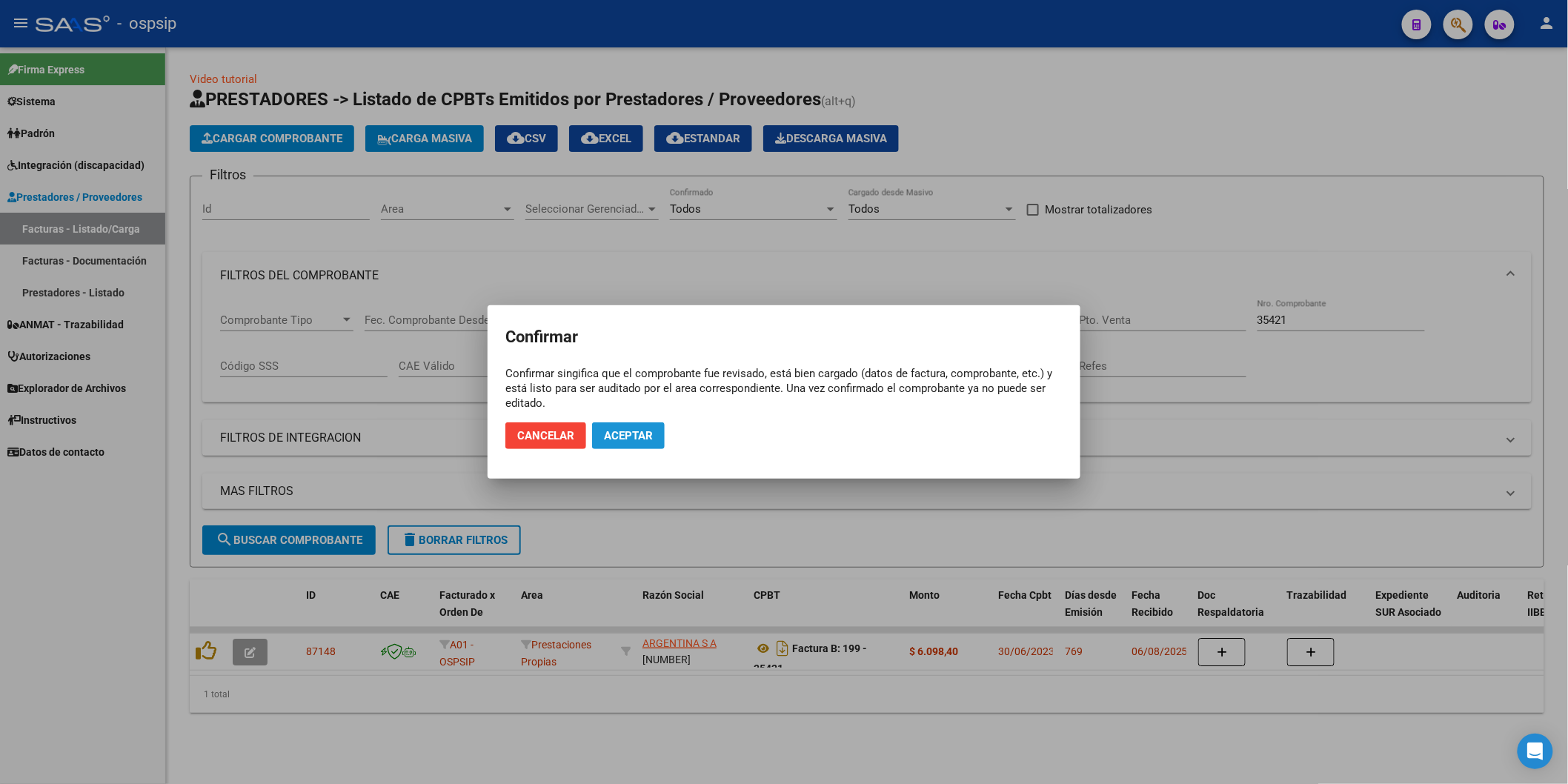 click on "Aceptar" 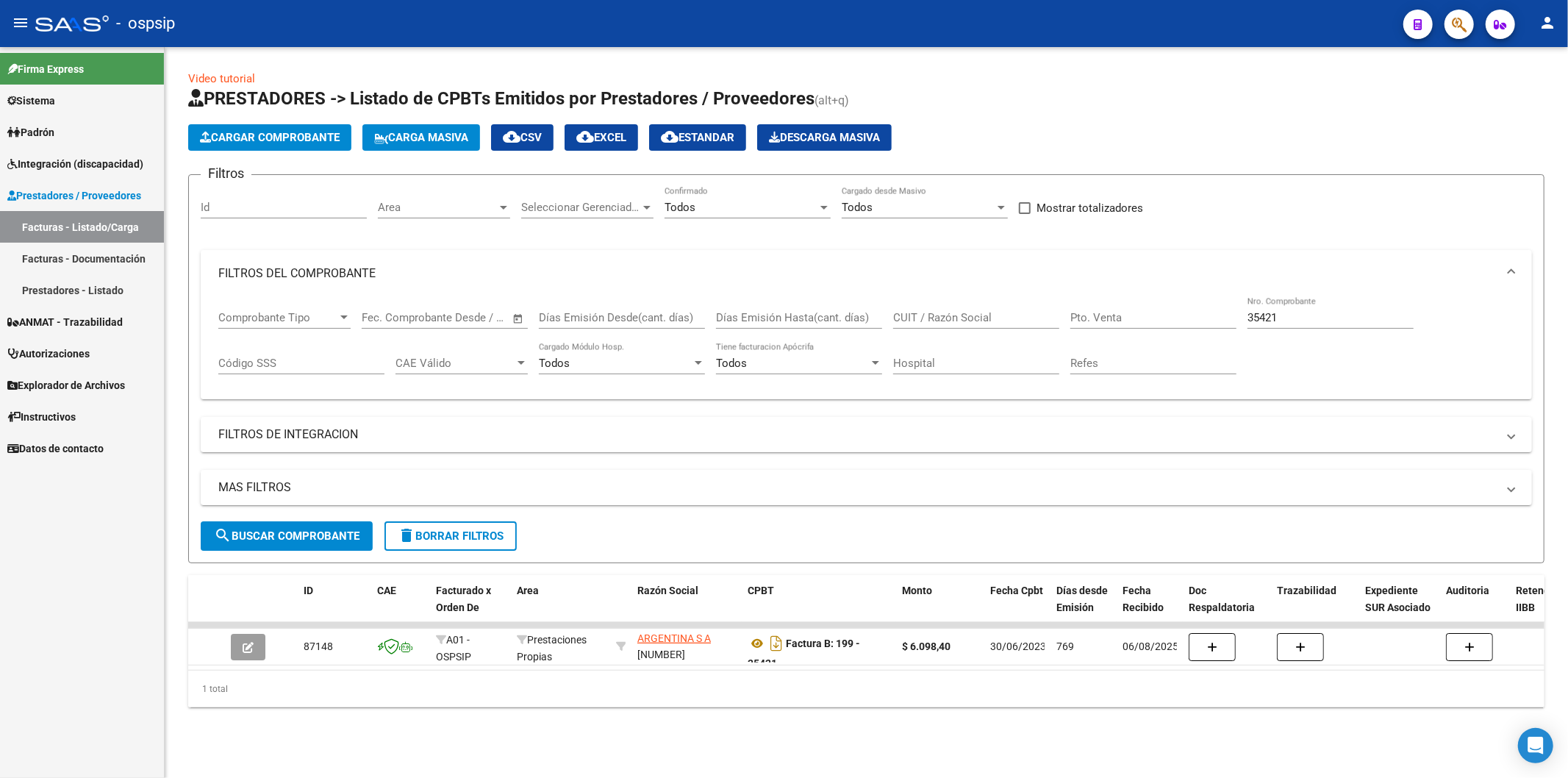 click on "35421" at bounding box center [1331, 318] 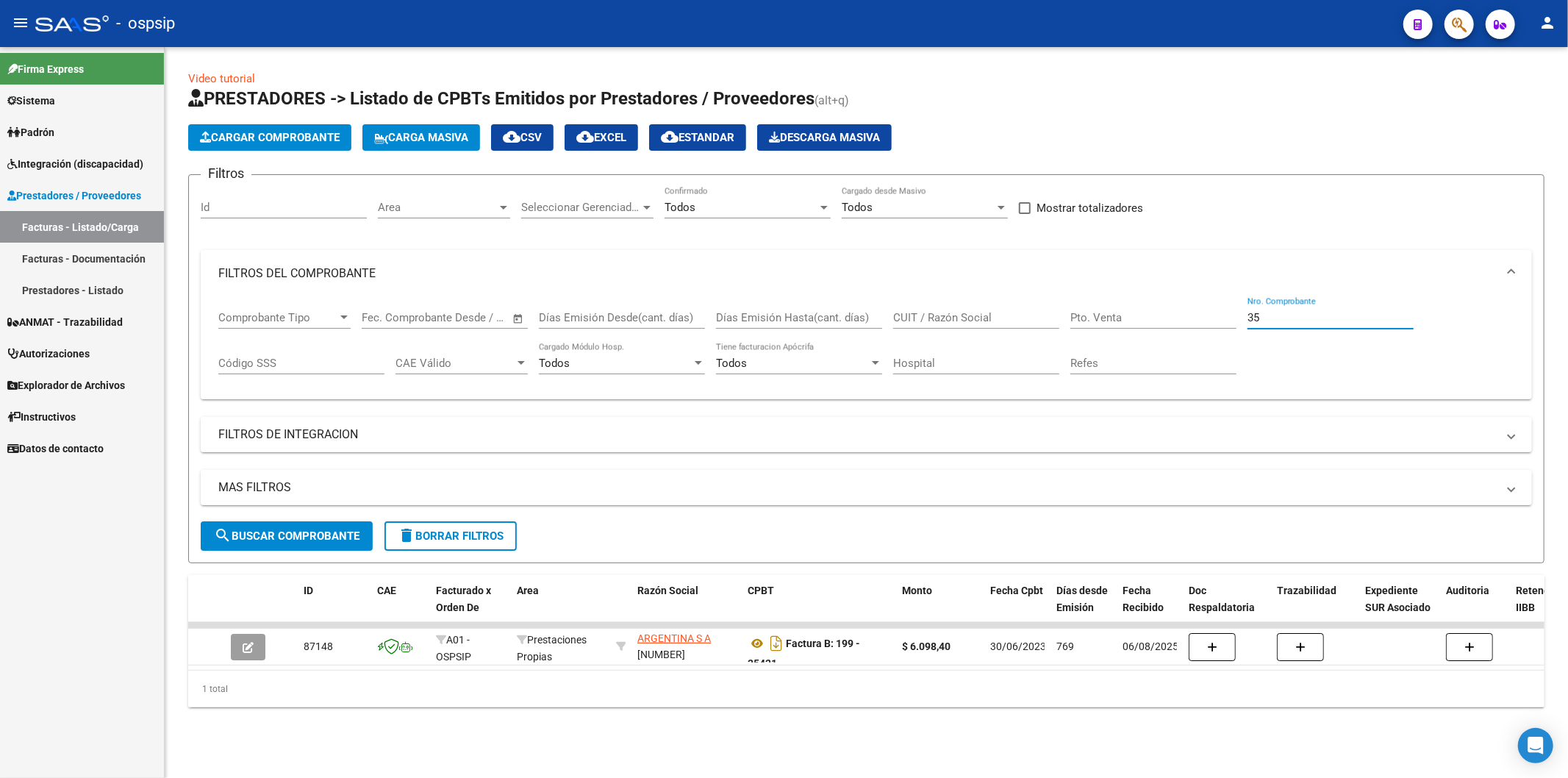 type on "3" 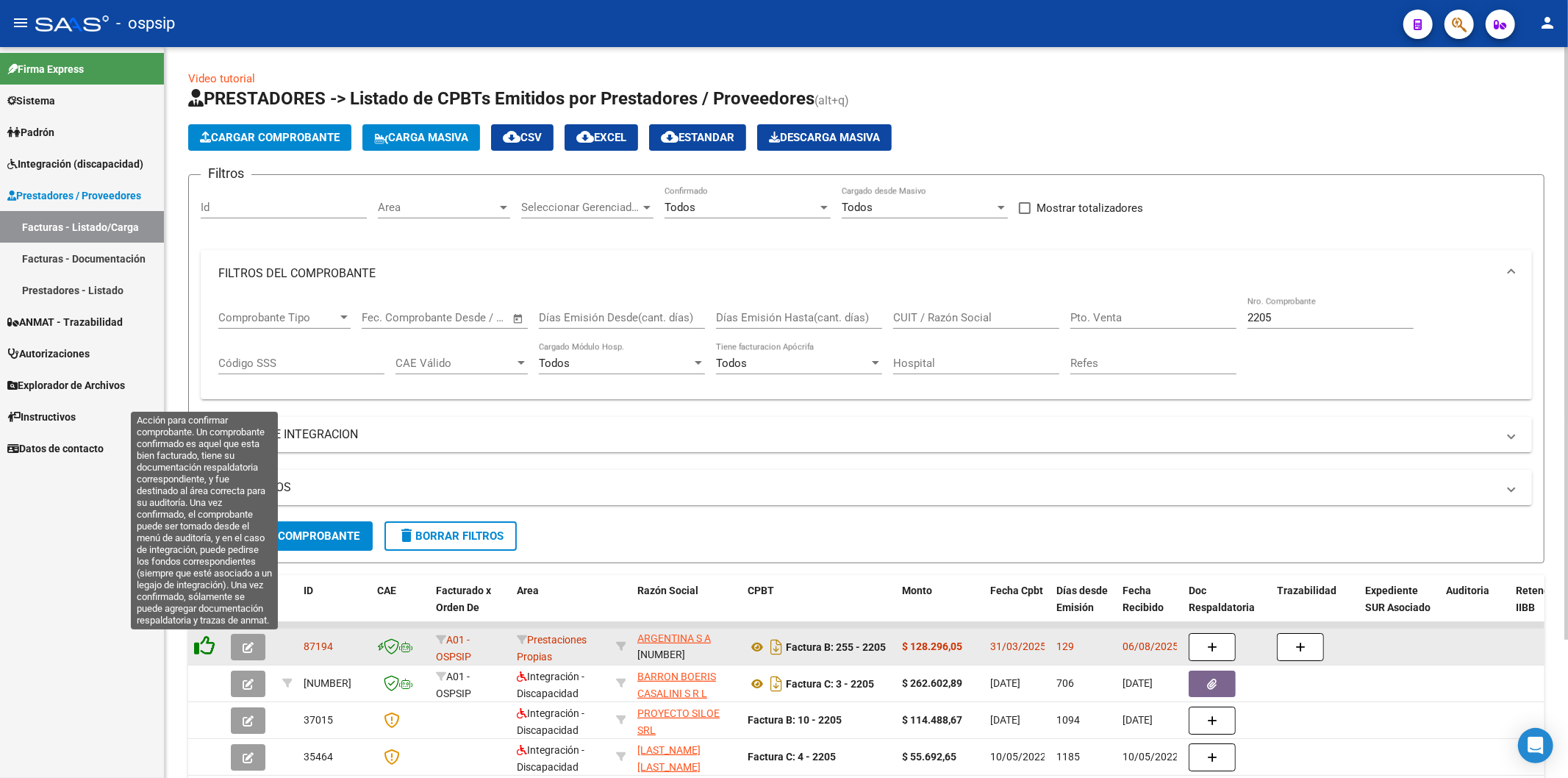 click 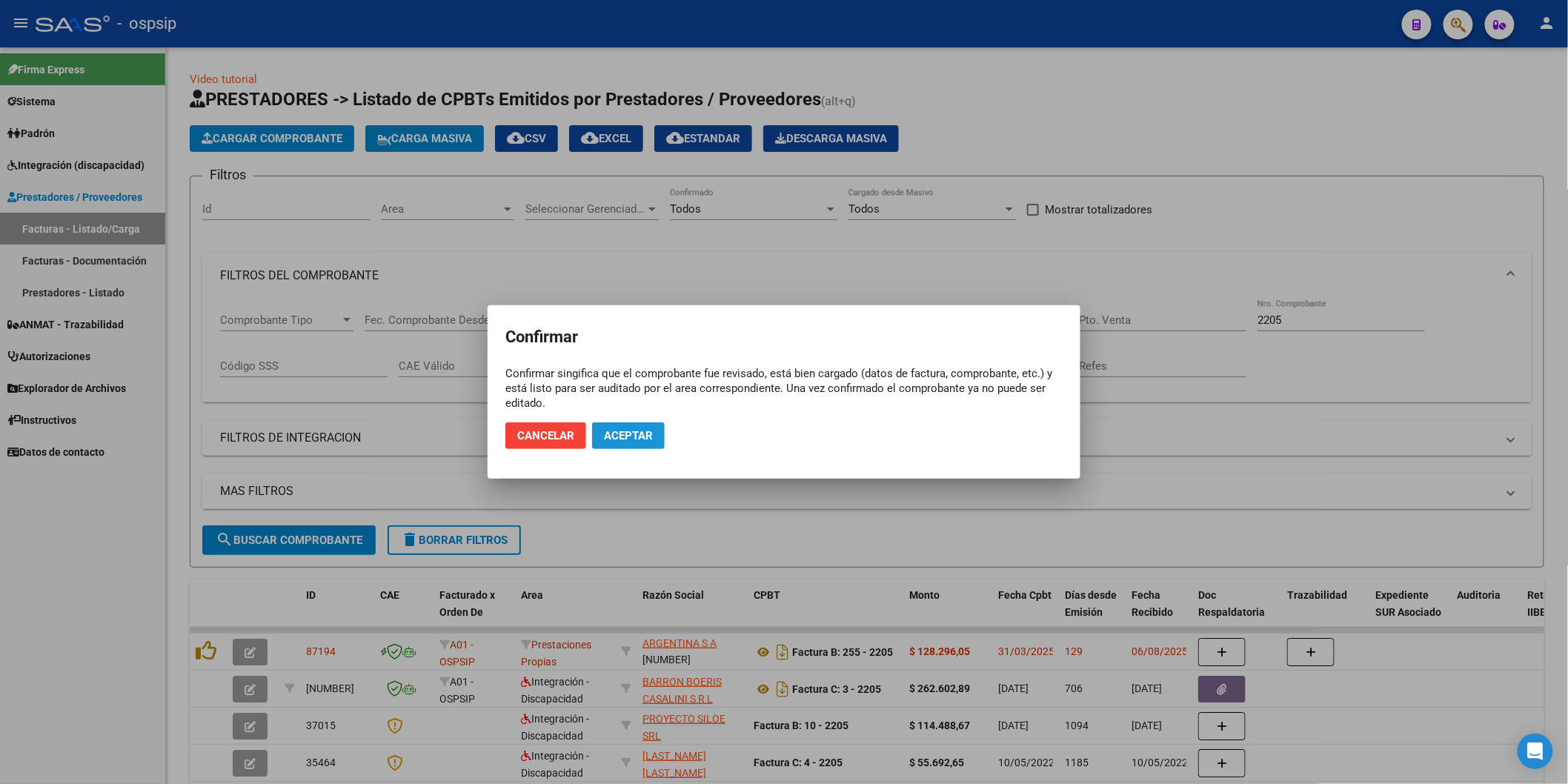 click on "Aceptar" 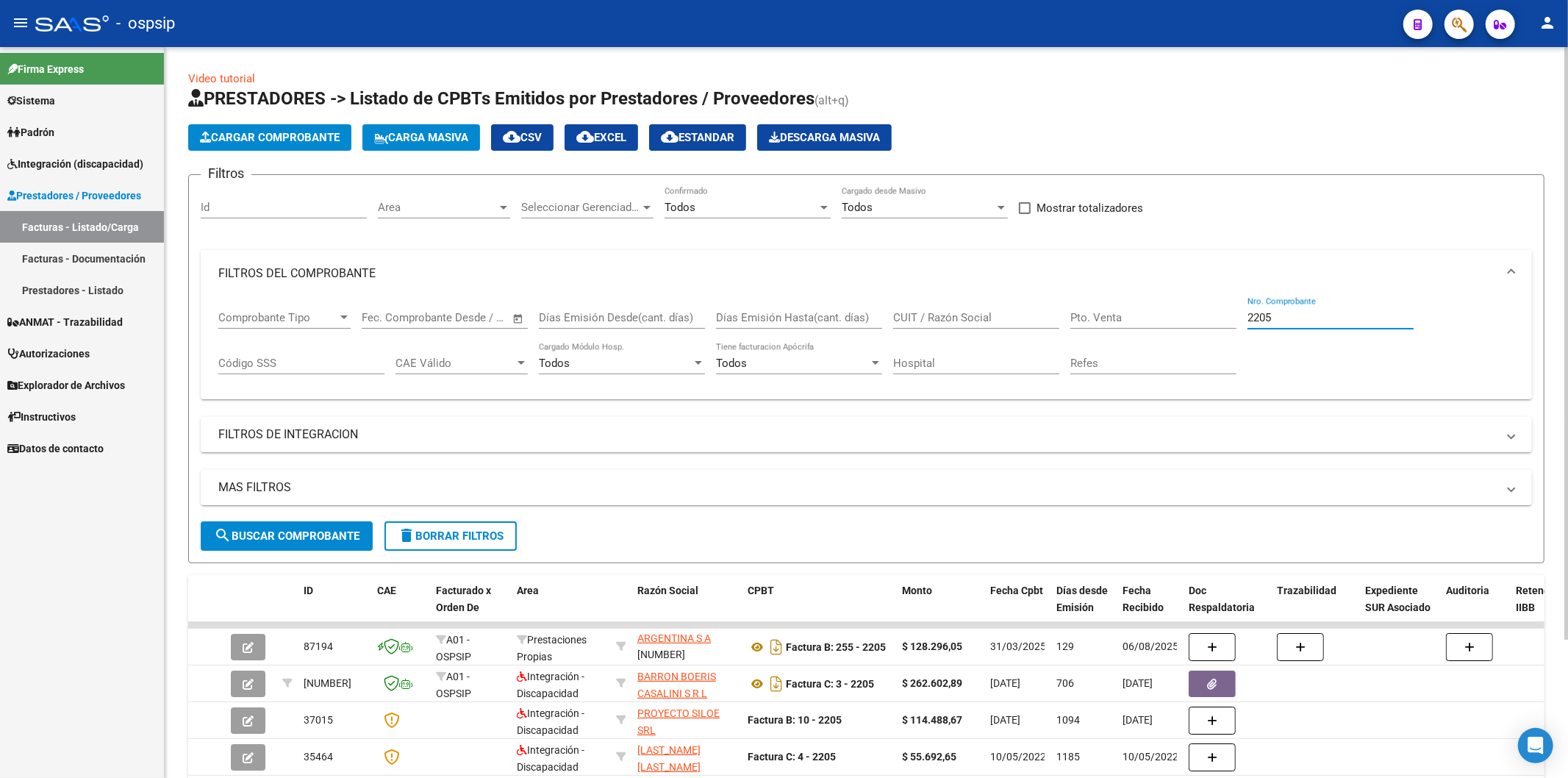 click on "2205" at bounding box center [1331, 318] 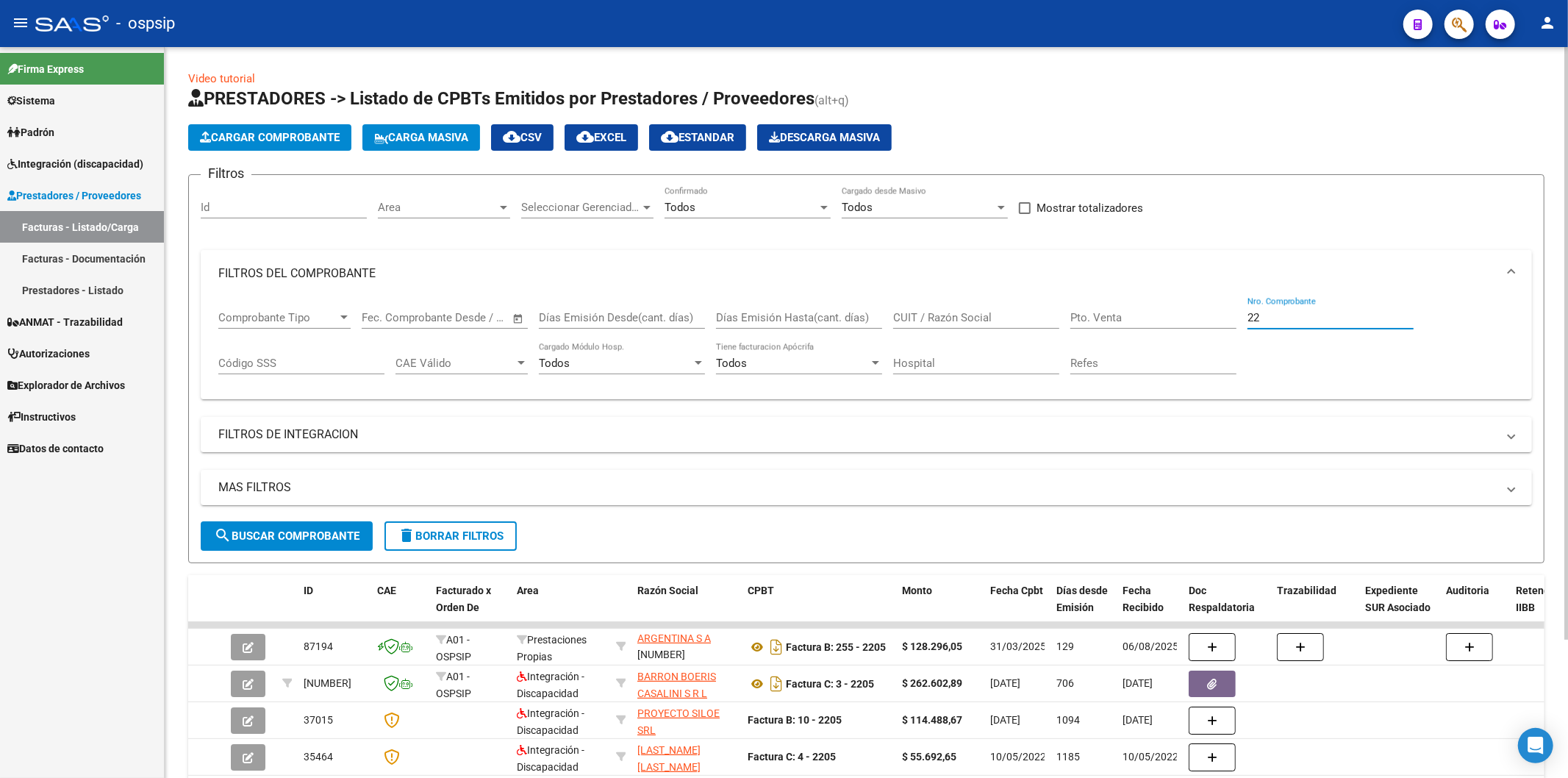 type on "2" 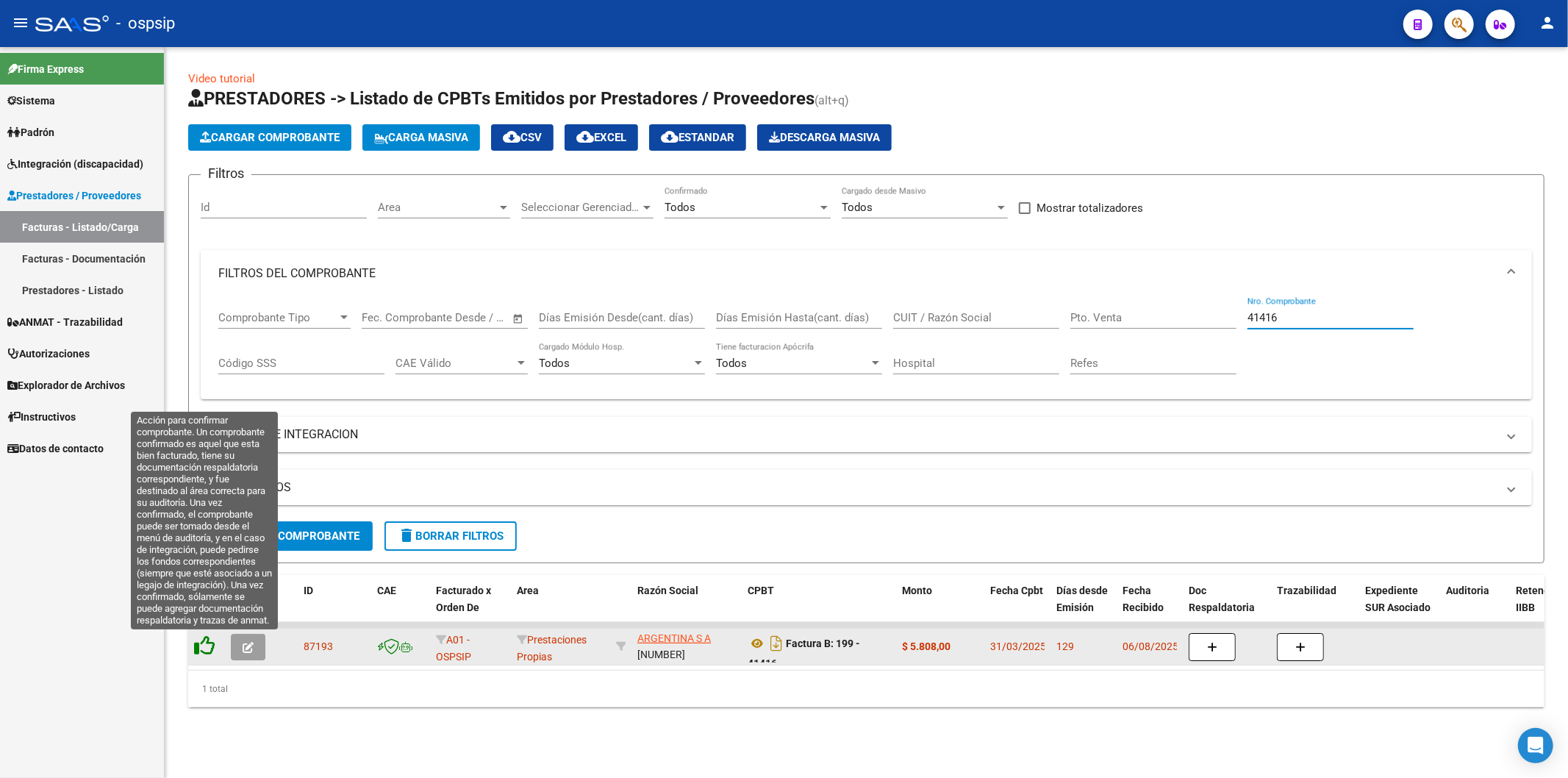 click 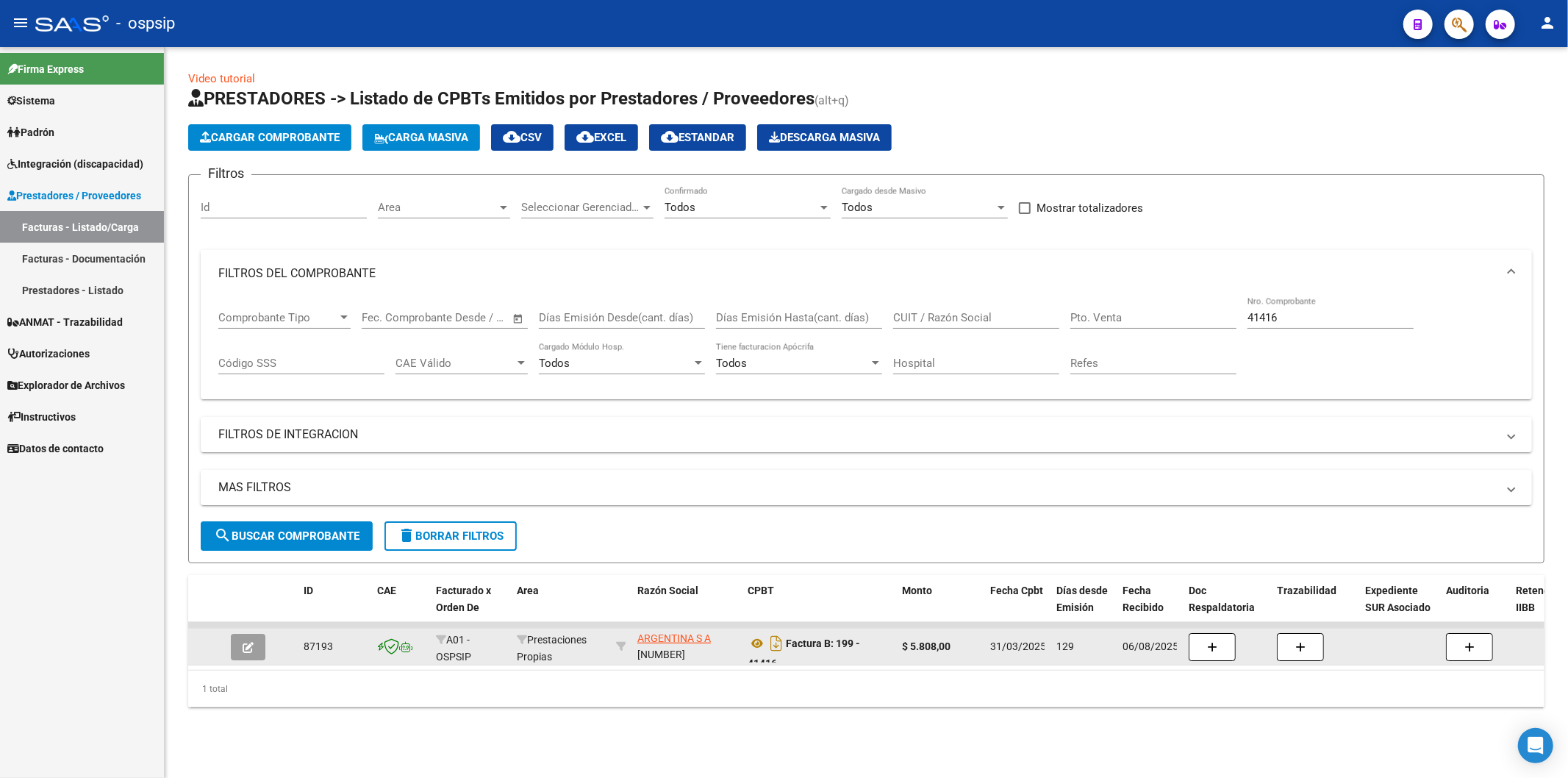 drag, startPoint x: 1306, startPoint y: 318, endPoint x: 1290, endPoint y: 324, distance: 17.088007 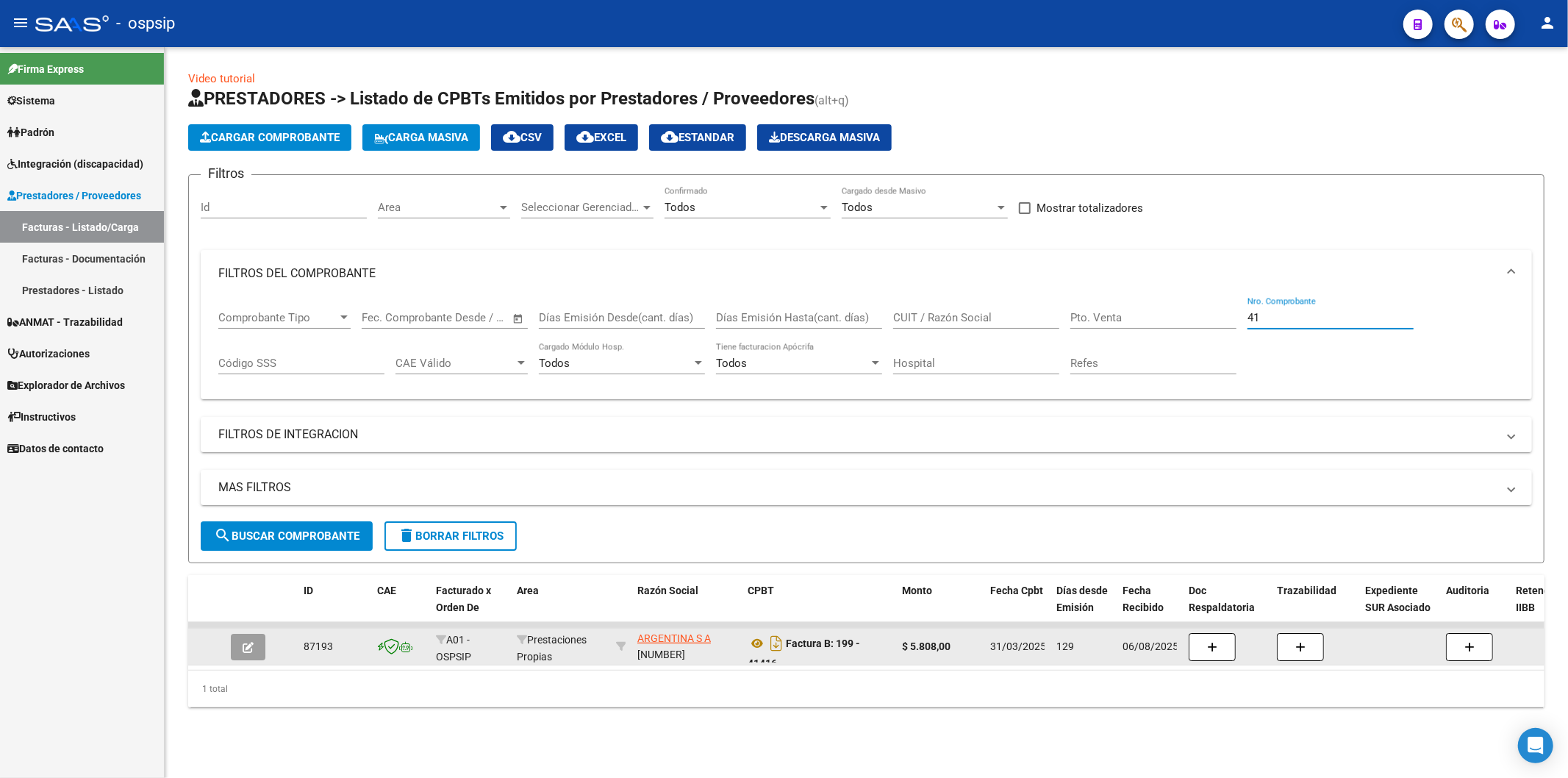 type on "4" 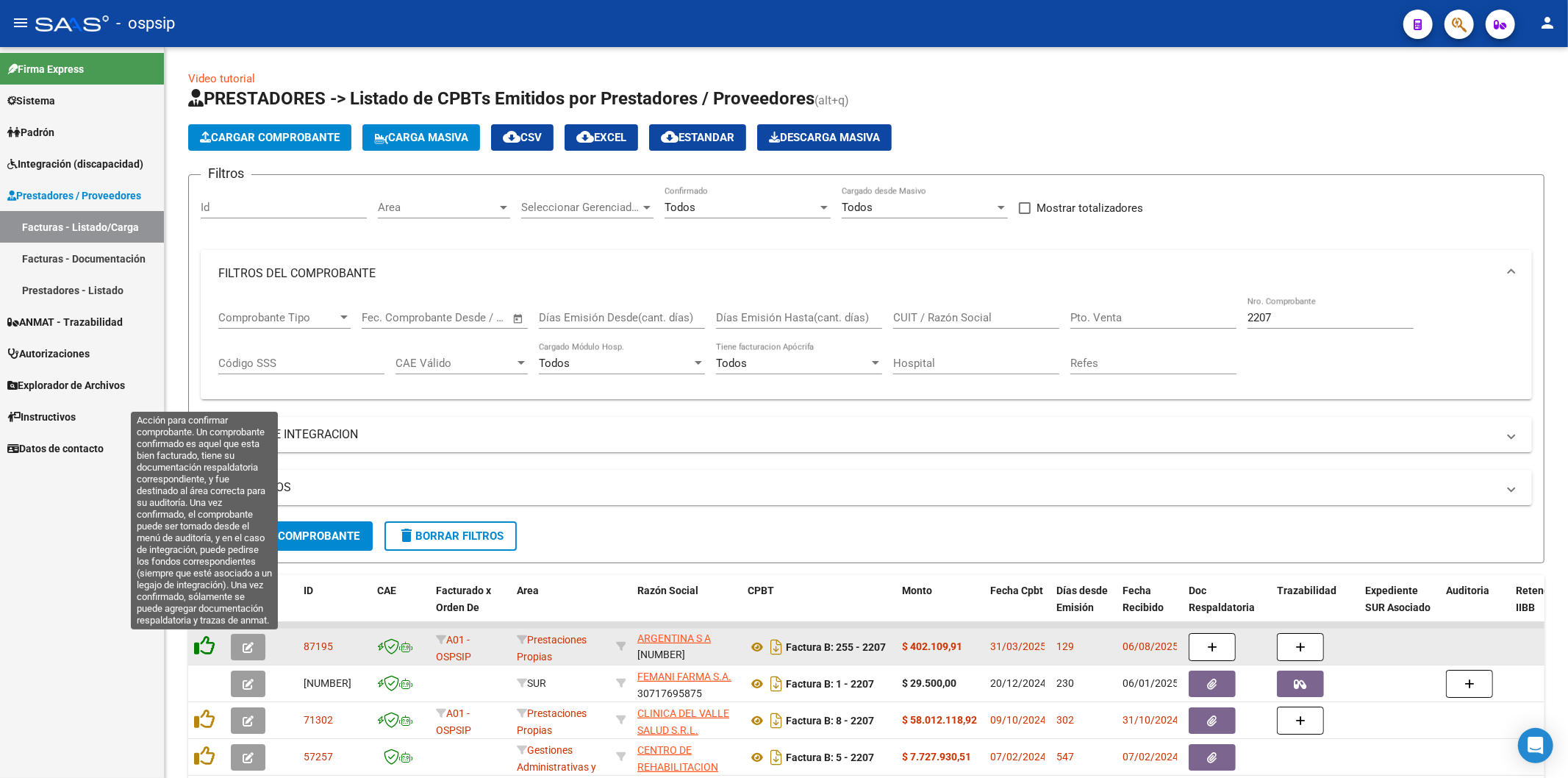 click 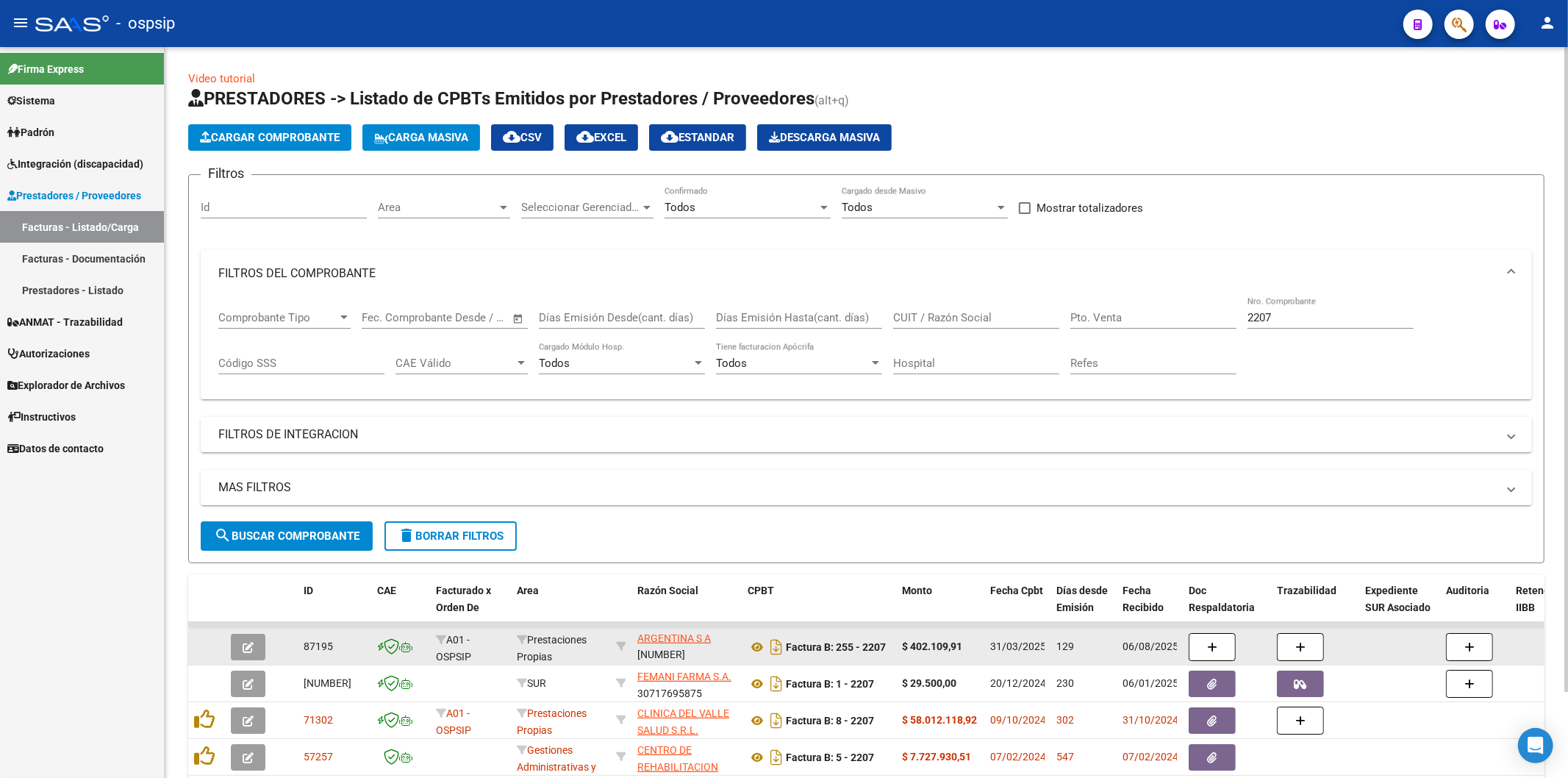 click on "2207" at bounding box center (1331, 318) 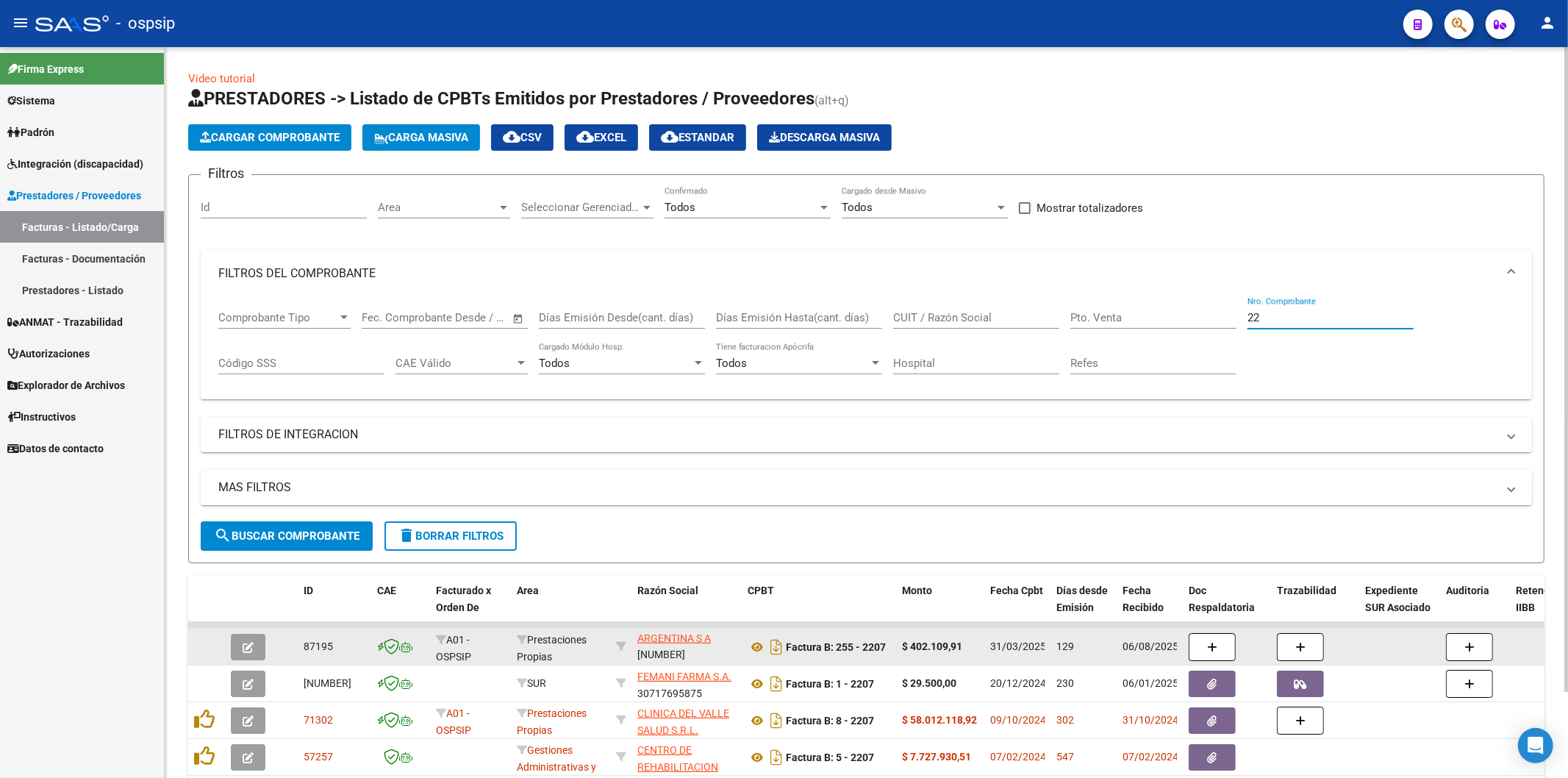 type on "2" 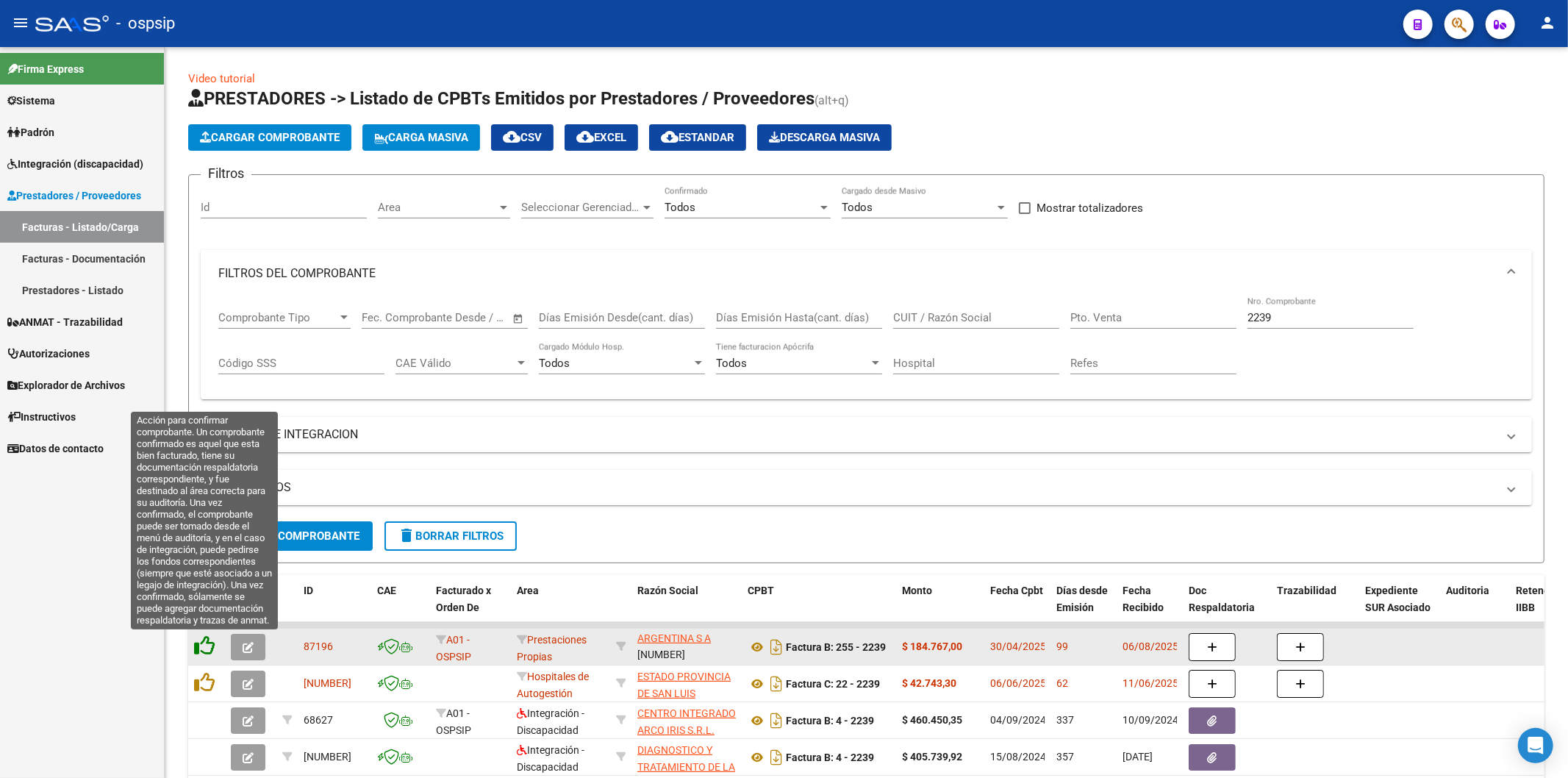 click 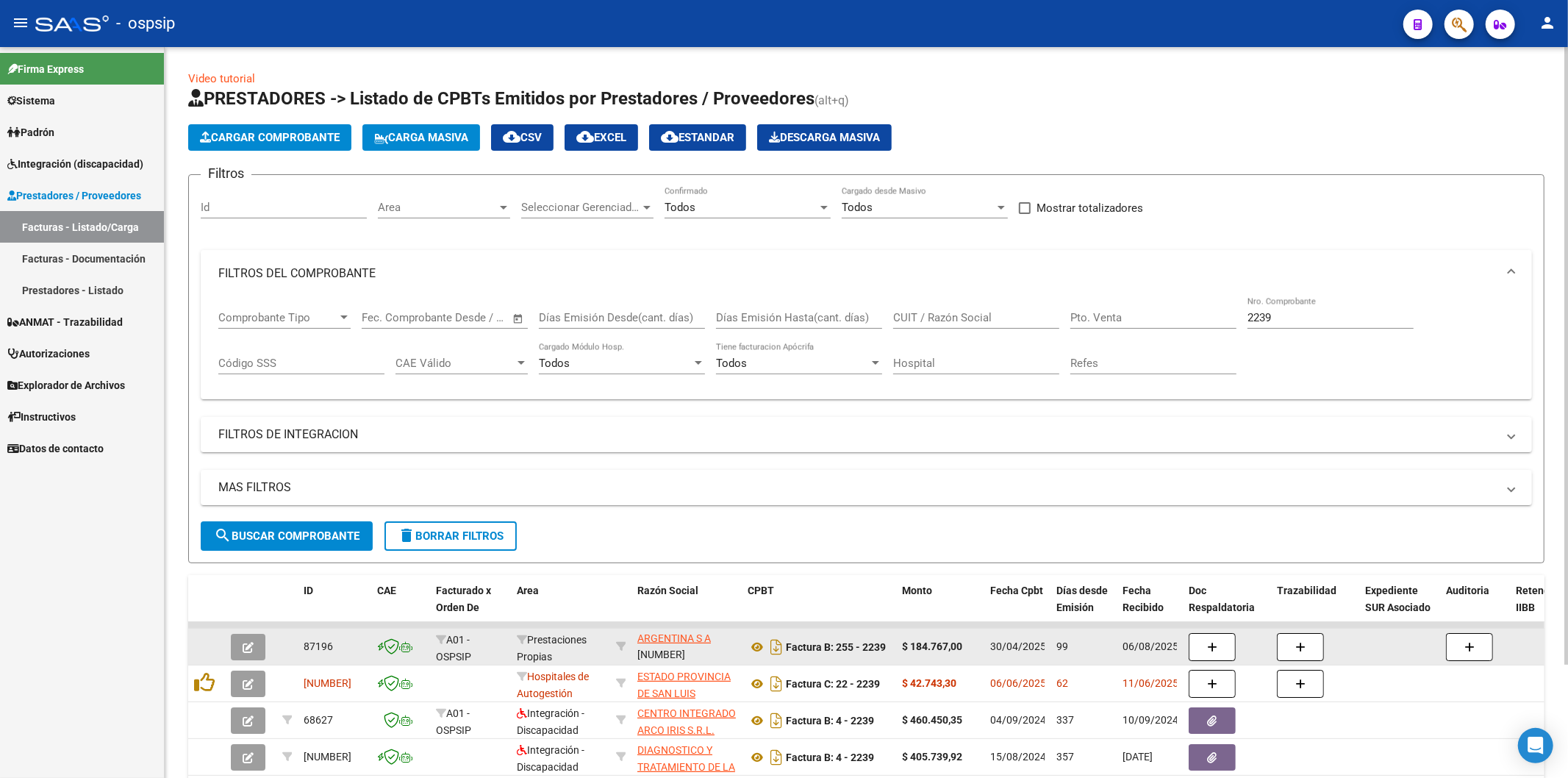click on "2239" at bounding box center (1331, 318) 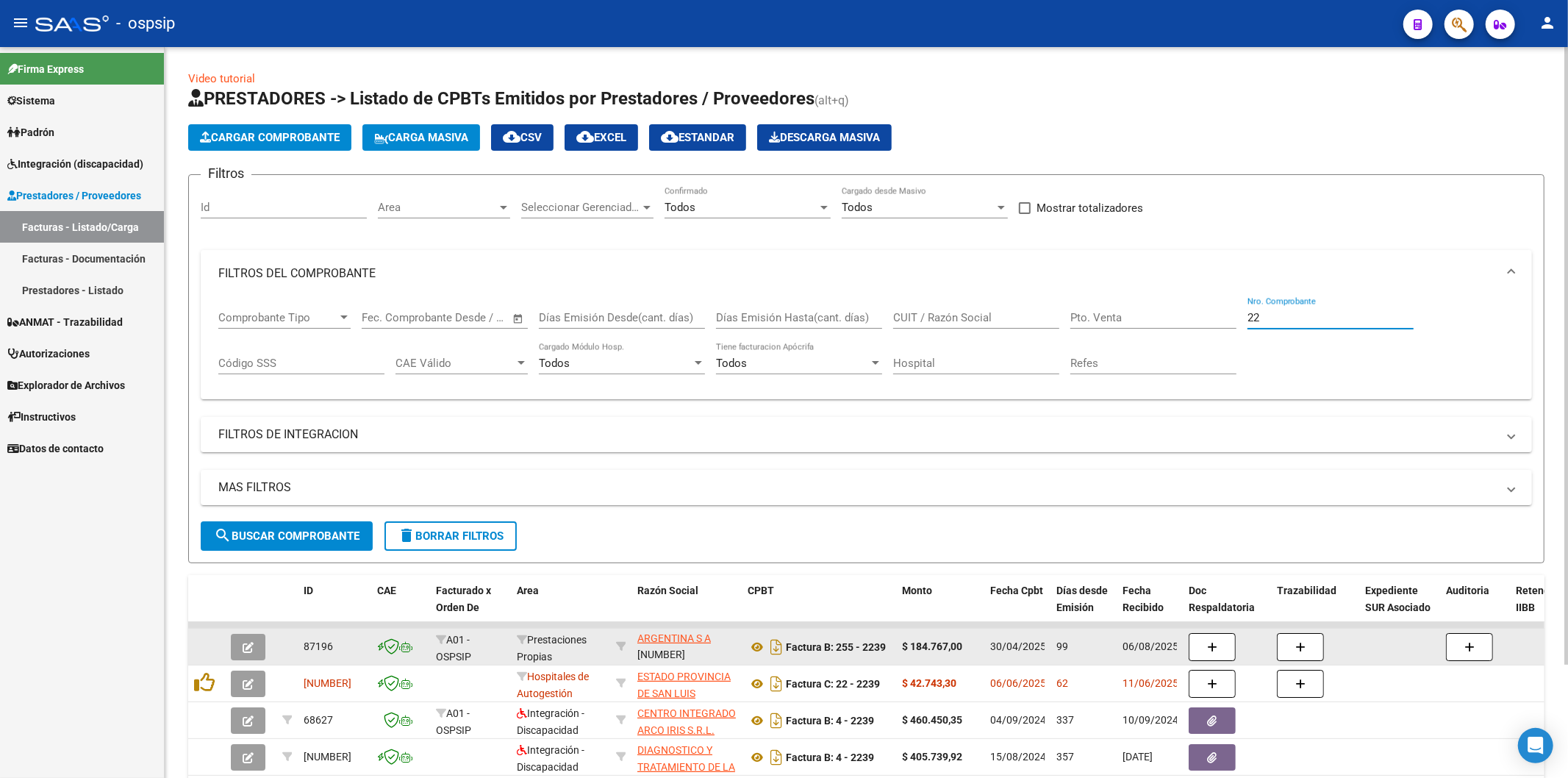 type on "2" 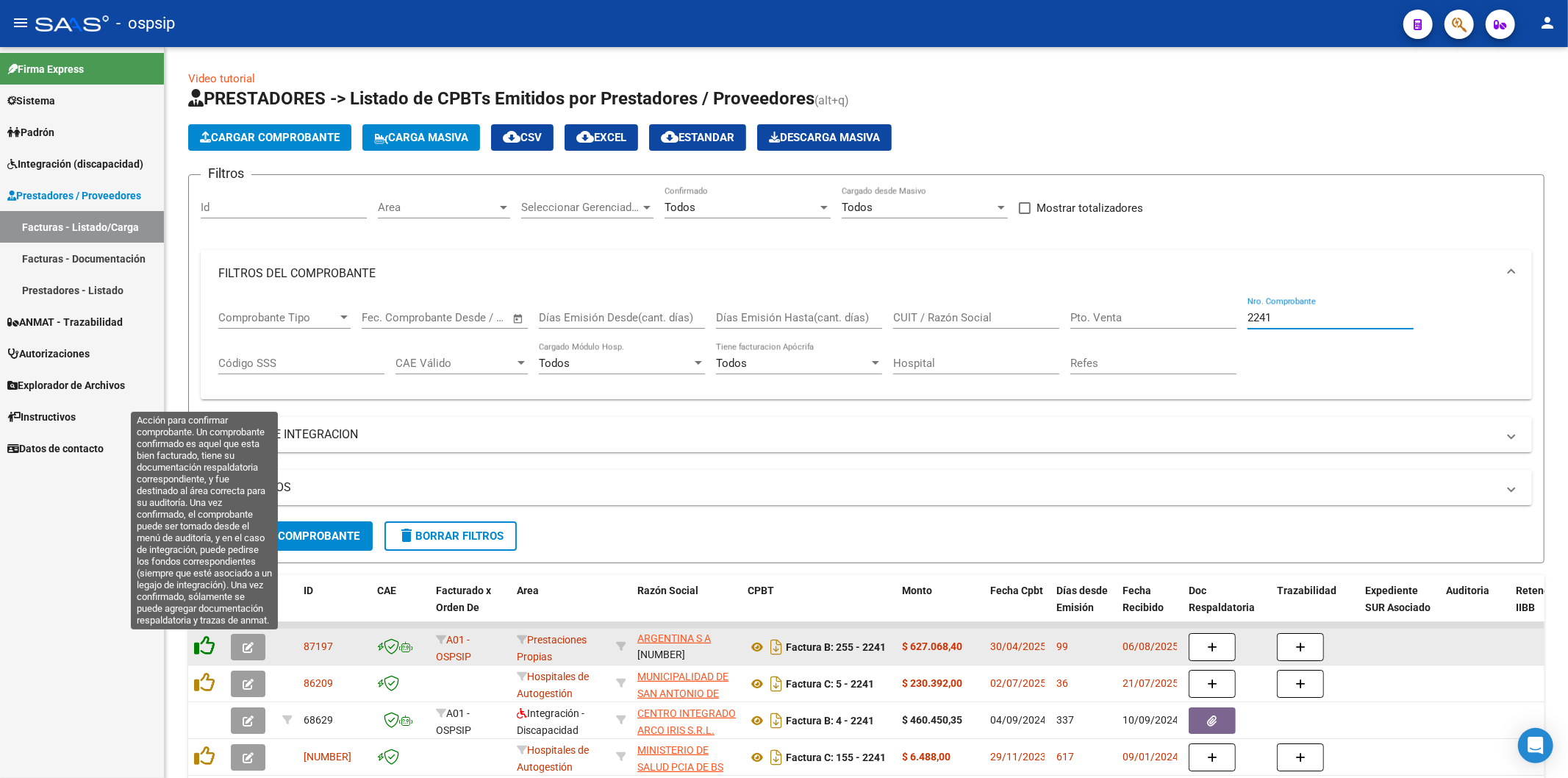 click 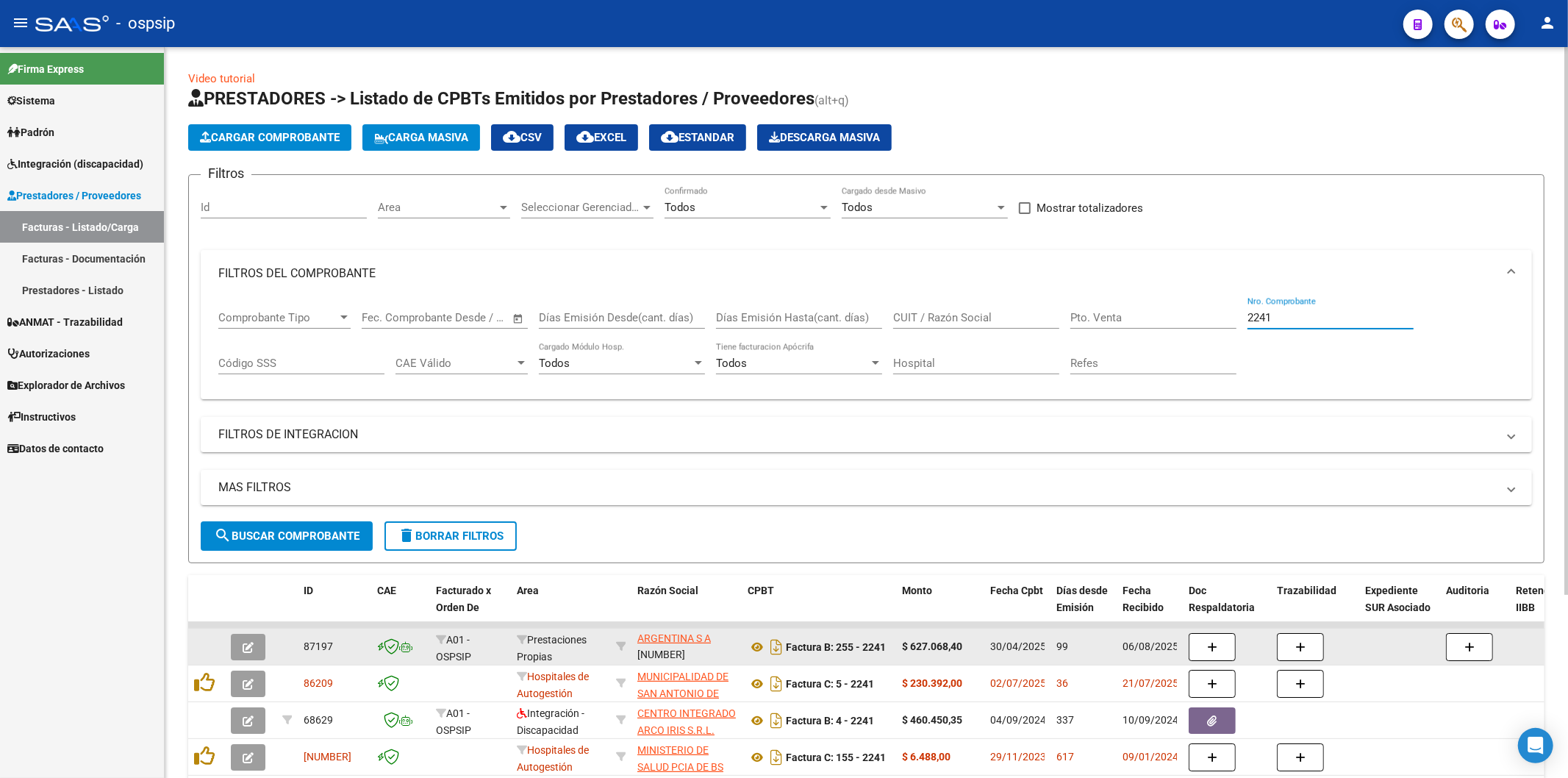 click on "2241" at bounding box center [1331, 318] 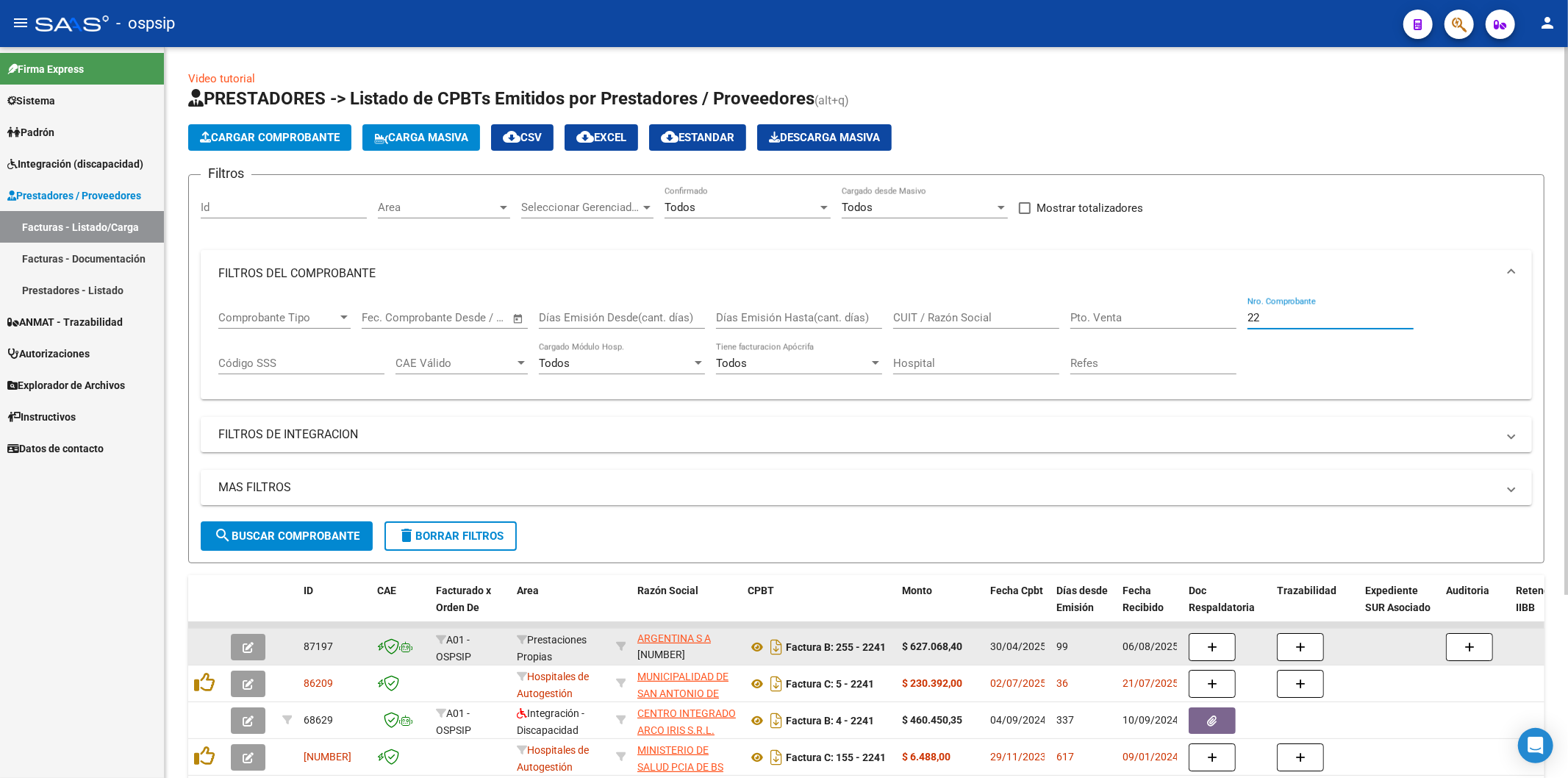 type on "2" 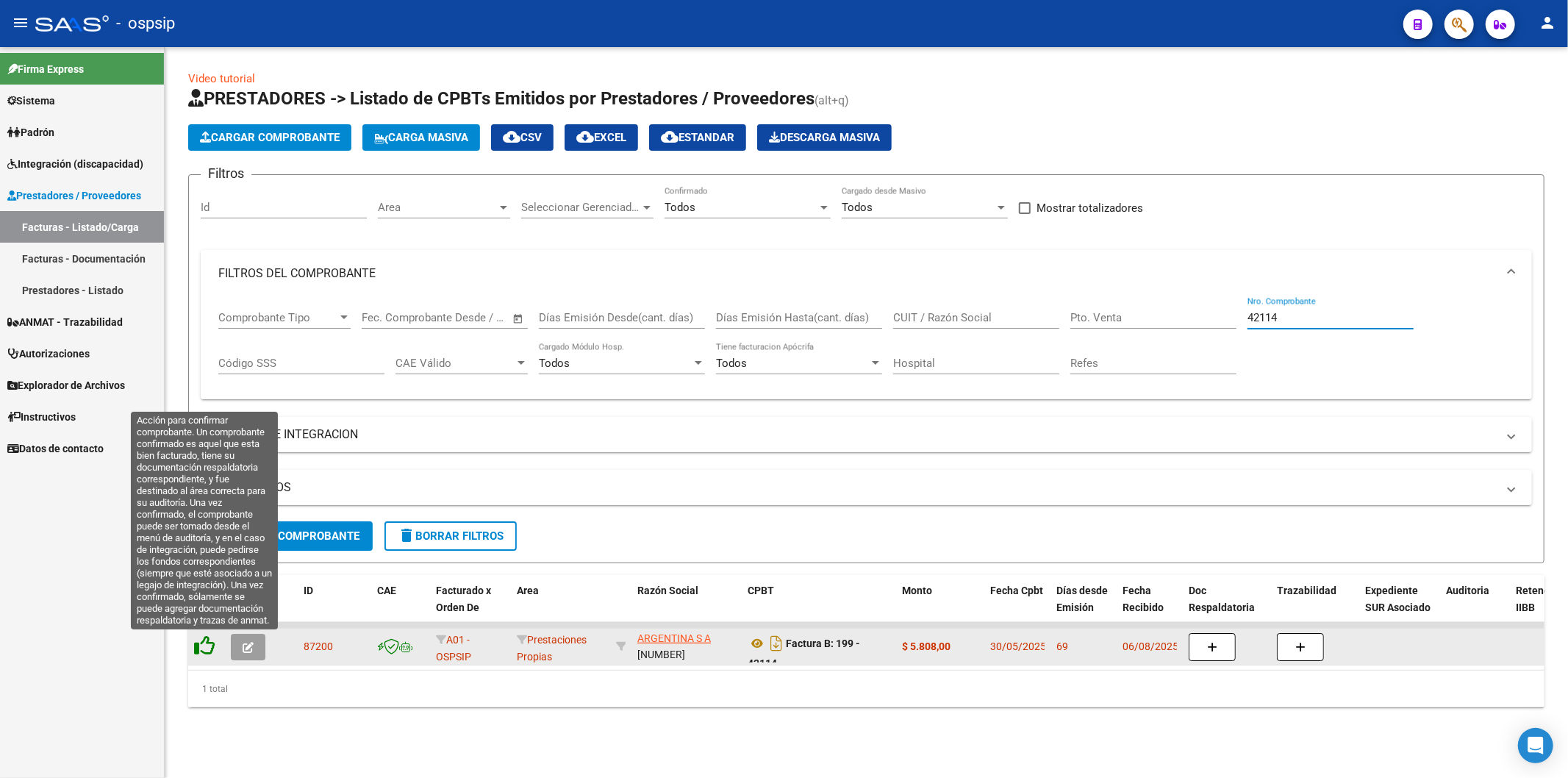click 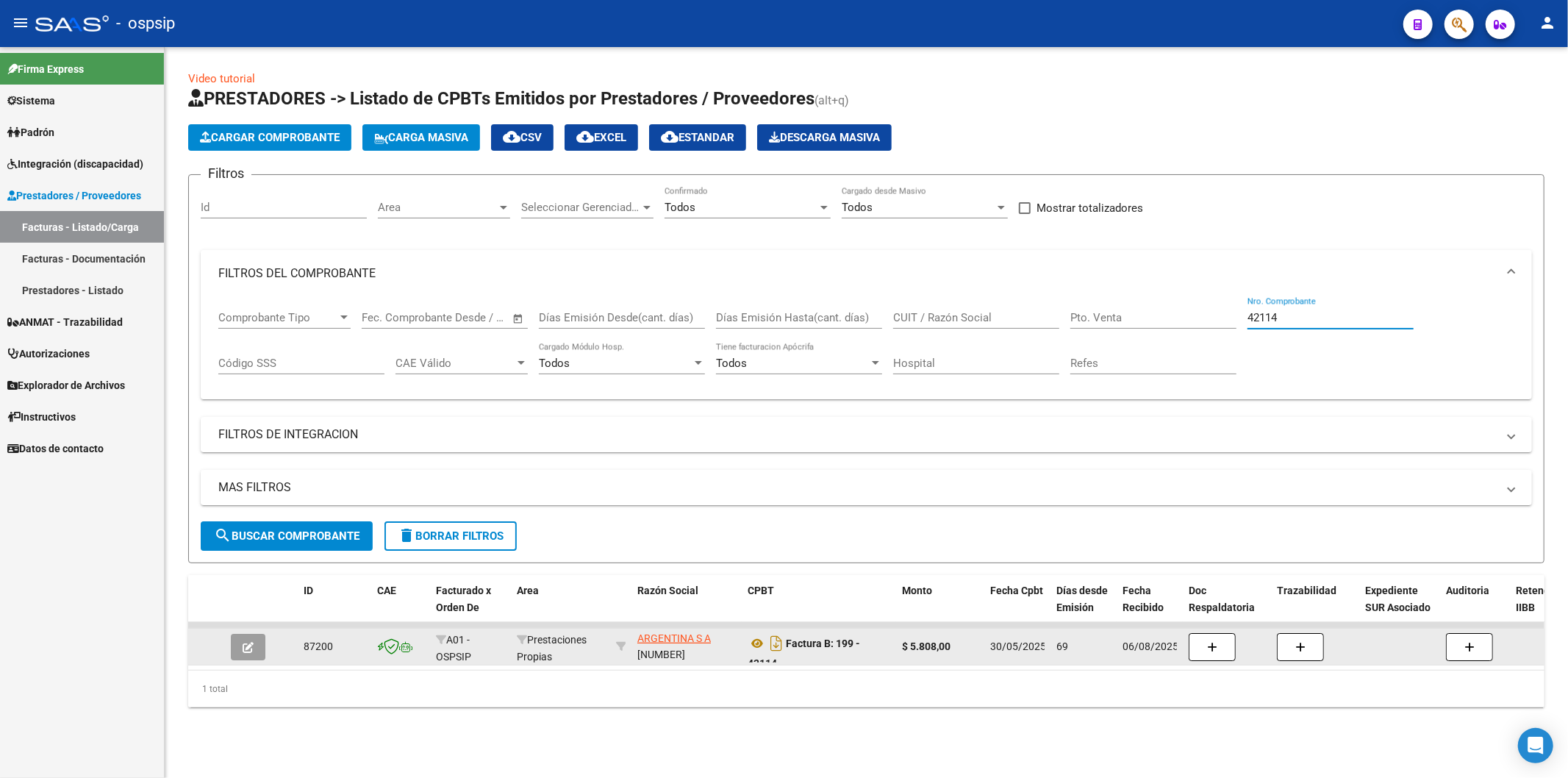 click on "42114" at bounding box center [1331, 318] 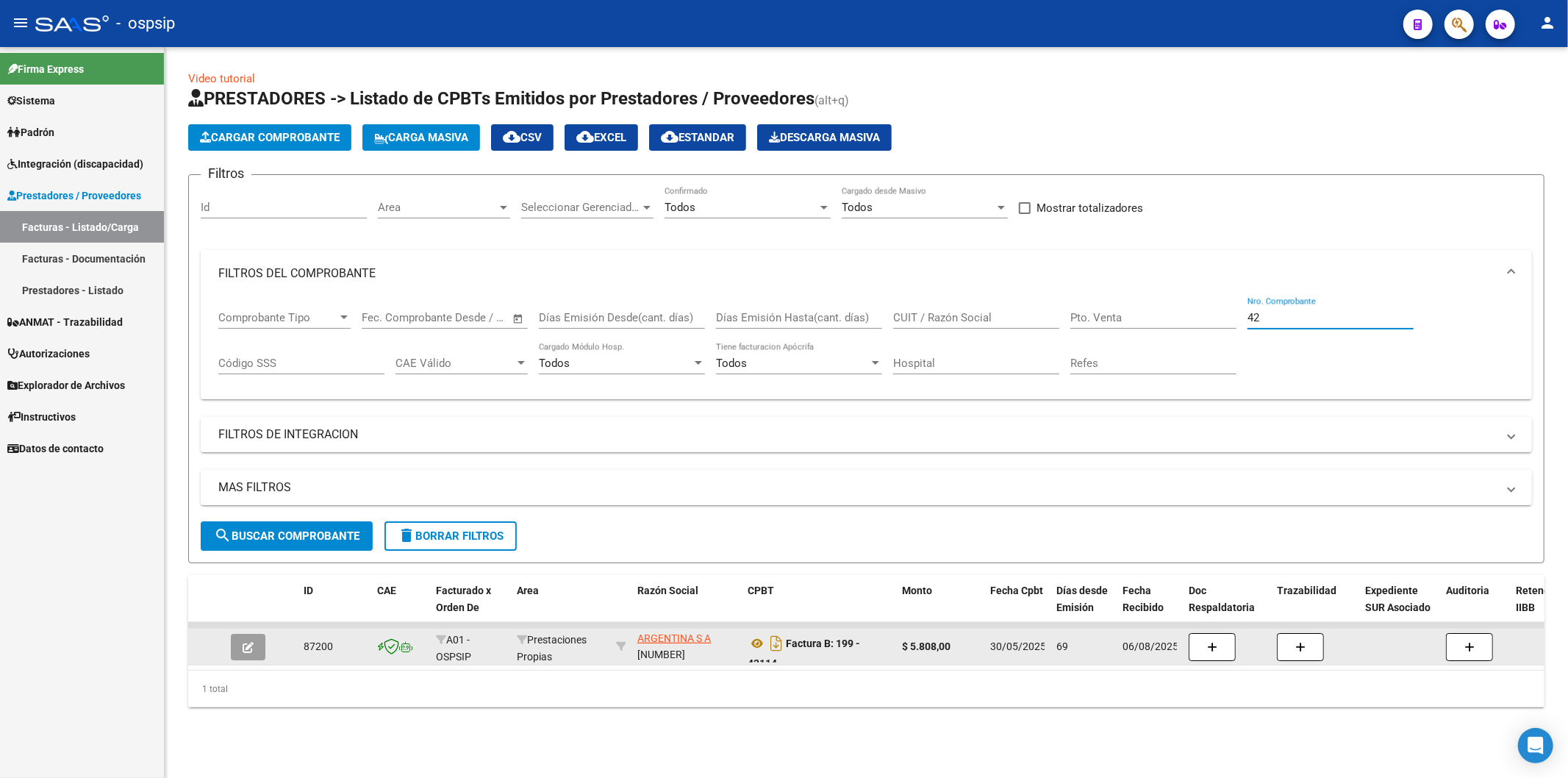 type on "4" 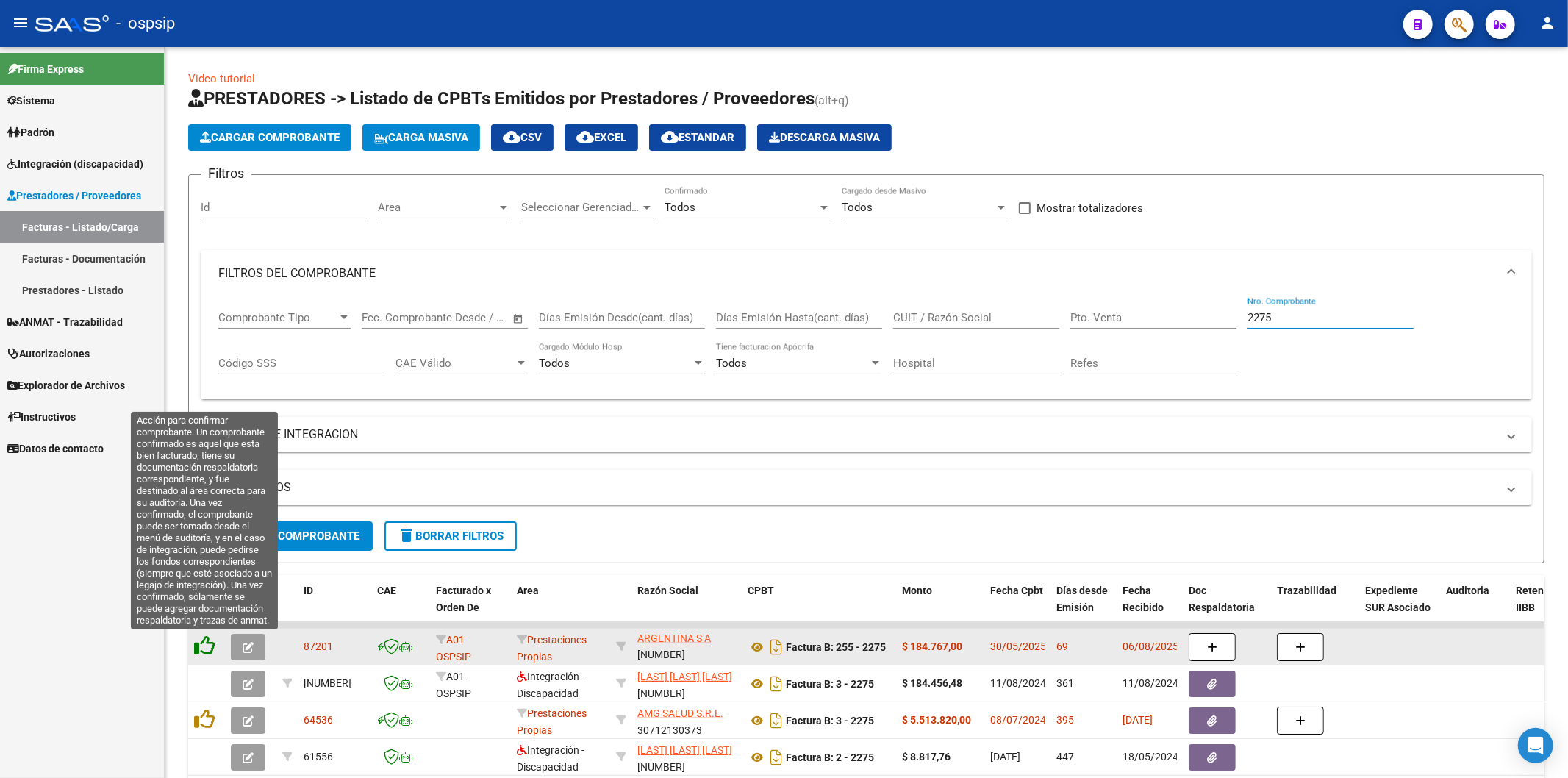 click 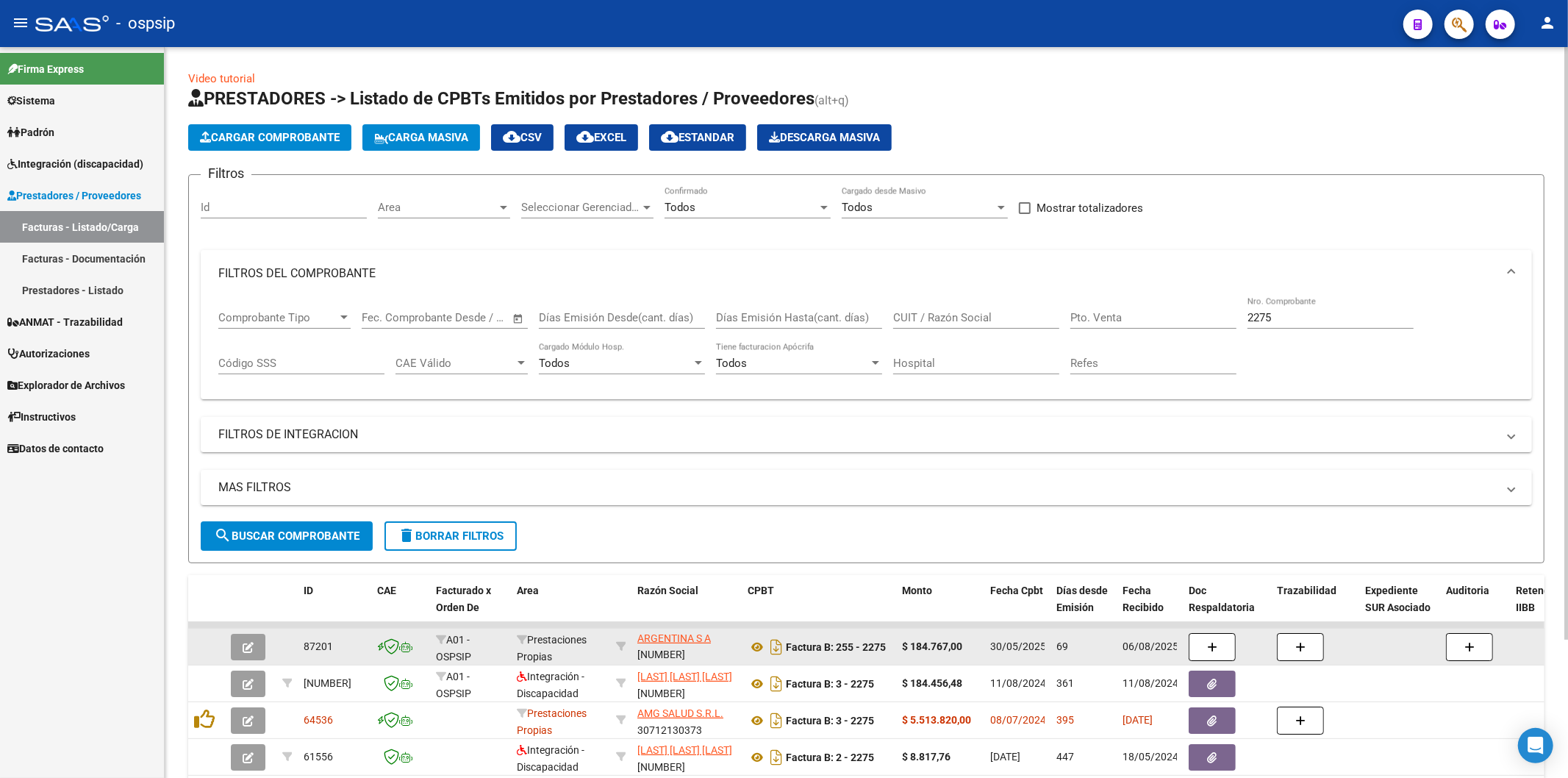 click on "2275" at bounding box center [1331, 318] 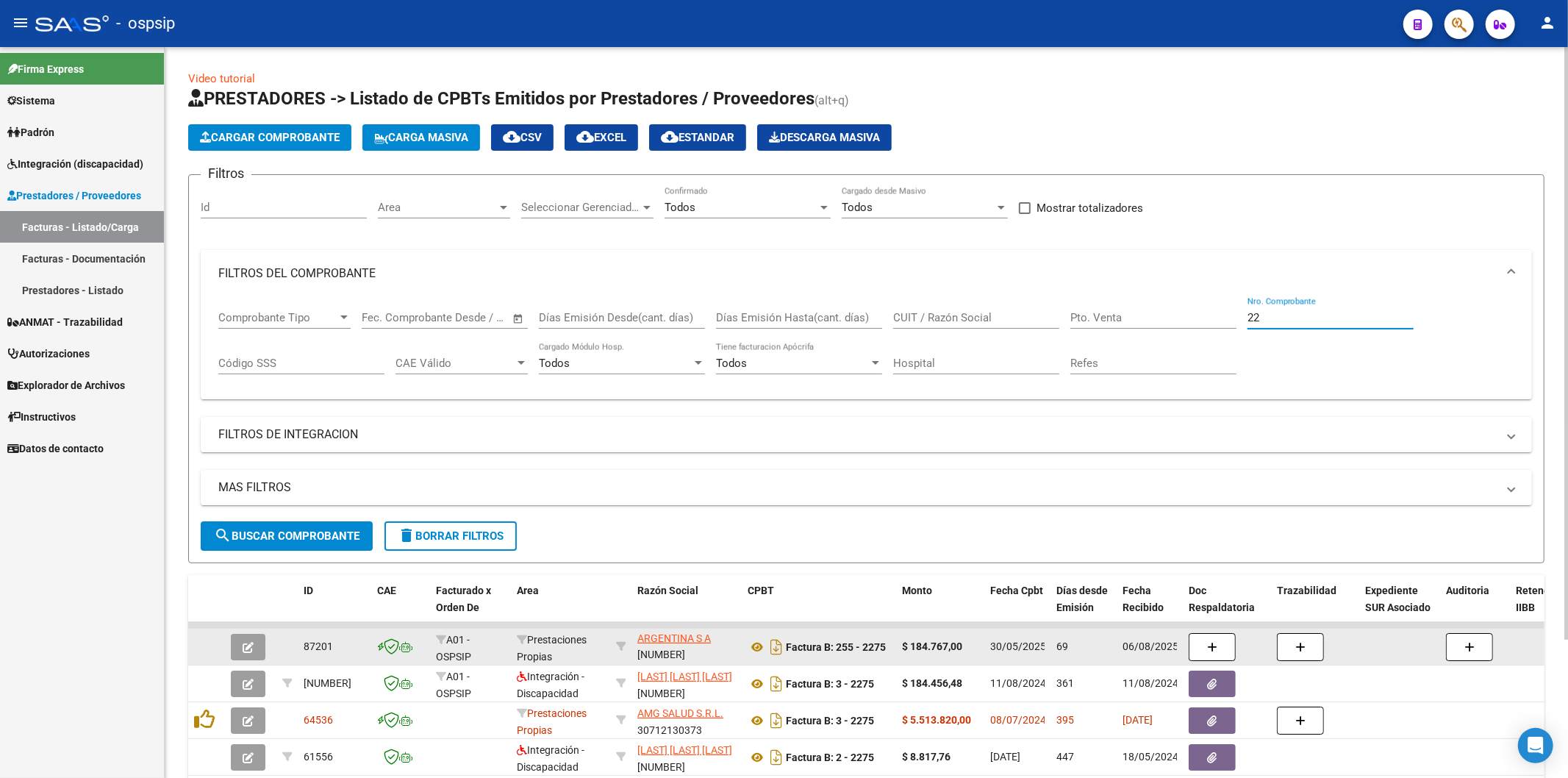 type on "2" 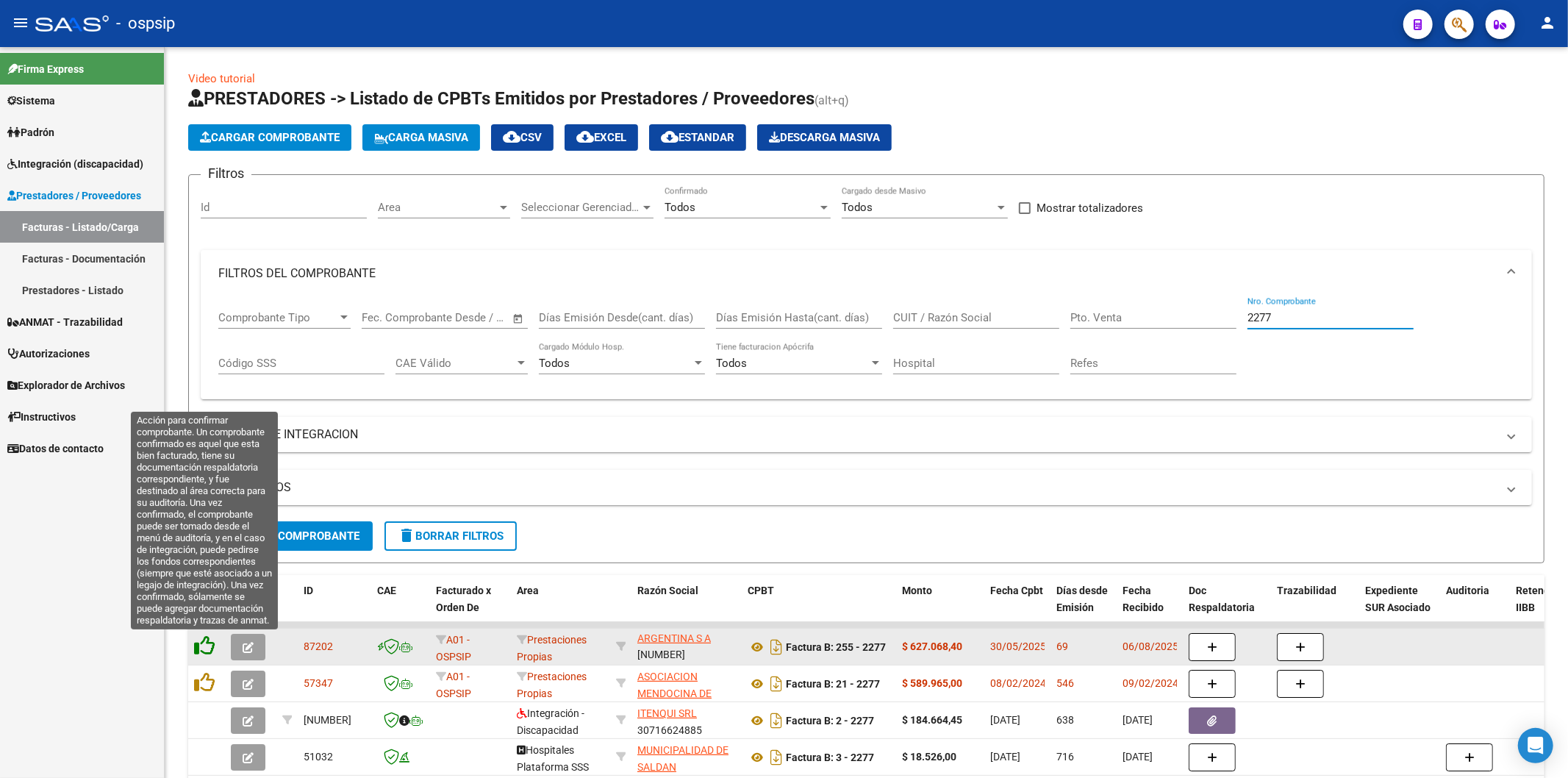 click 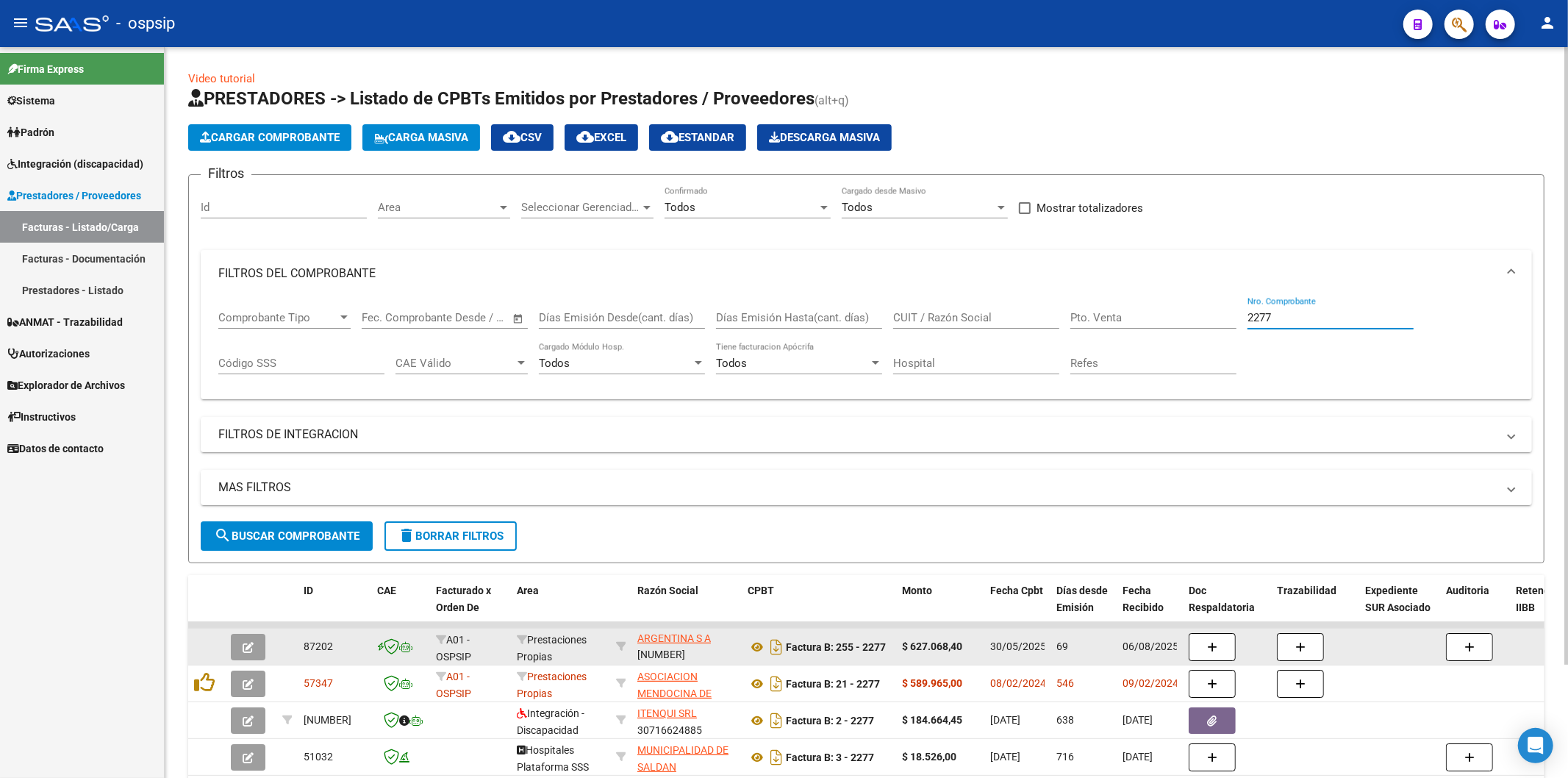 click on "2277" at bounding box center (1331, 318) 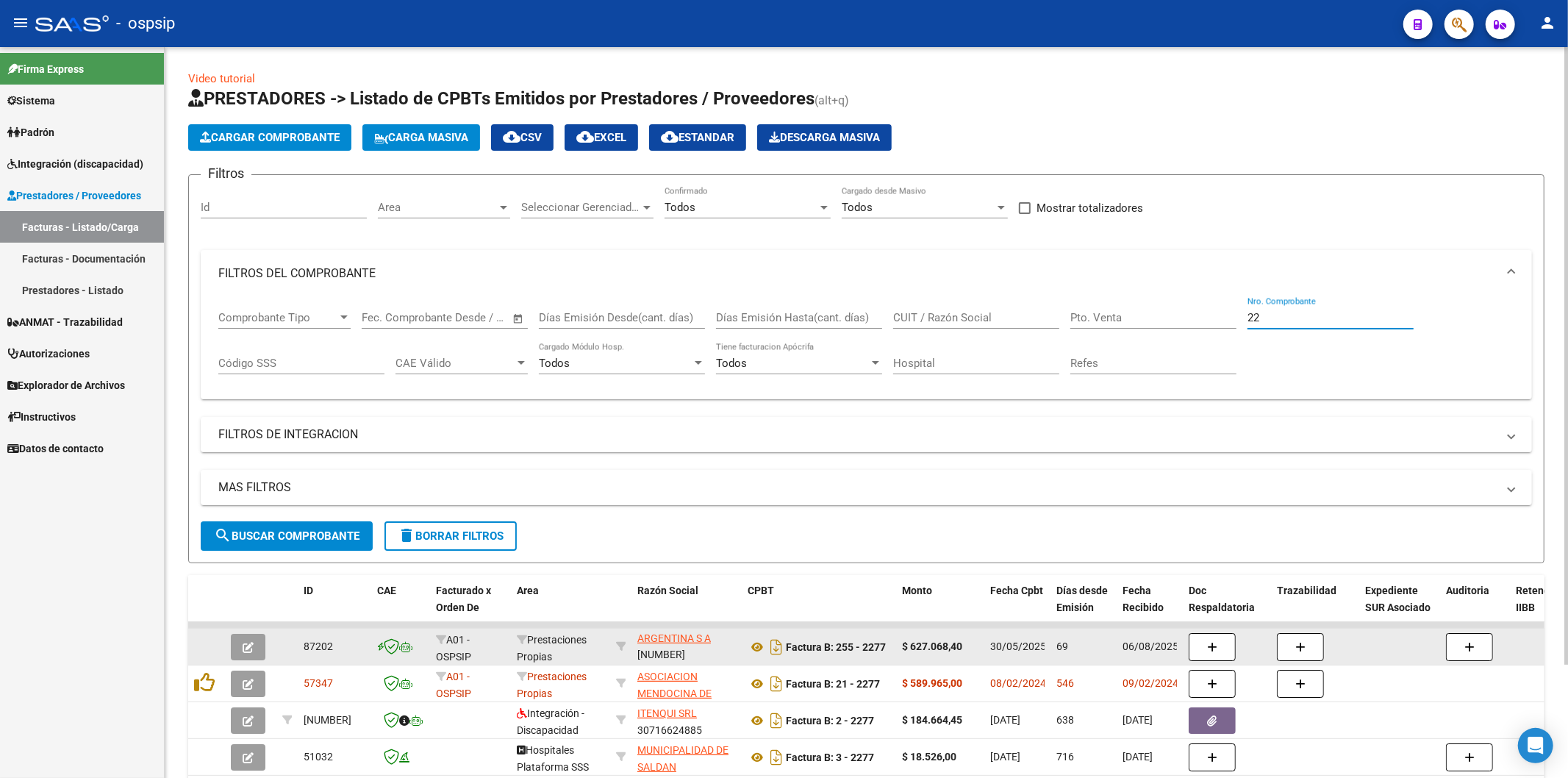 type on "2" 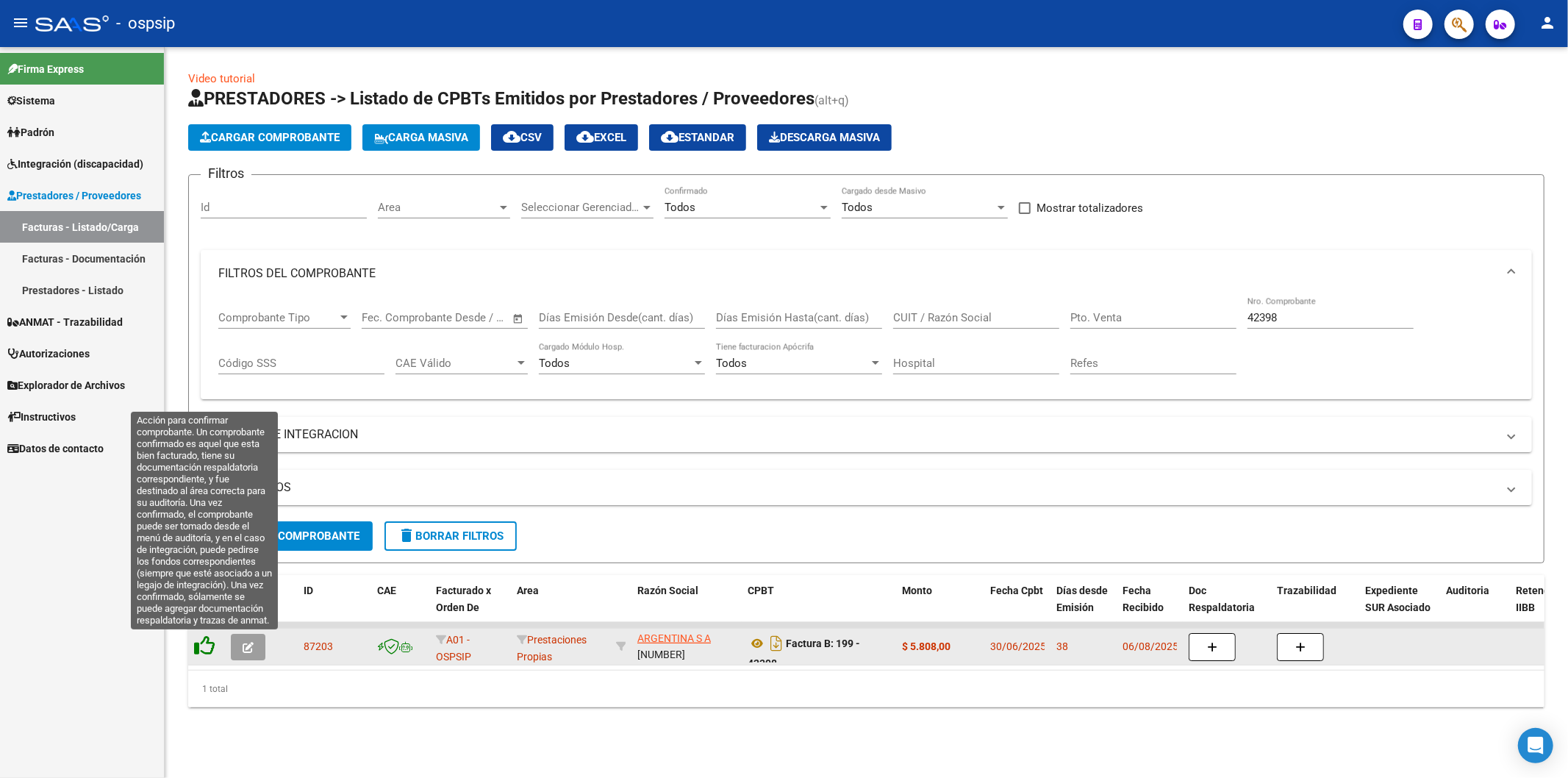 click 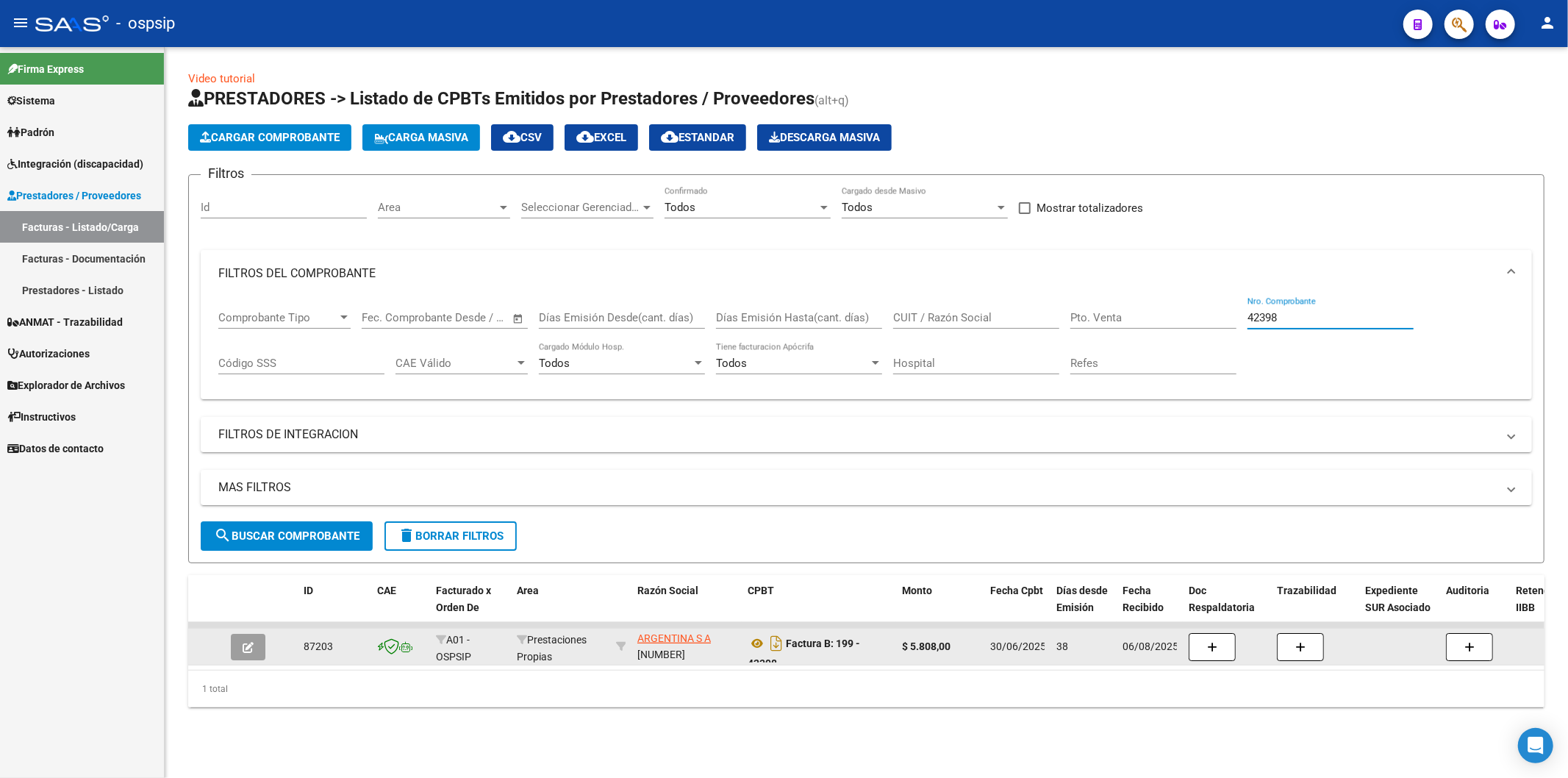 click on "42398" at bounding box center [1331, 318] 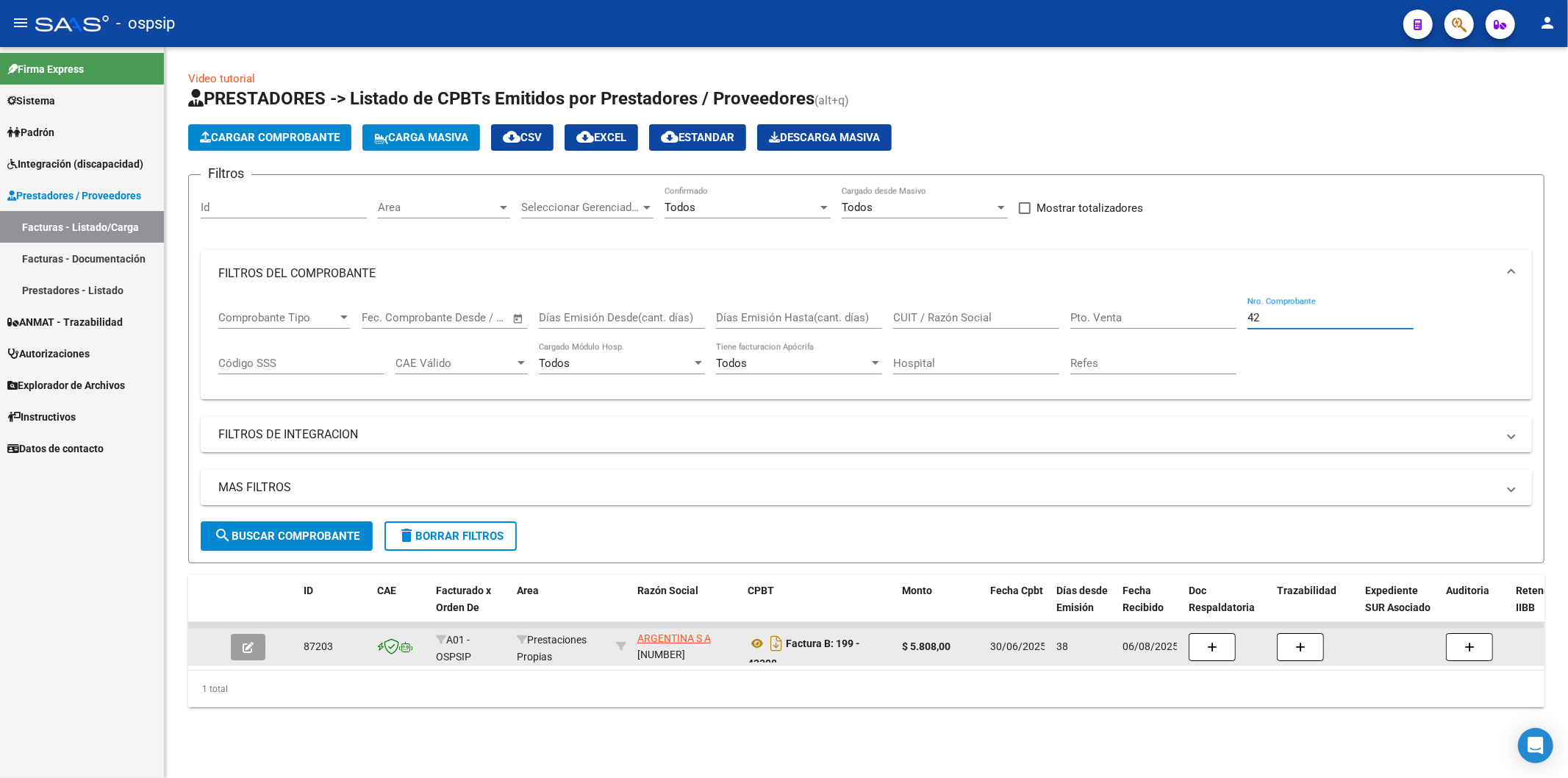 type on "4" 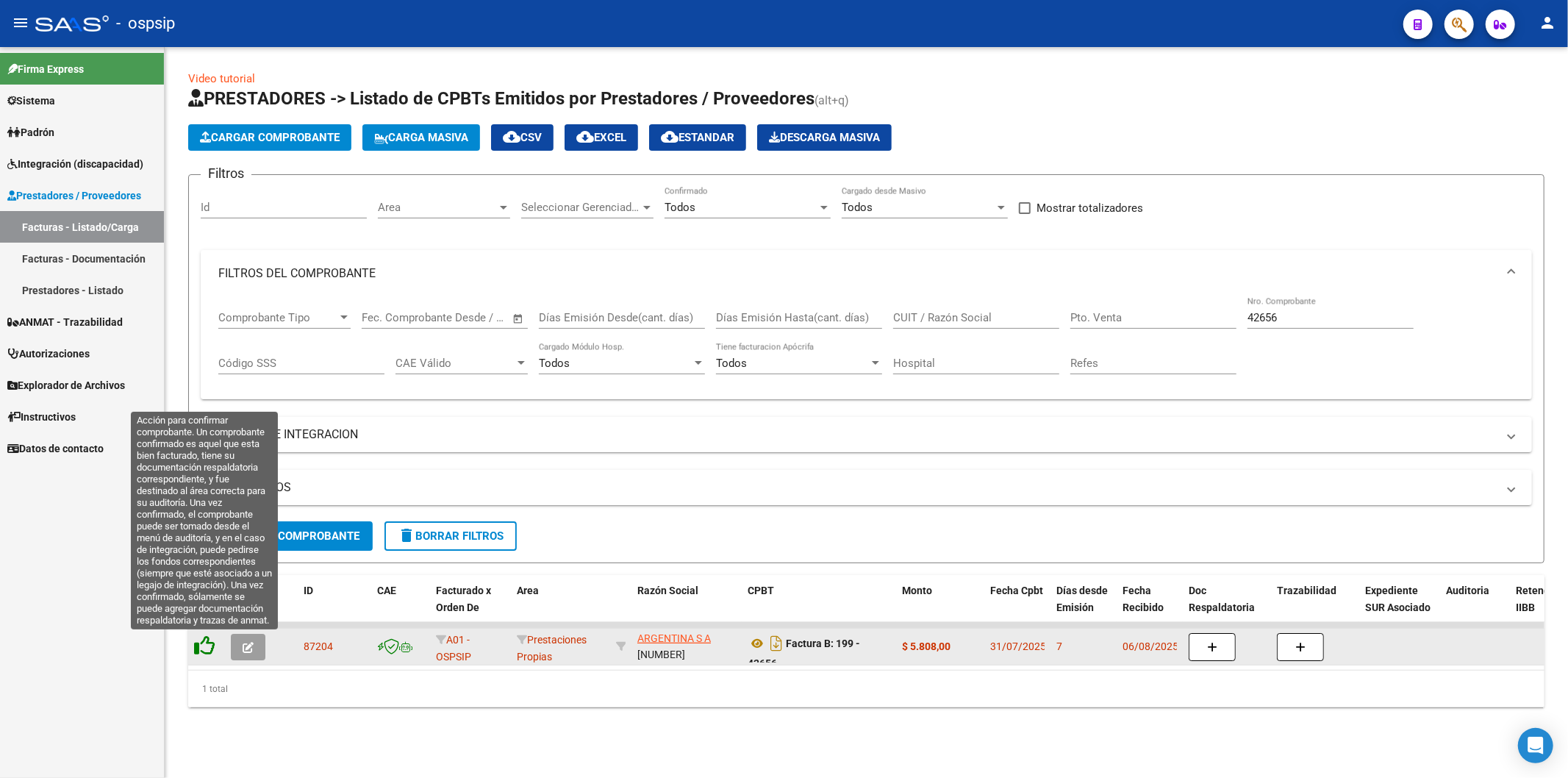 click 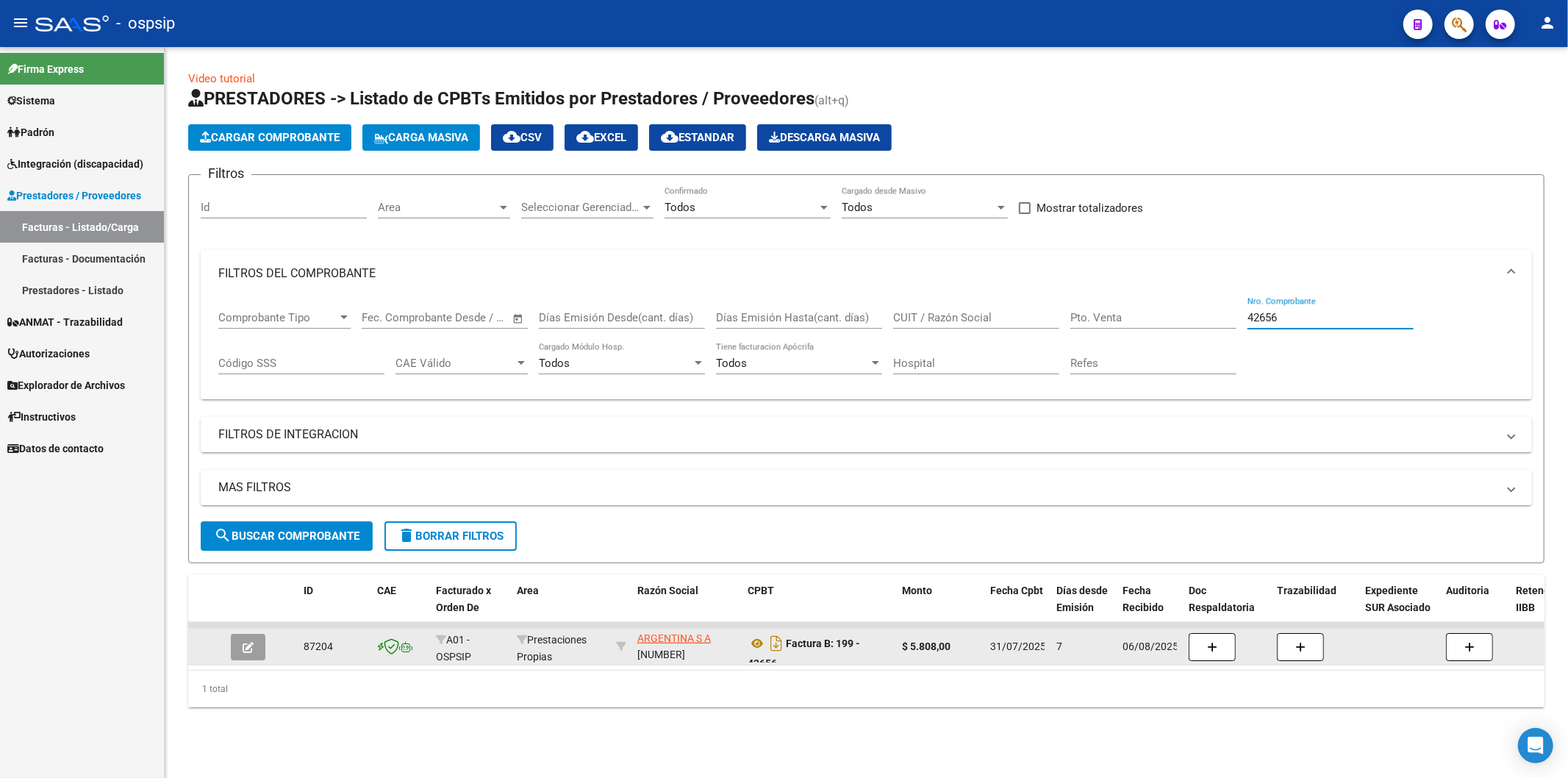 click on "42656" at bounding box center [1331, 318] 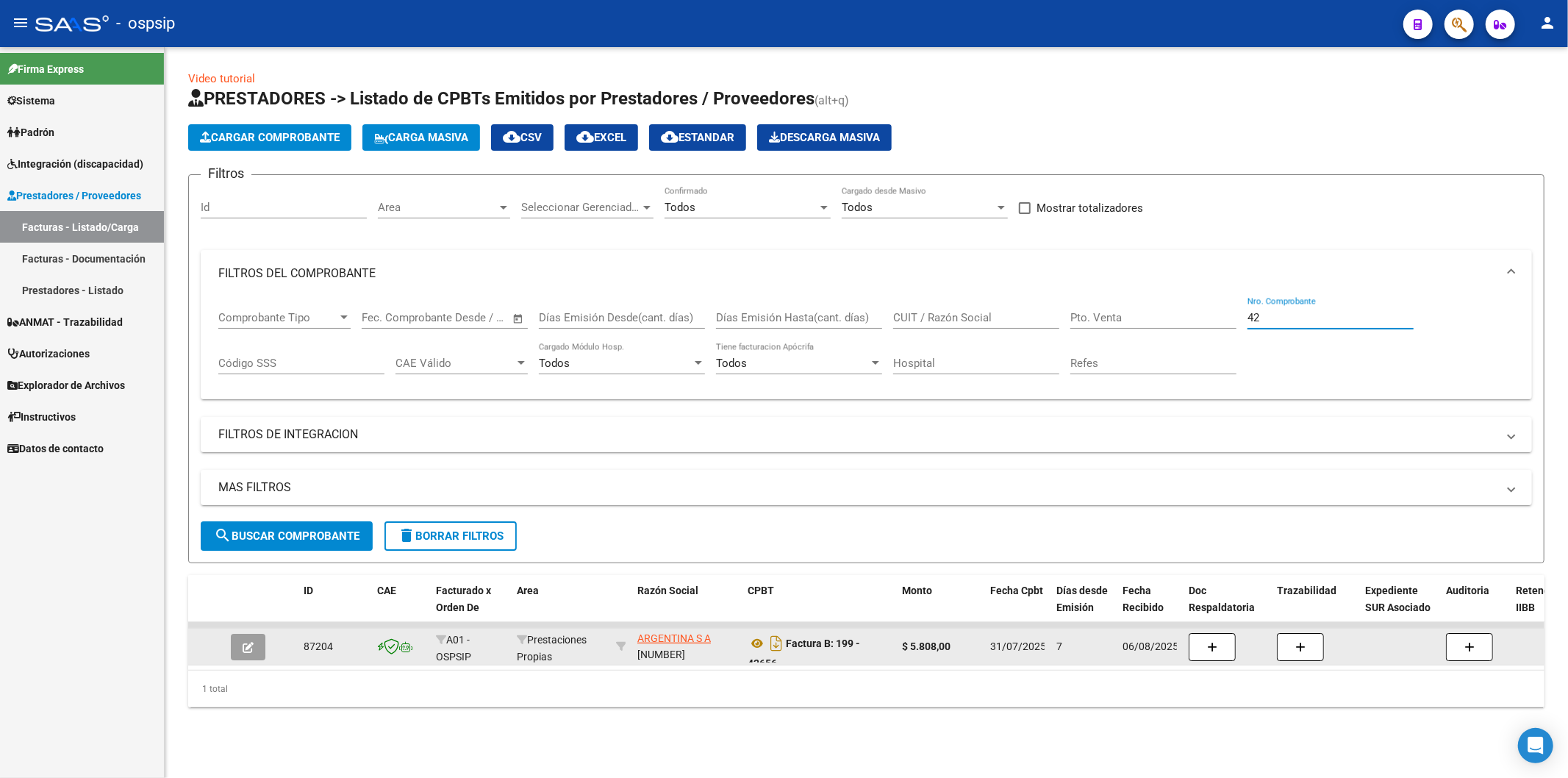 type on "4" 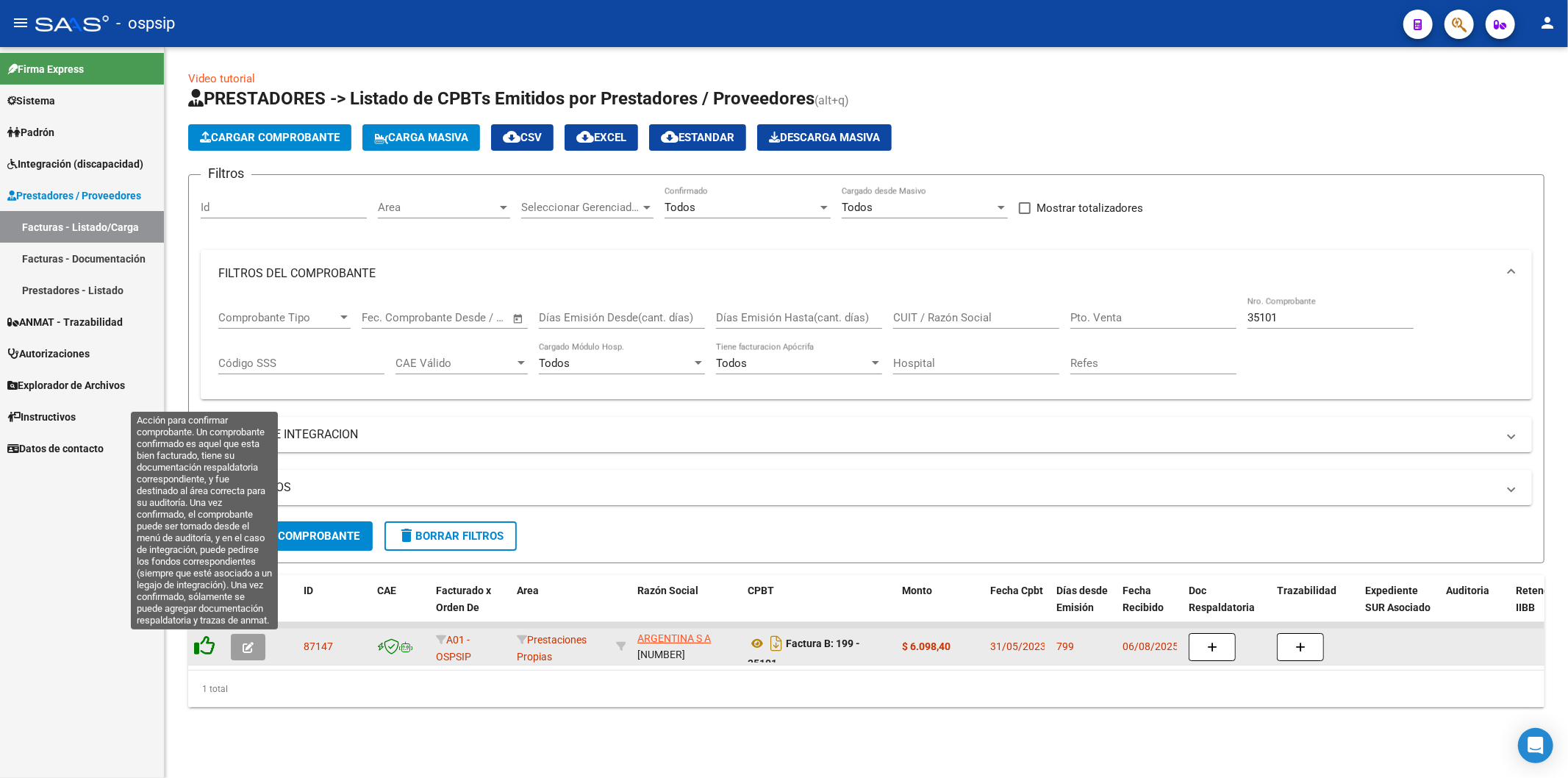 click 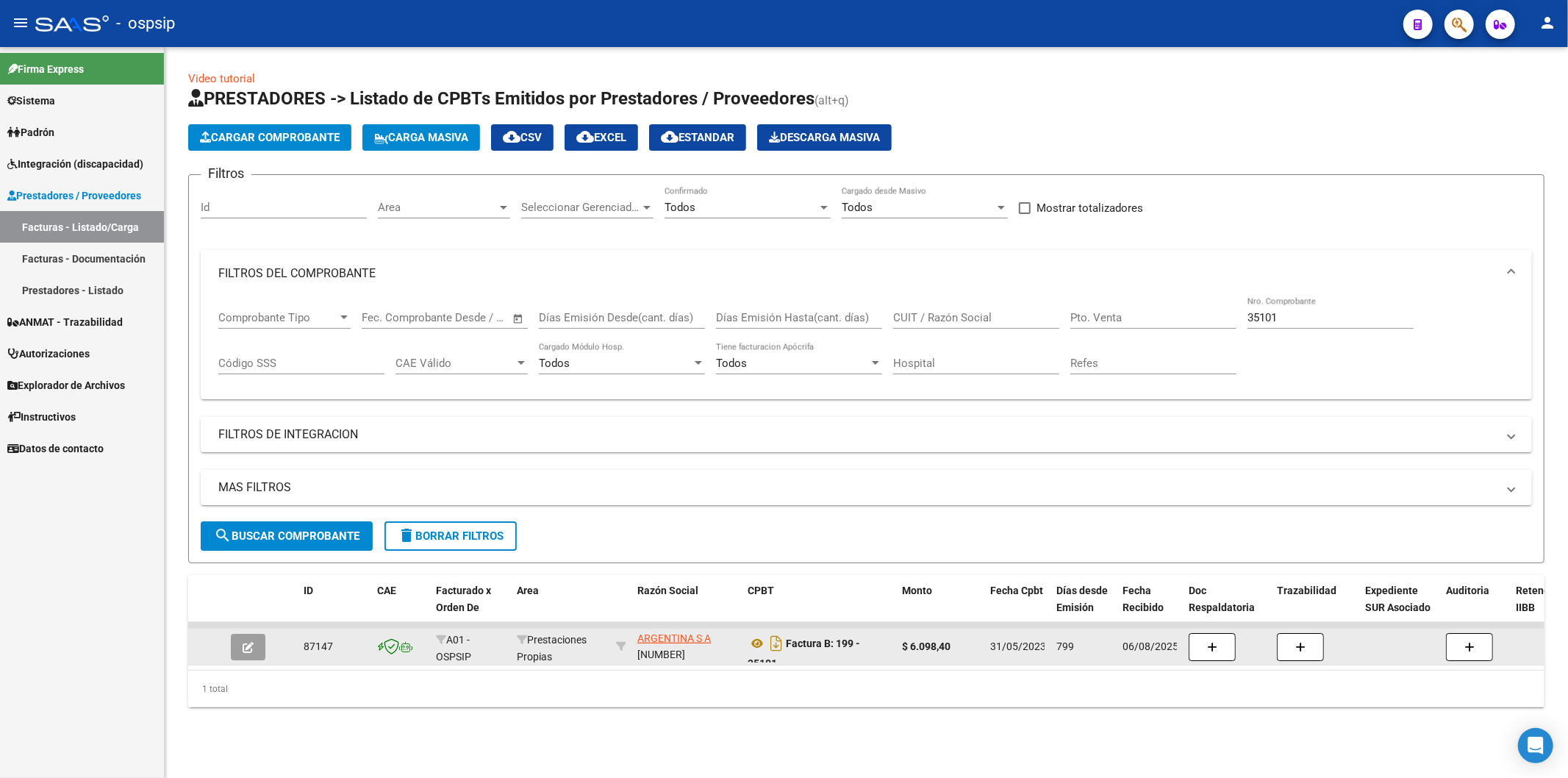 click on "35101" at bounding box center (1331, 318) 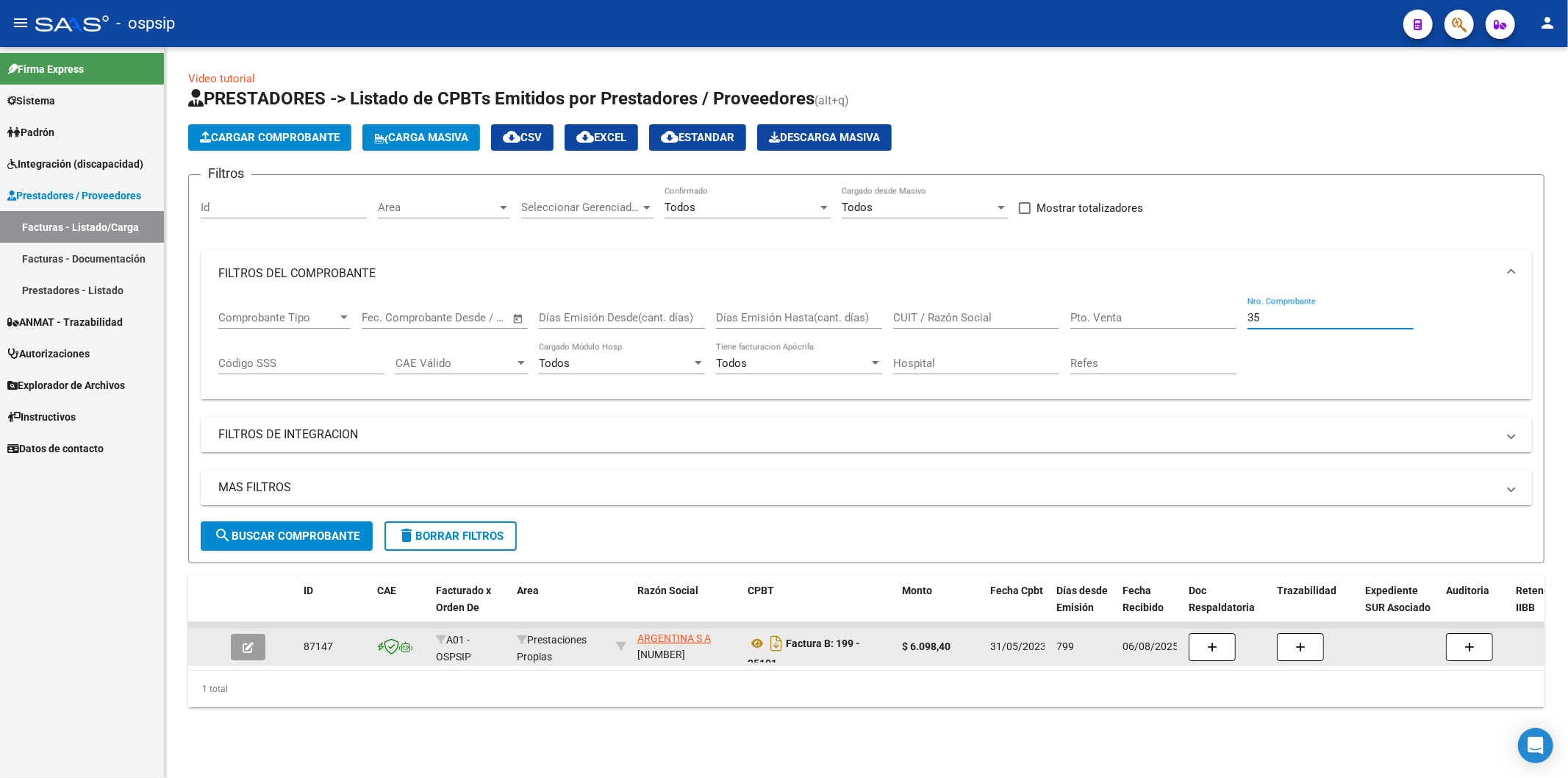 type on "3" 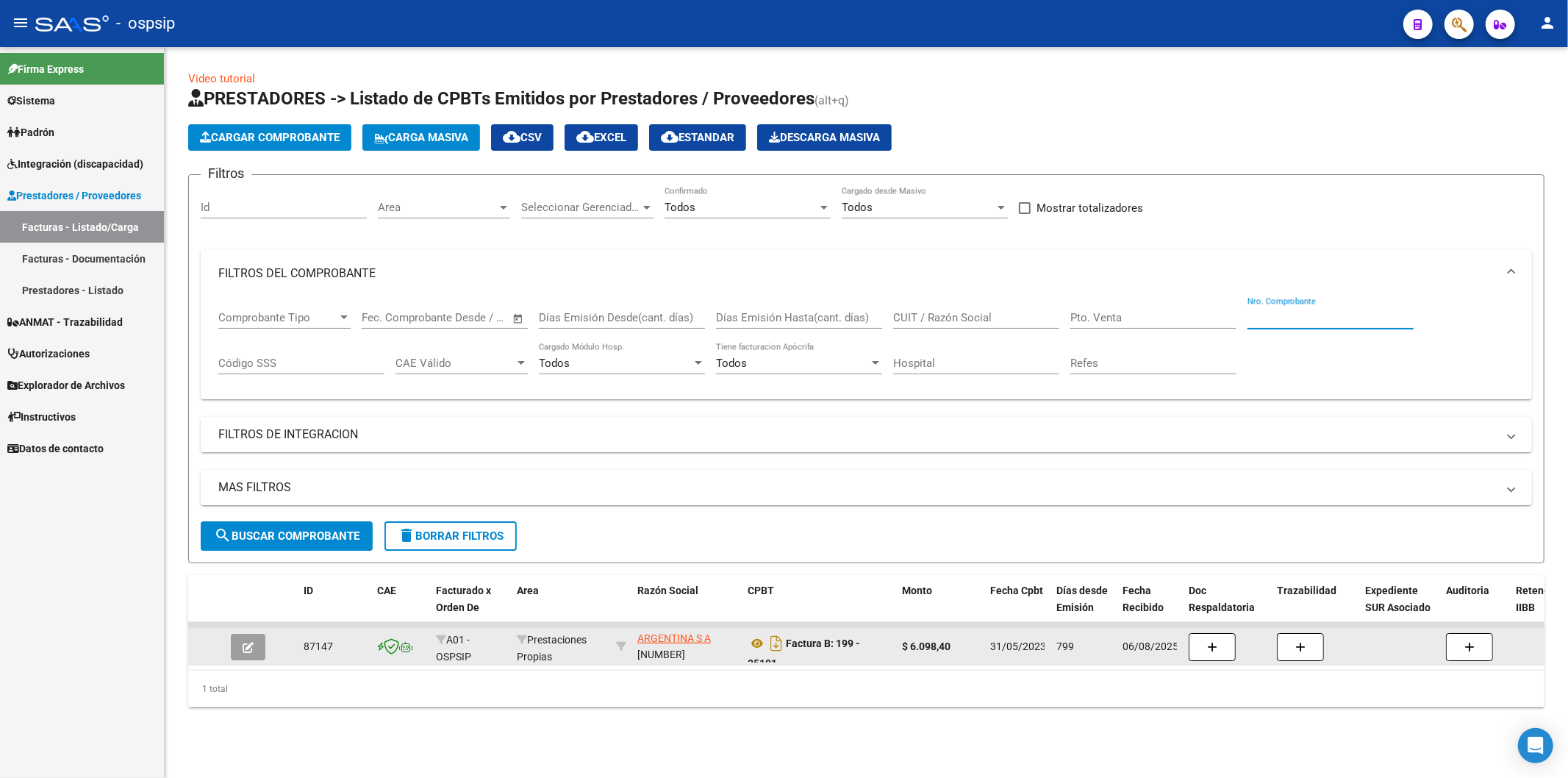 type on "2" 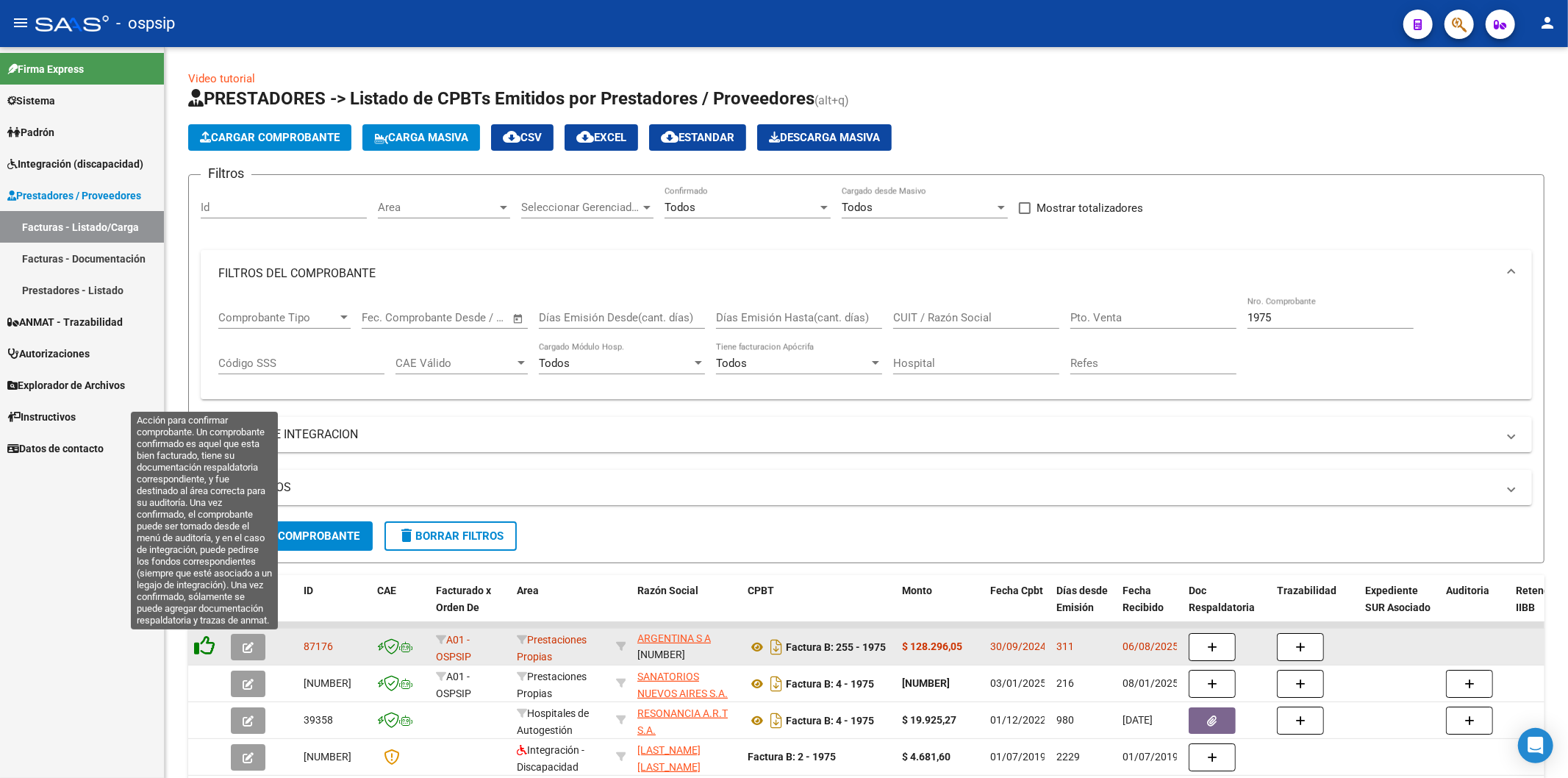 click 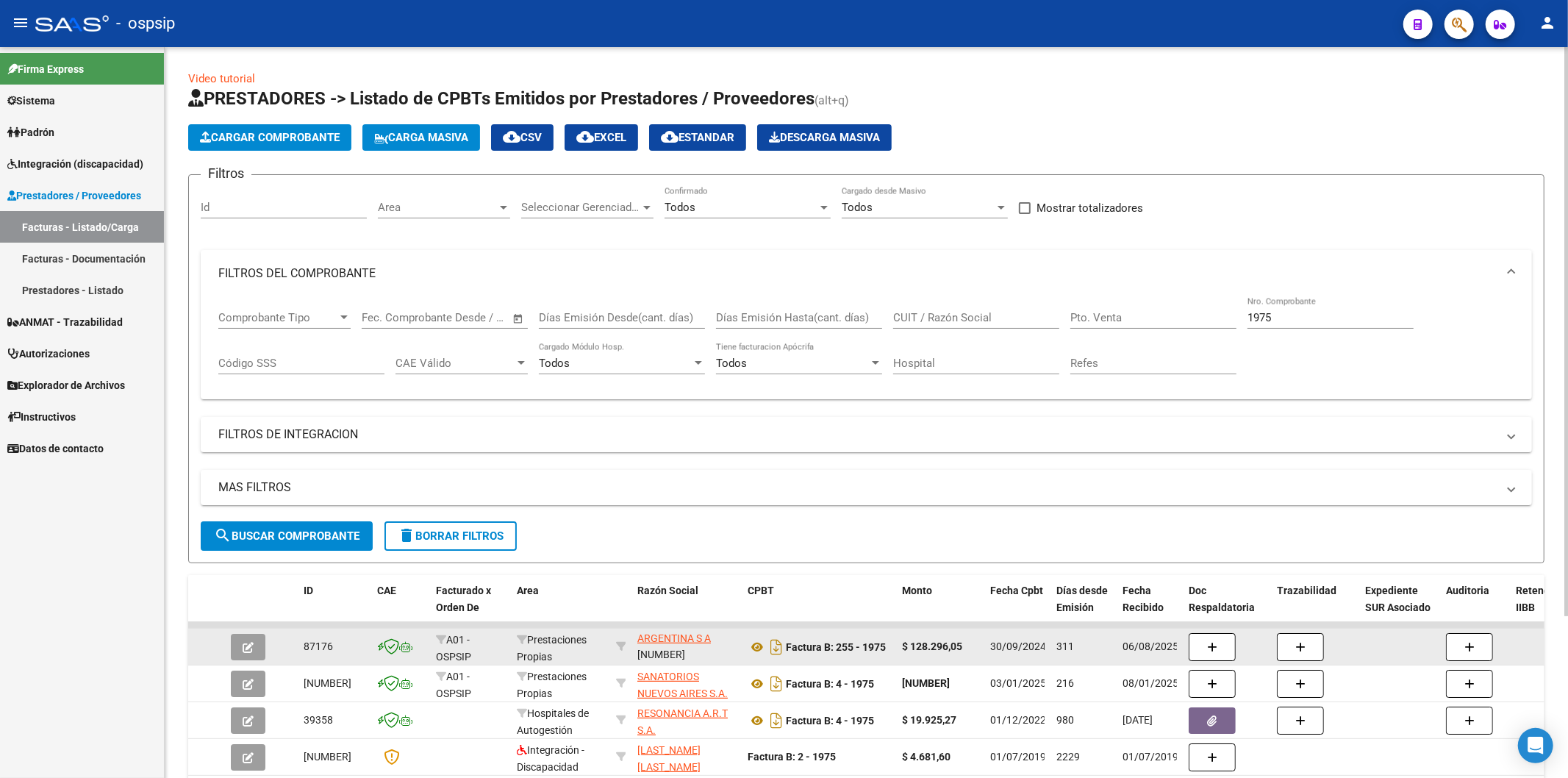 click on "1975" at bounding box center [1331, 318] 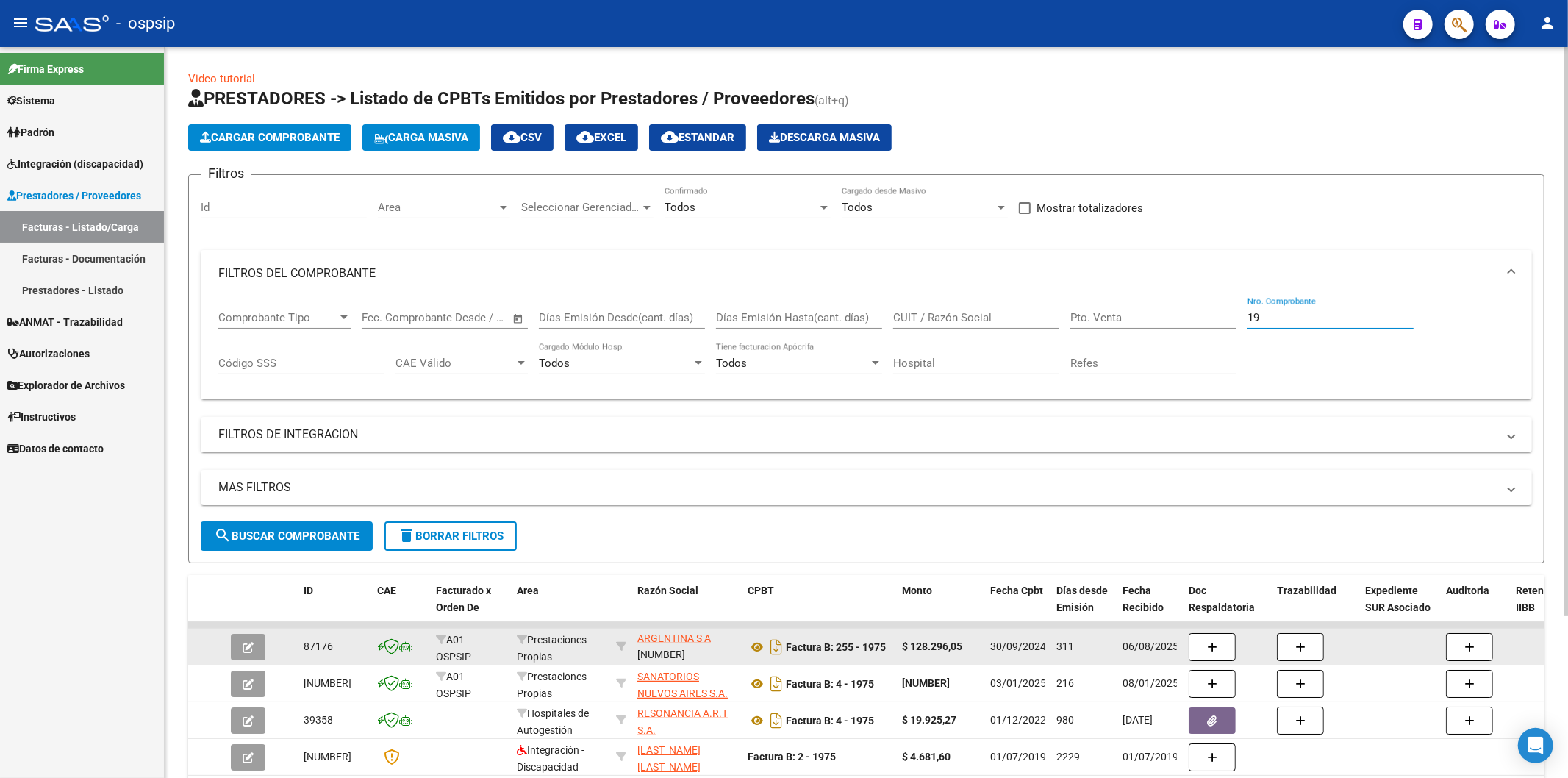 type on "1" 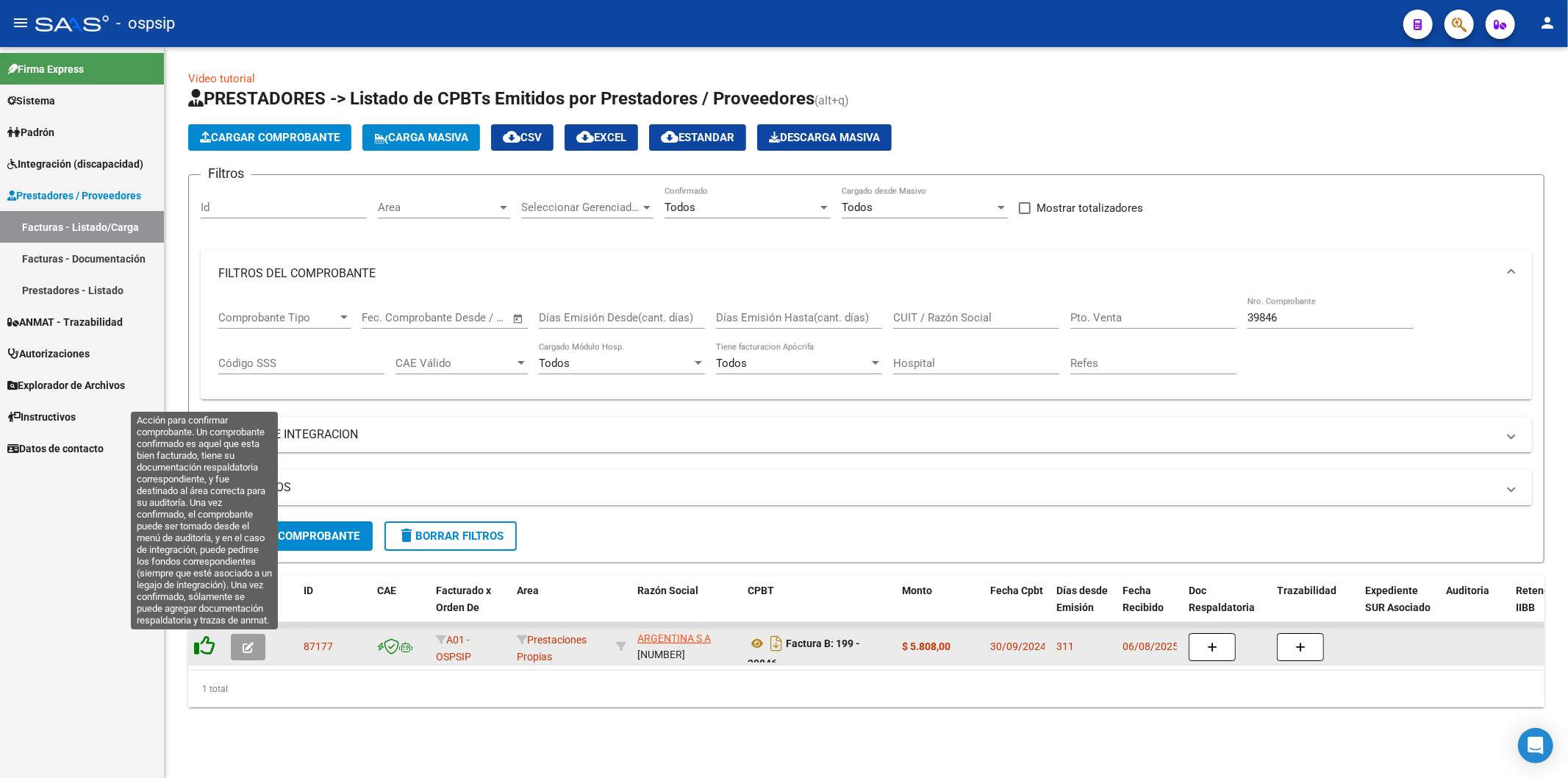 click 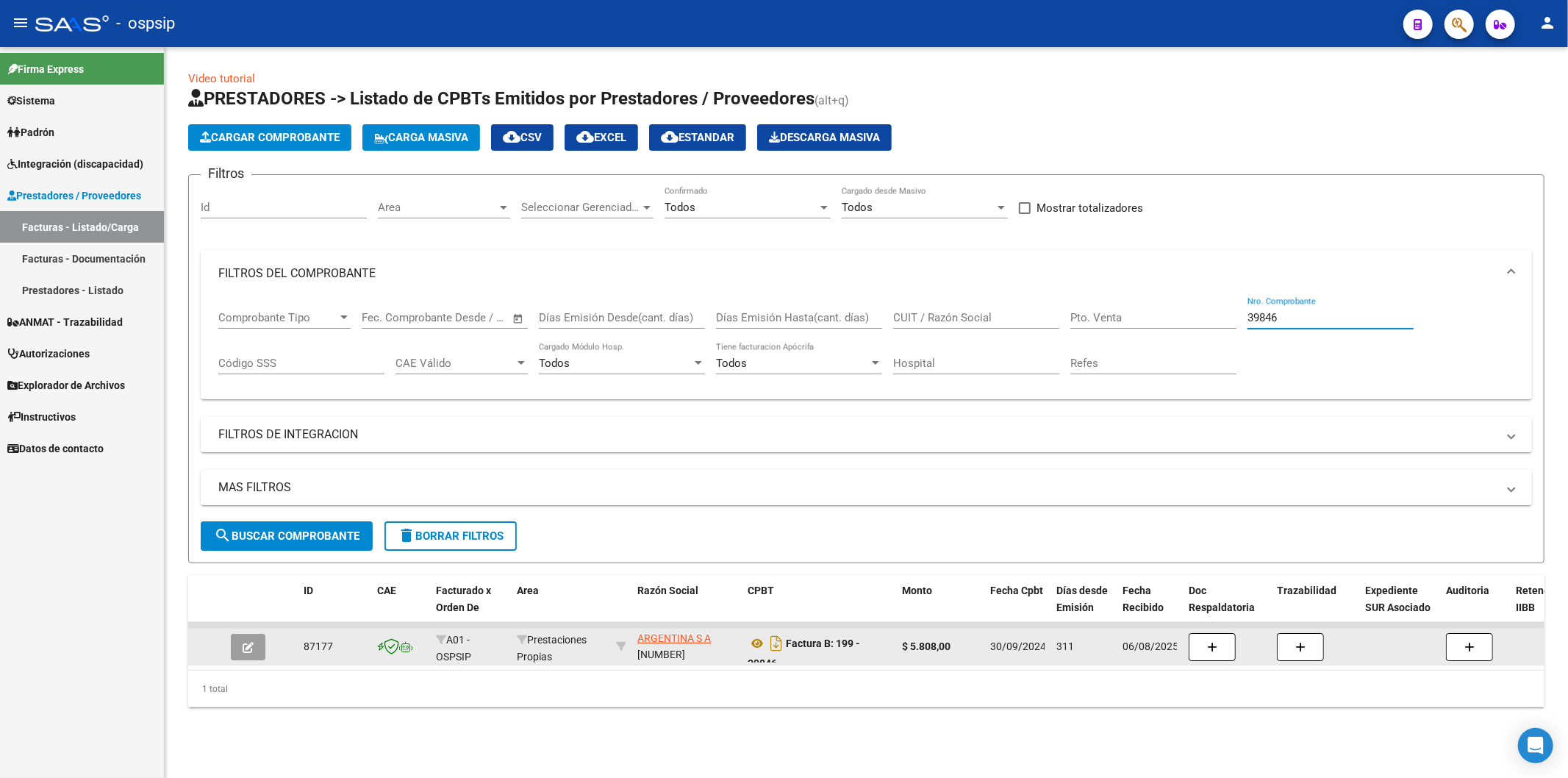 click on "39846" at bounding box center [1331, 318] 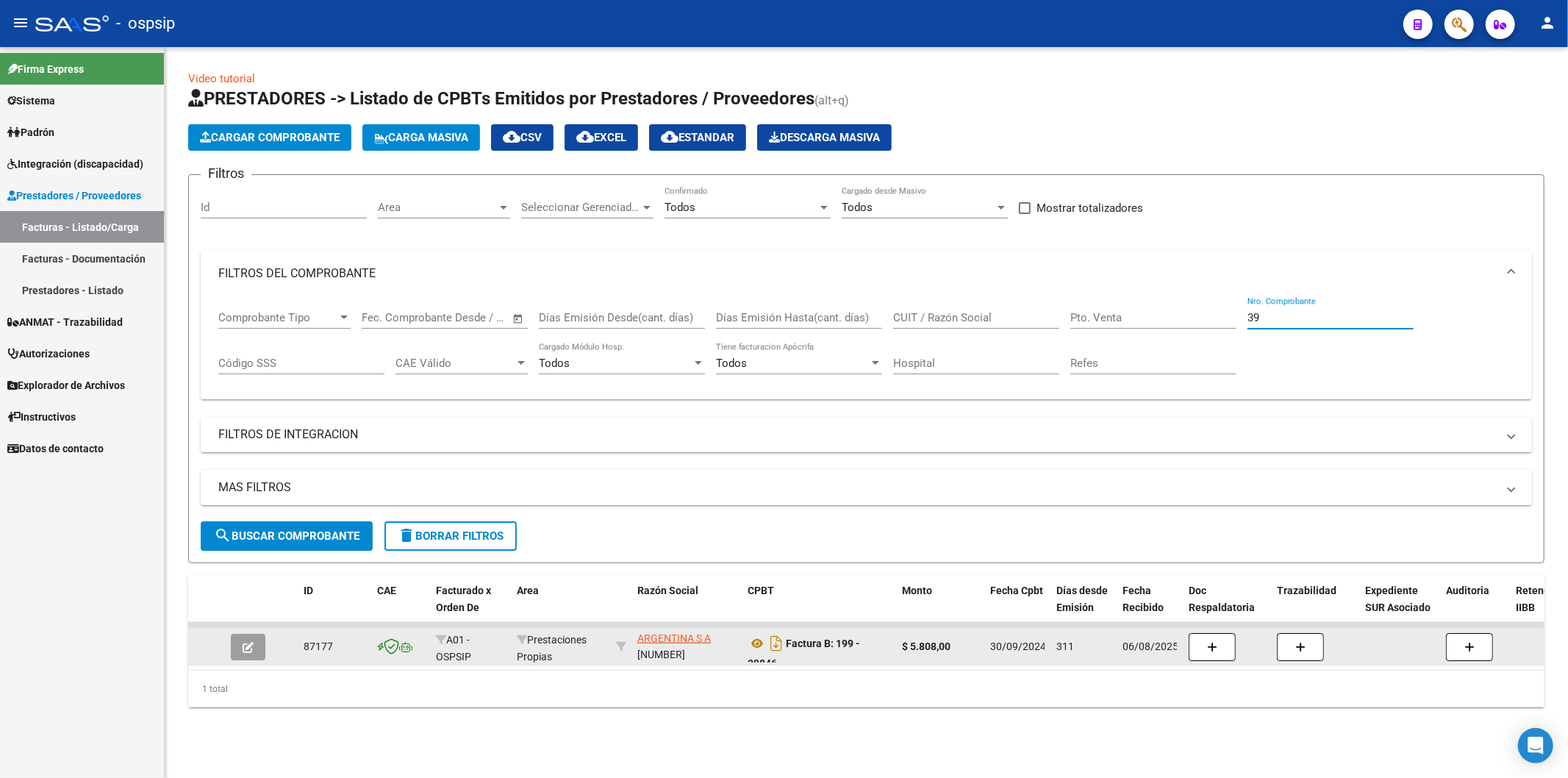 type on "3" 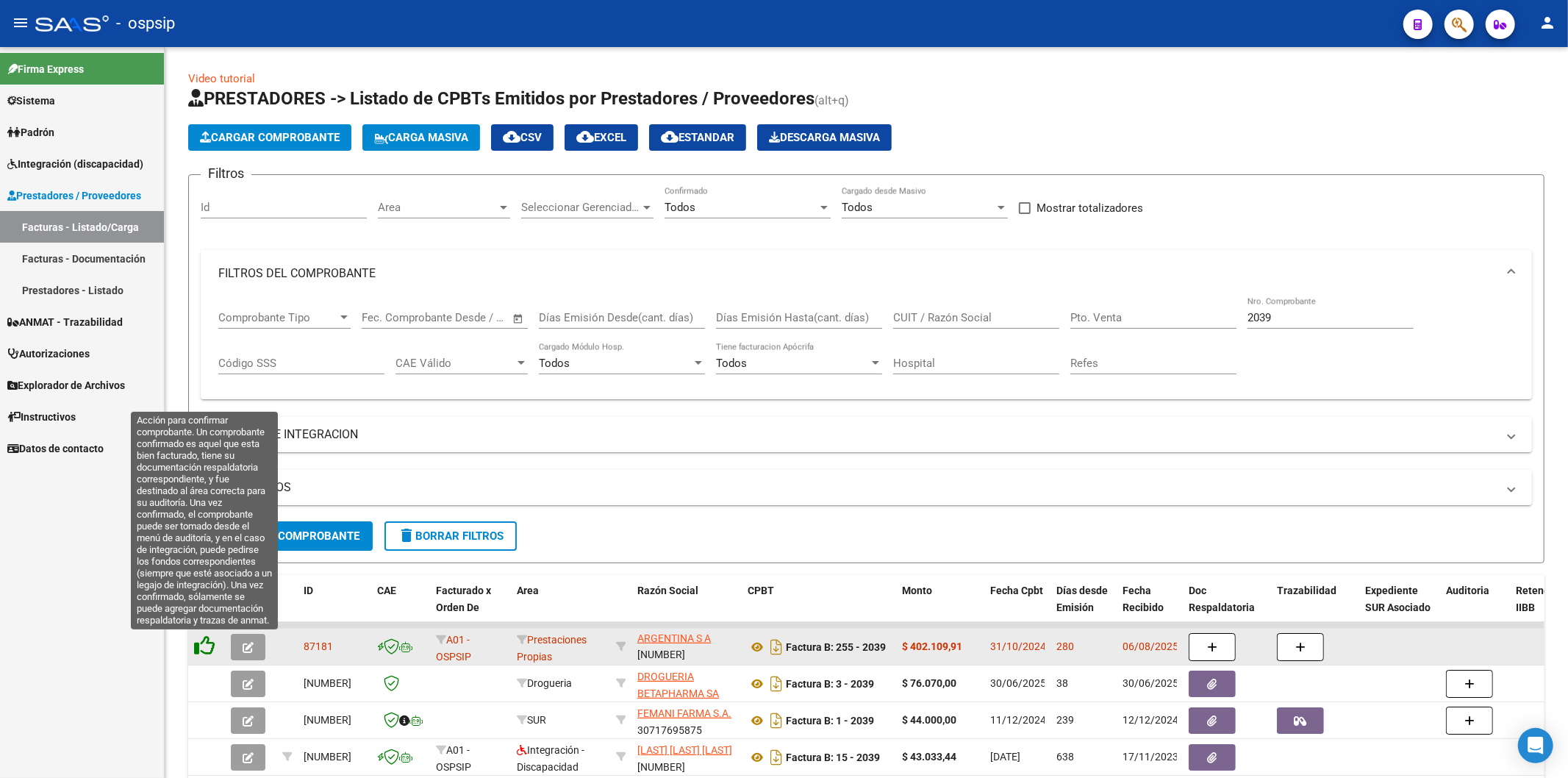 click 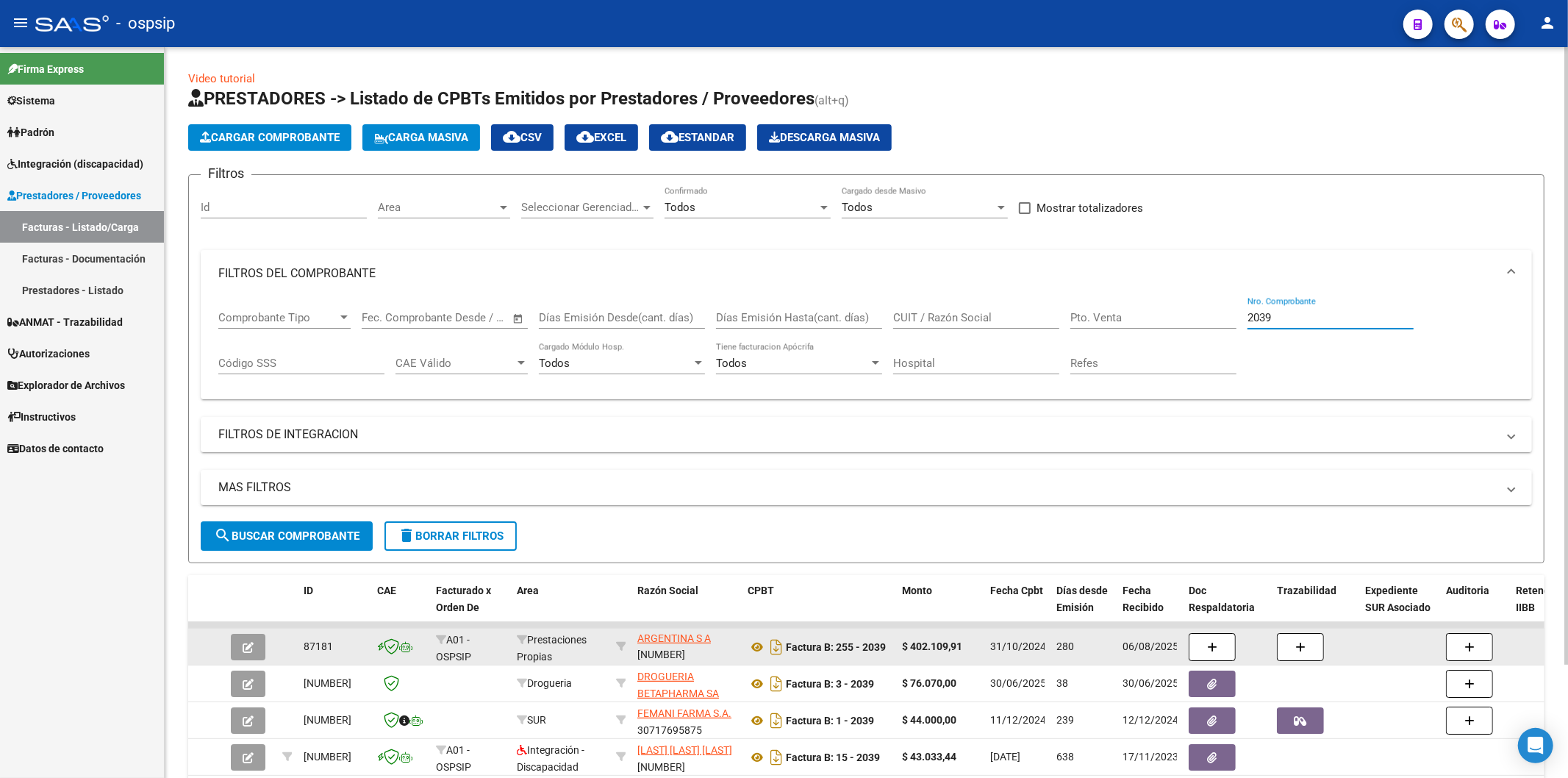 click on "2039" at bounding box center (1331, 318) 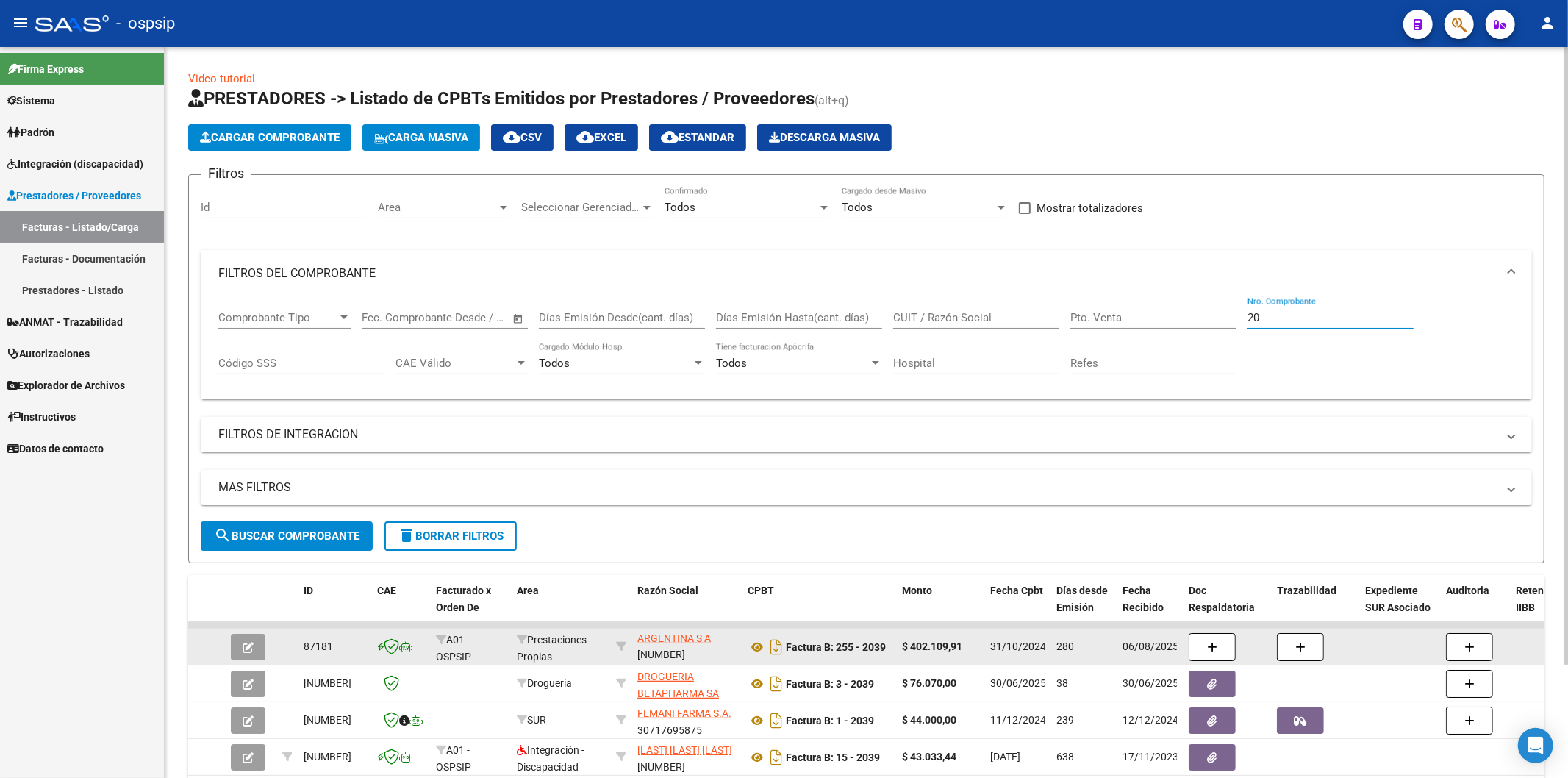 type on "2" 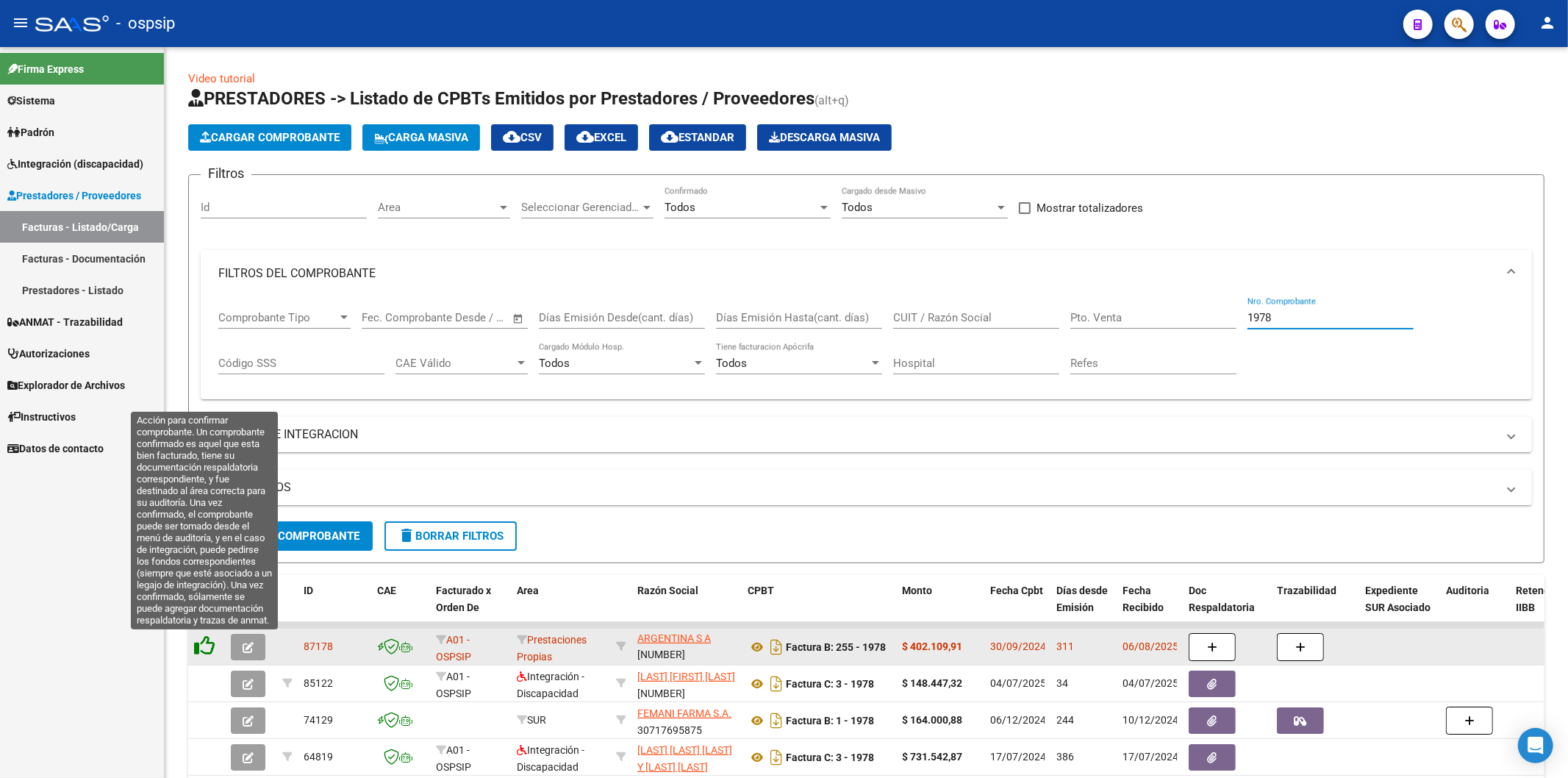 click 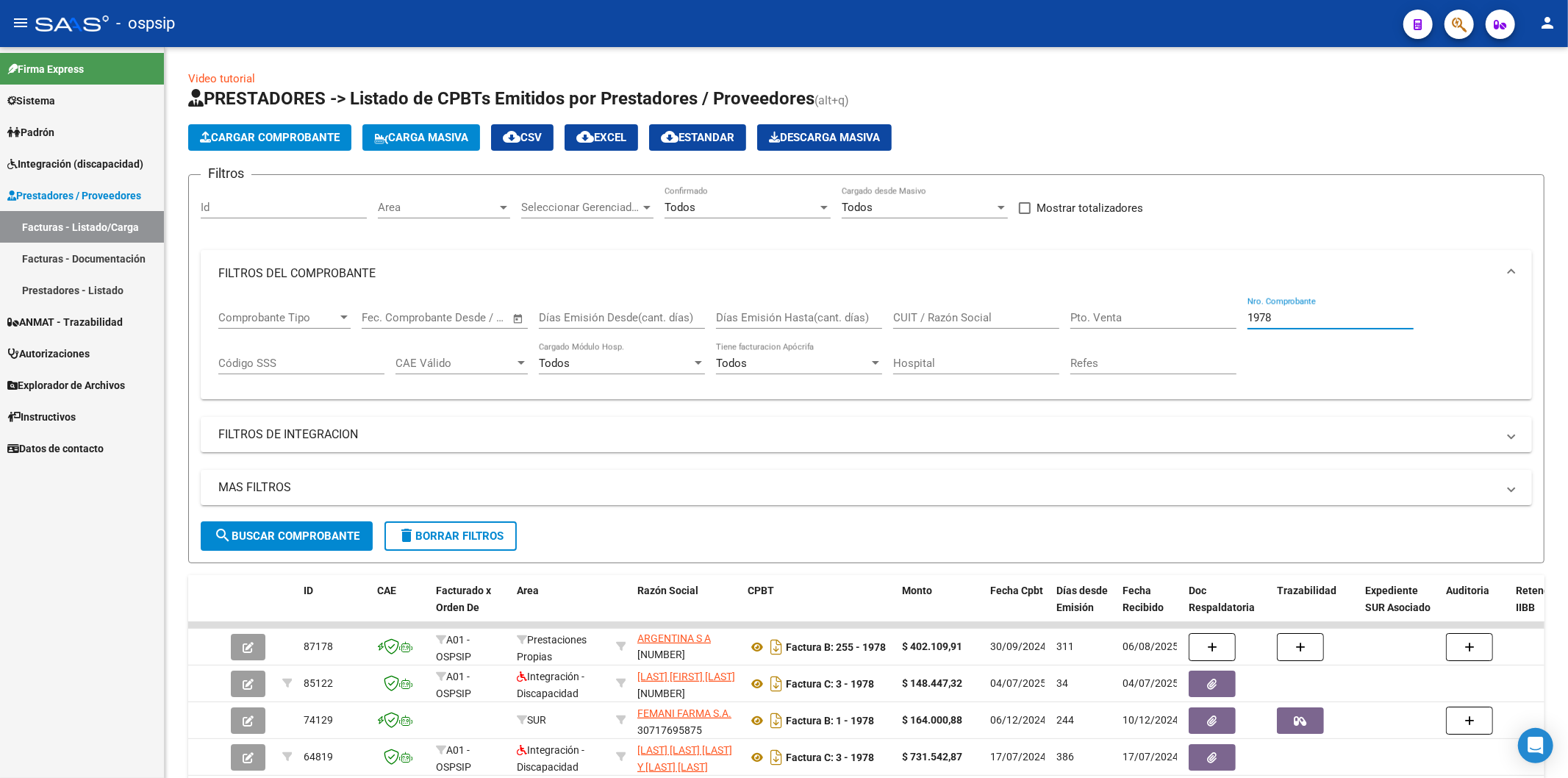 click on "1978" at bounding box center (1331, 318) 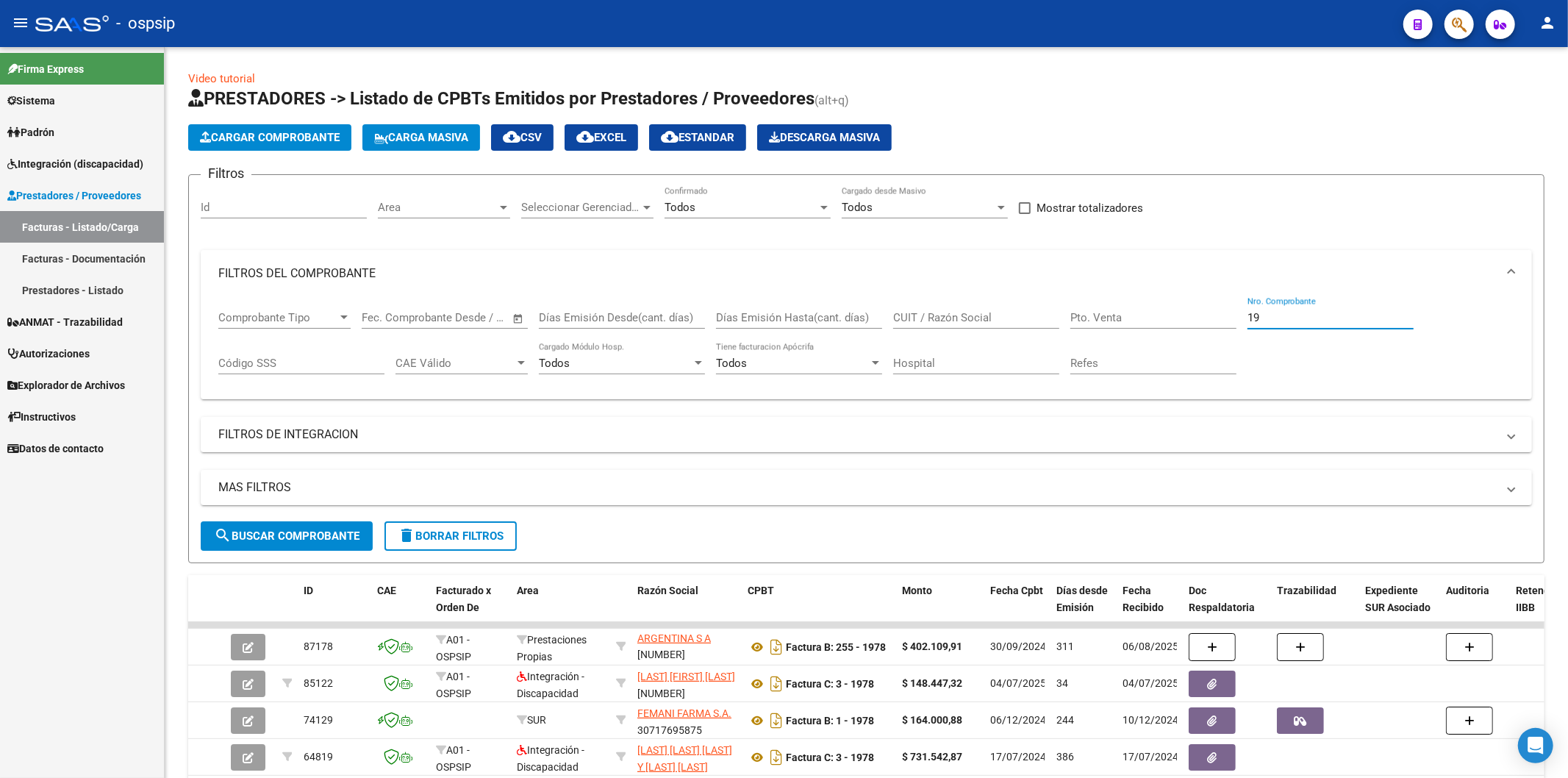 type on "1" 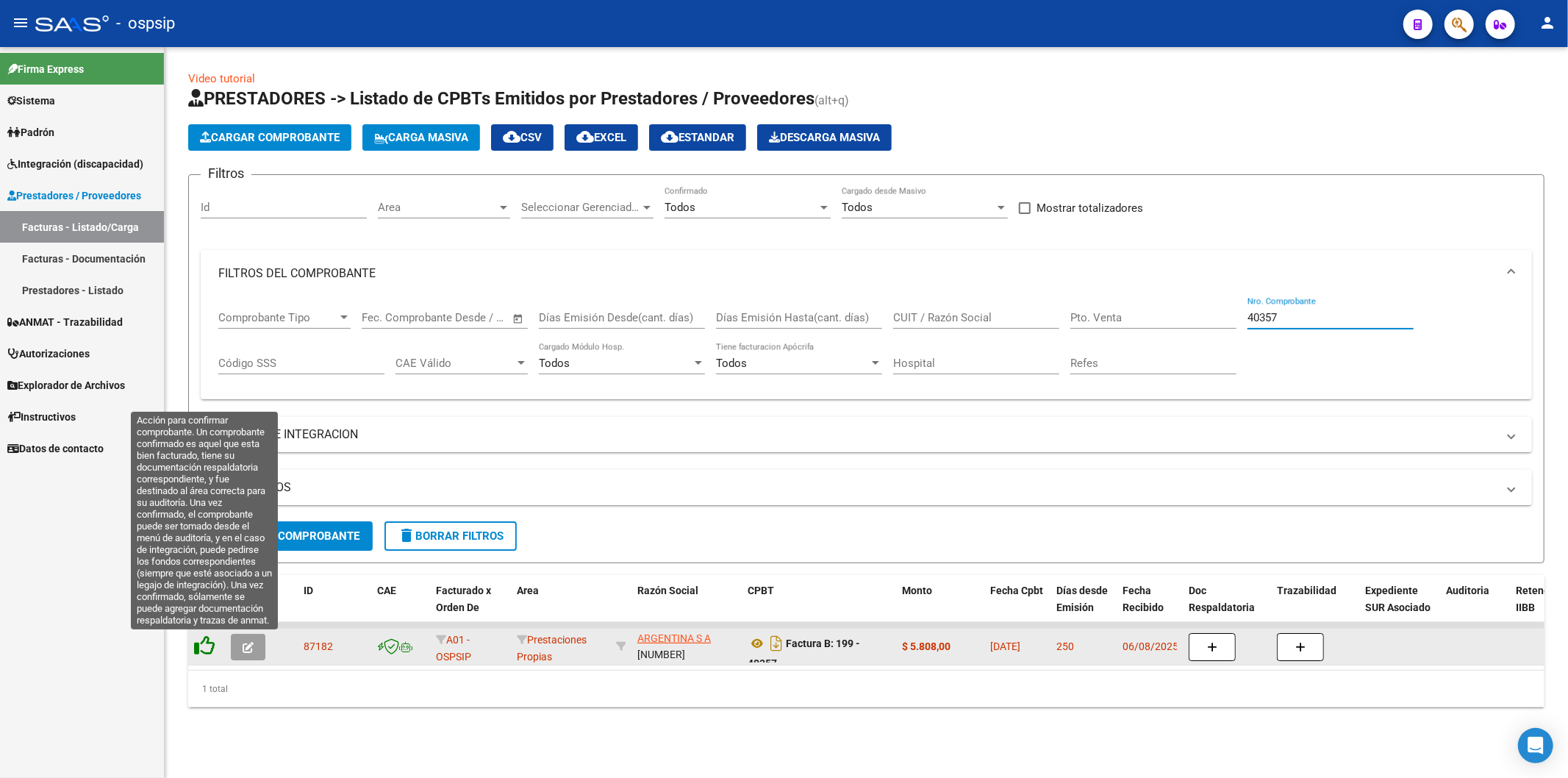 click 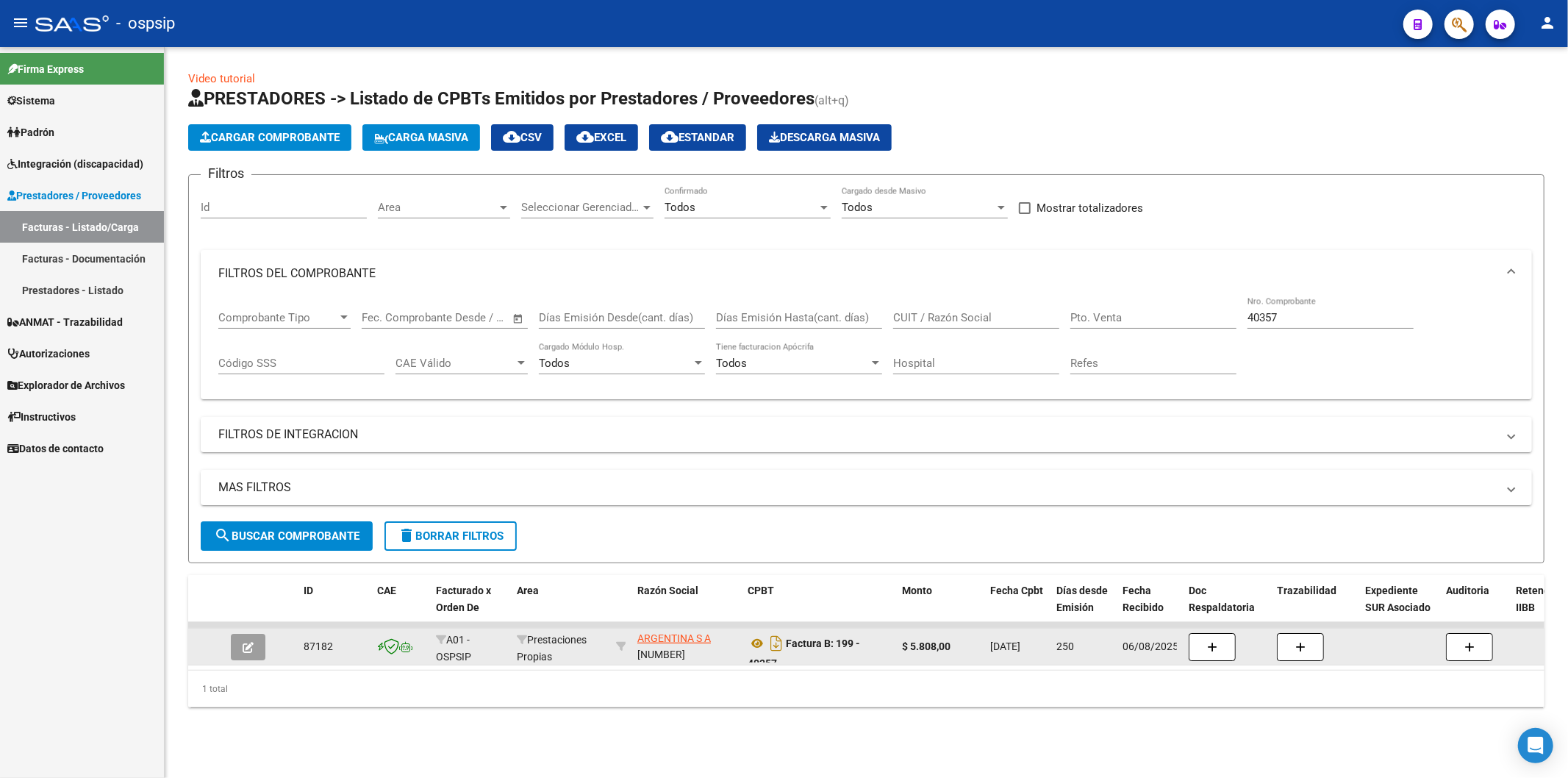 click on "40357" at bounding box center (1331, 318) 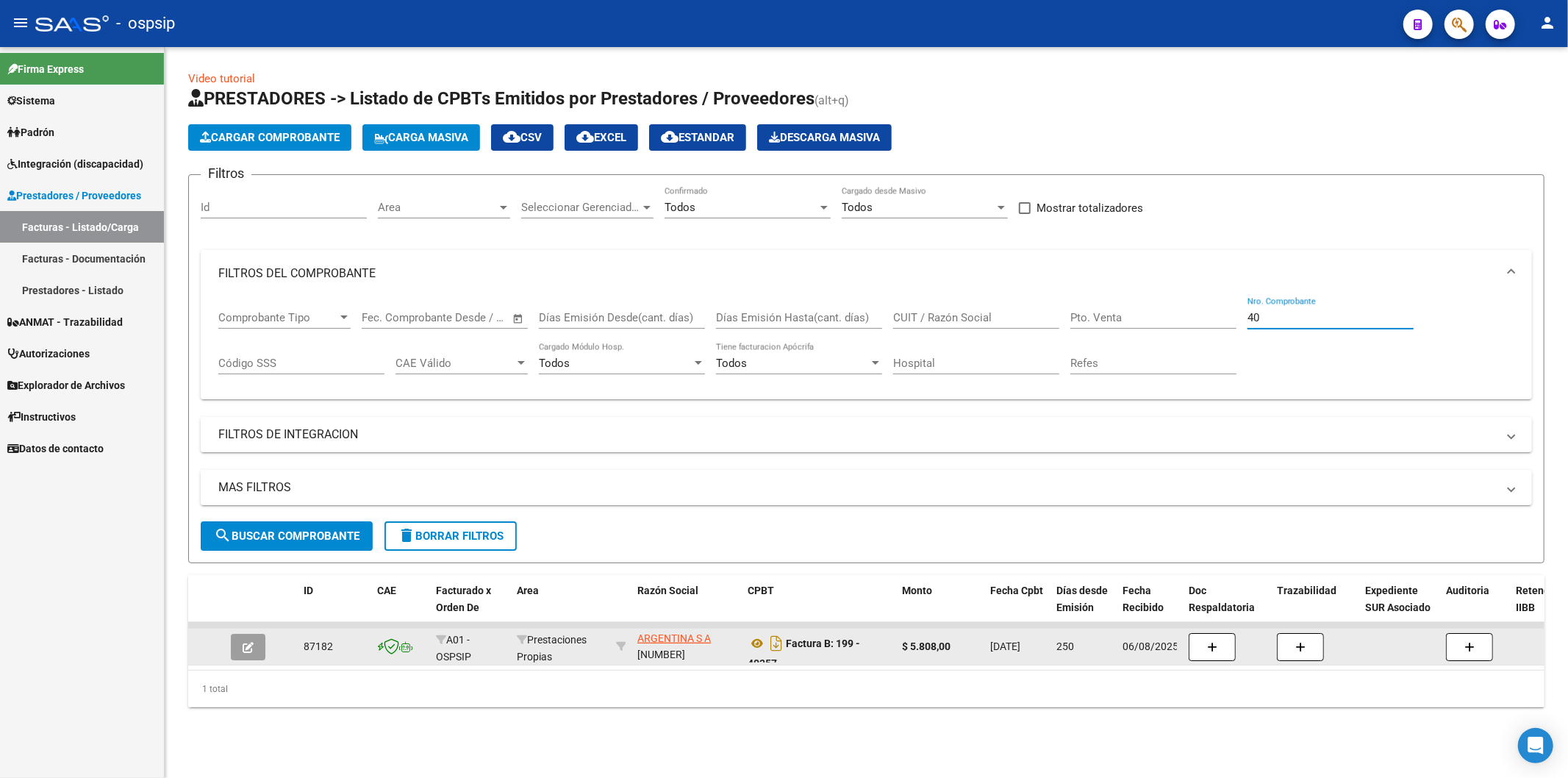 type on "4" 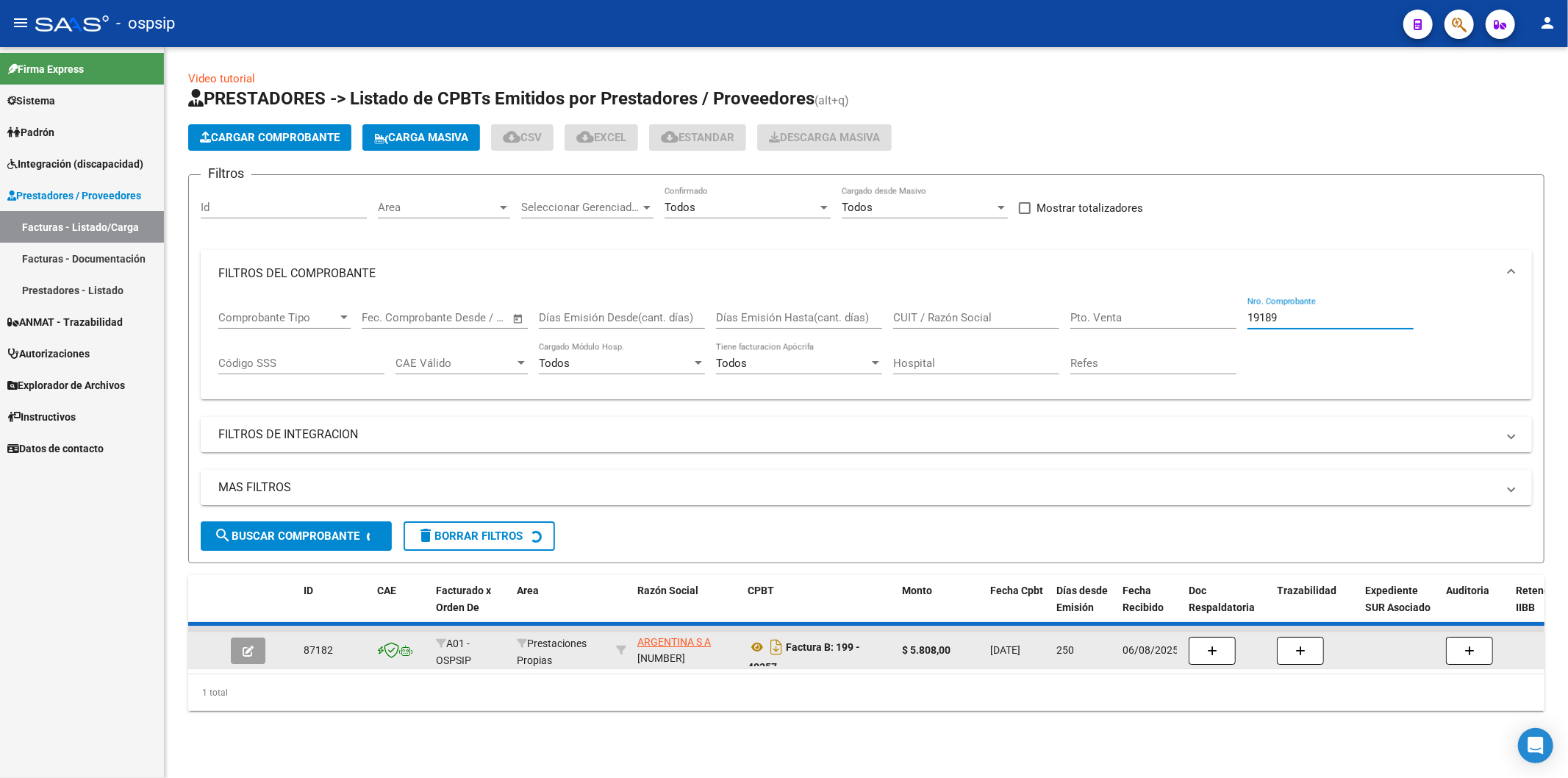 scroll, scrollTop: 69, scrollLeft: 0, axis: vertical 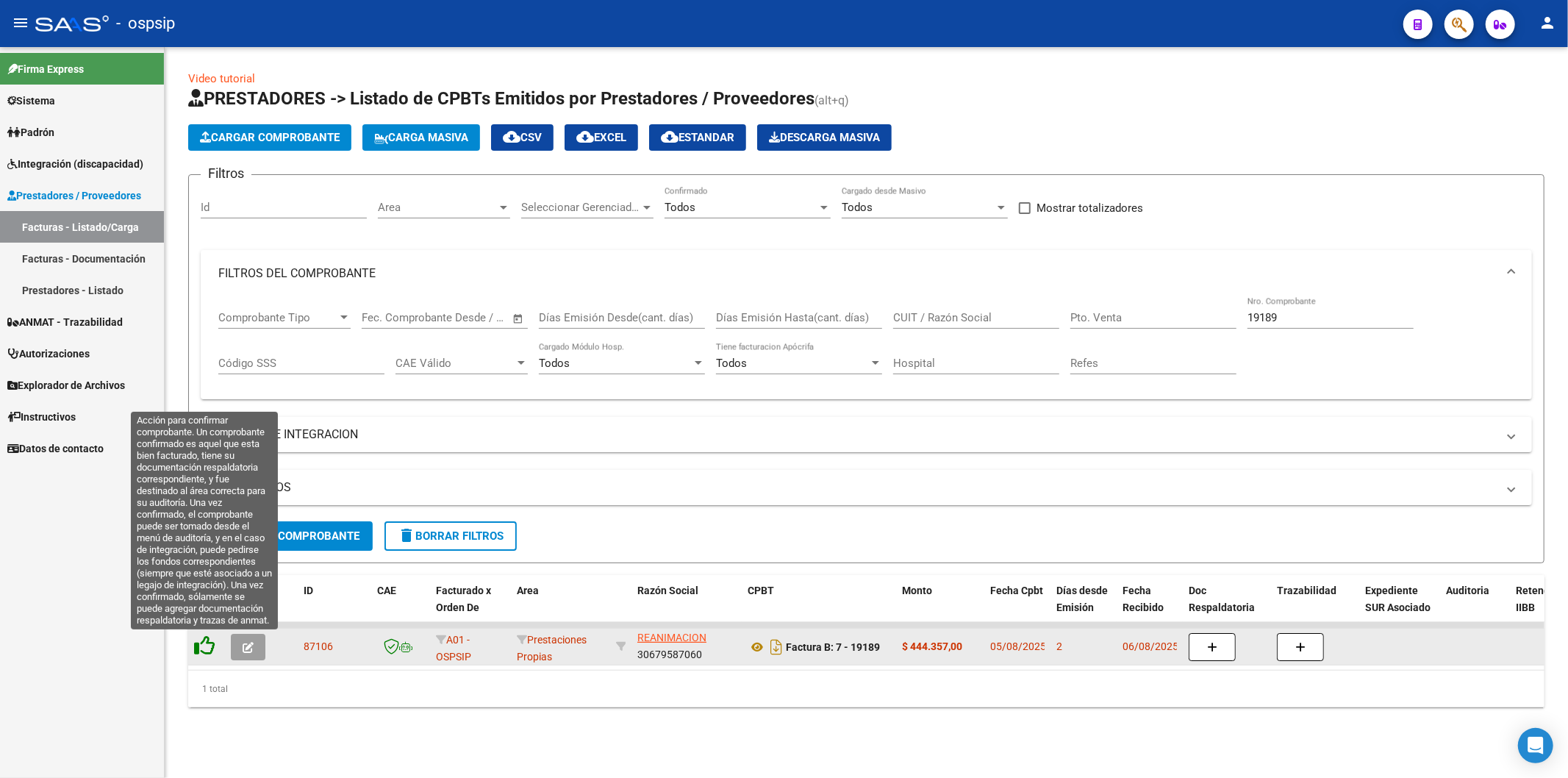 click 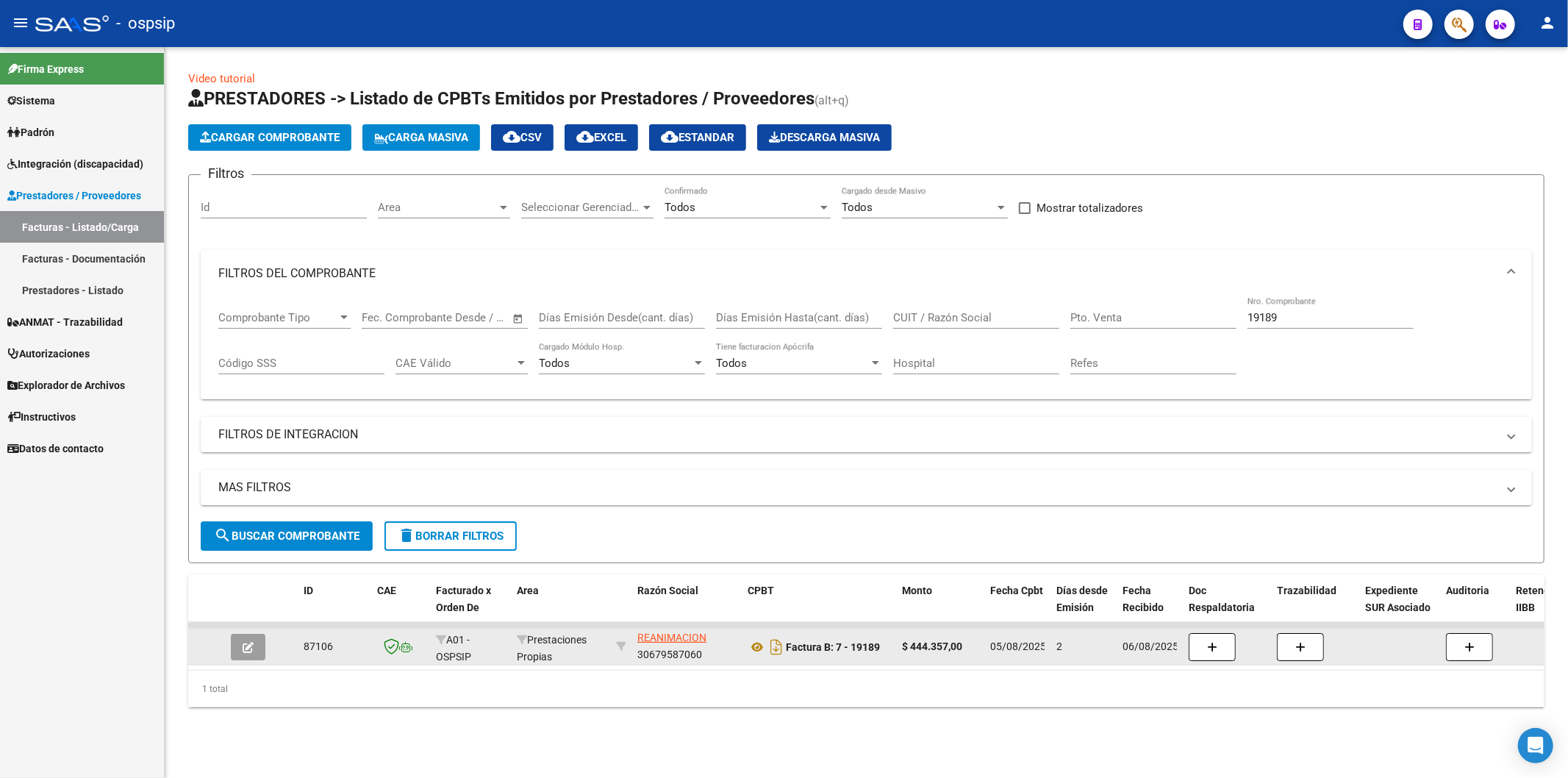 click on "19189" at bounding box center (1331, 318) 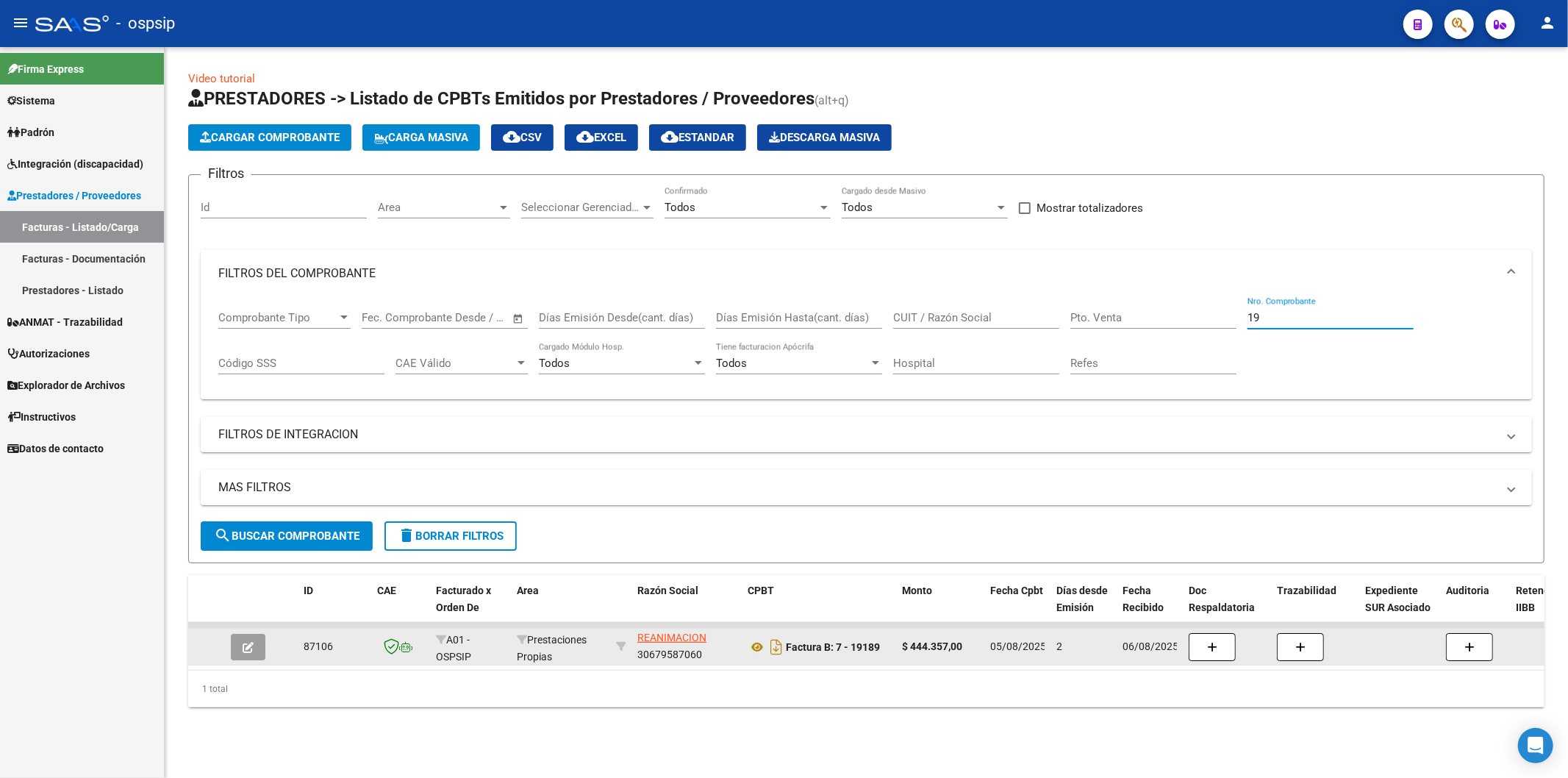 type on "1" 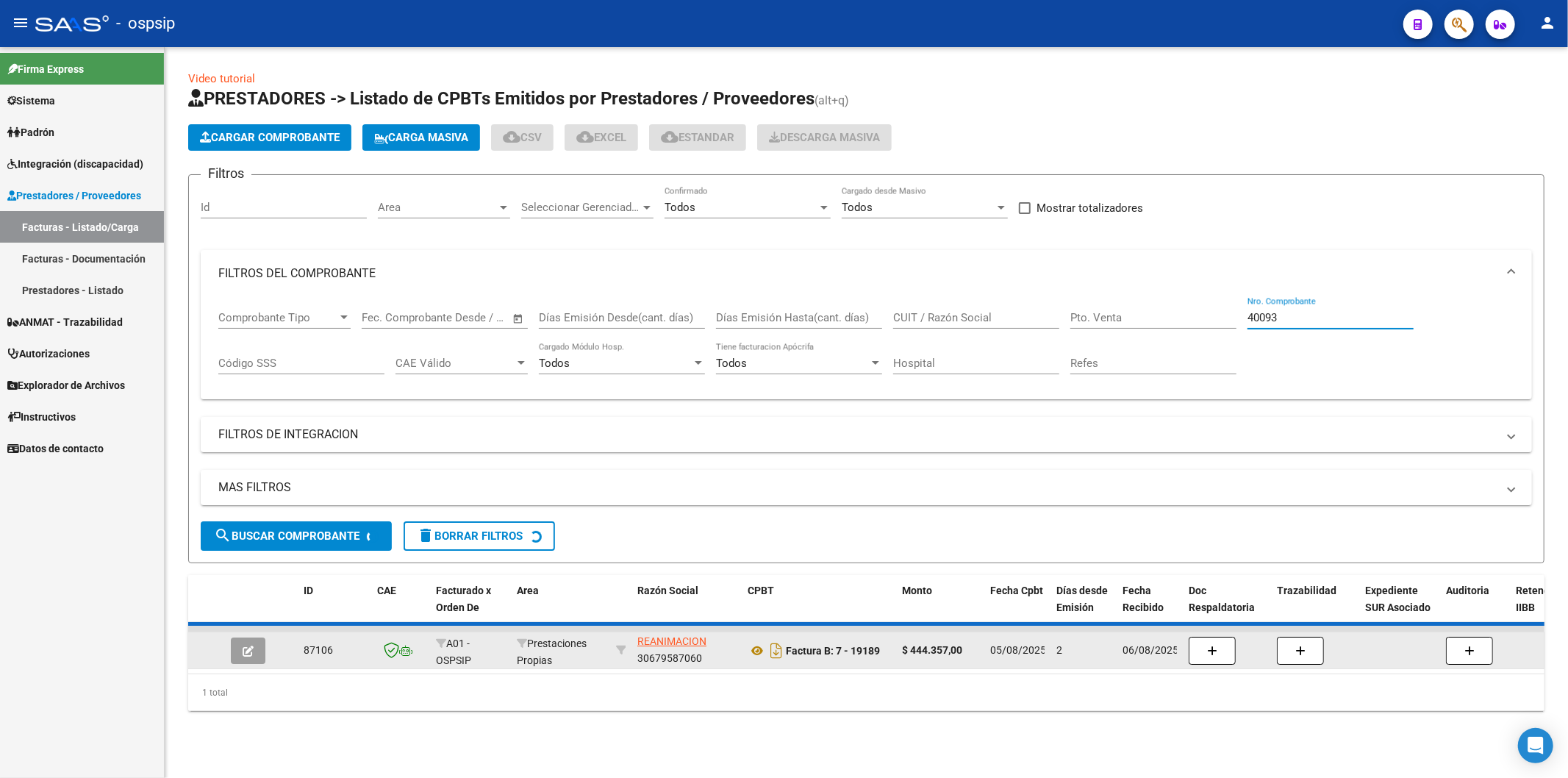 scroll, scrollTop: 18, scrollLeft: 0, axis: vertical 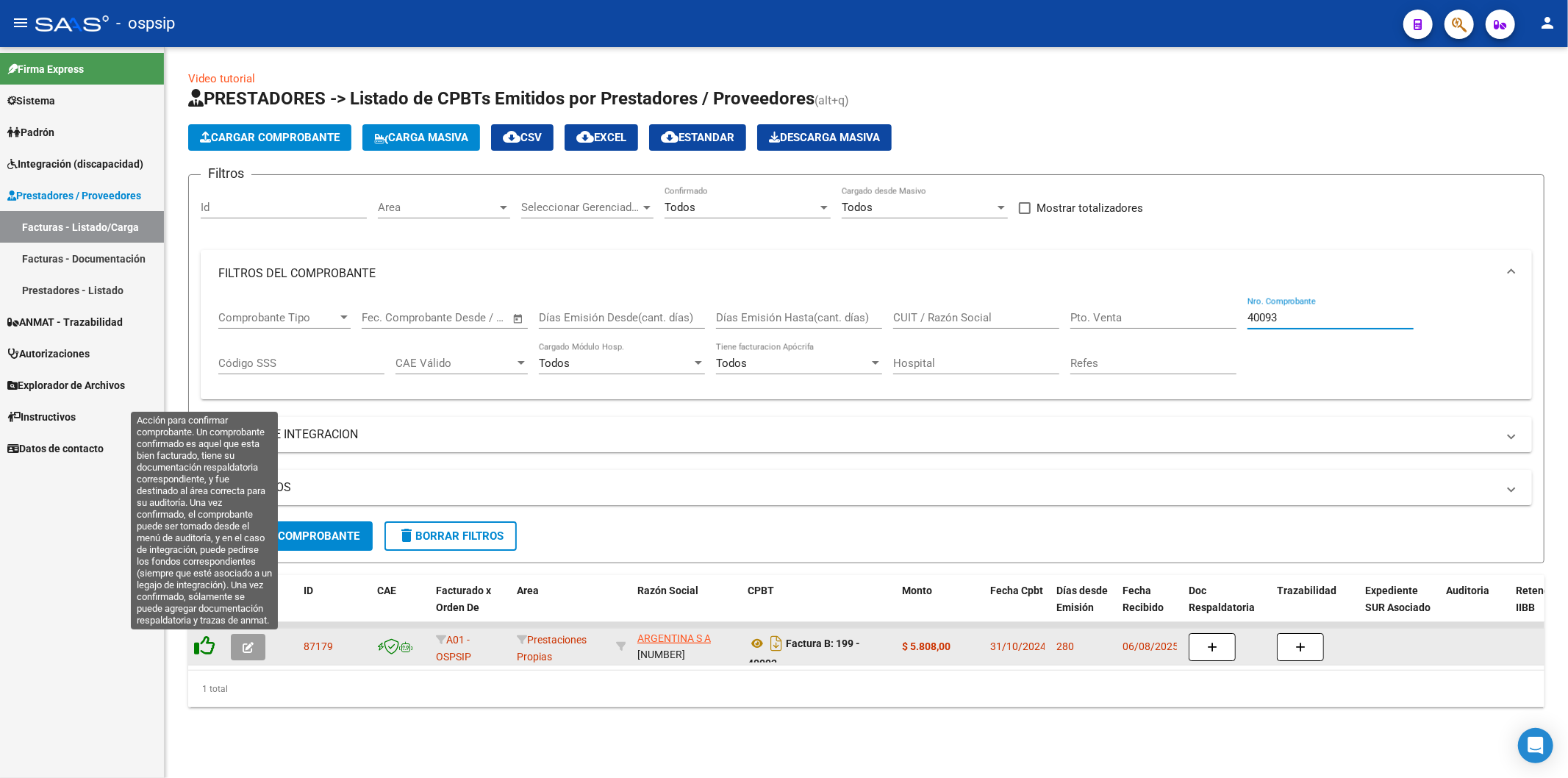 click 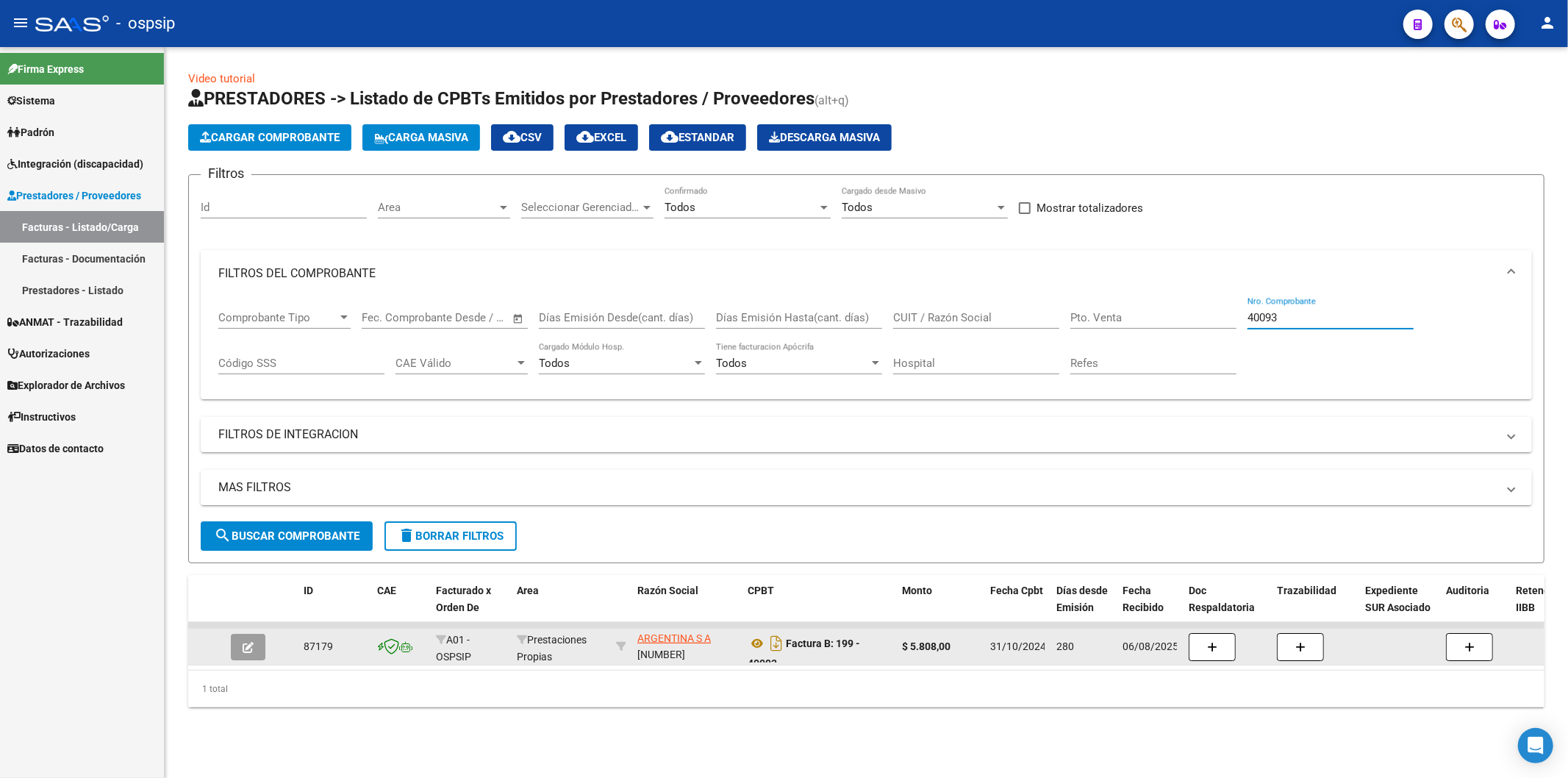 click on "40093" at bounding box center [1331, 318] 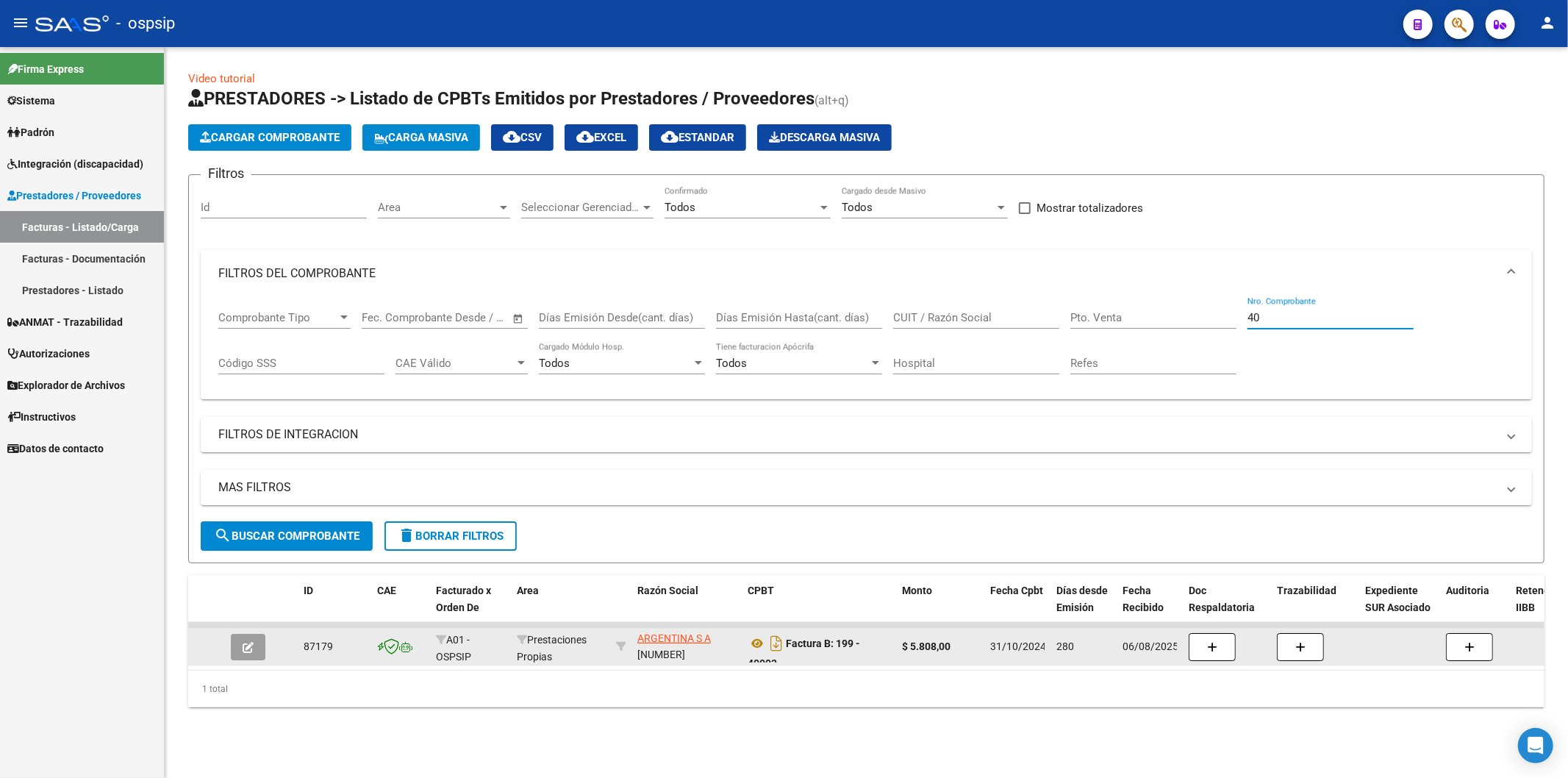 type on "4" 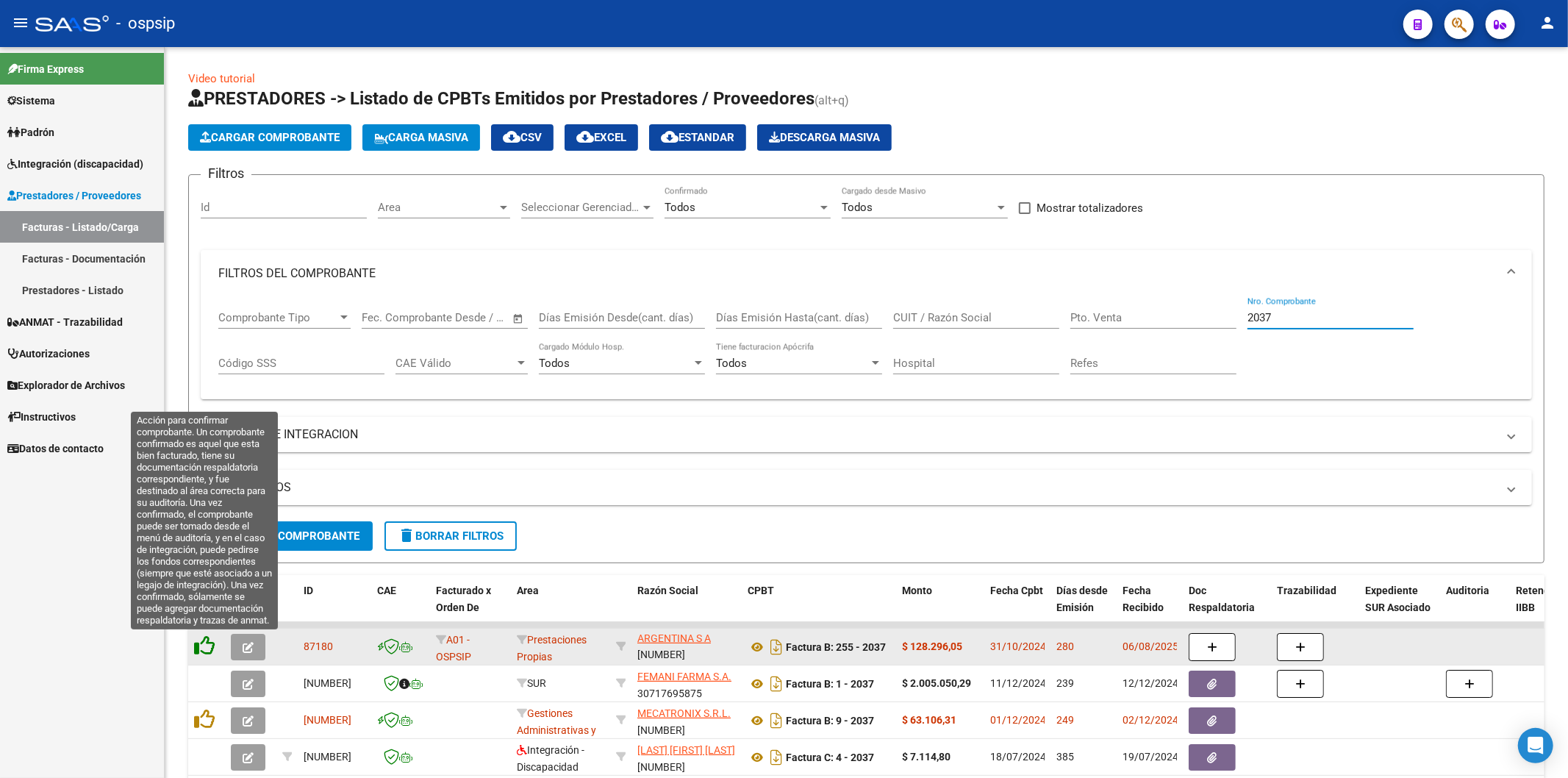 click 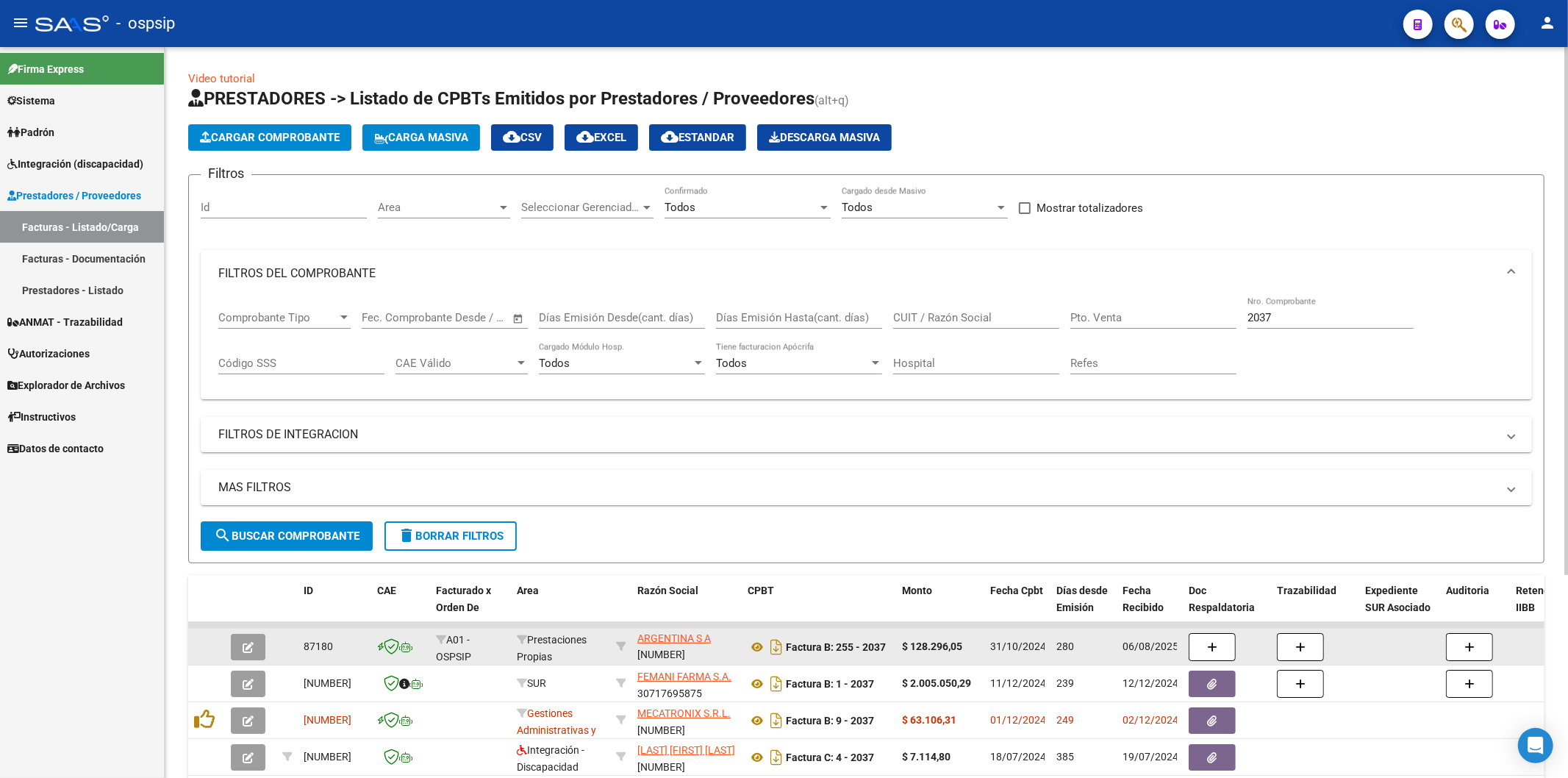 click on "2037" at bounding box center (1331, 318) 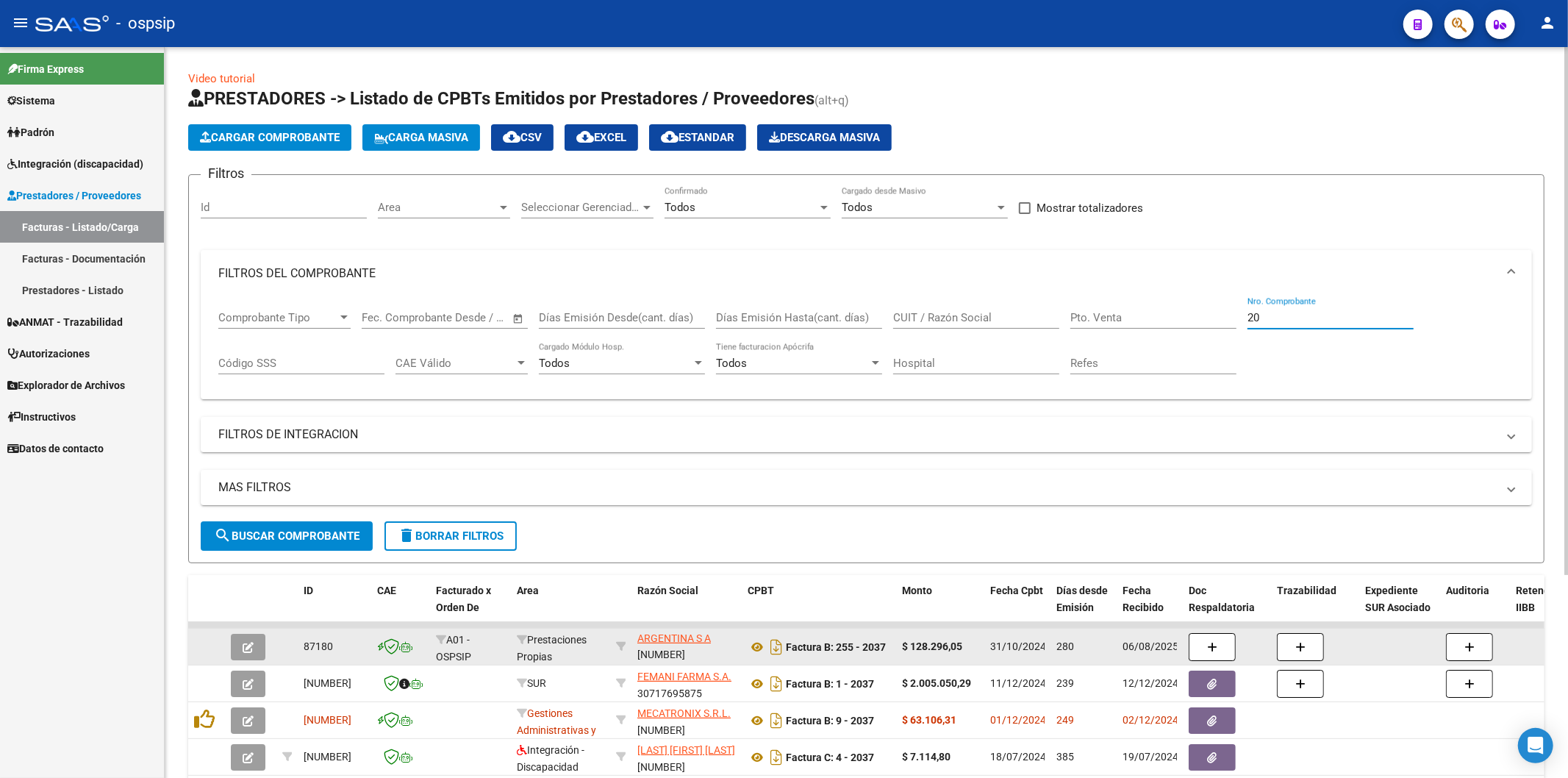 type on "2" 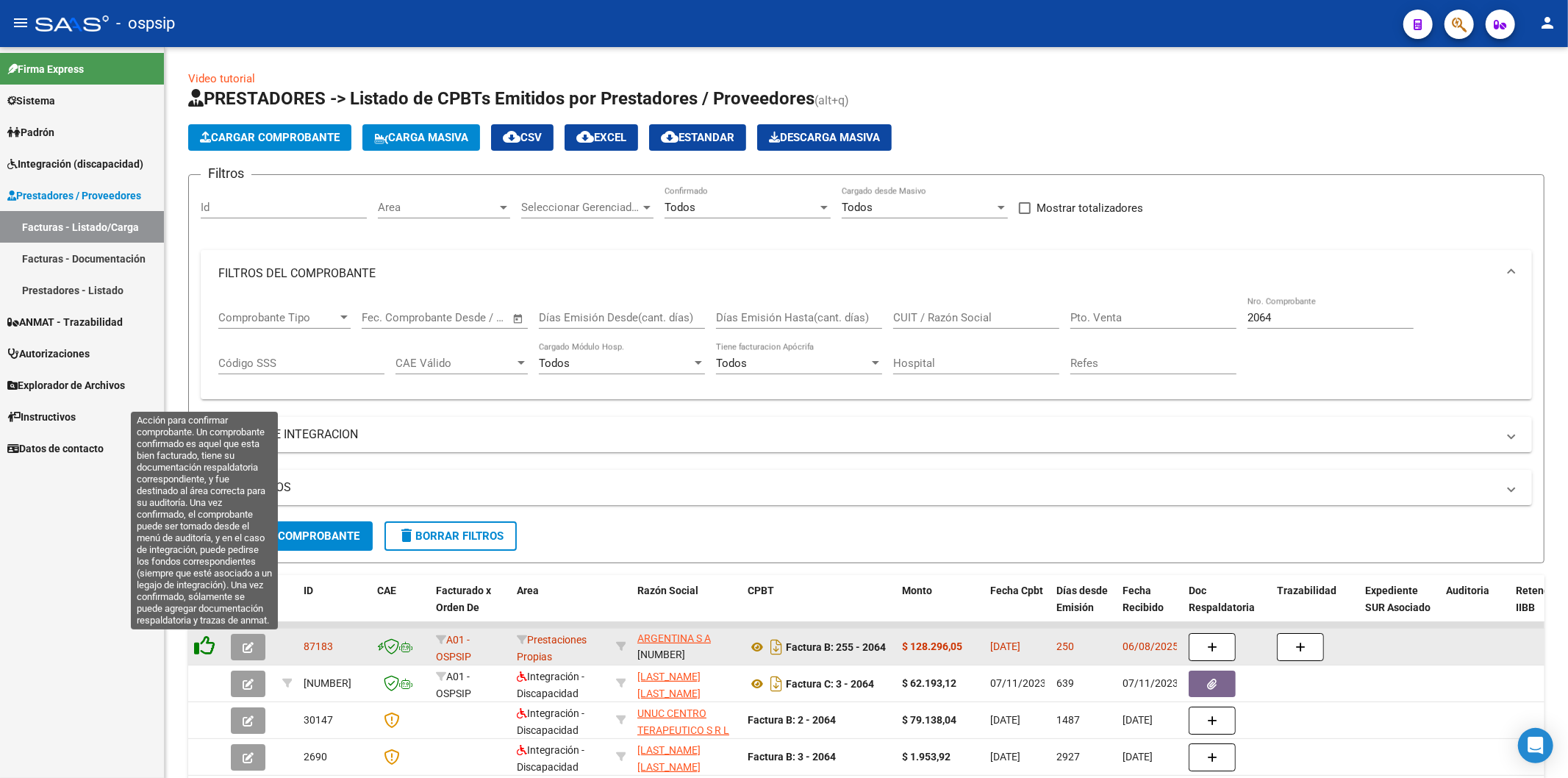 click 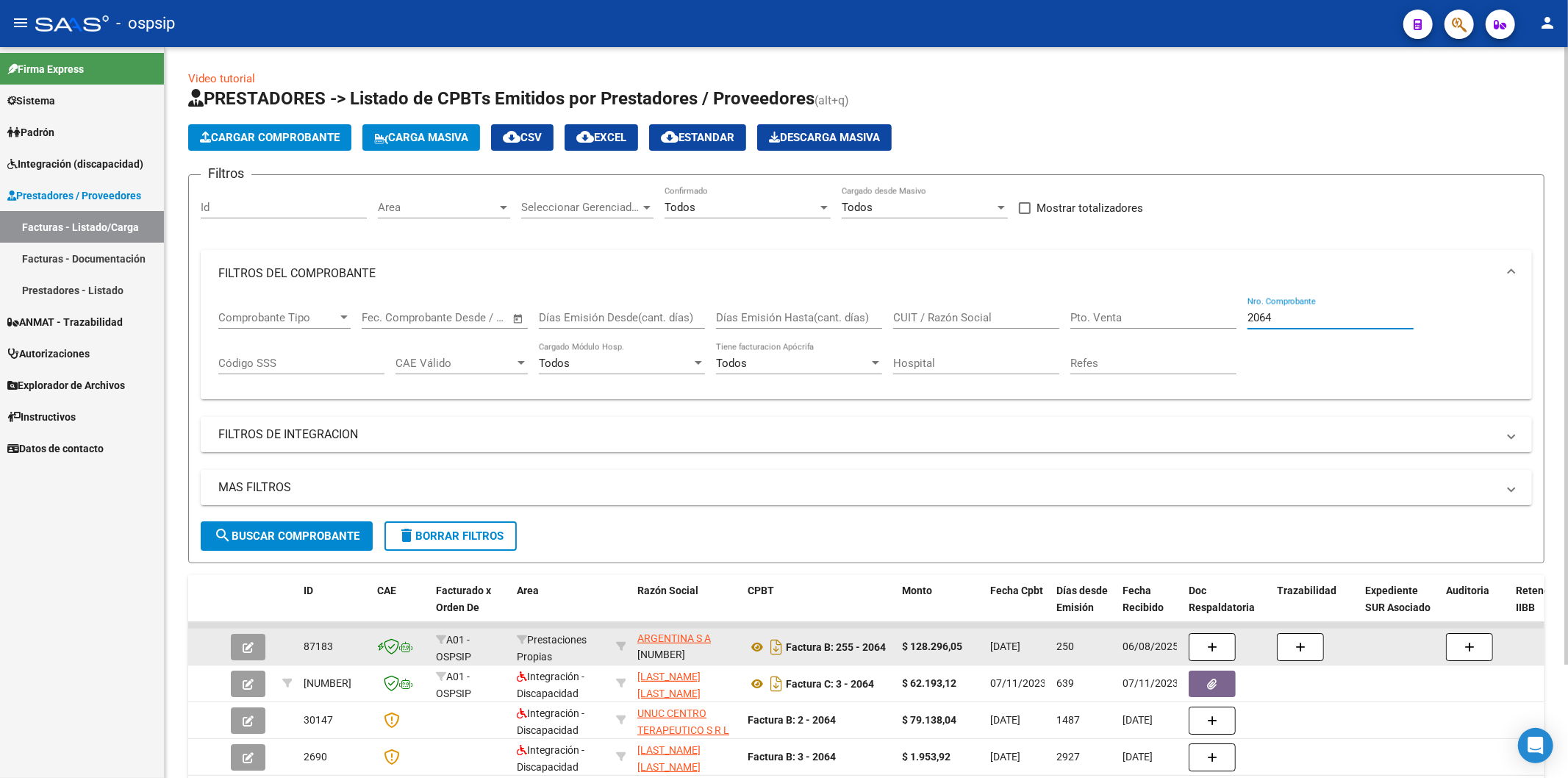 click on "2064" at bounding box center [1331, 318] 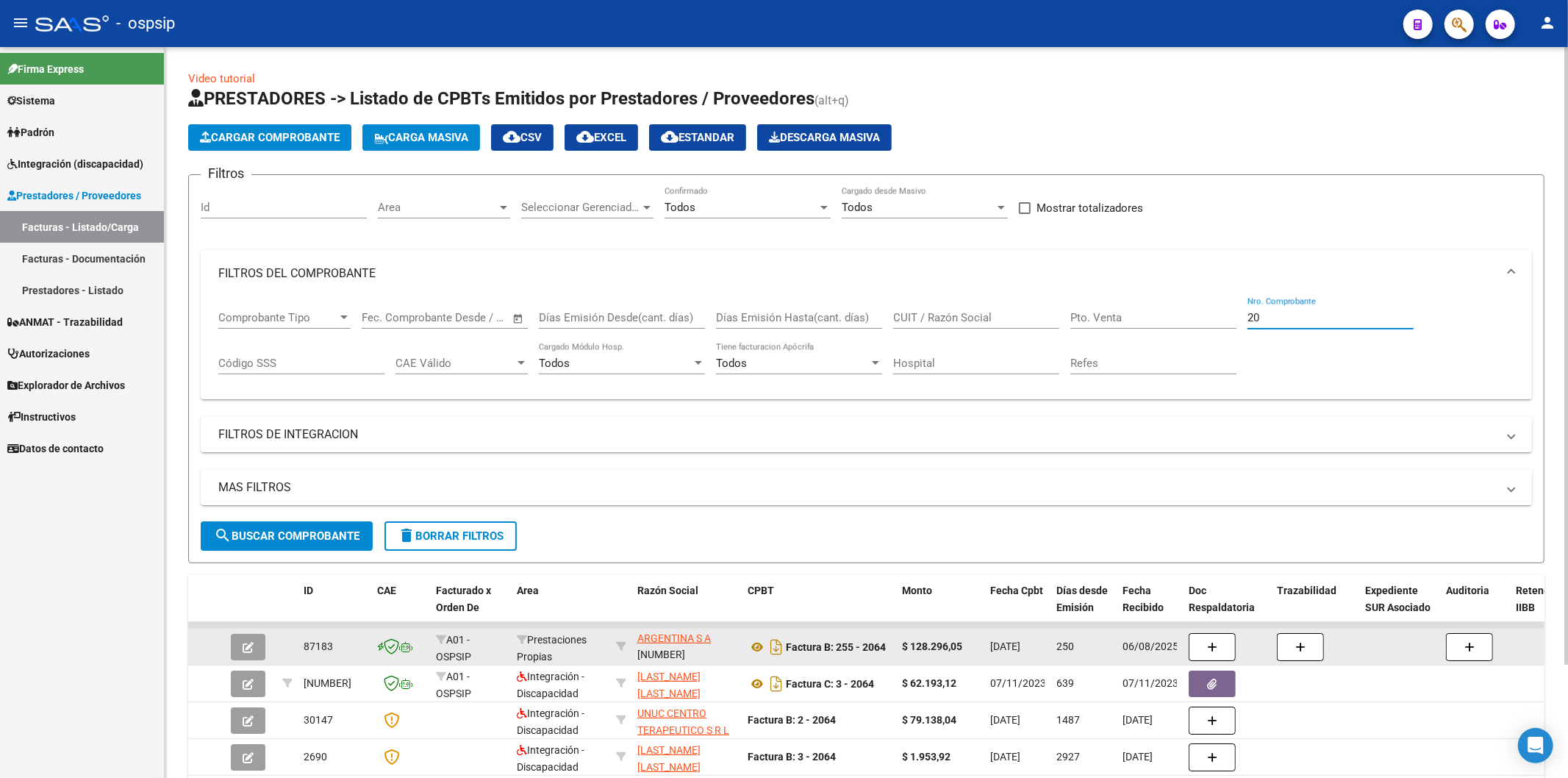 type on "2" 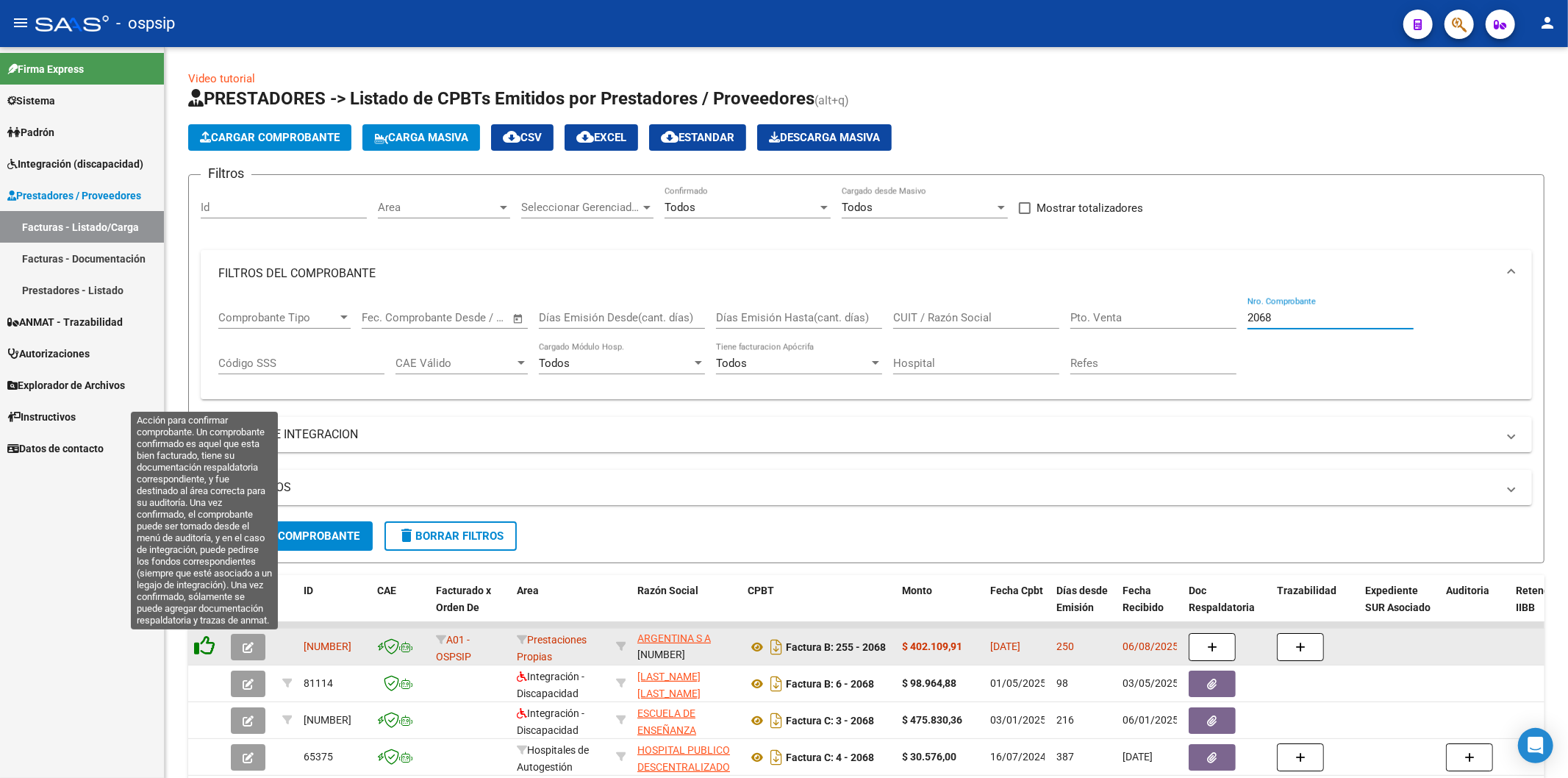 click 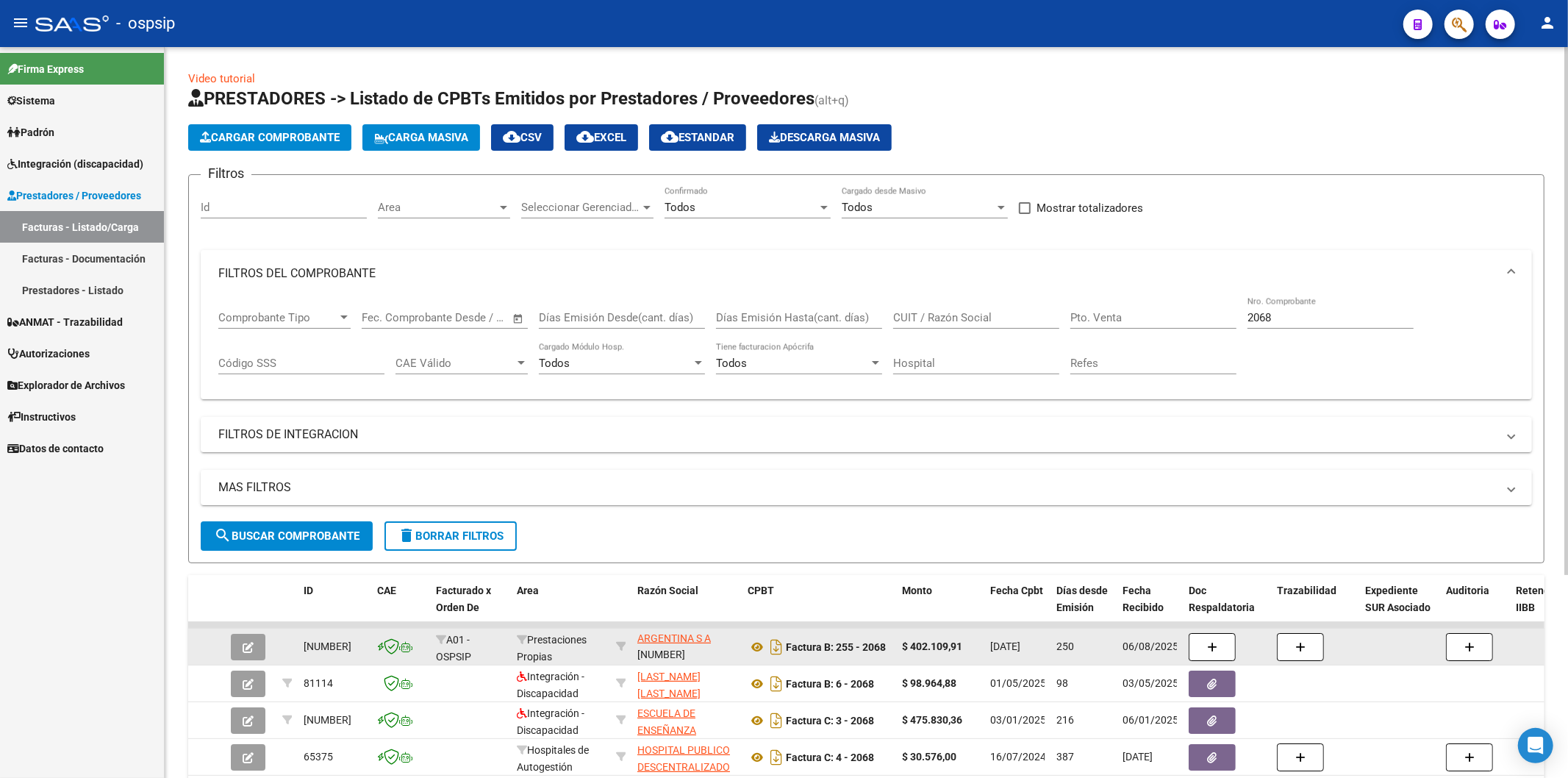 click on "2068" at bounding box center [1331, 318] 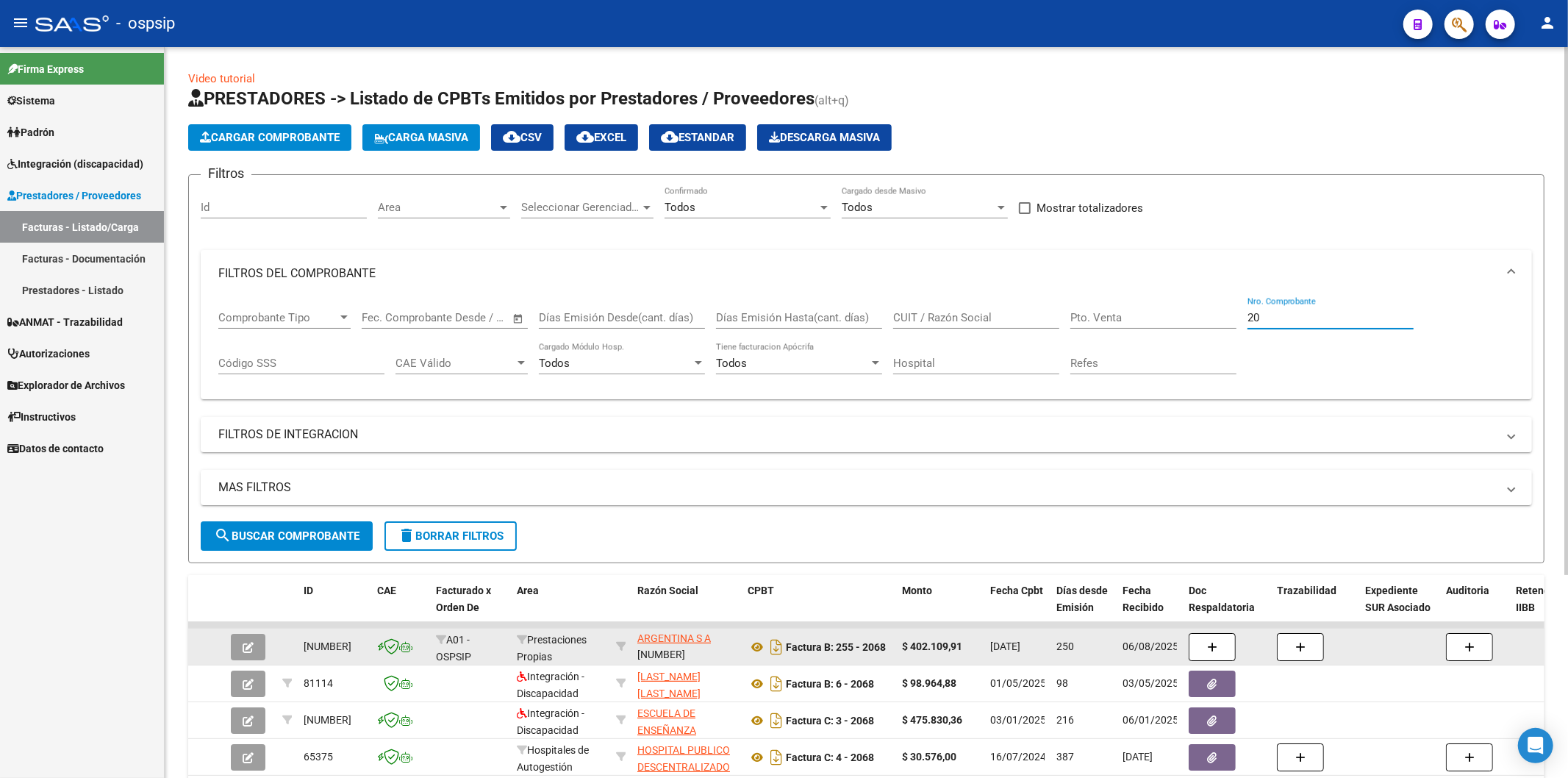 type on "2" 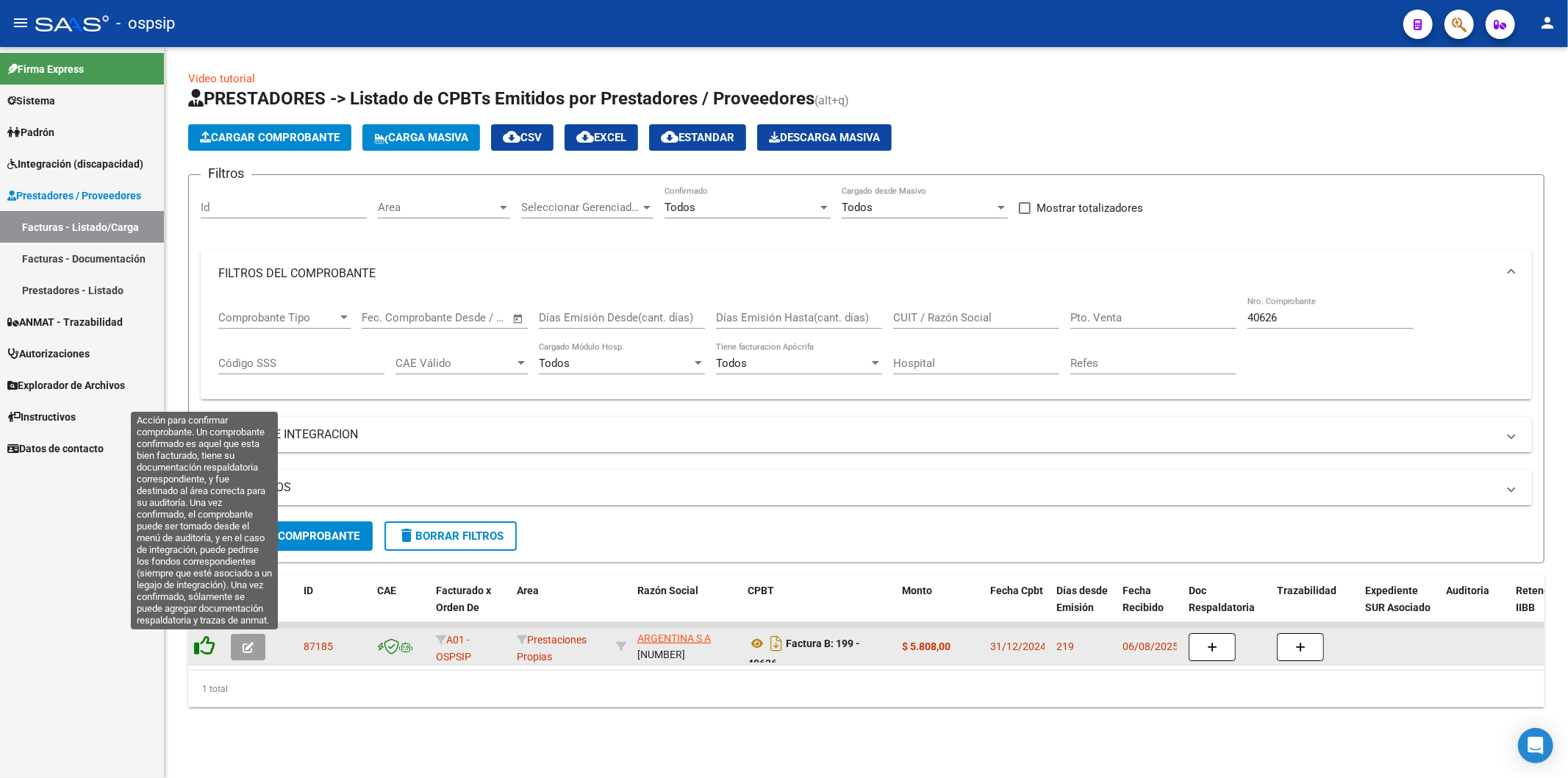 click 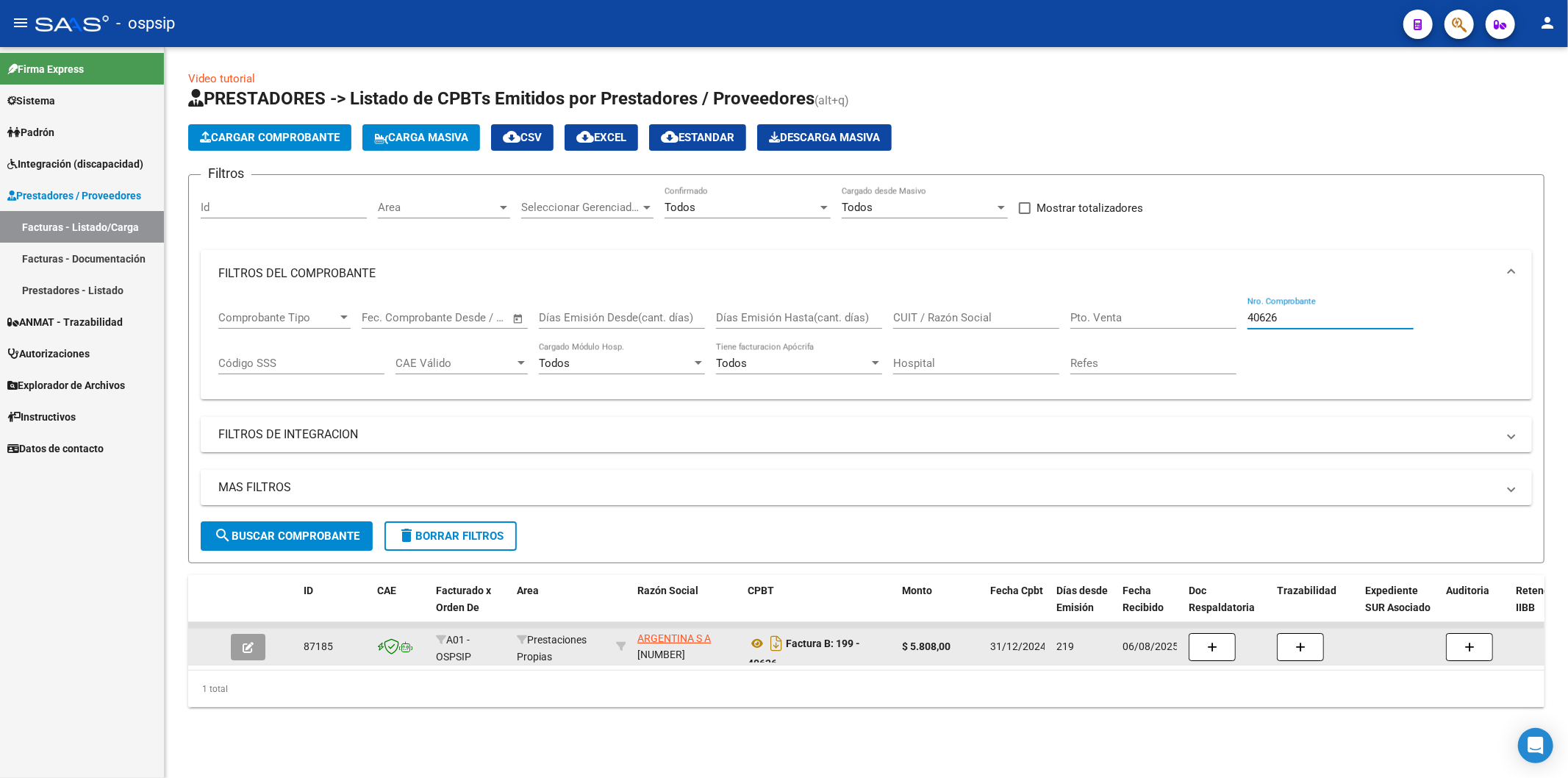click on "40626" at bounding box center (1331, 318) 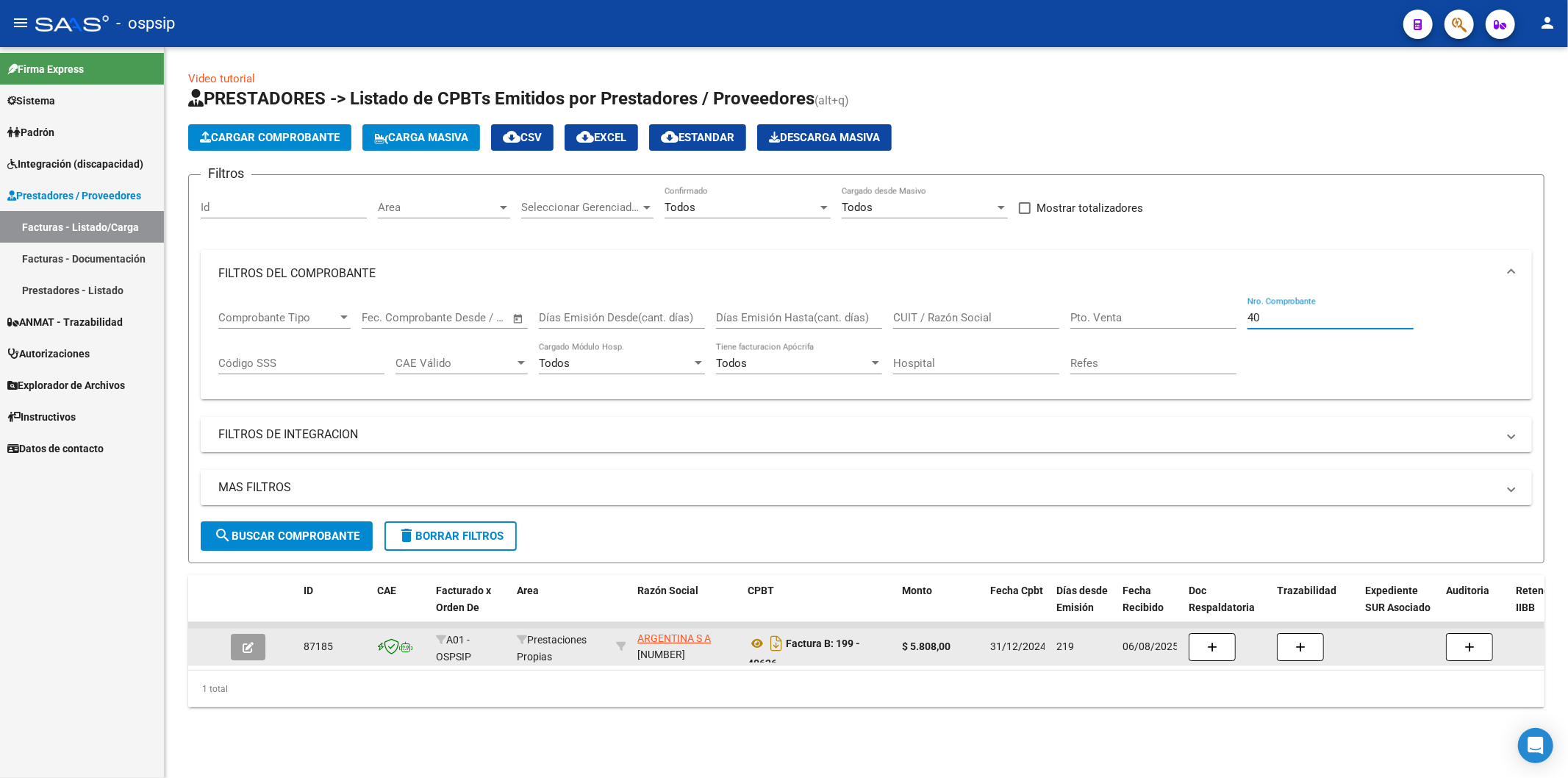 type on "4" 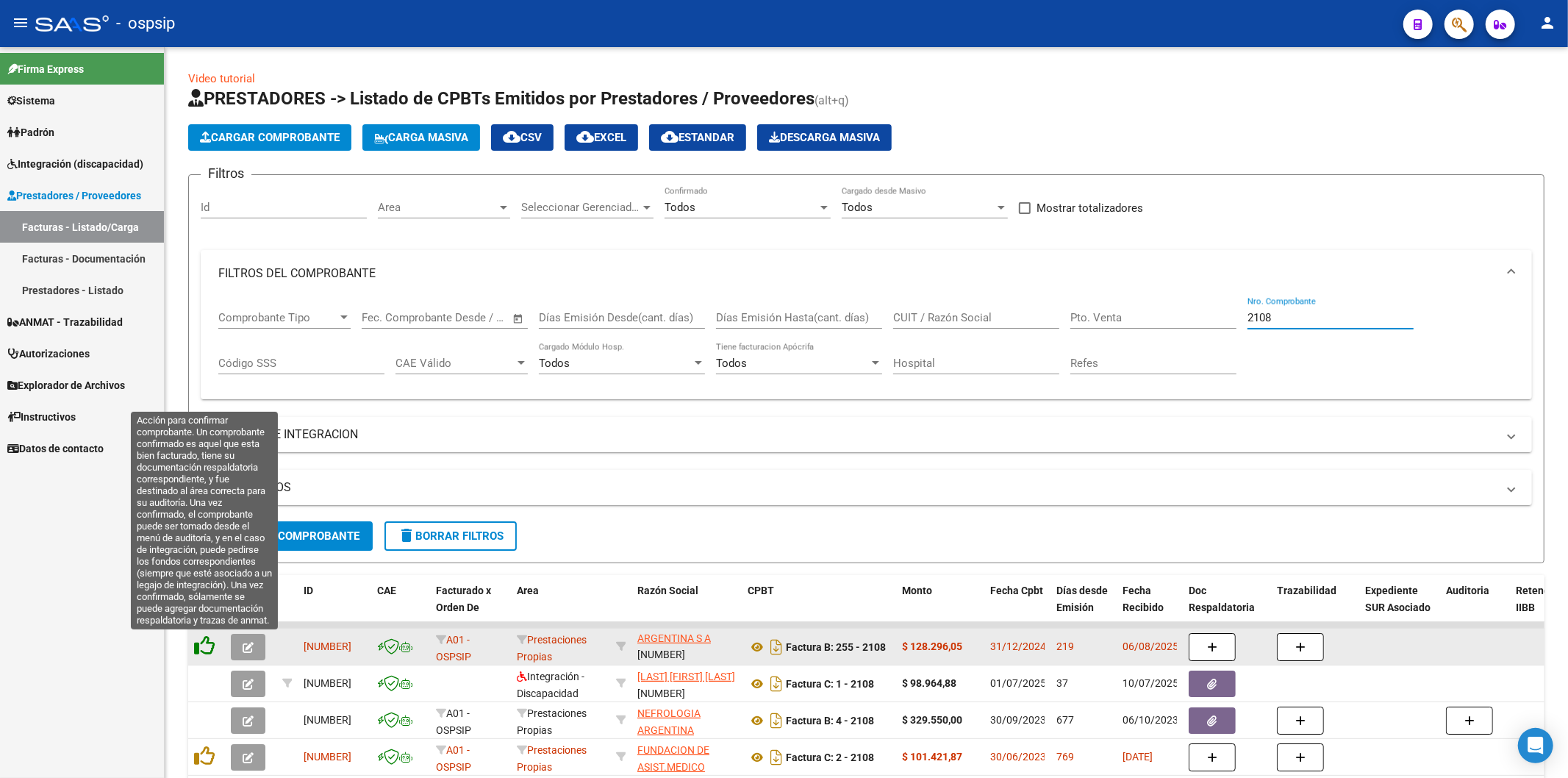 click 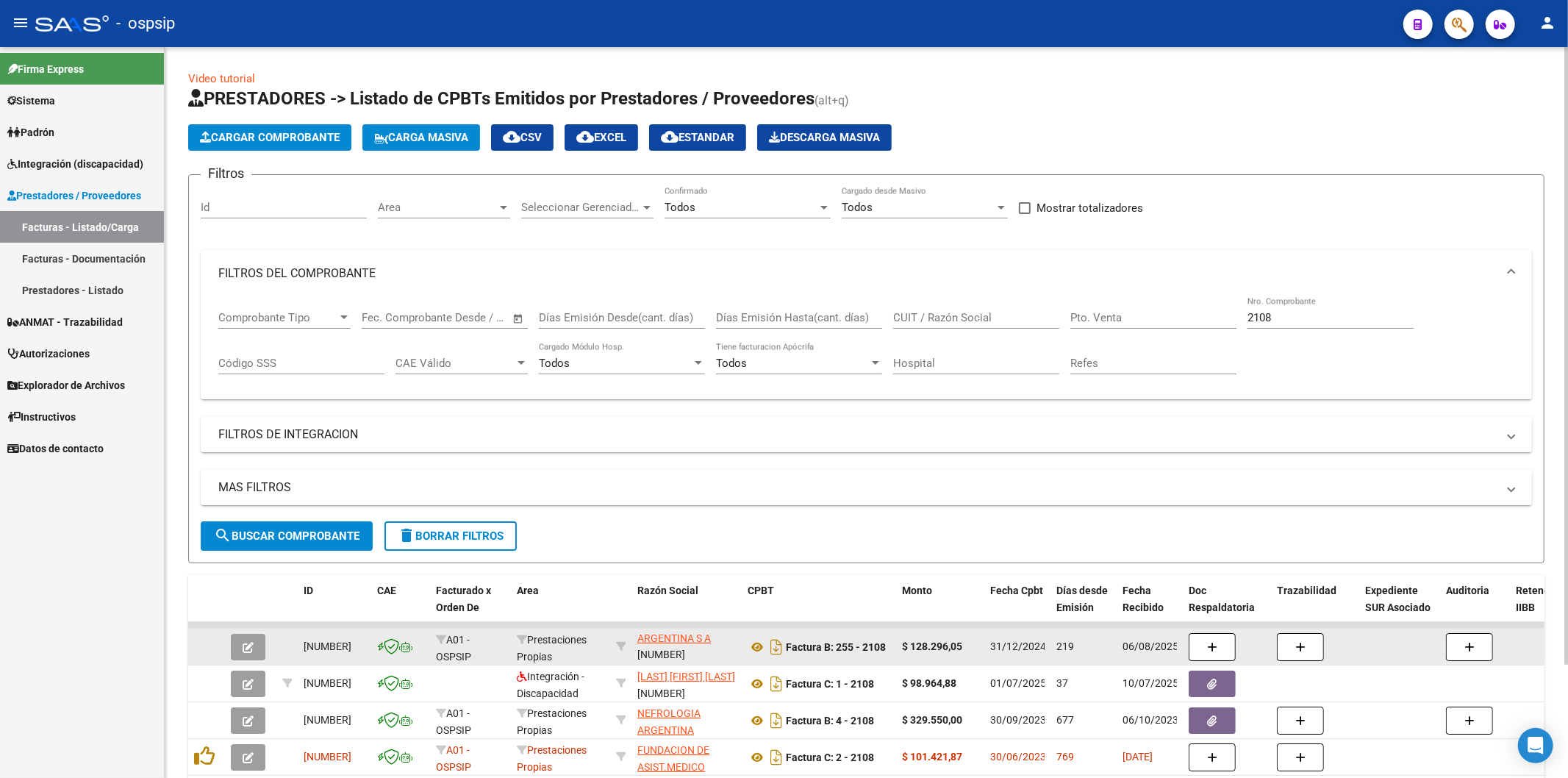 click on "2108" at bounding box center (1331, 318) 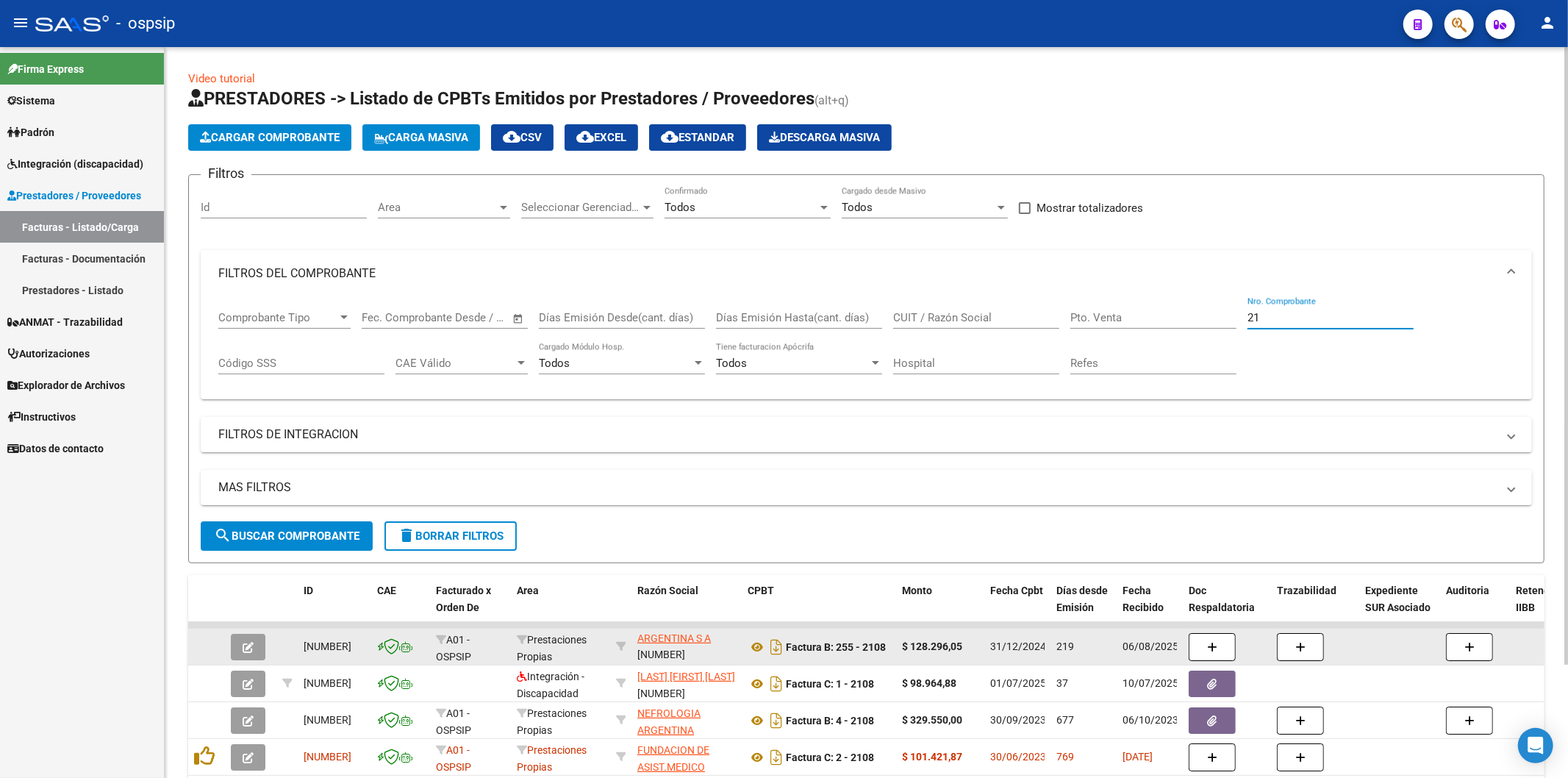 type on "2" 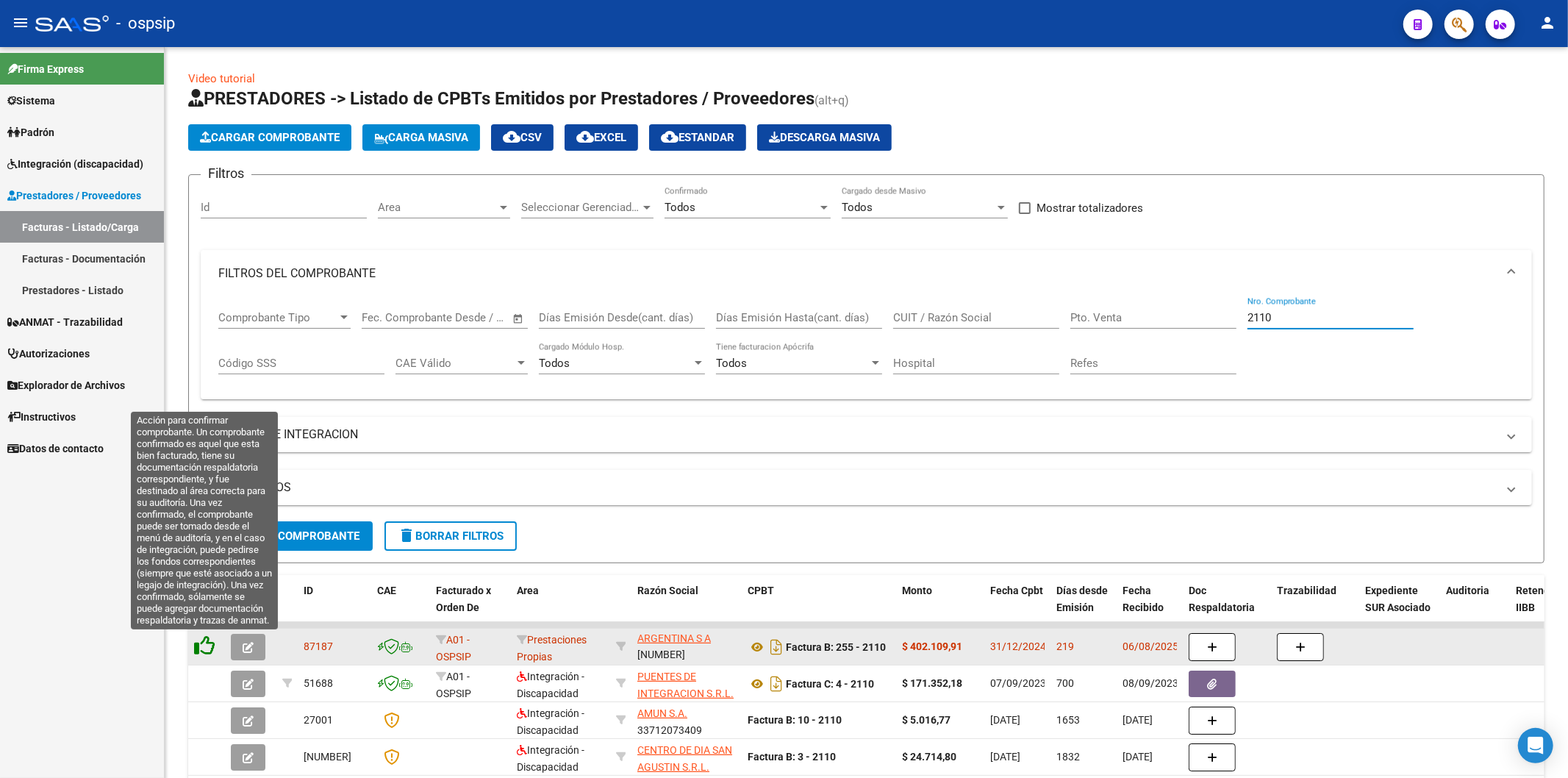 click 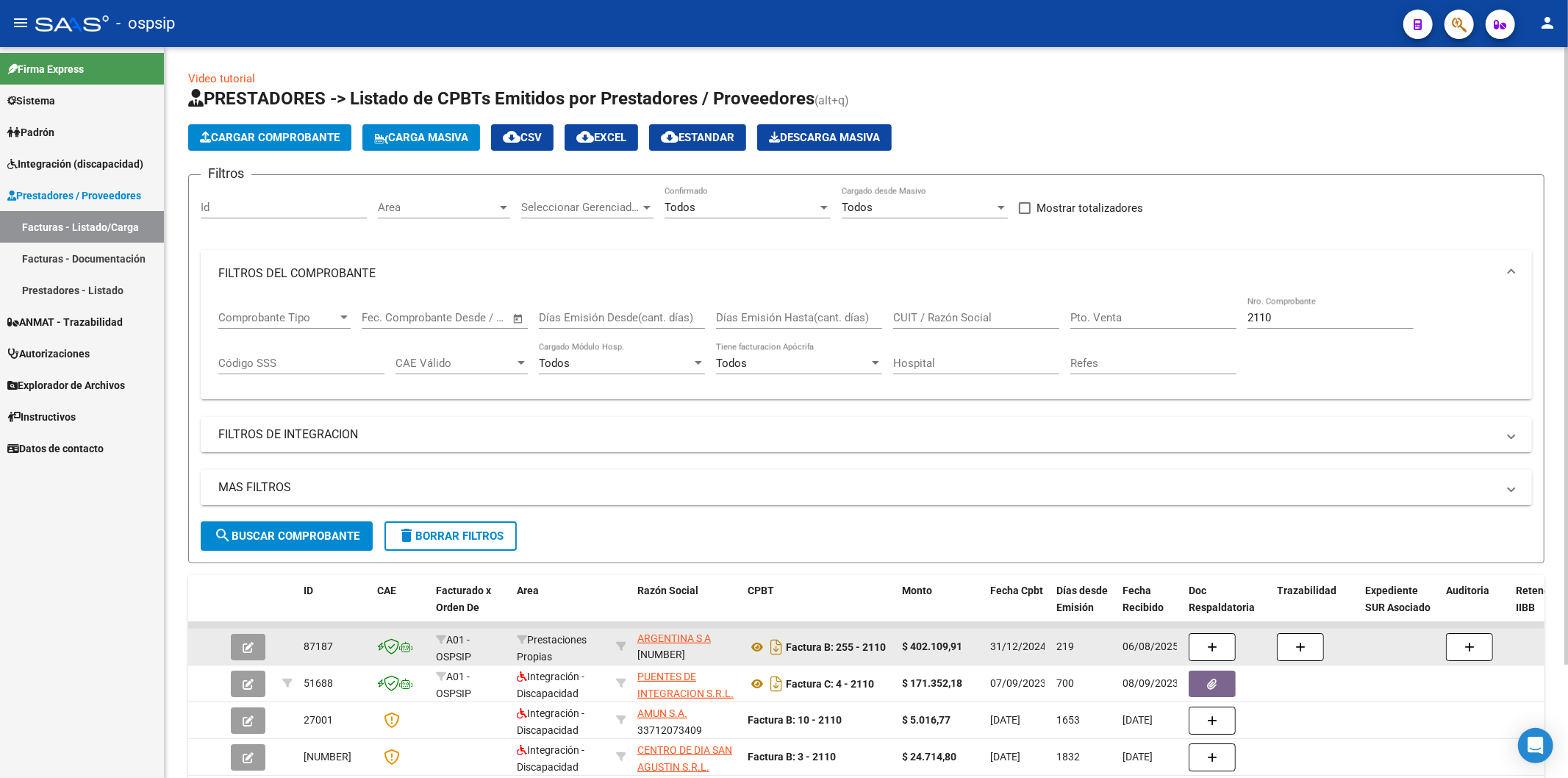 click on "2110" at bounding box center [1331, 318] 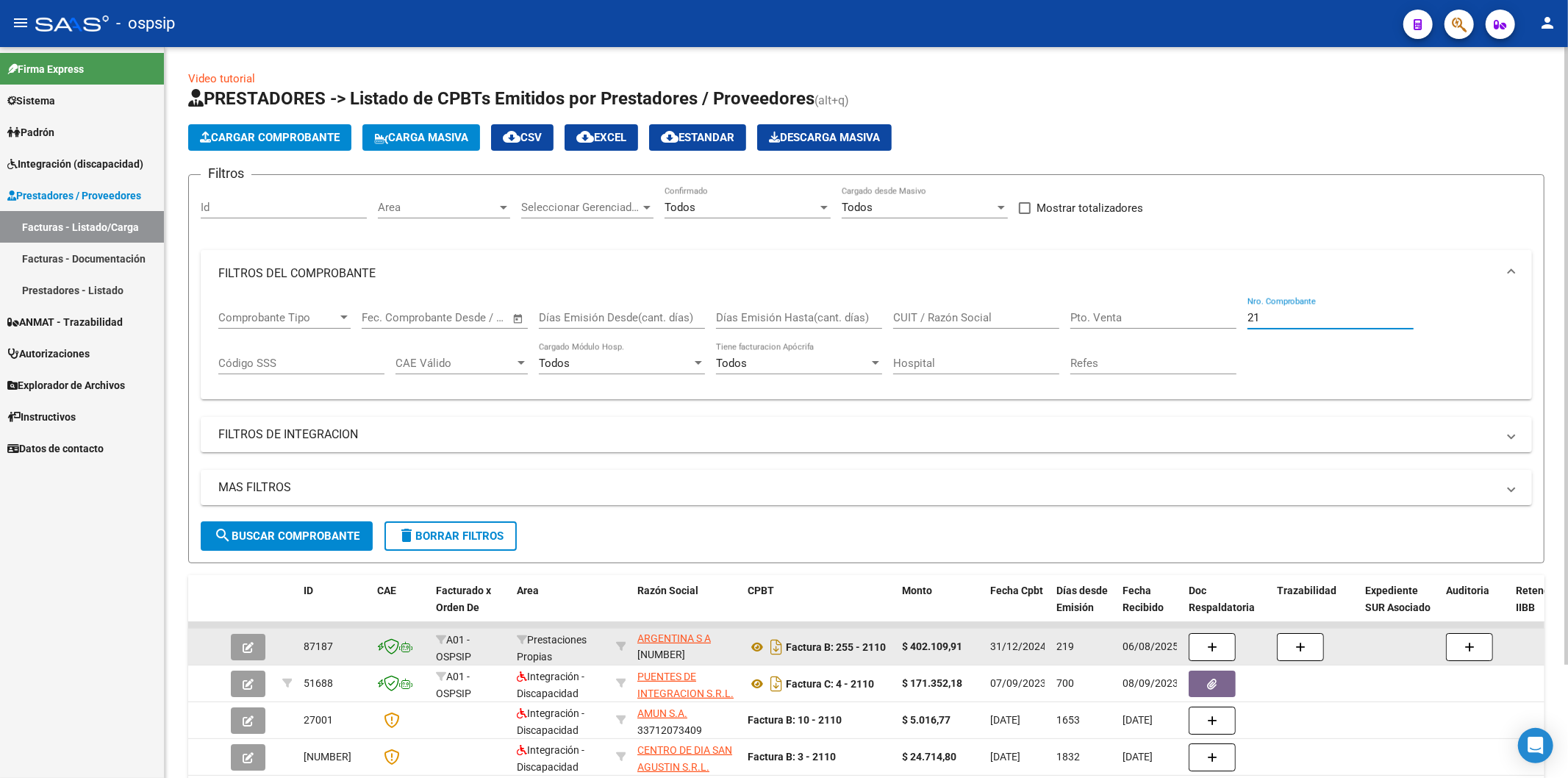 type on "2" 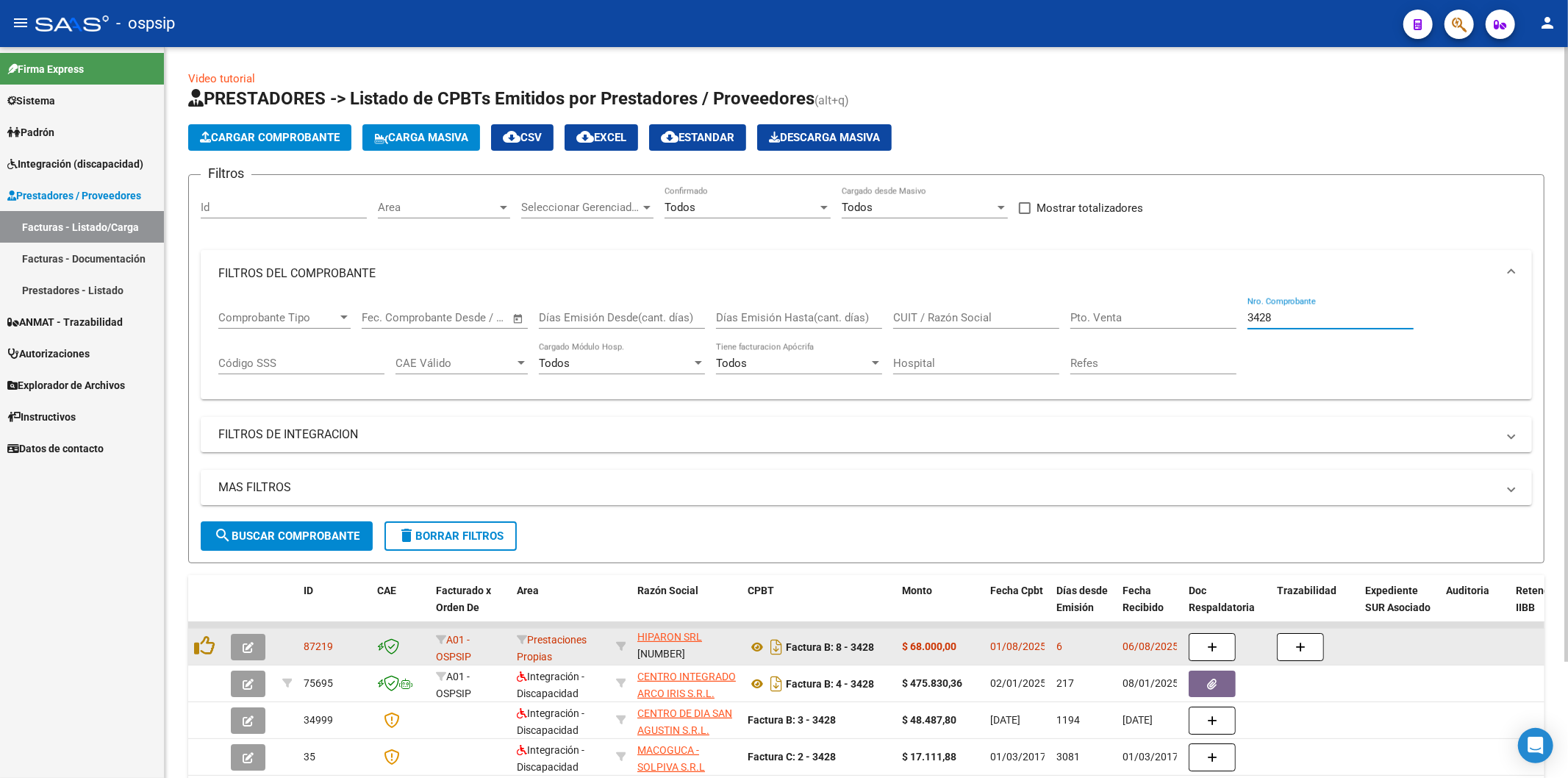 scroll, scrollTop: 2, scrollLeft: 0, axis: vertical 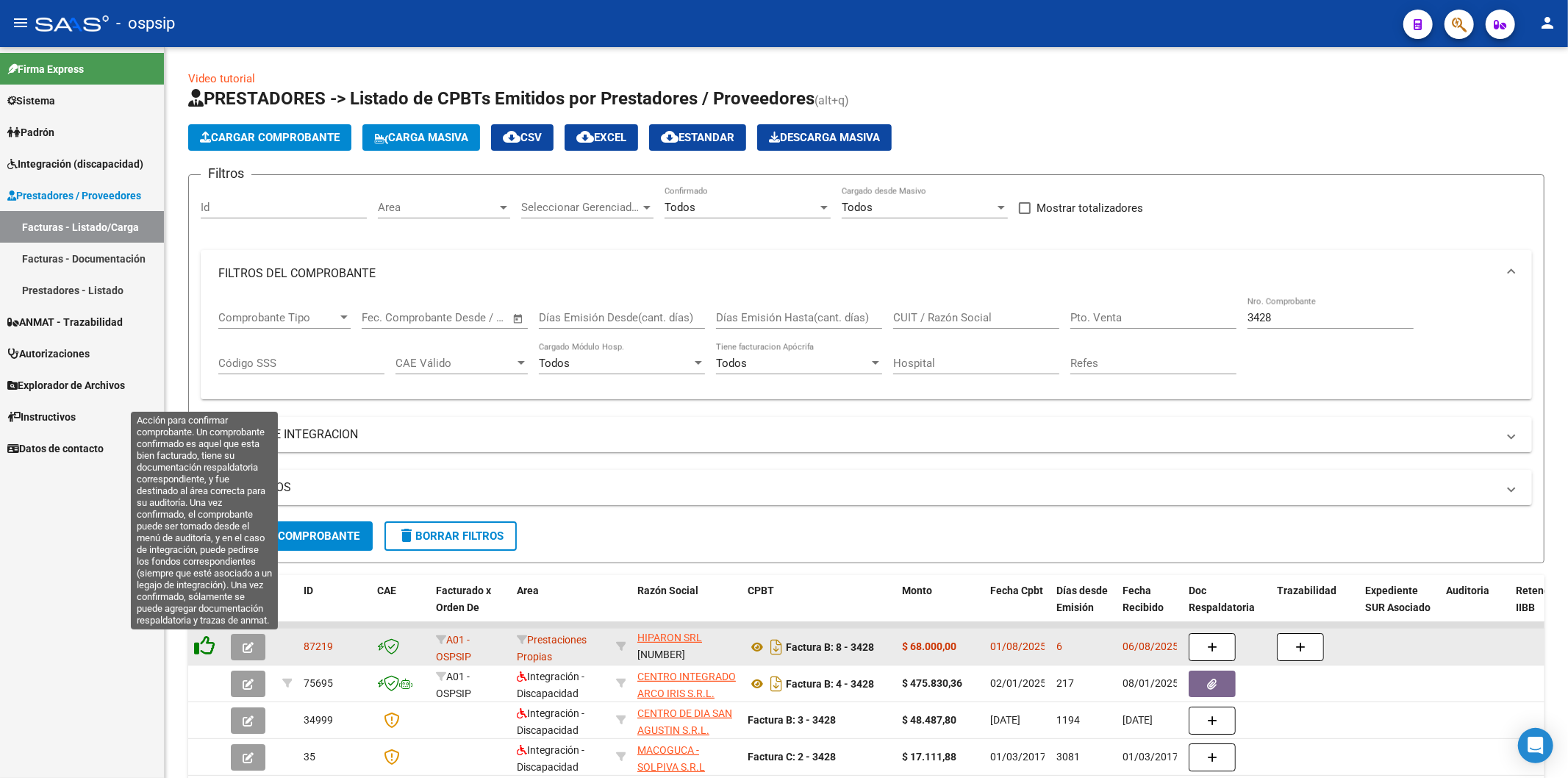 click 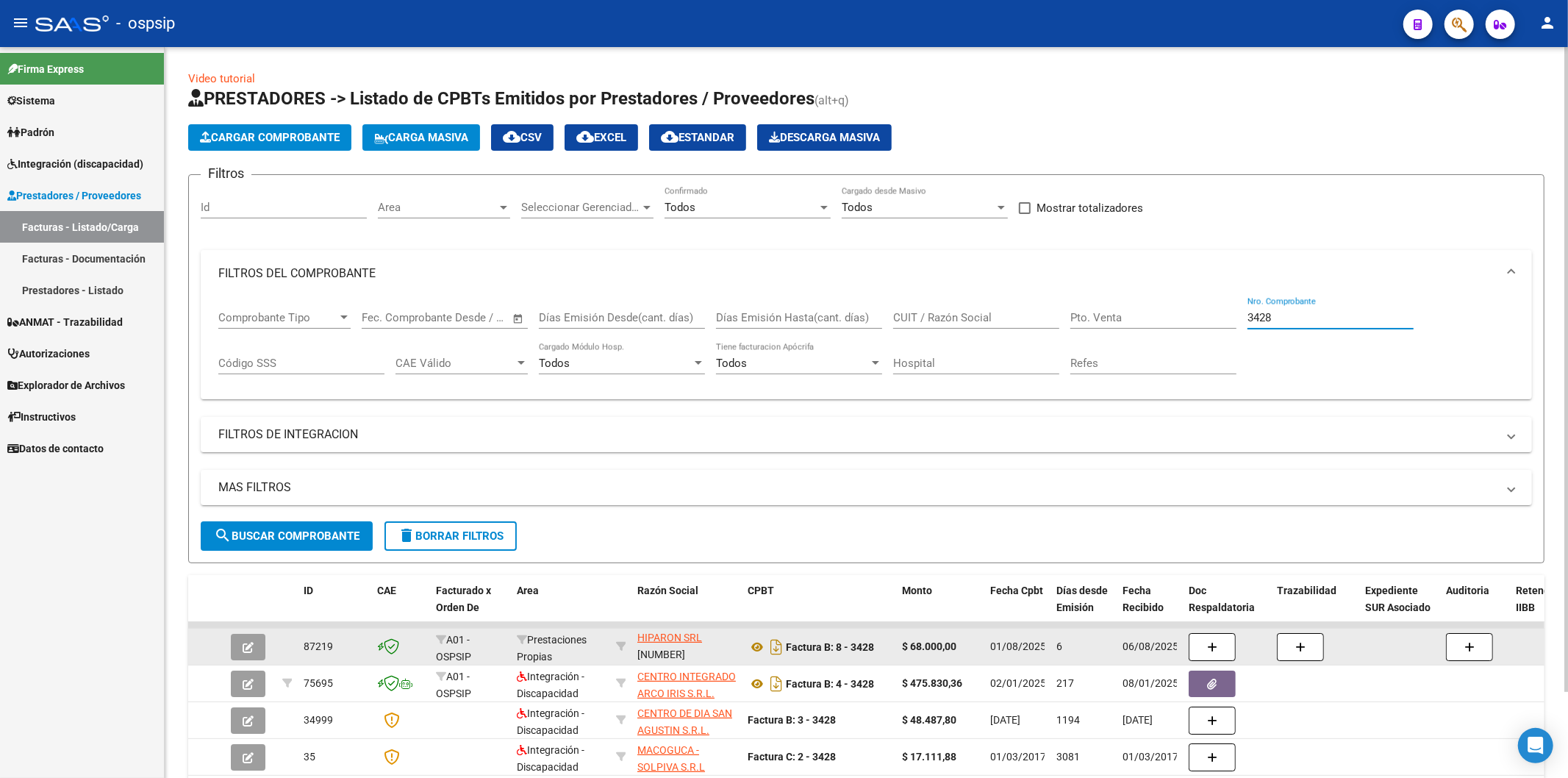 click on "3428" at bounding box center [1331, 318] 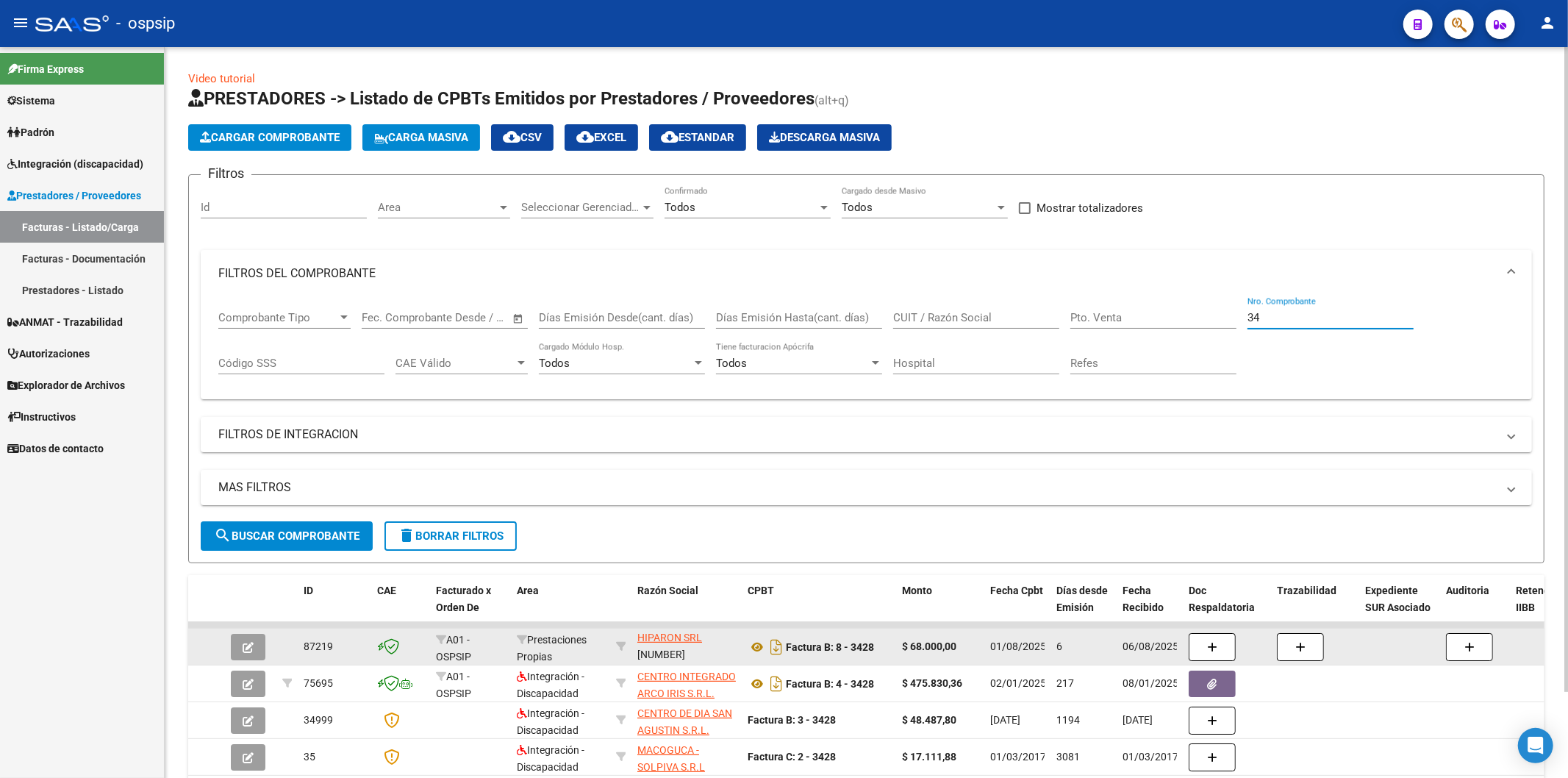 type on "3" 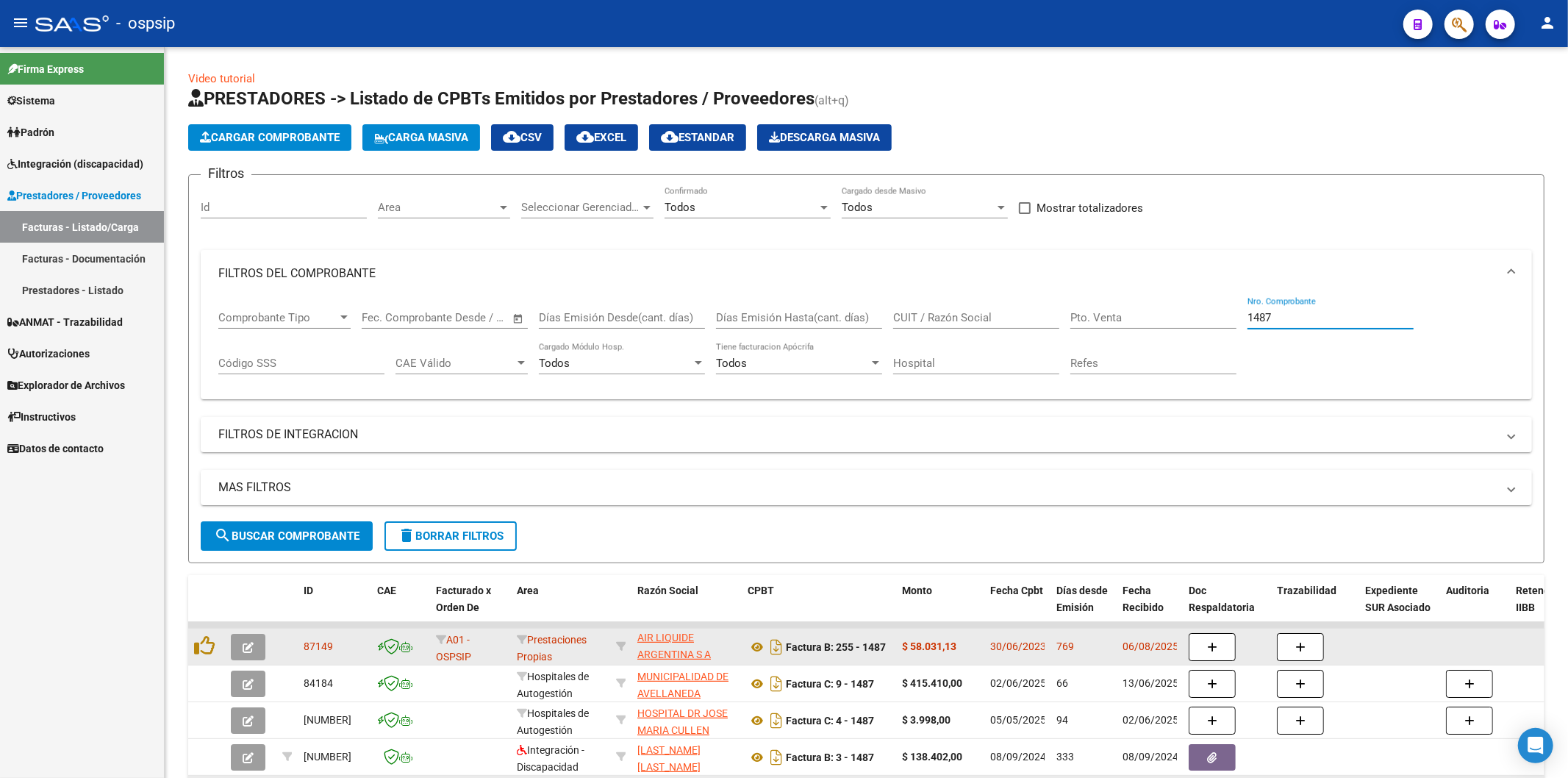 scroll, scrollTop: 18, scrollLeft: 0, axis: vertical 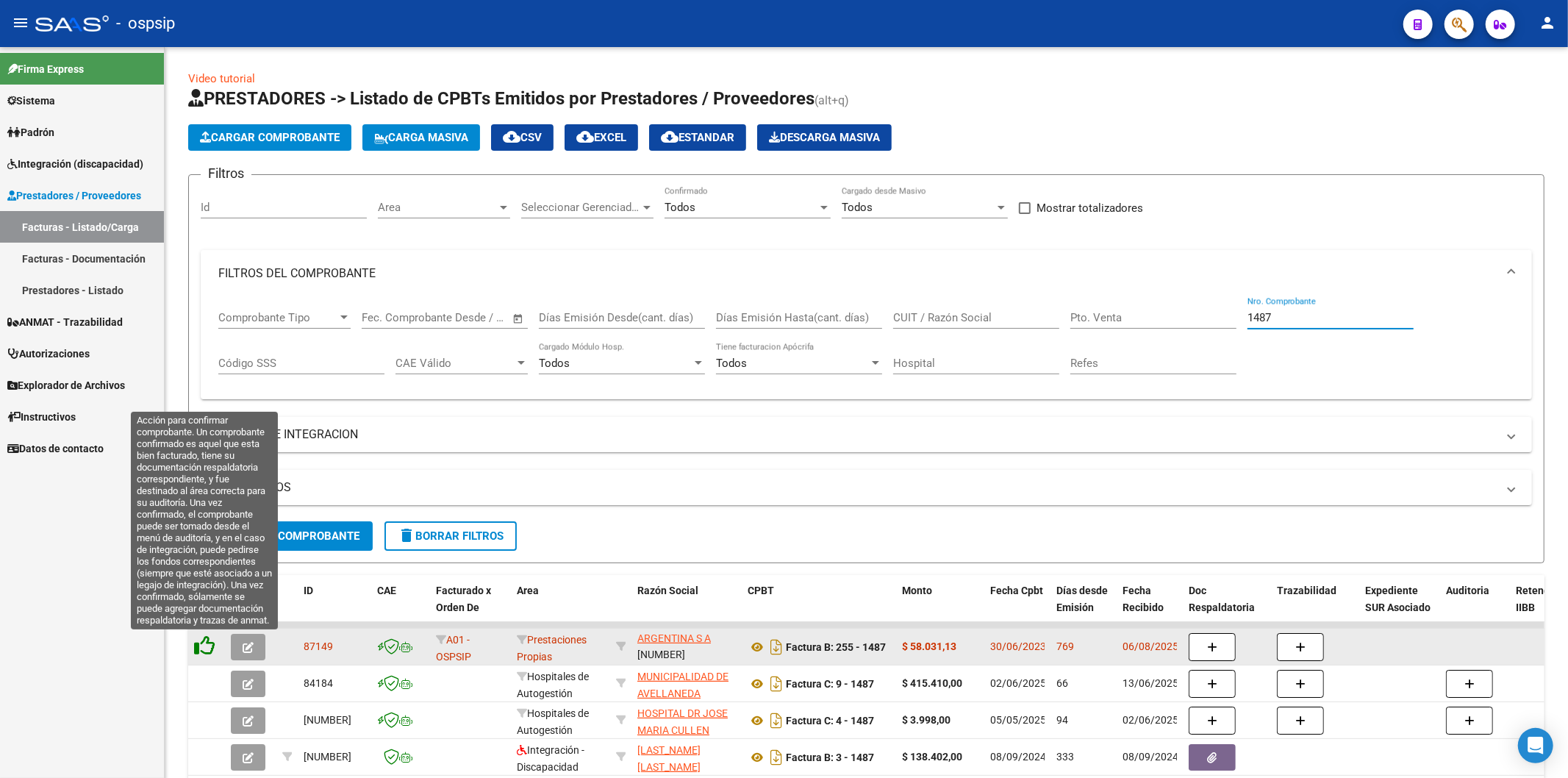 click 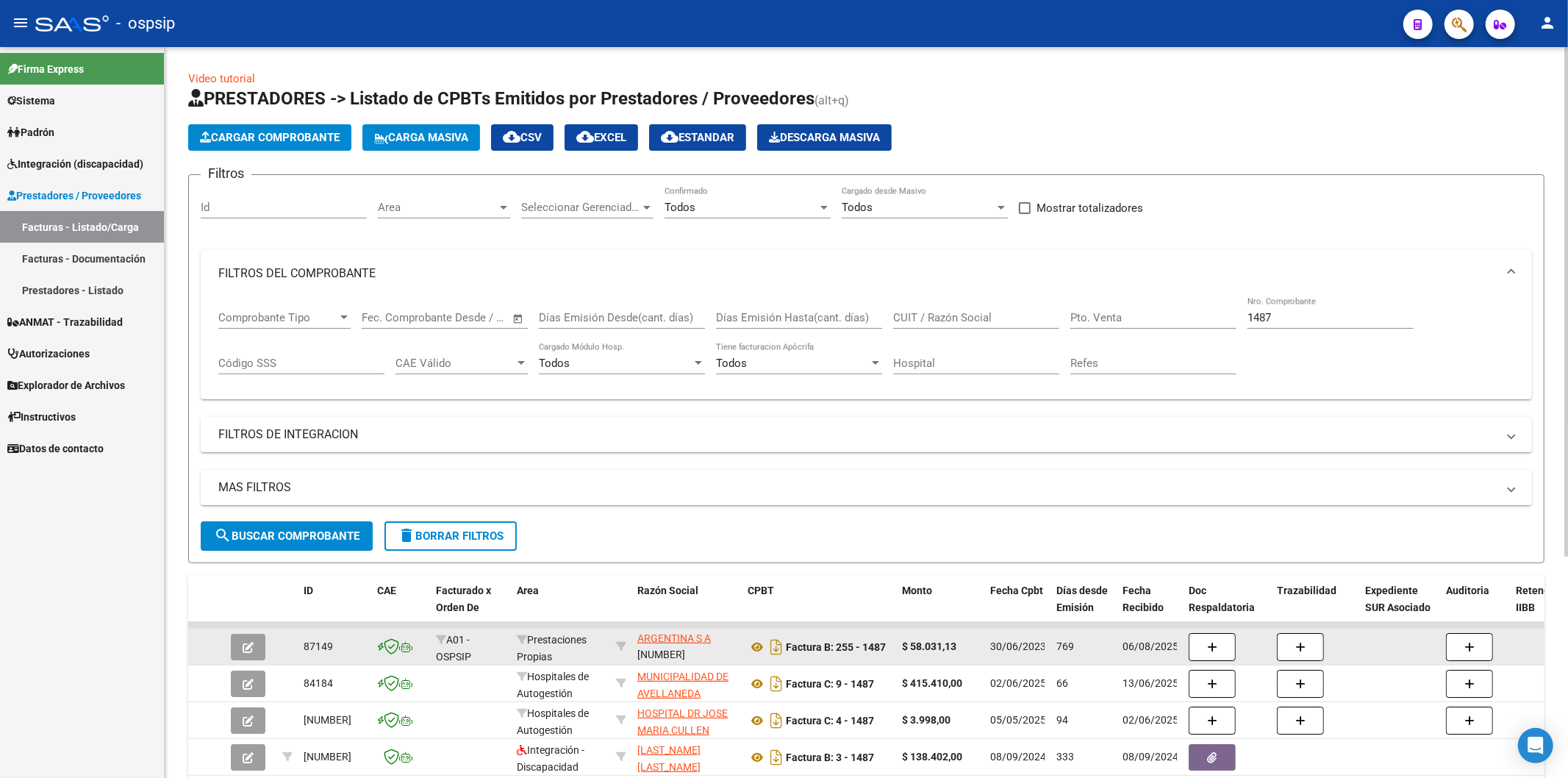 click on "1487" at bounding box center [1331, 318] 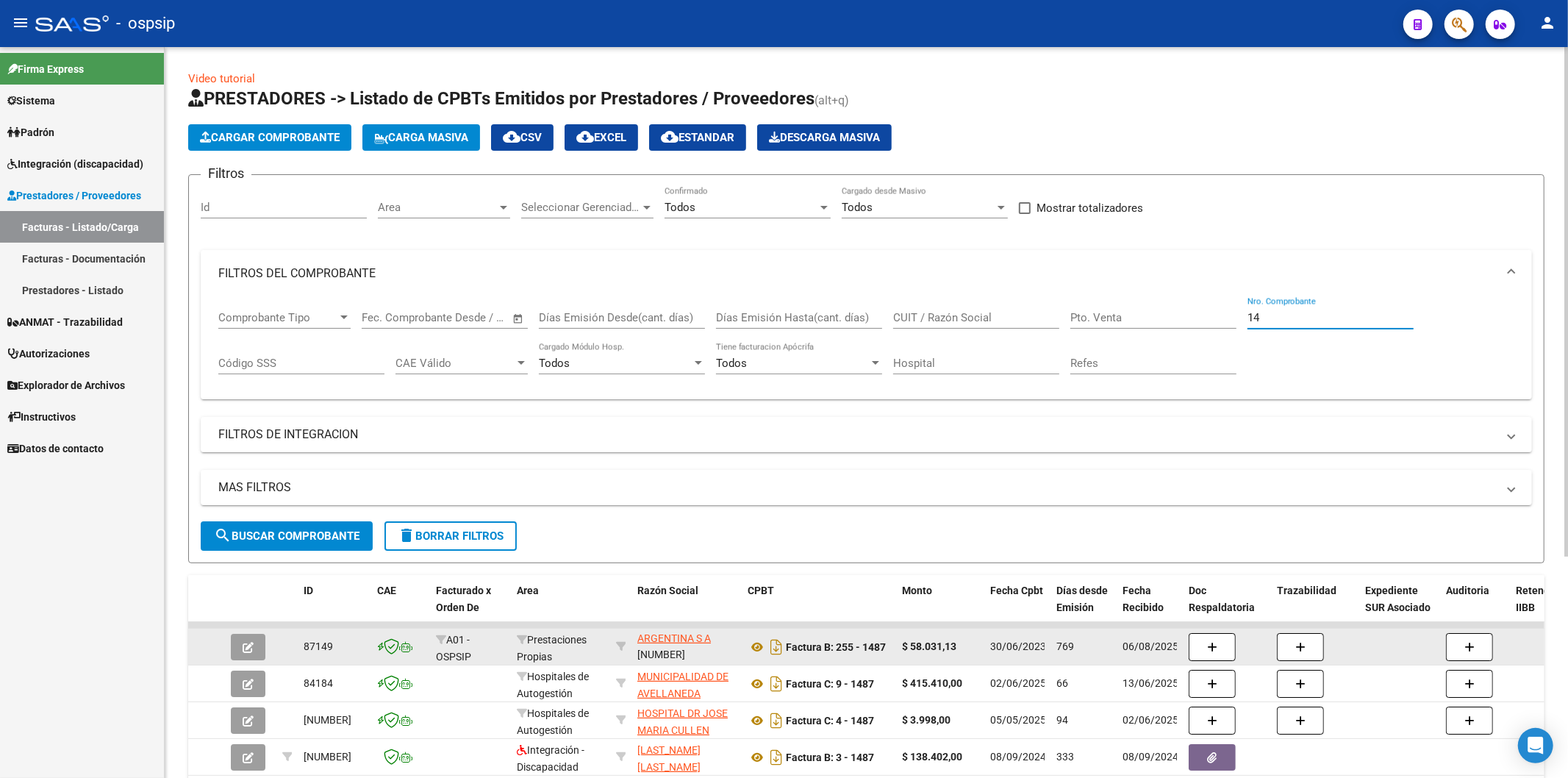 type on "1" 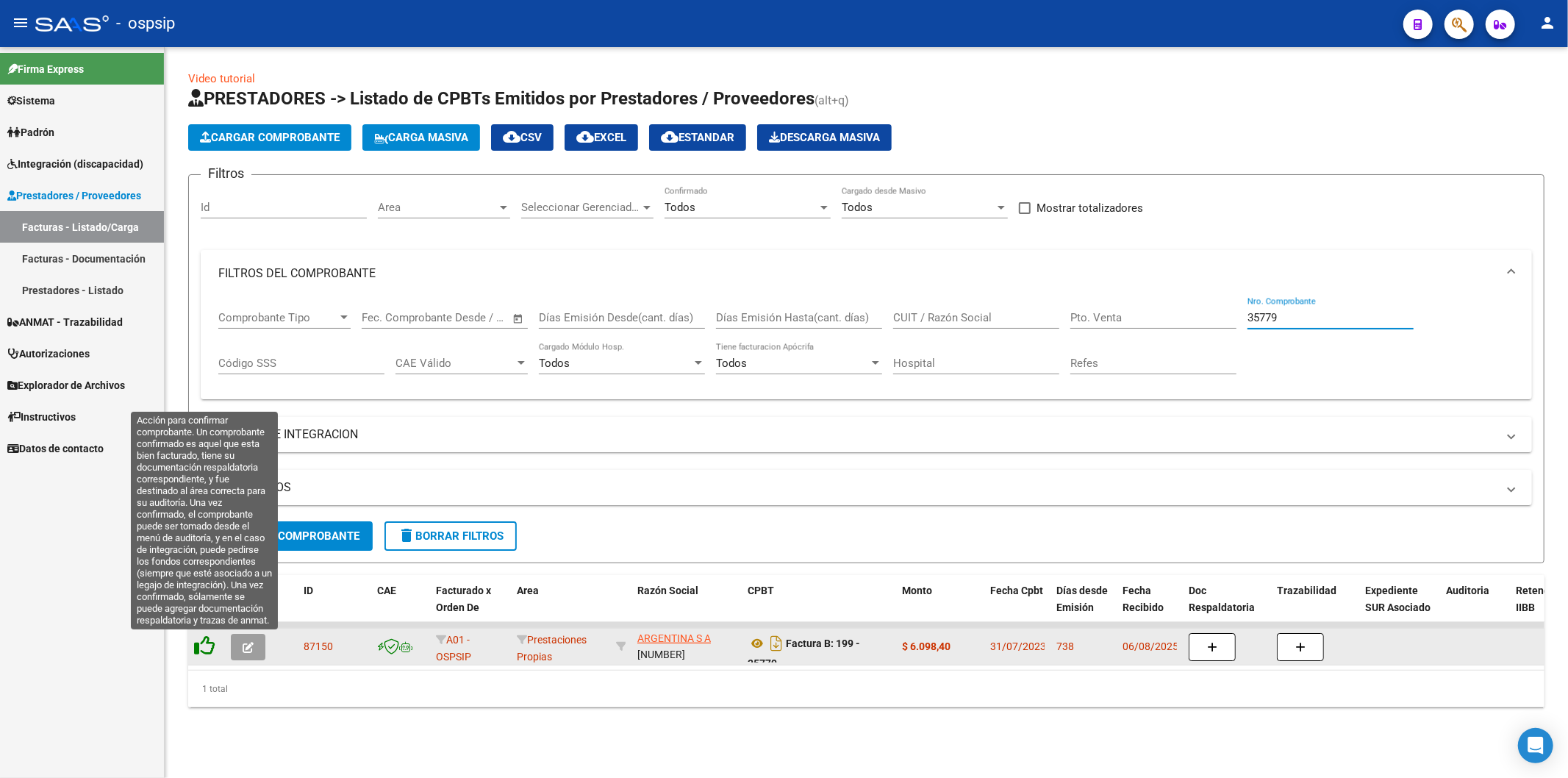 click 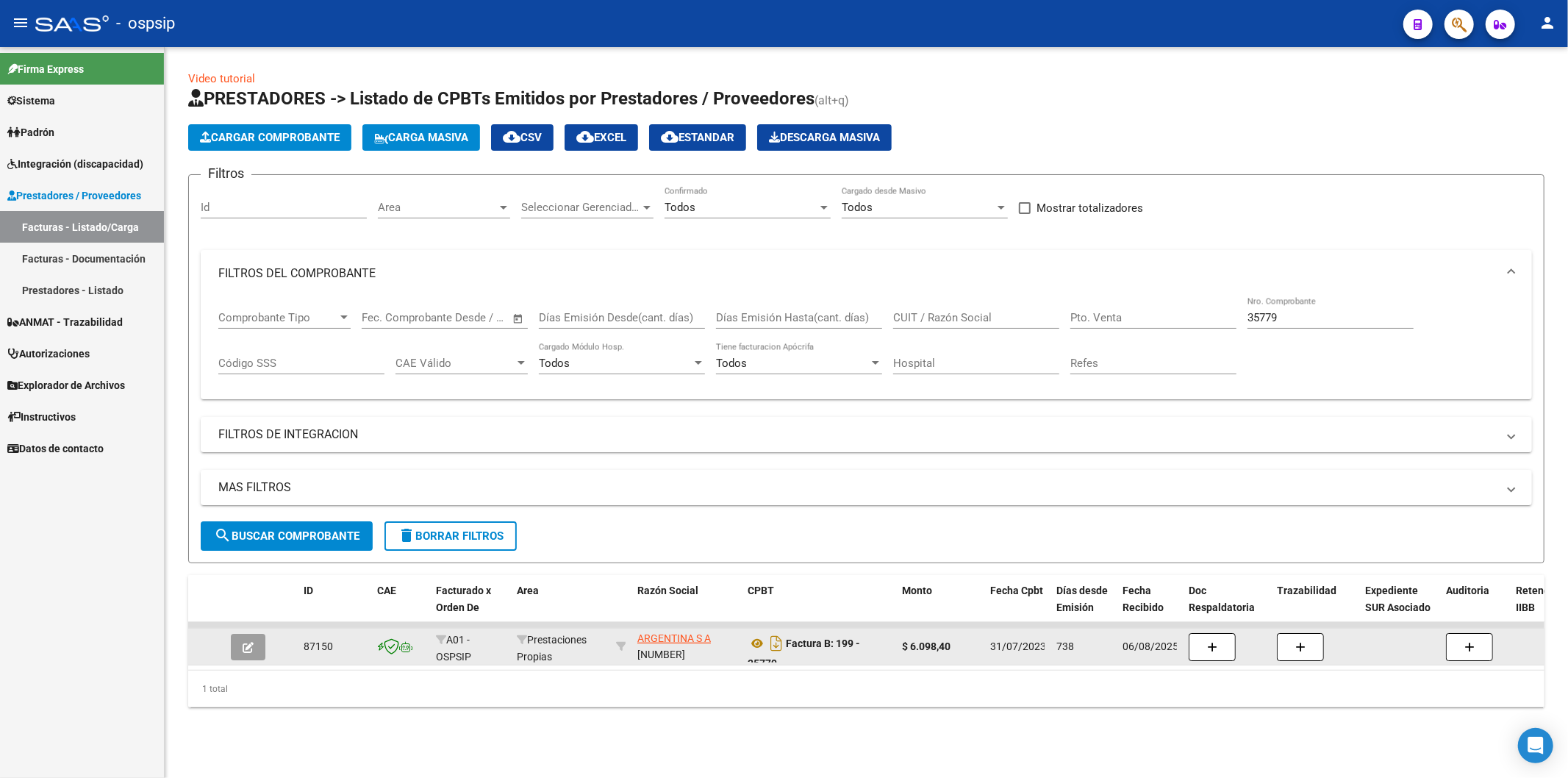 click on "35779 Nro. Comprobante" 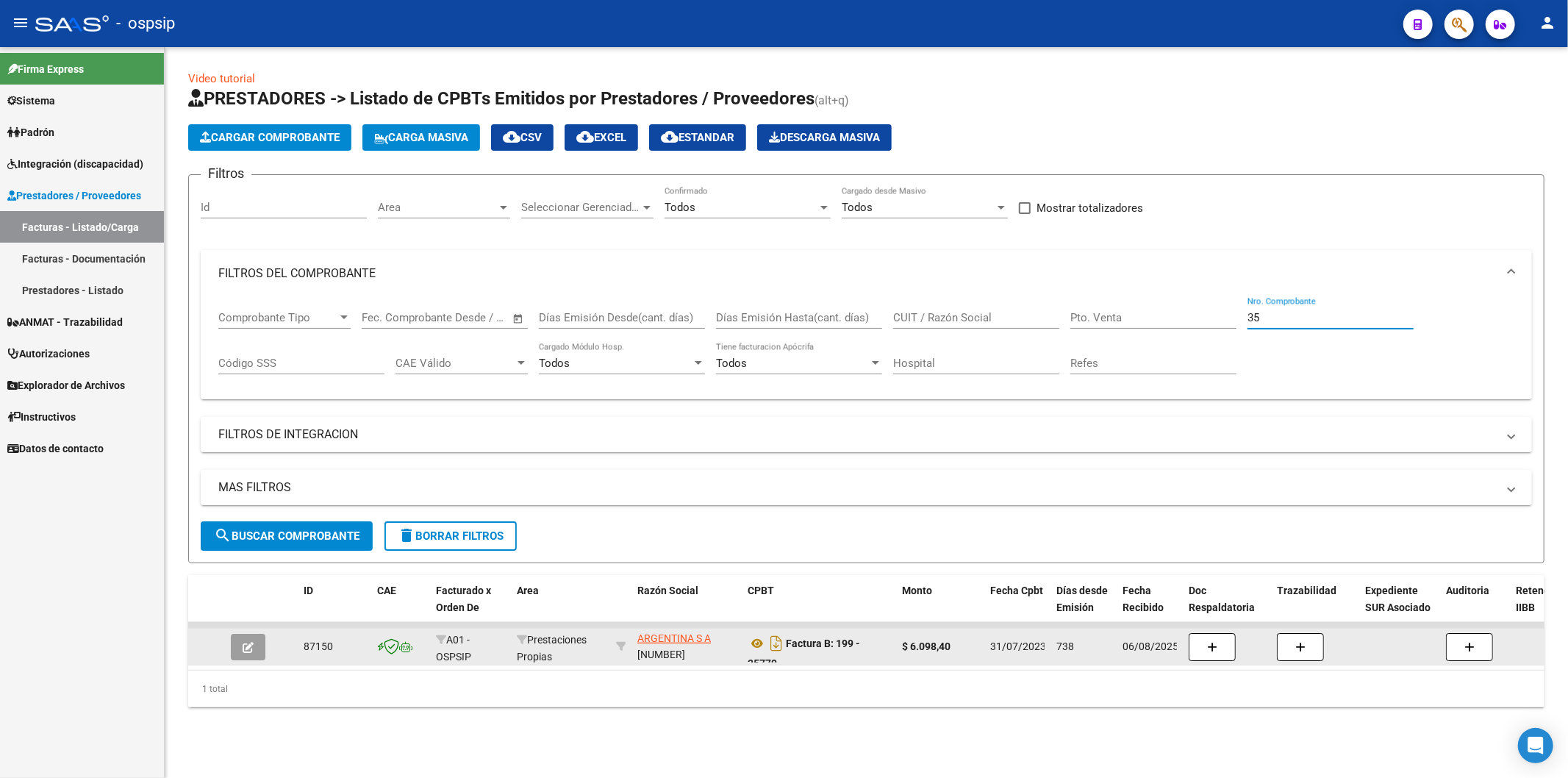 type on "3" 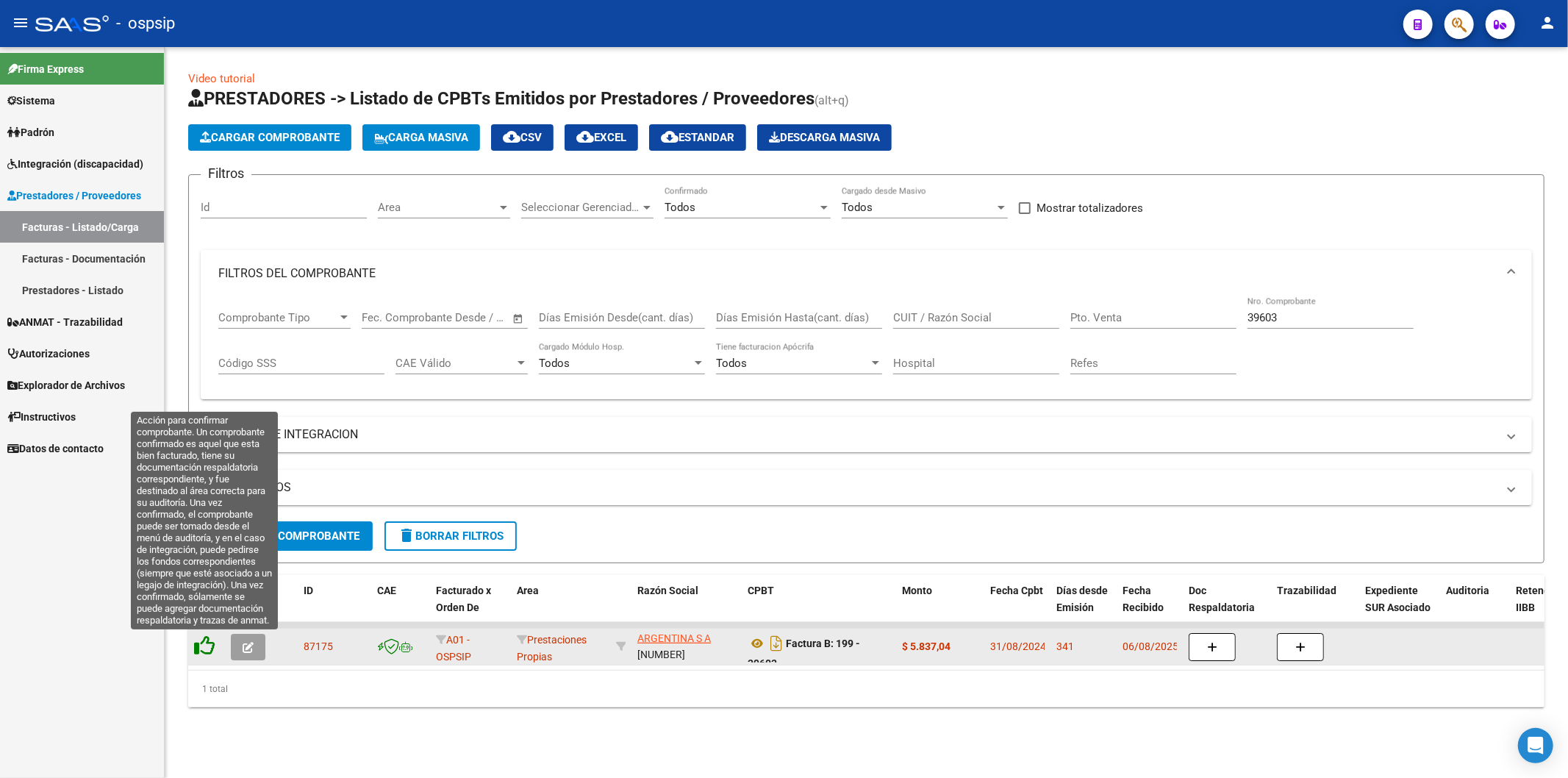 click 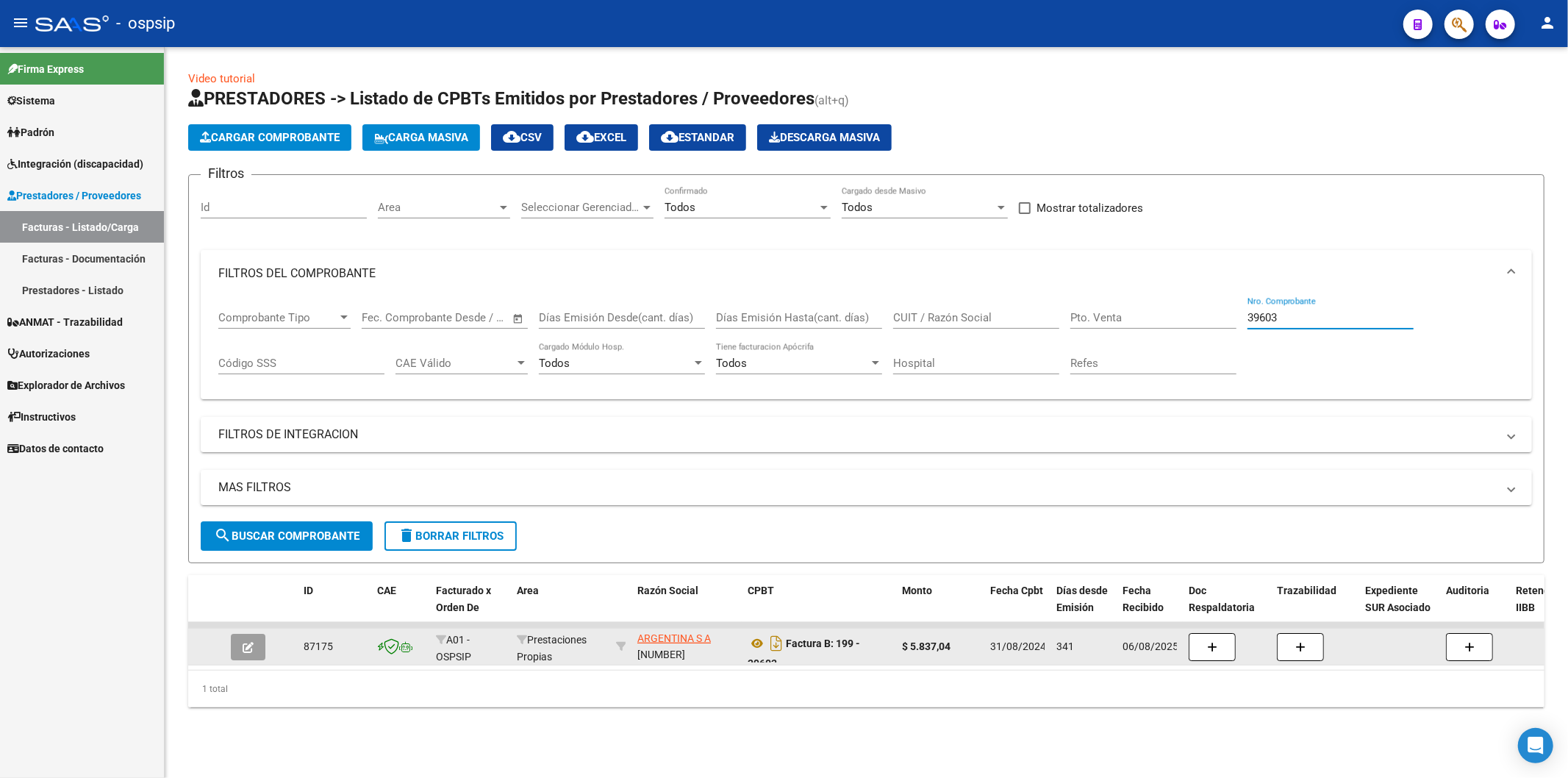 click on "39603" at bounding box center (1331, 318) 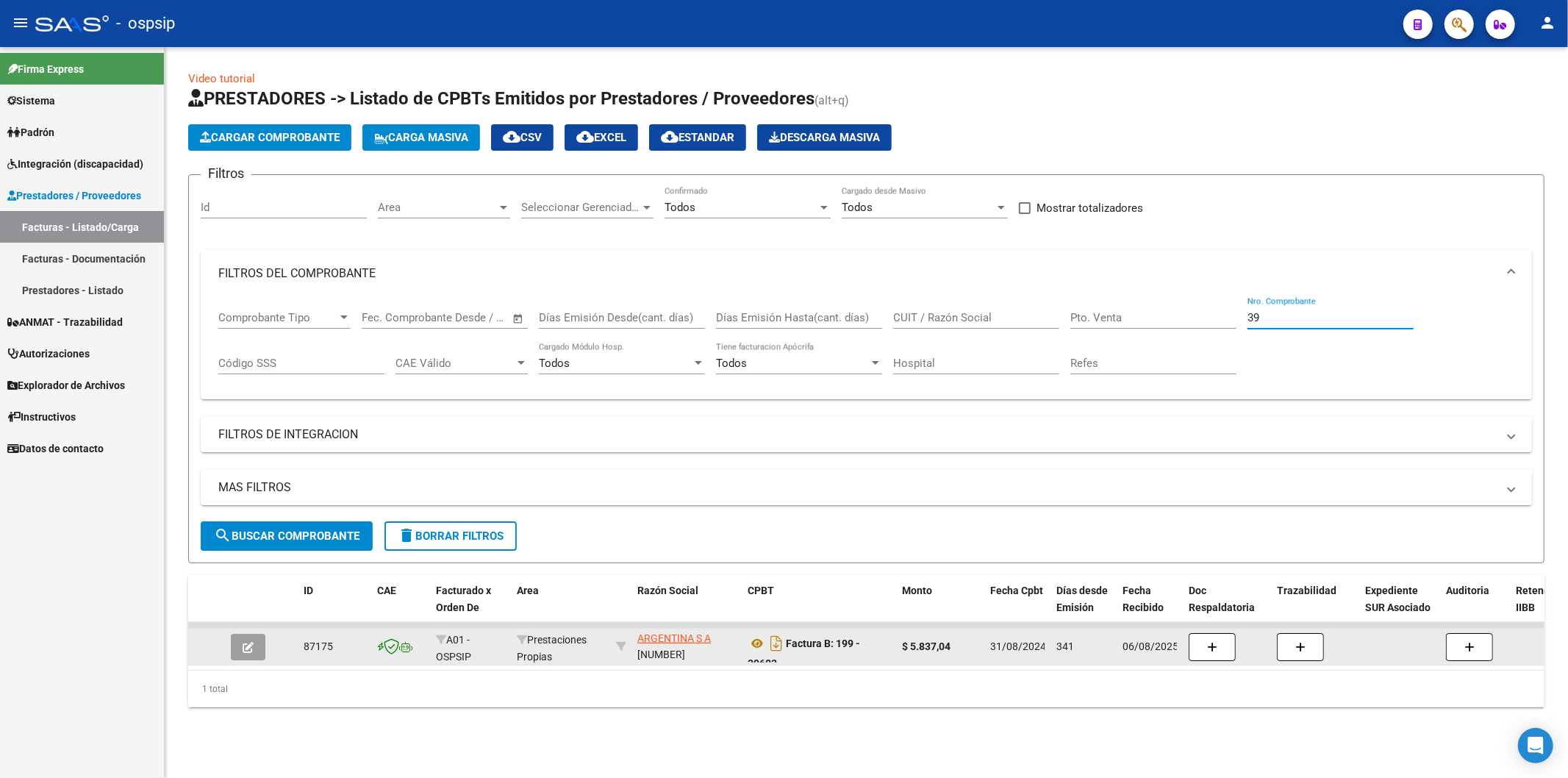 type on "3" 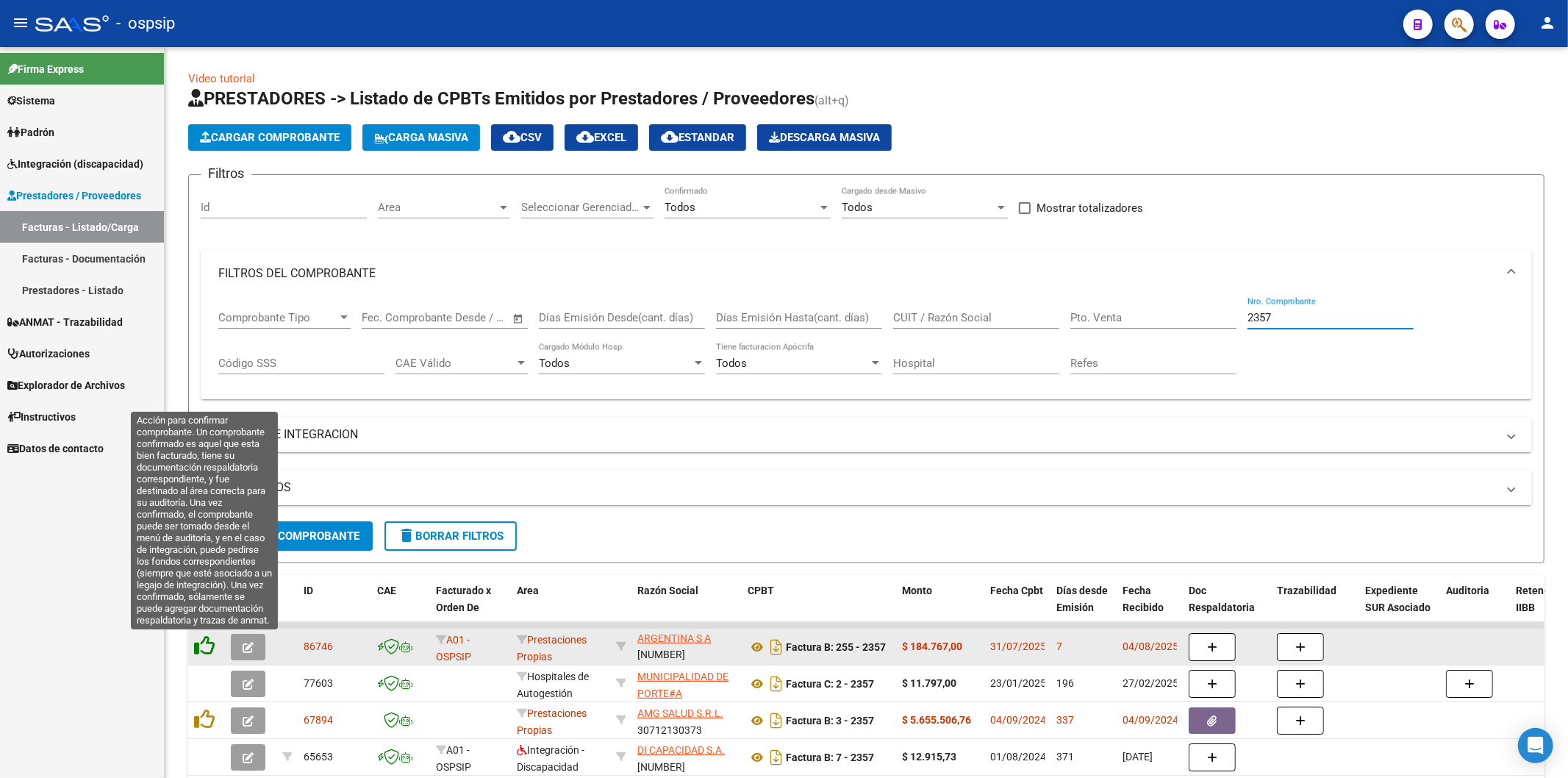 click 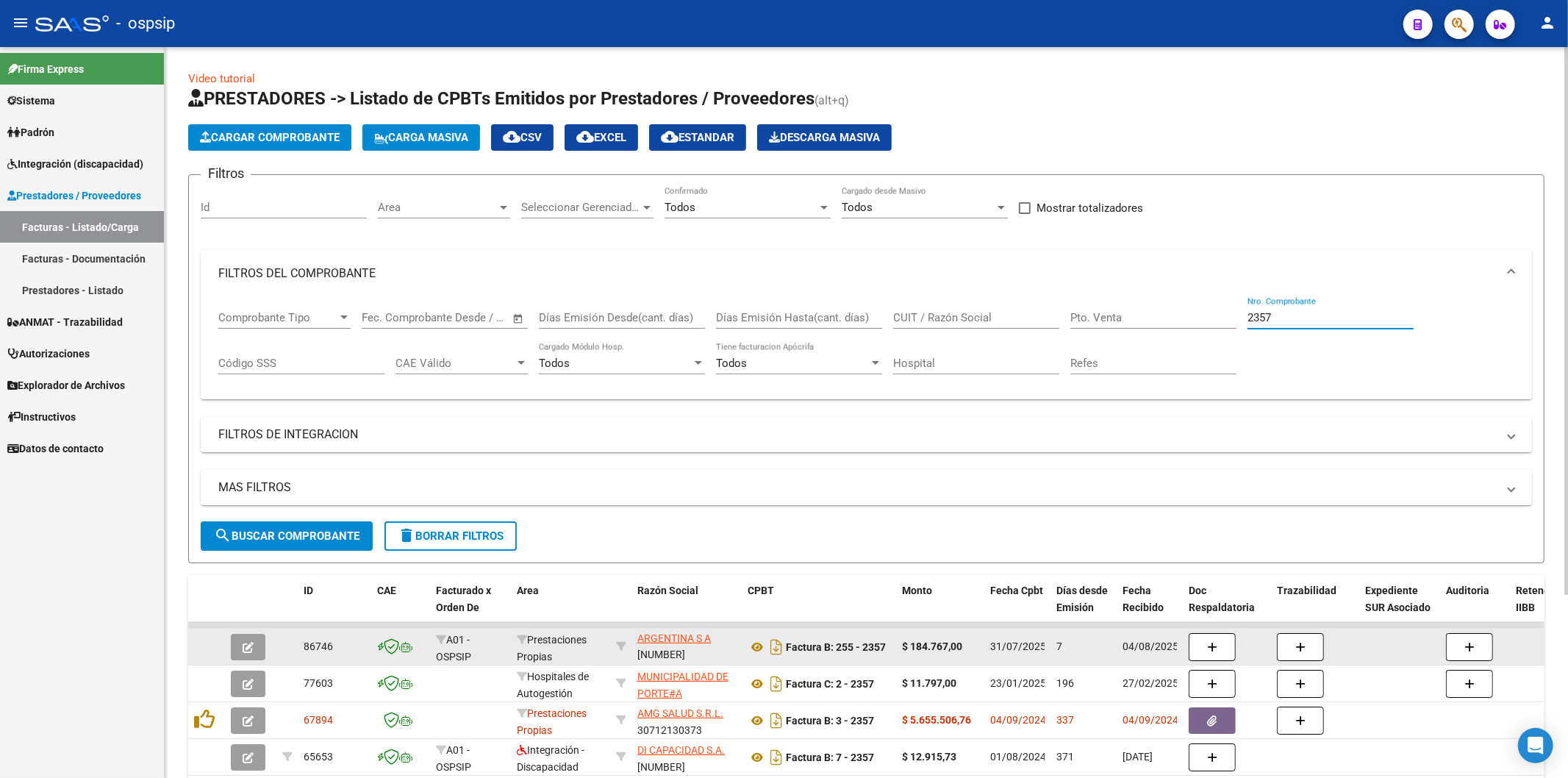 click on "2357" at bounding box center [1331, 318] 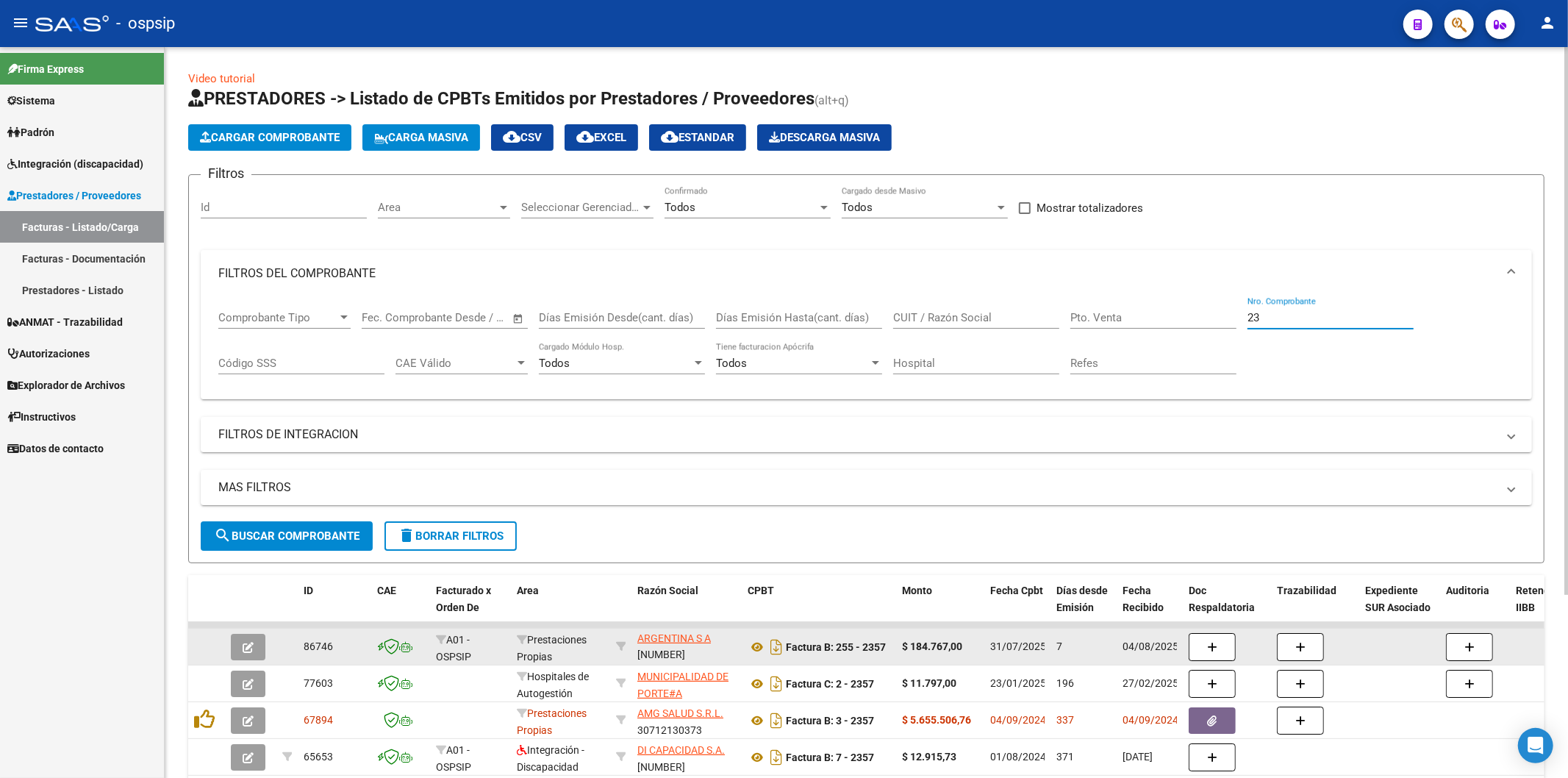 type on "2" 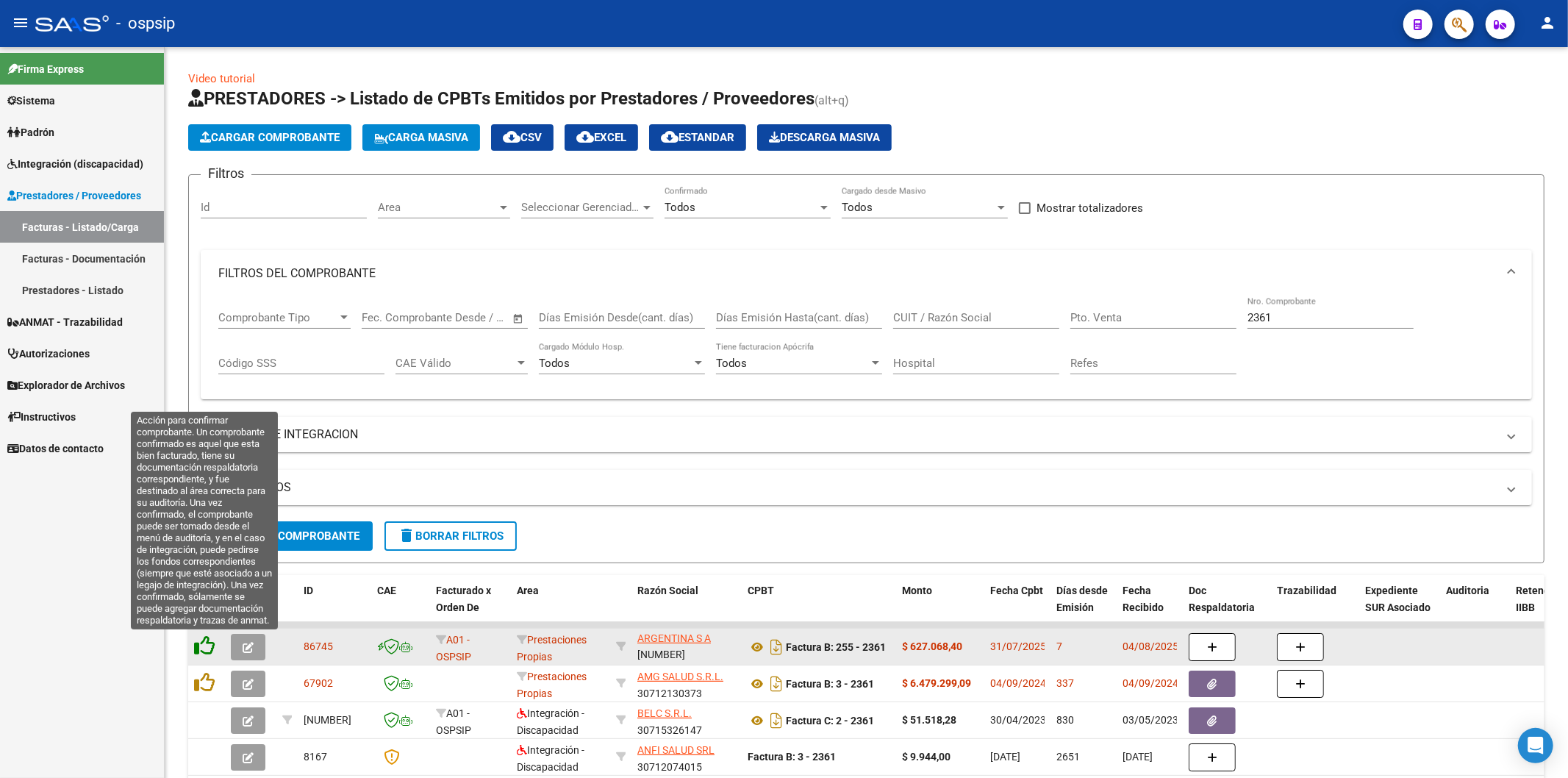 click 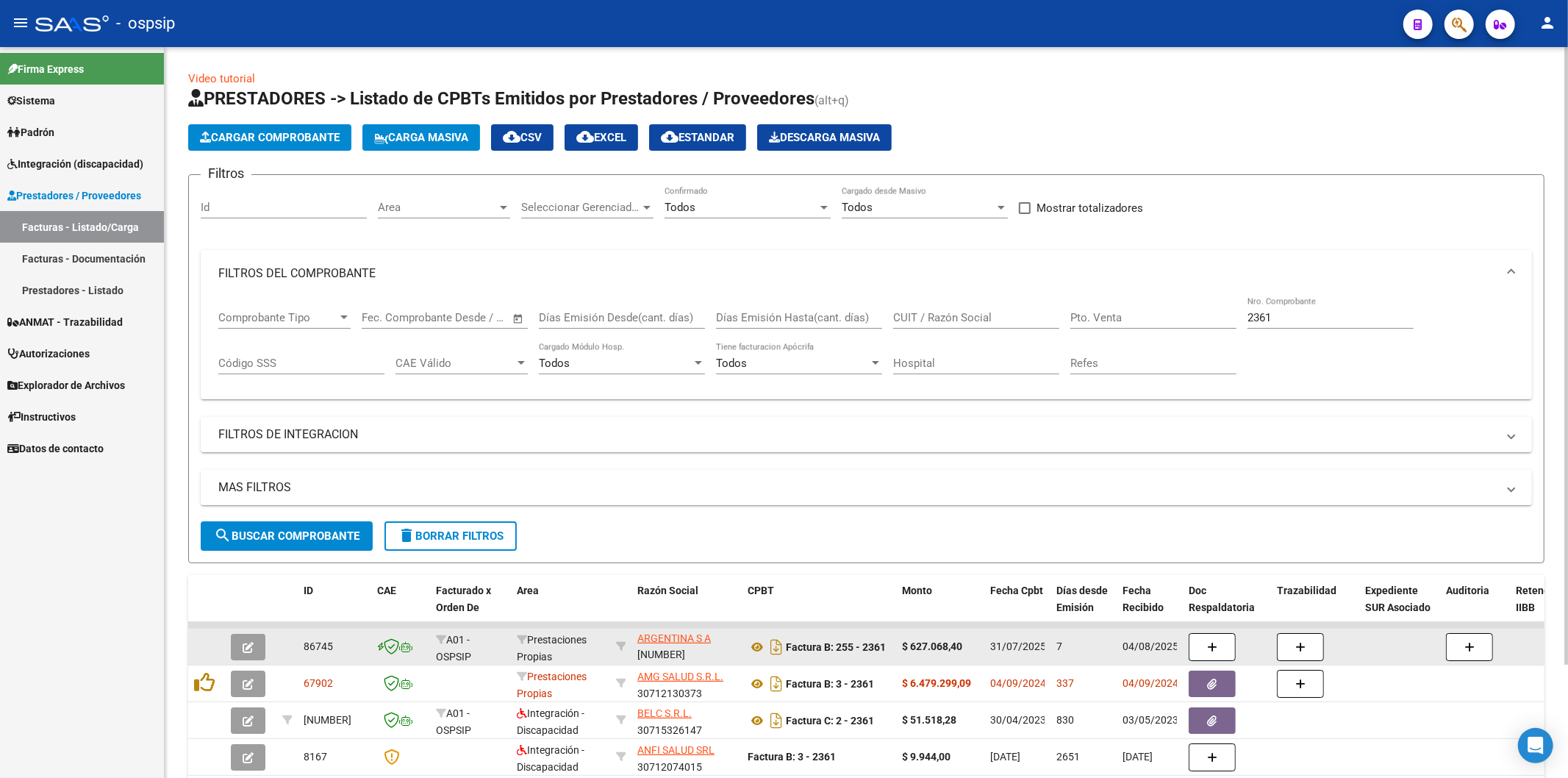 click on "2361" at bounding box center [1331, 318] 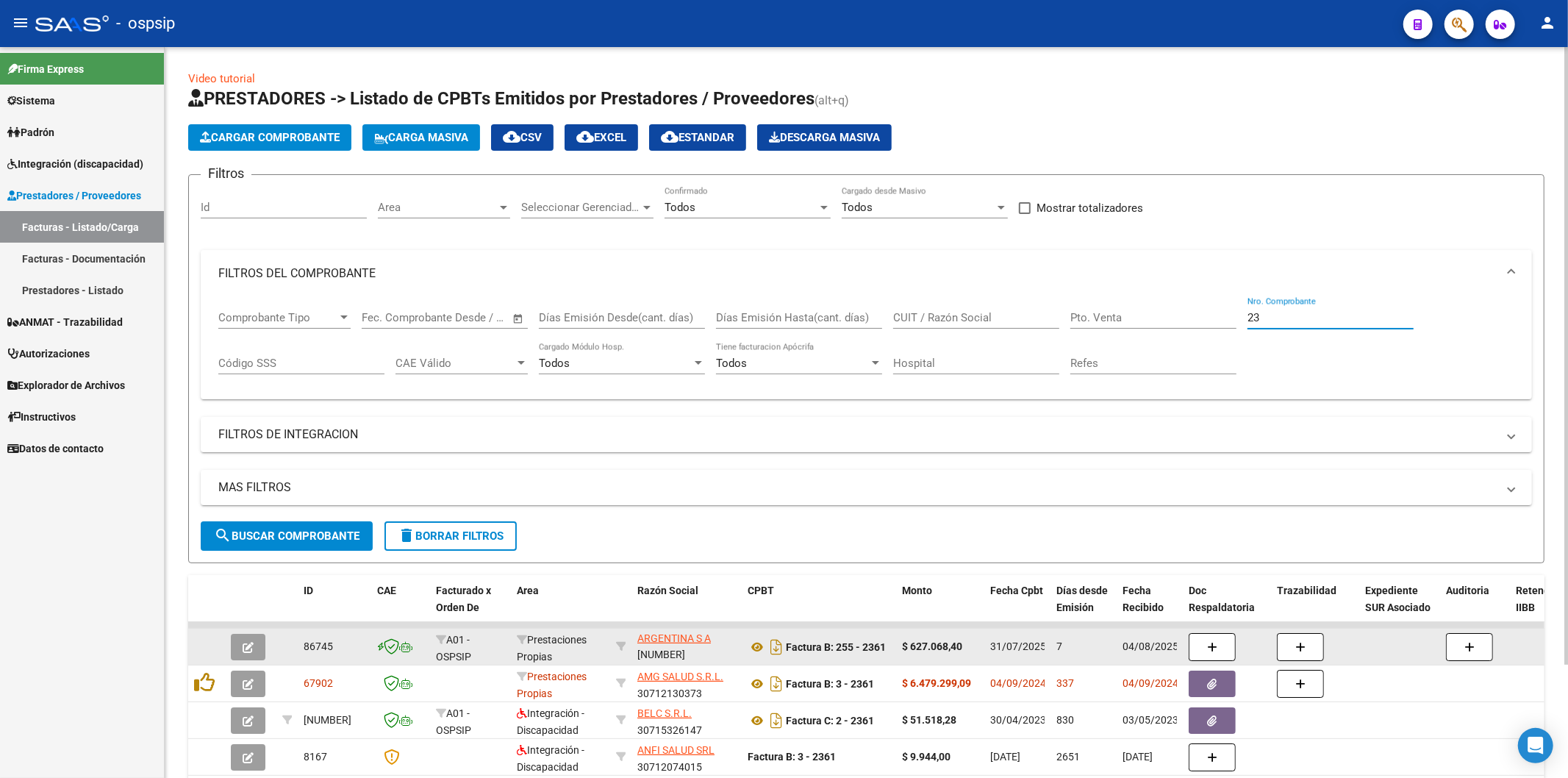 type on "2" 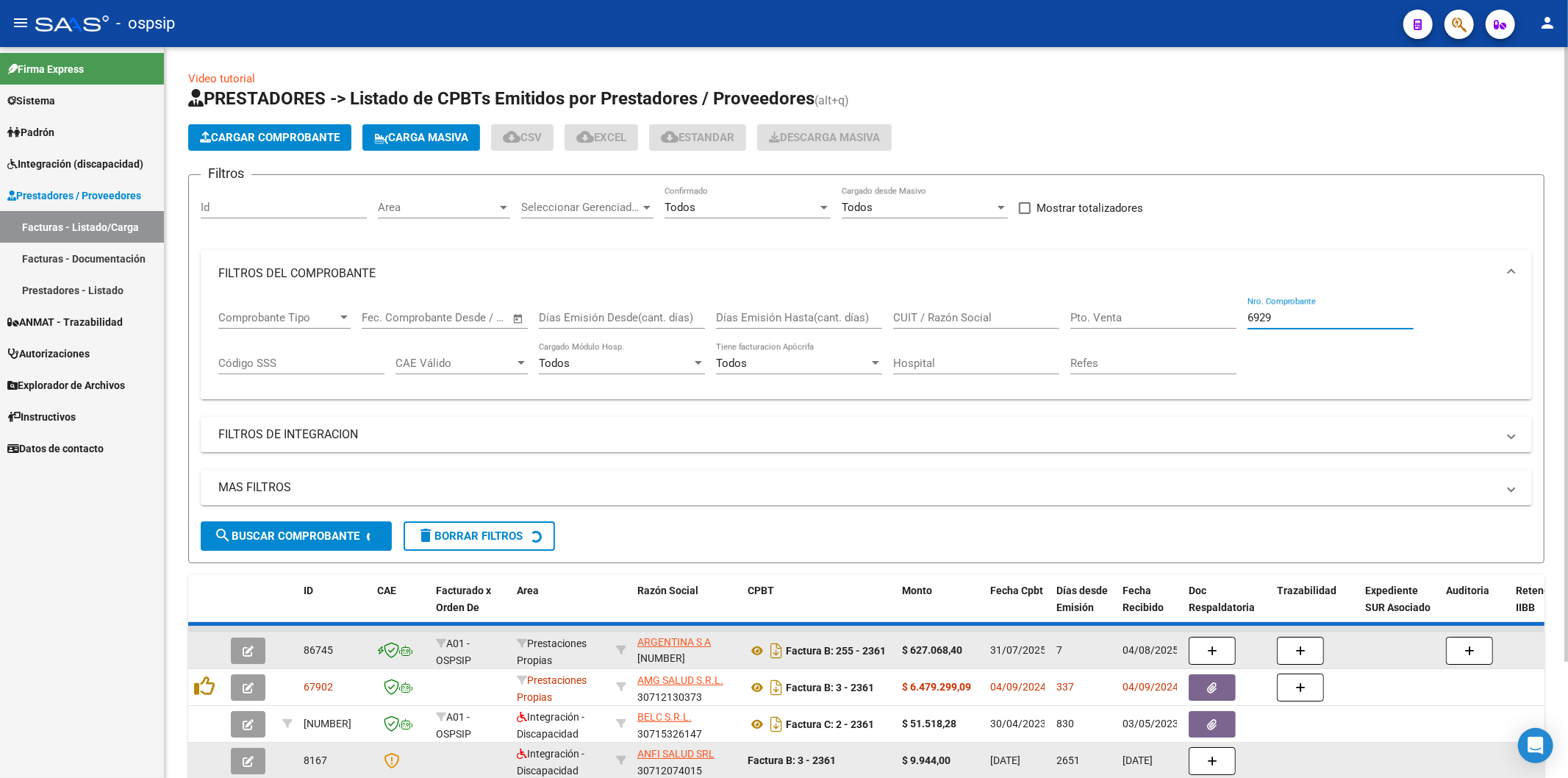 scroll, scrollTop: 35, scrollLeft: 0, axis: vertical 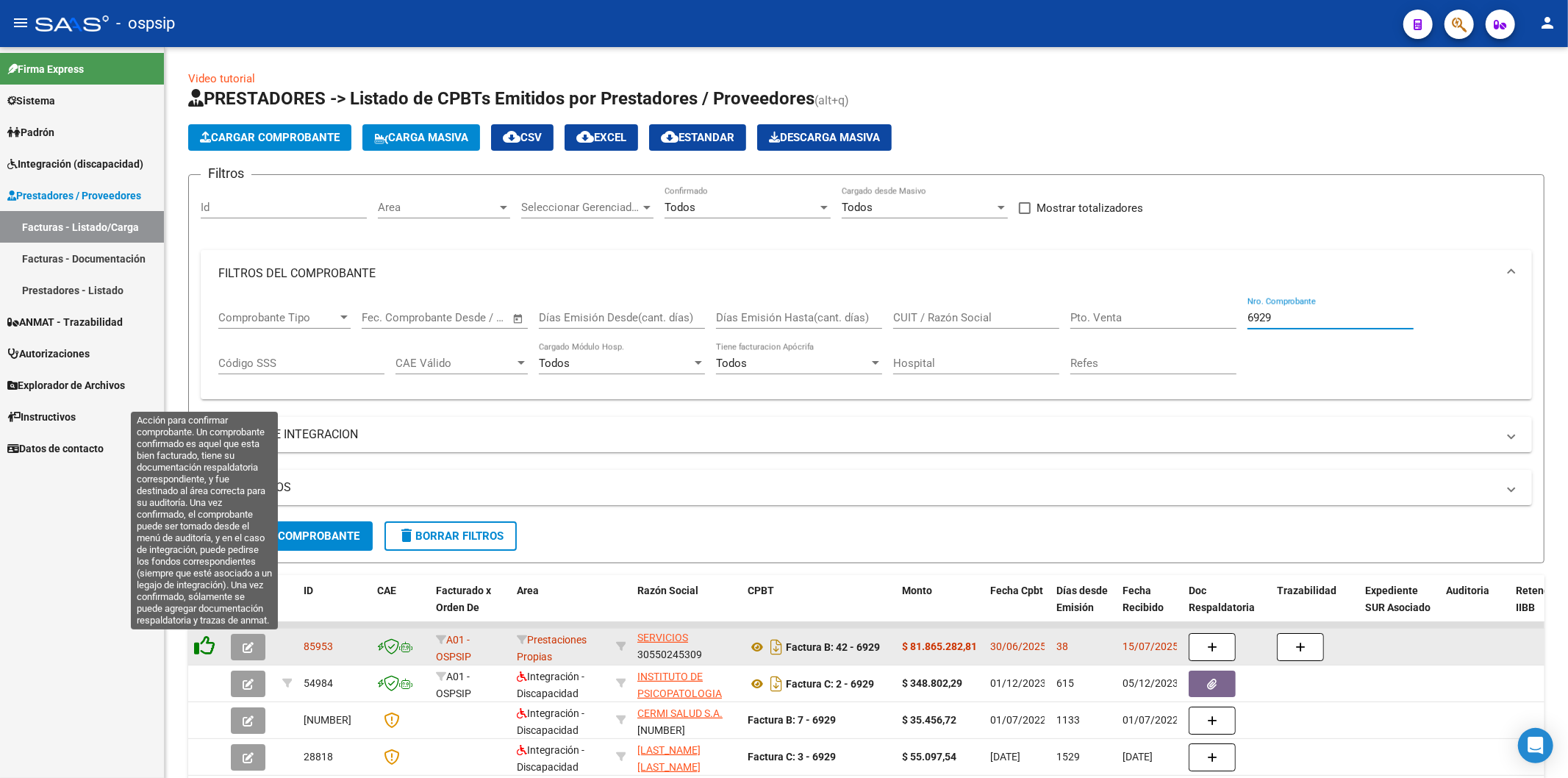 type on "6929" 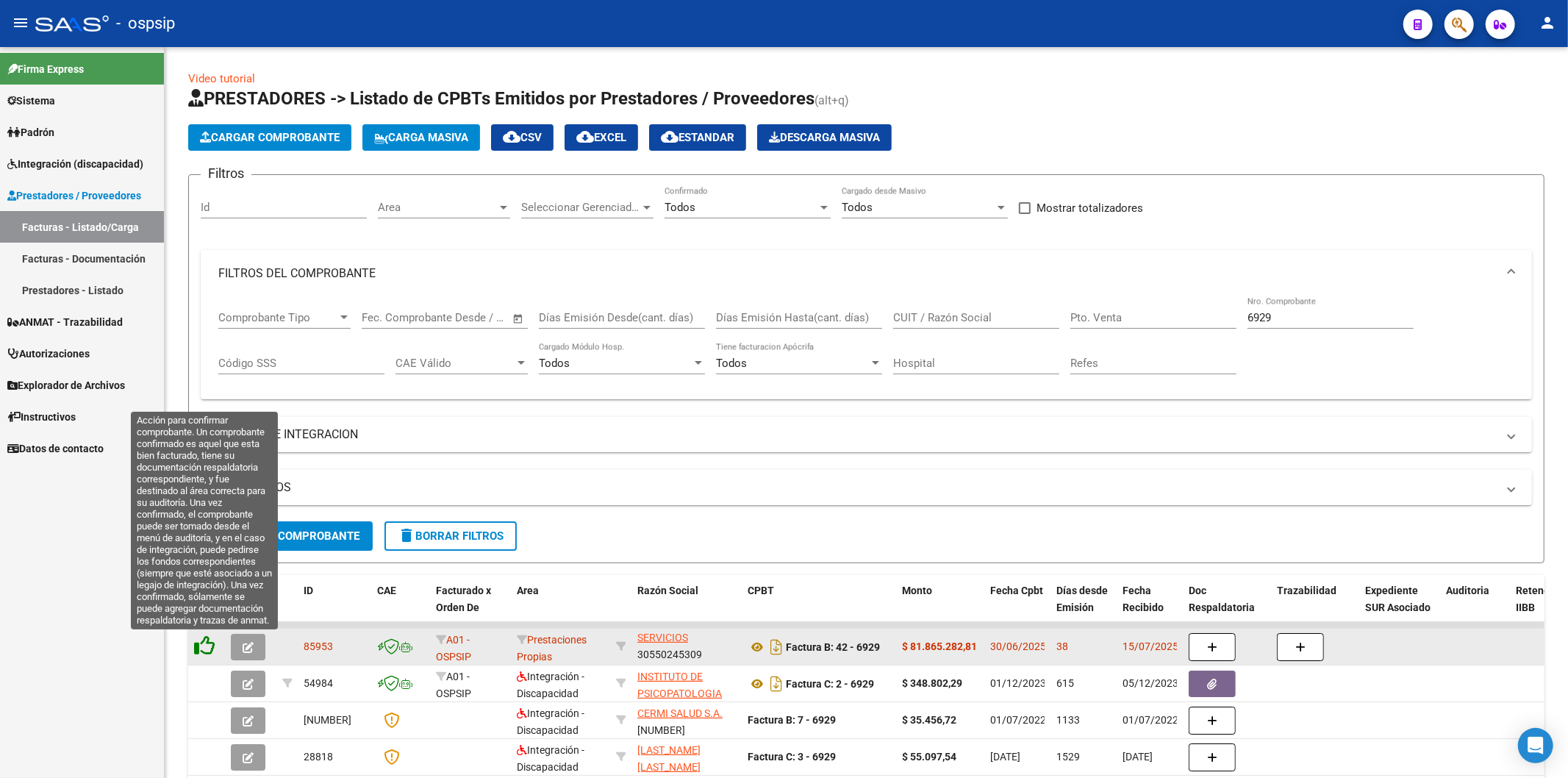click 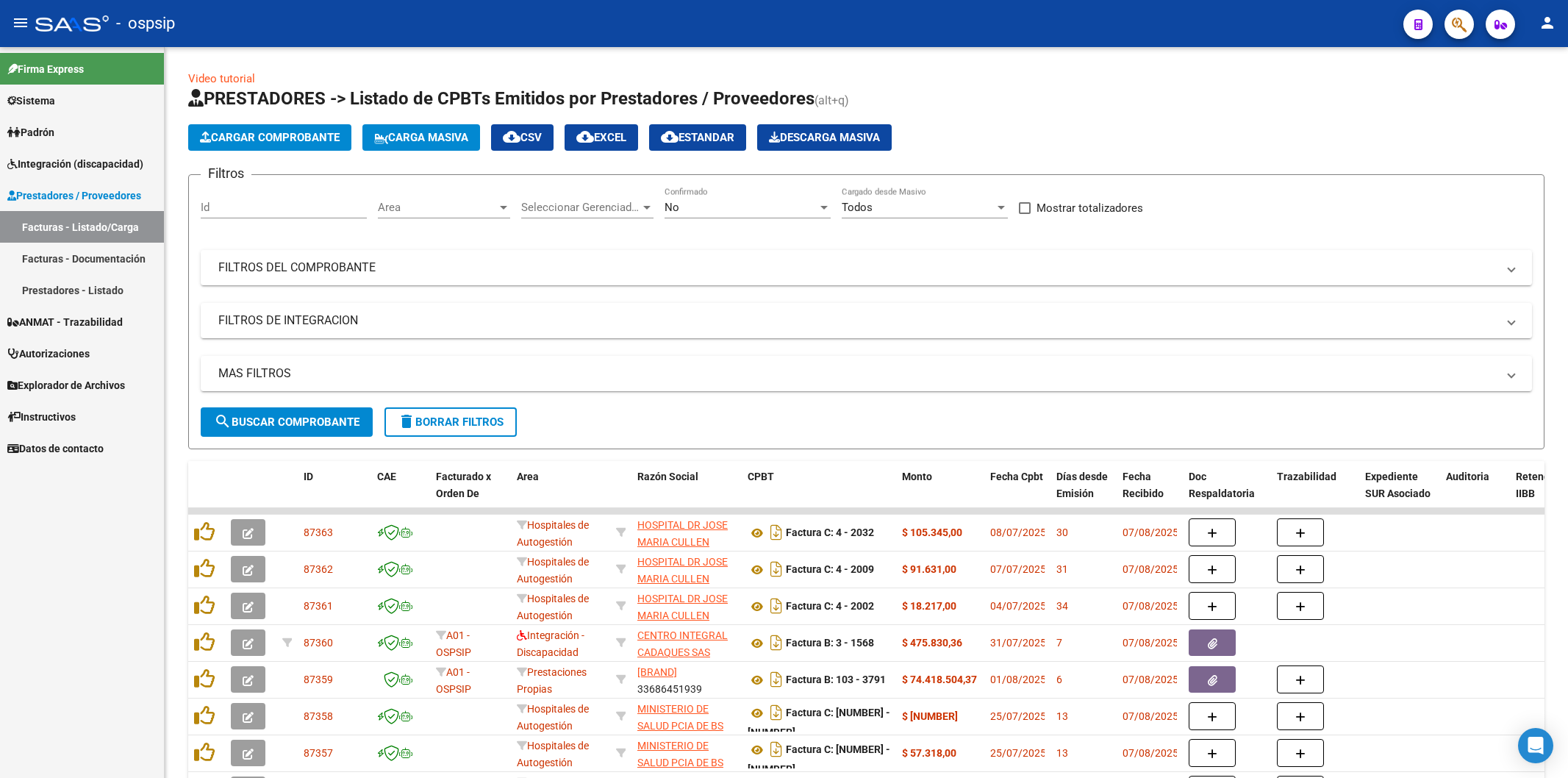 scroll, scrollTop: 0, scrollLeft: 0, axis: both 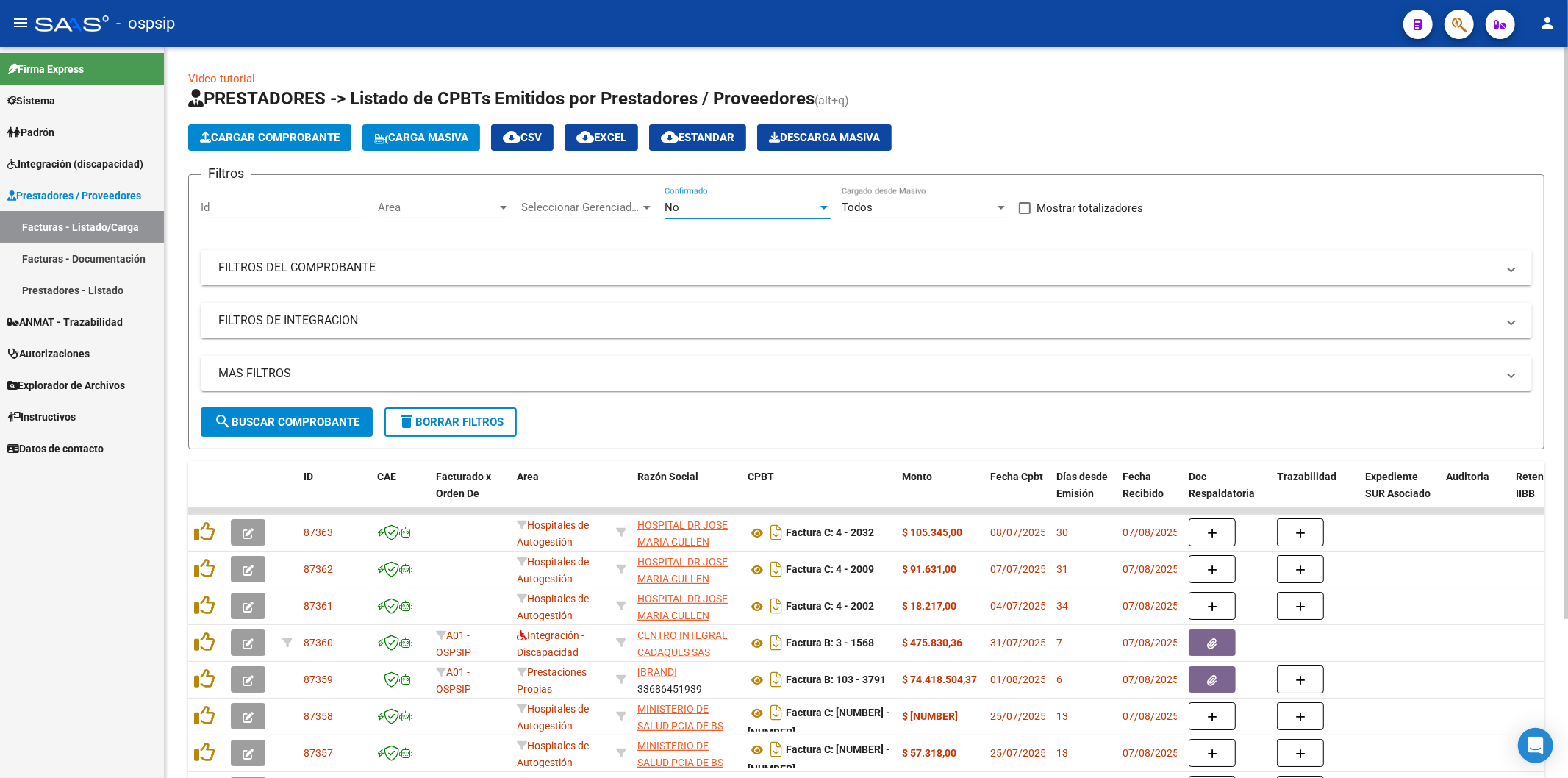 click at bounding box center [824, 207] 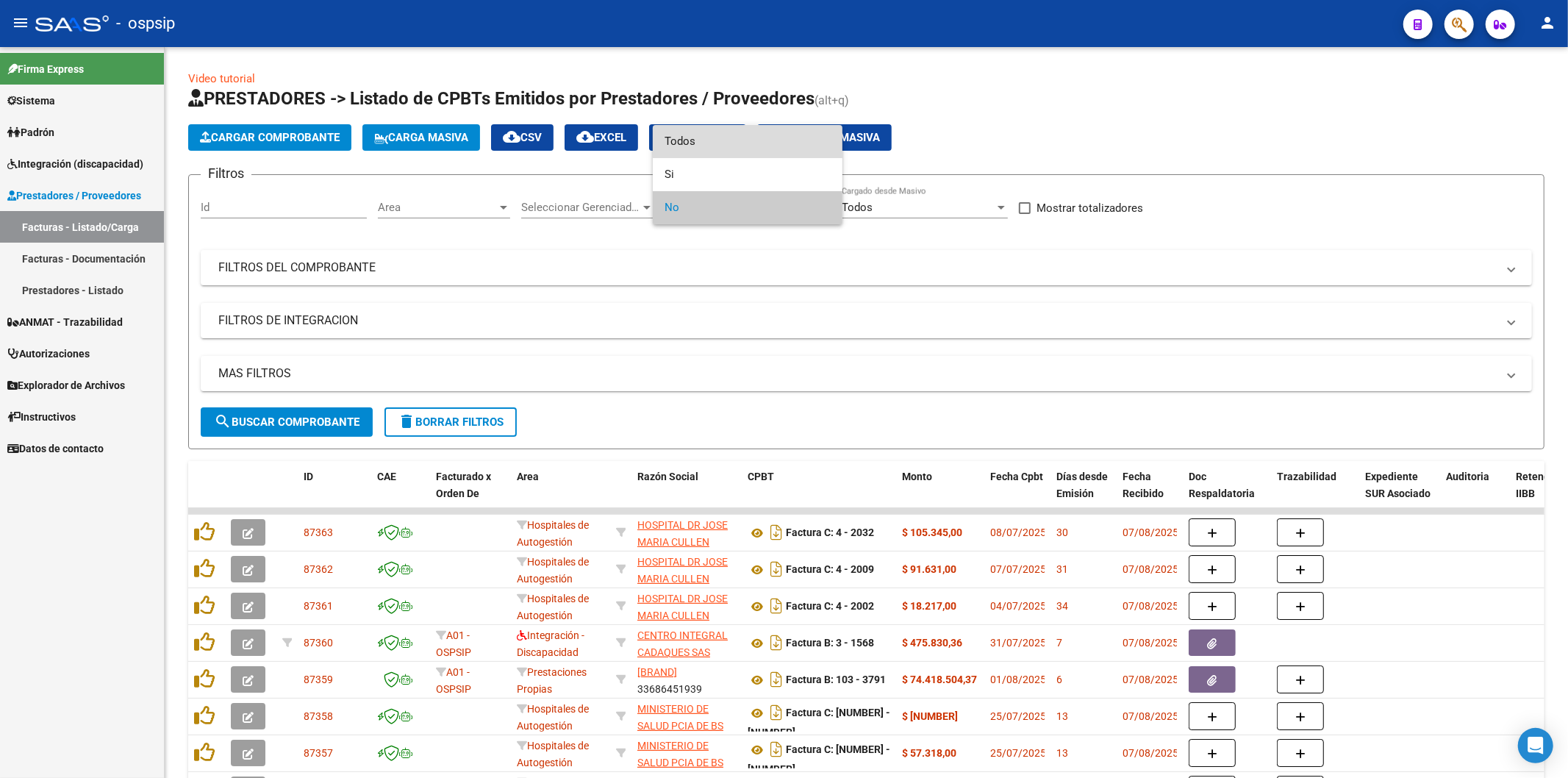 click on "Todos" at bounding box center (748, 141) 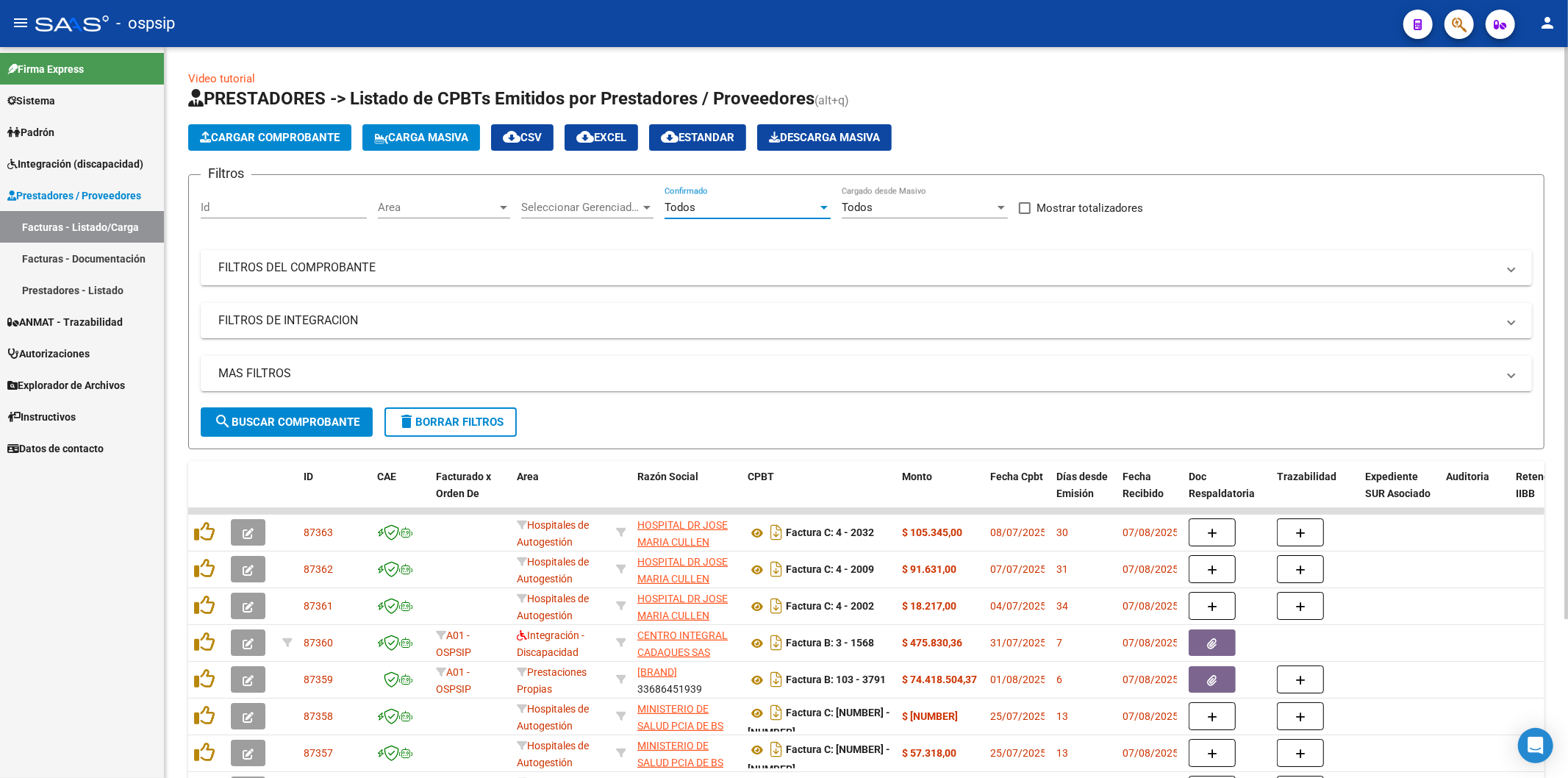 click on "search  Buscar Comprobante" 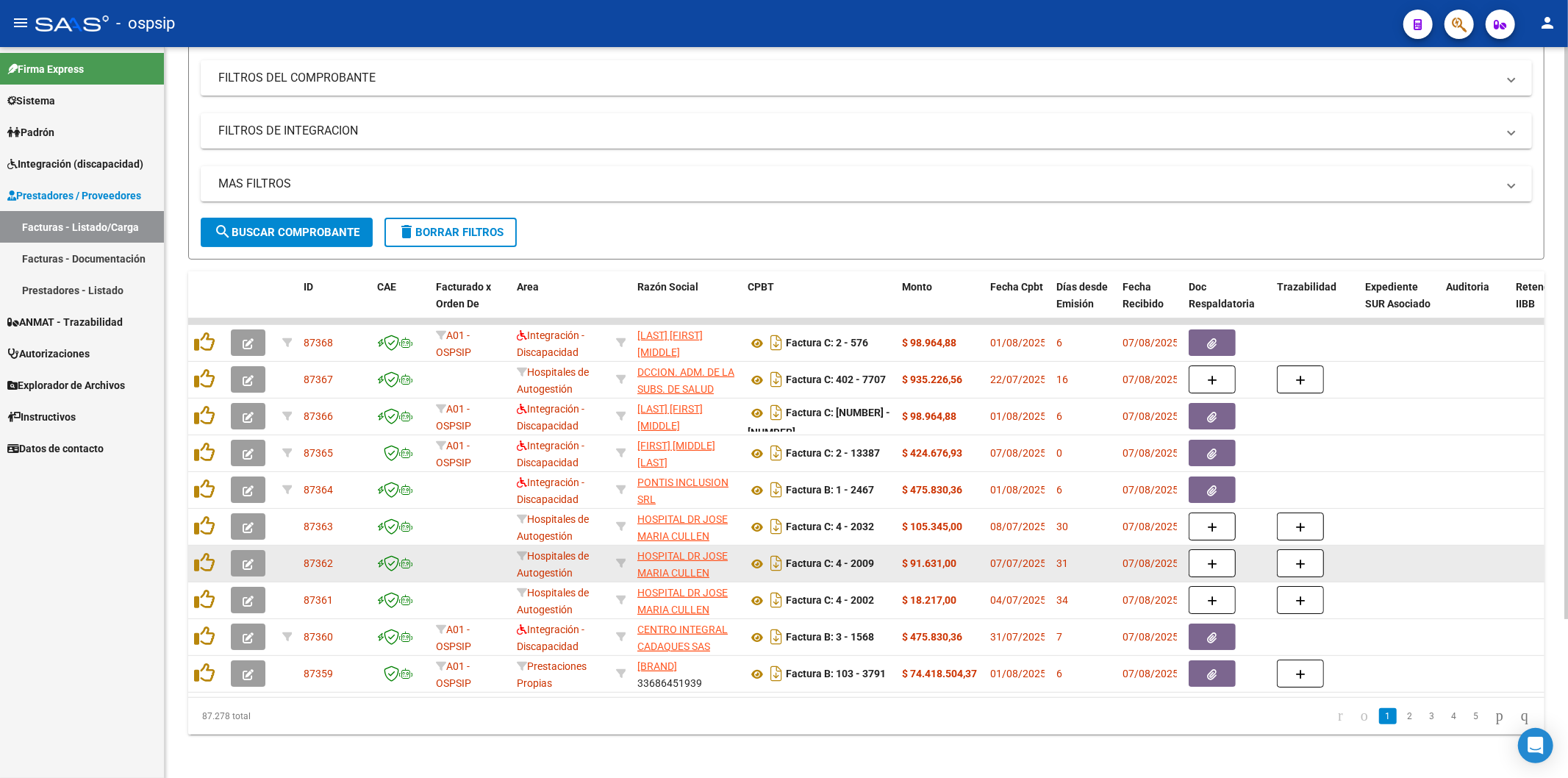 scroll, scrollTop: 204, scrollLeft: 0, axis: vertical 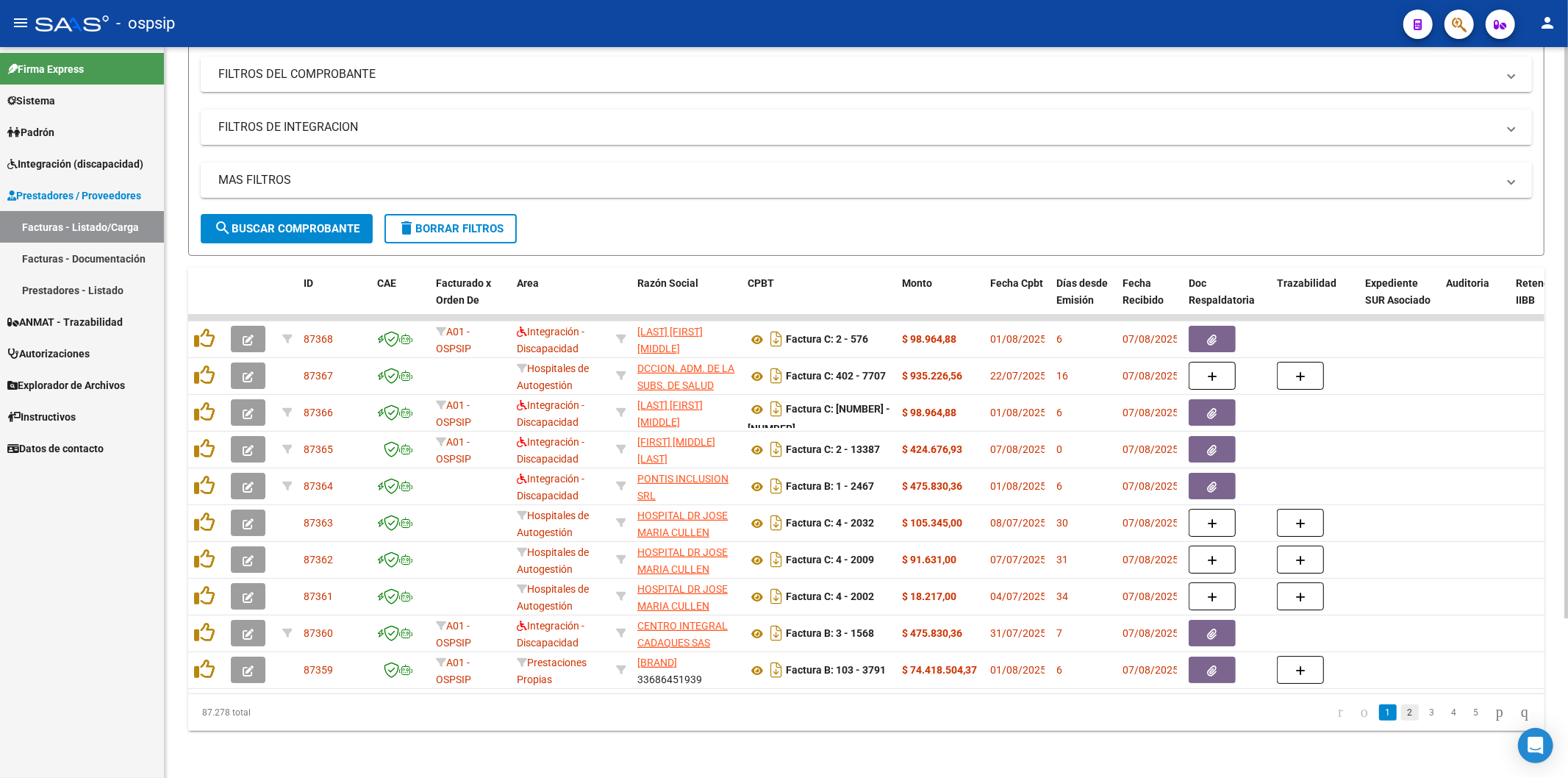 click on "2" 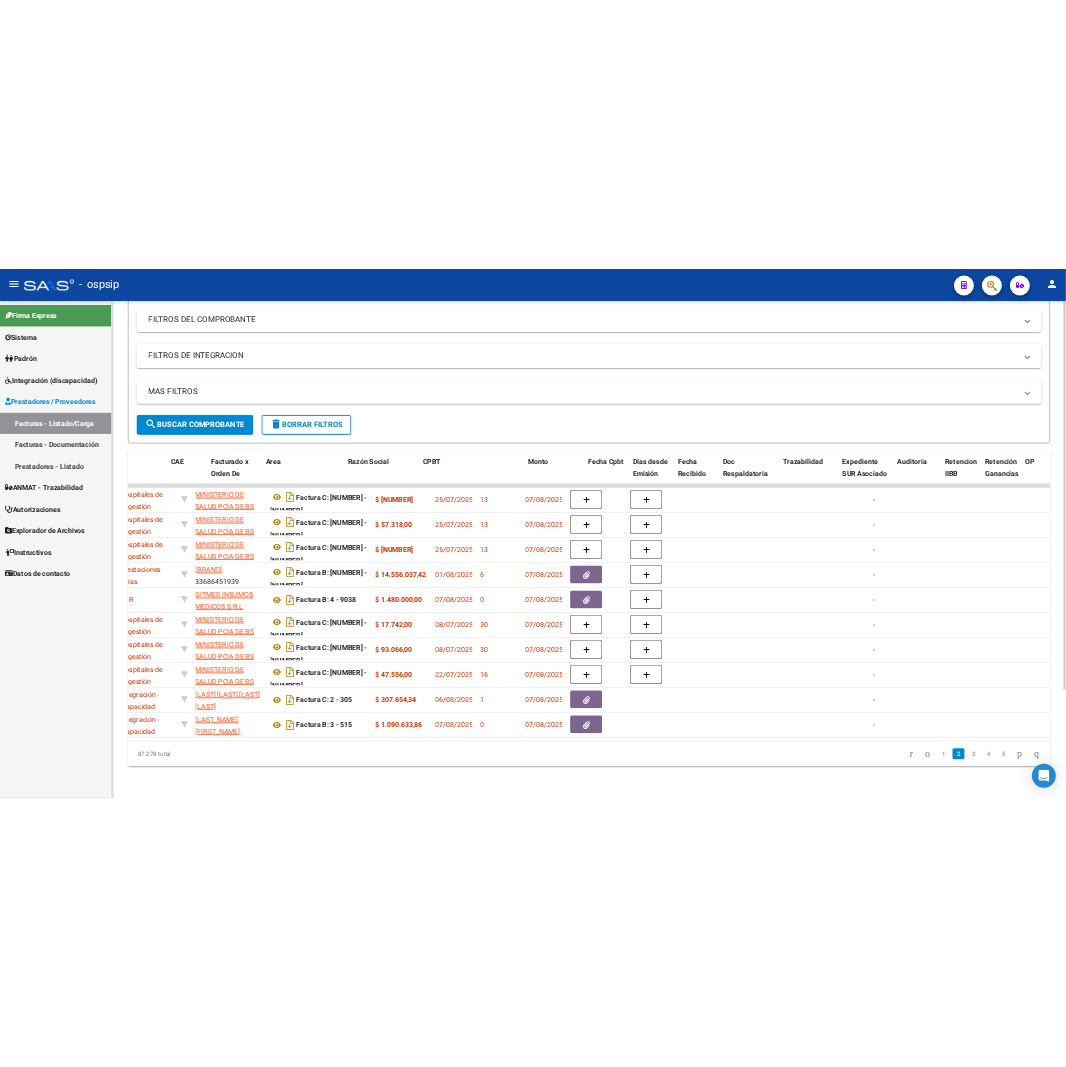 scroll, scrollTop: 0, scrollLeft: 0, axis: both 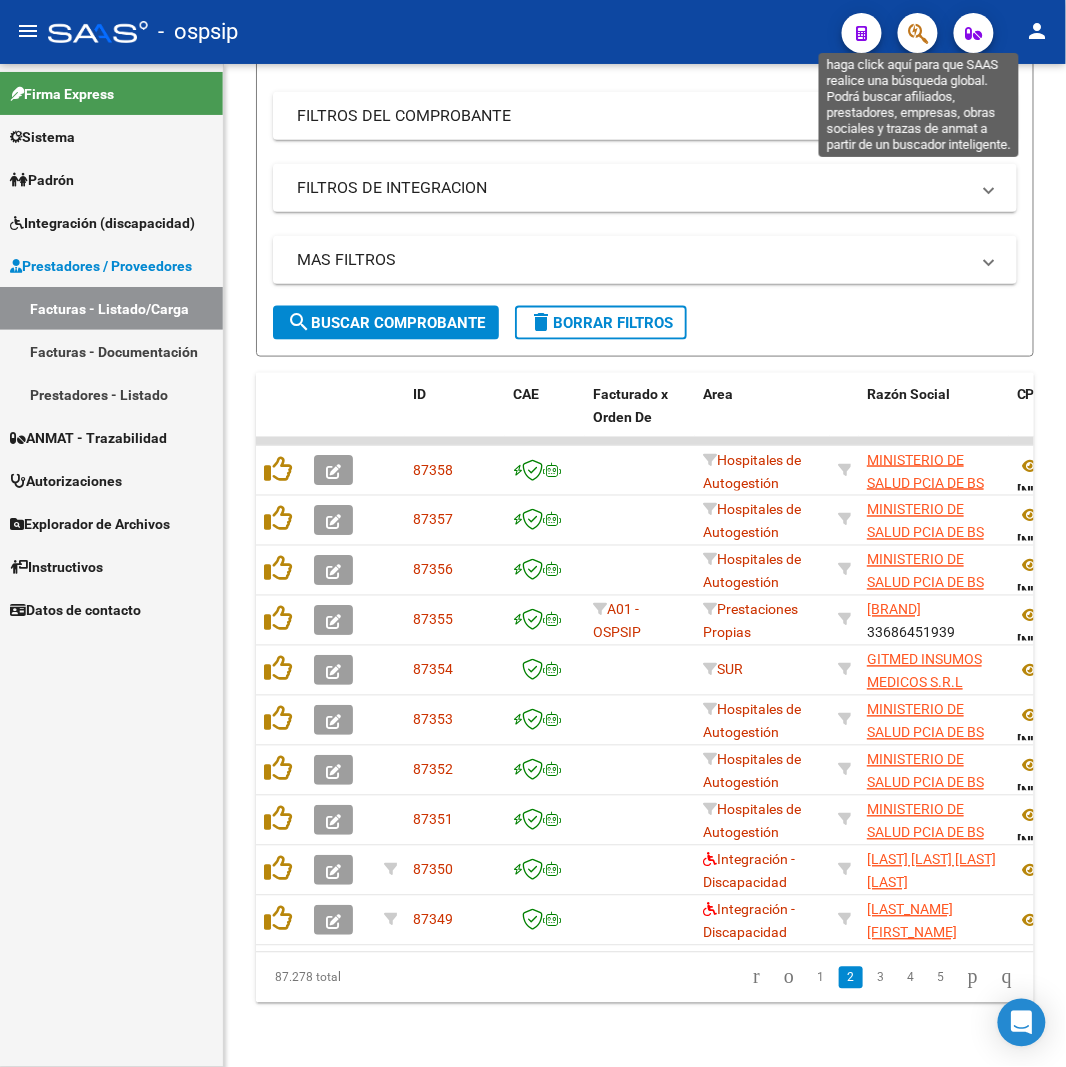 click 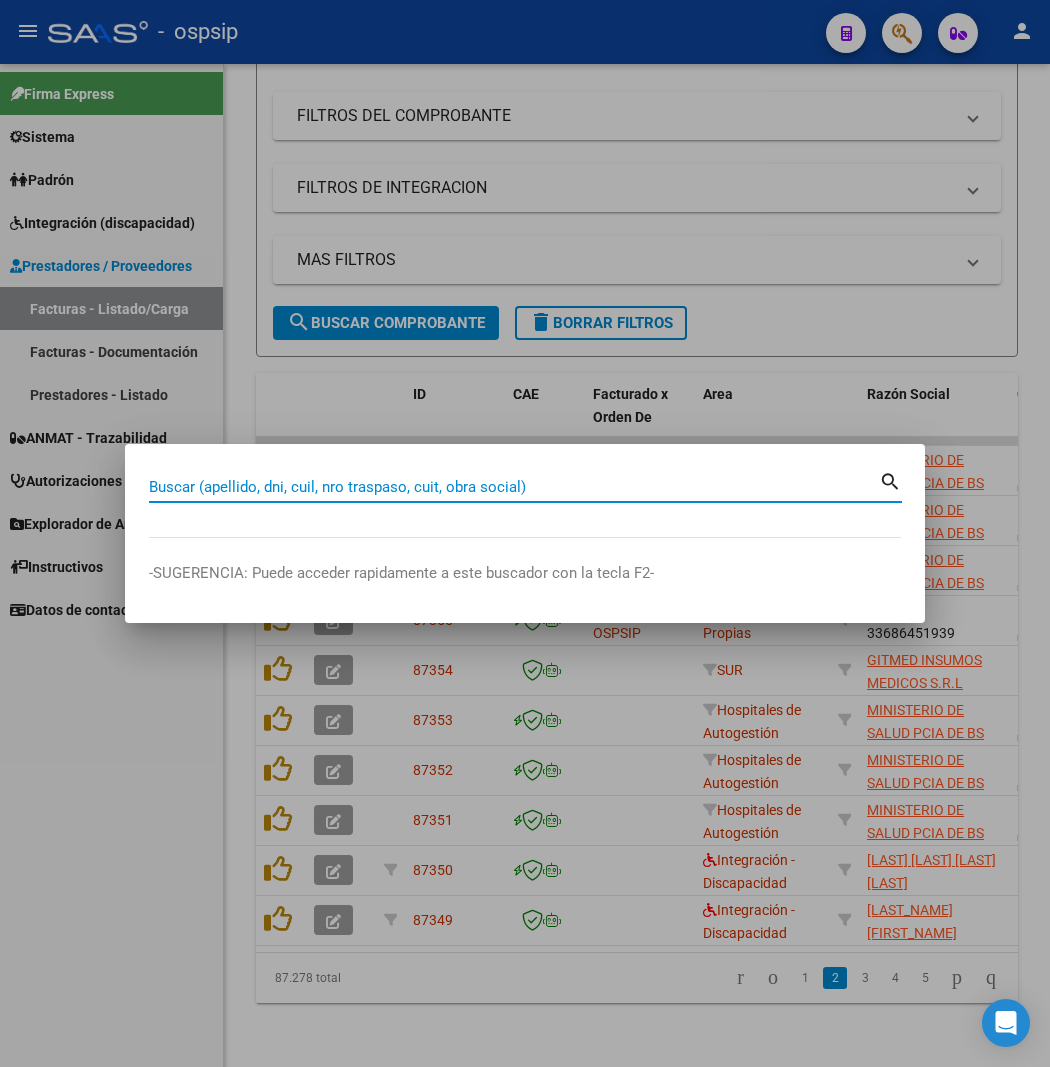 click on "Buscar (apellido, dni, cuil, nro traspaso, cuit, obra social)" at bounding box center [514, 487] 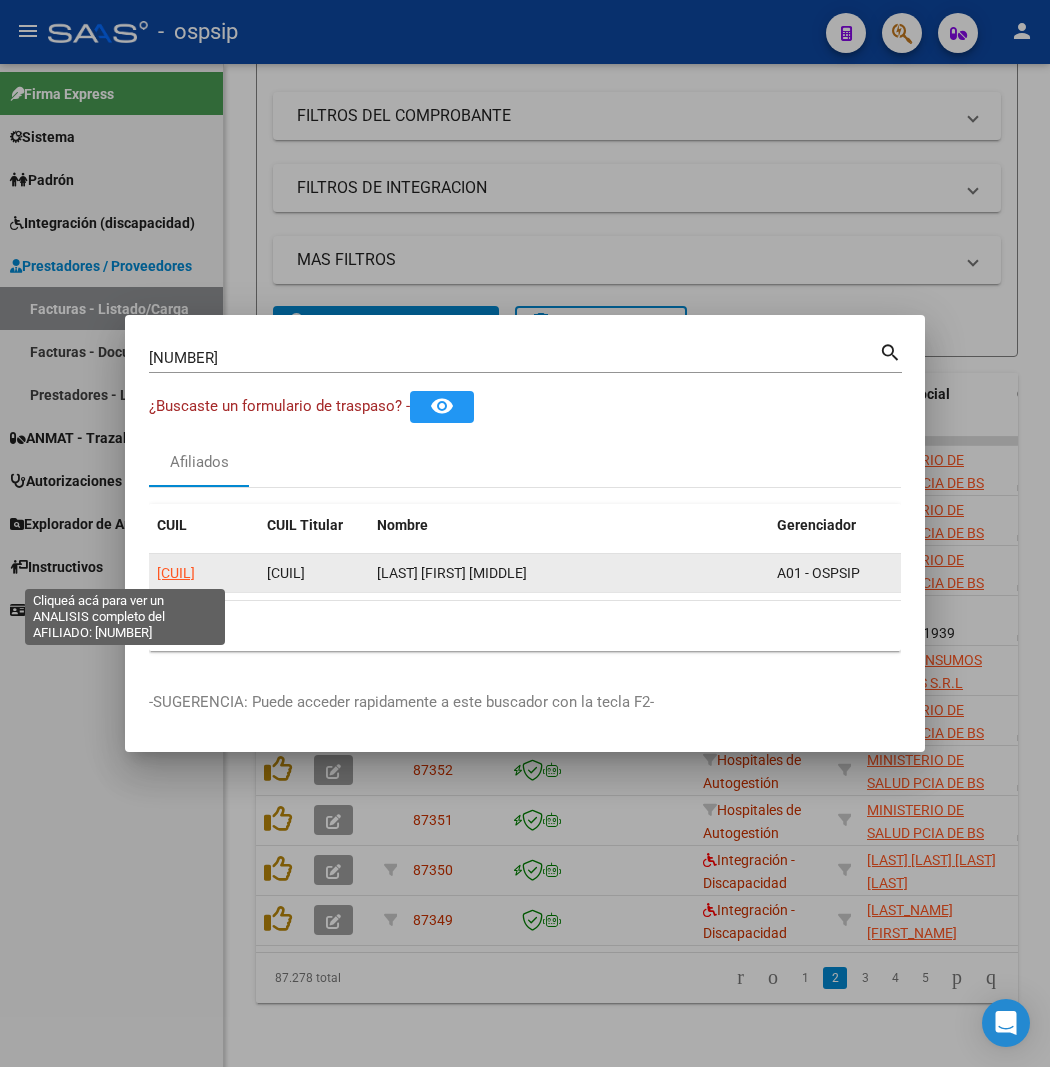 click on "[CUIL]" 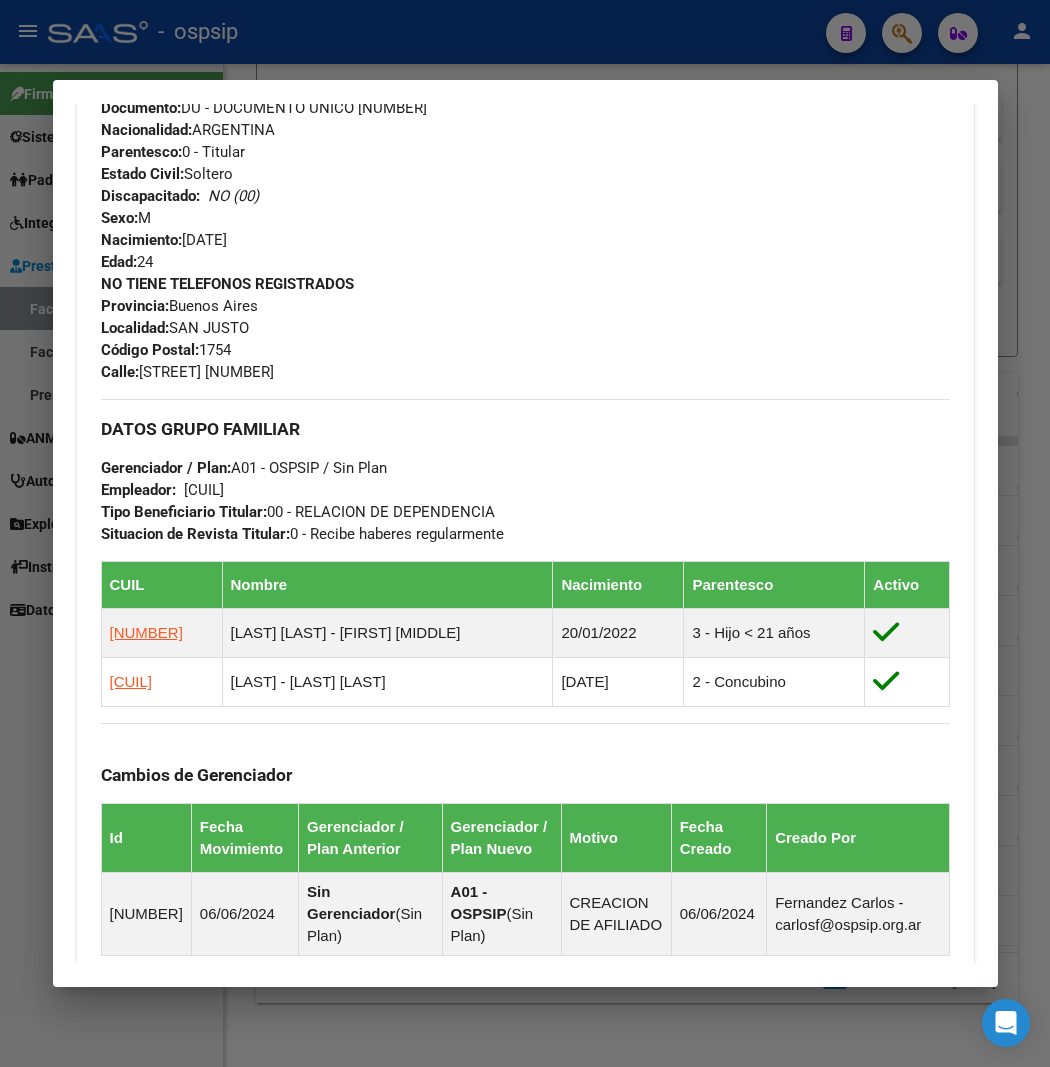 scroll, scrollTop: 777, scrollLeft: 0, axis: vertical 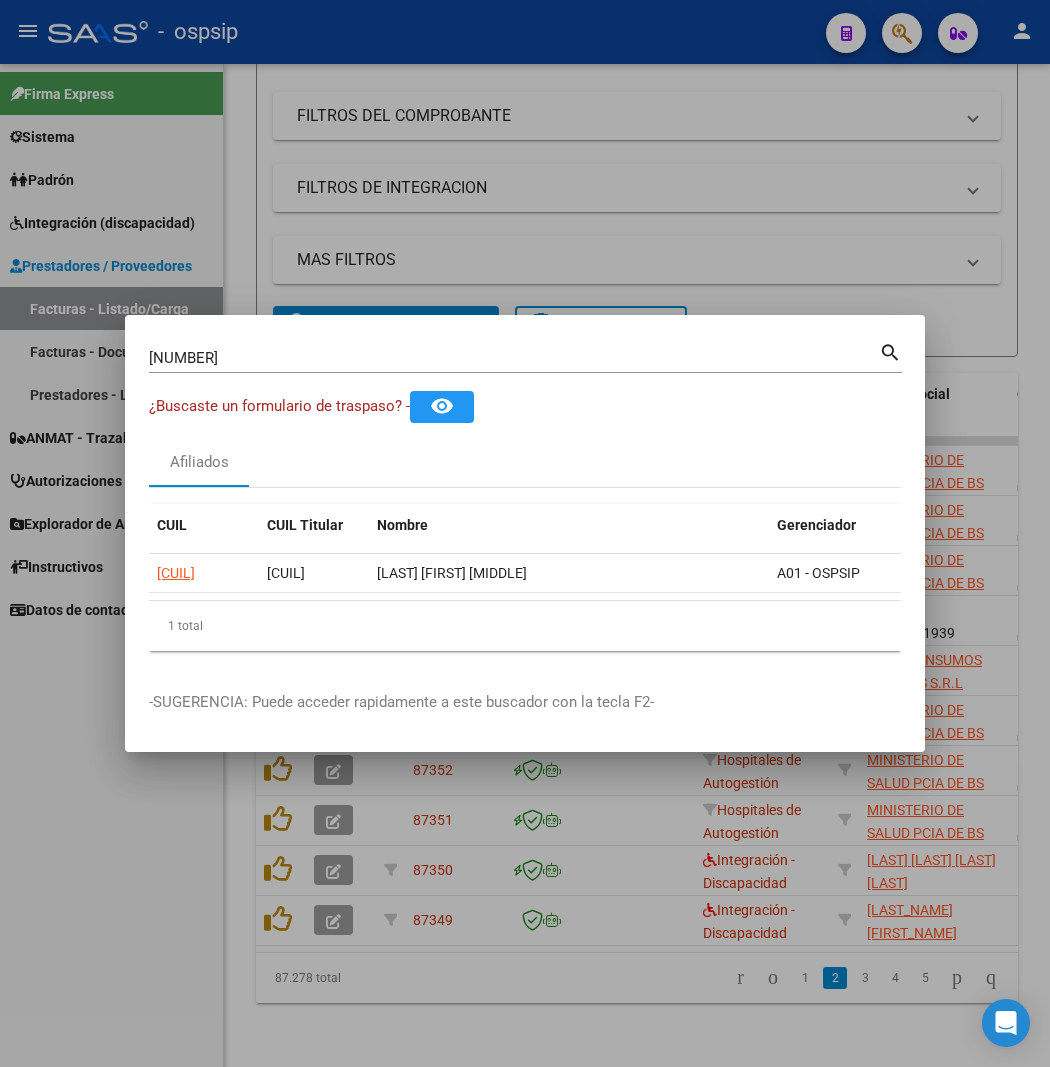click on "[NUMBER]" at bounding box center [514, 358] 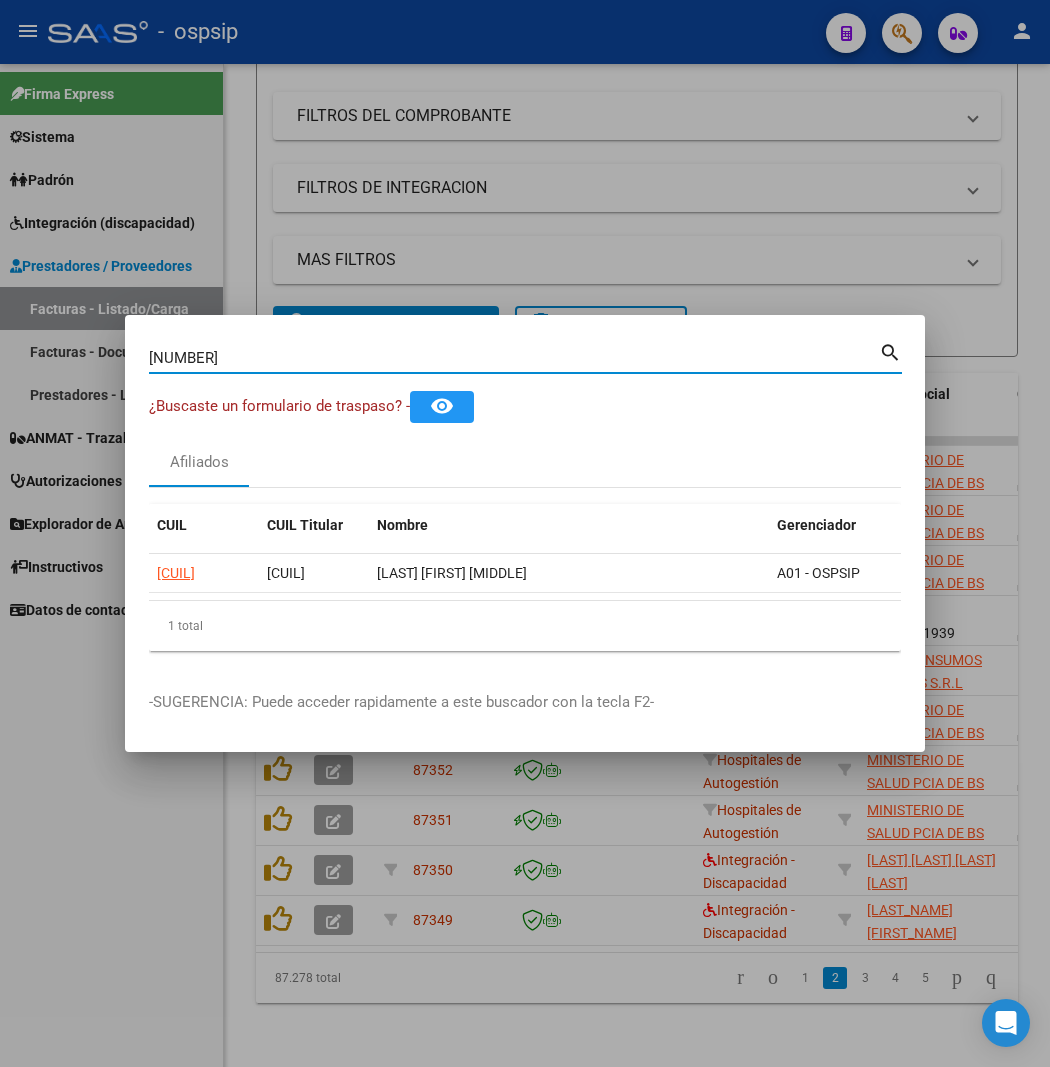 click on "[NUMBER]" at bounding box center (514, 358) 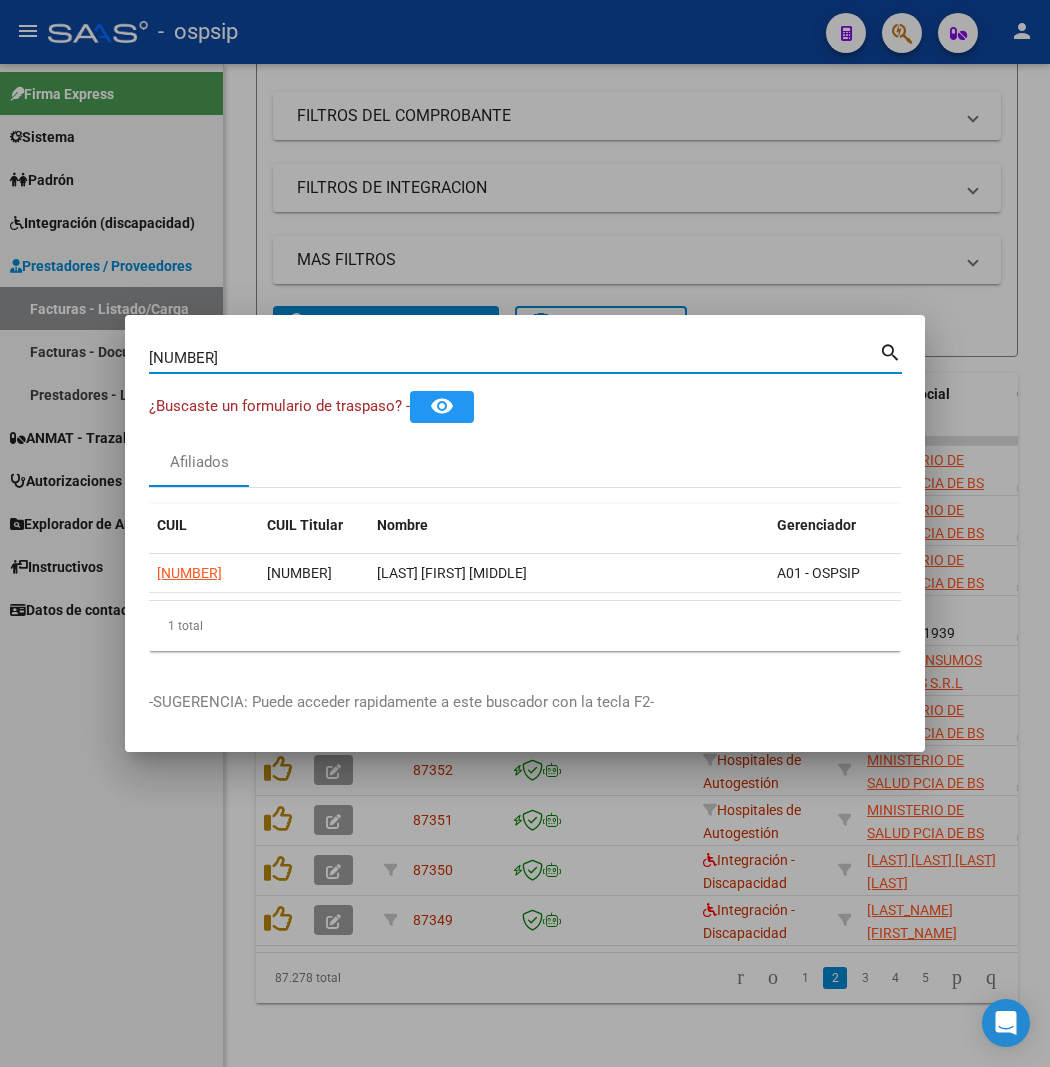 click on "[NUMBER]" at bounding box center (514, 358) 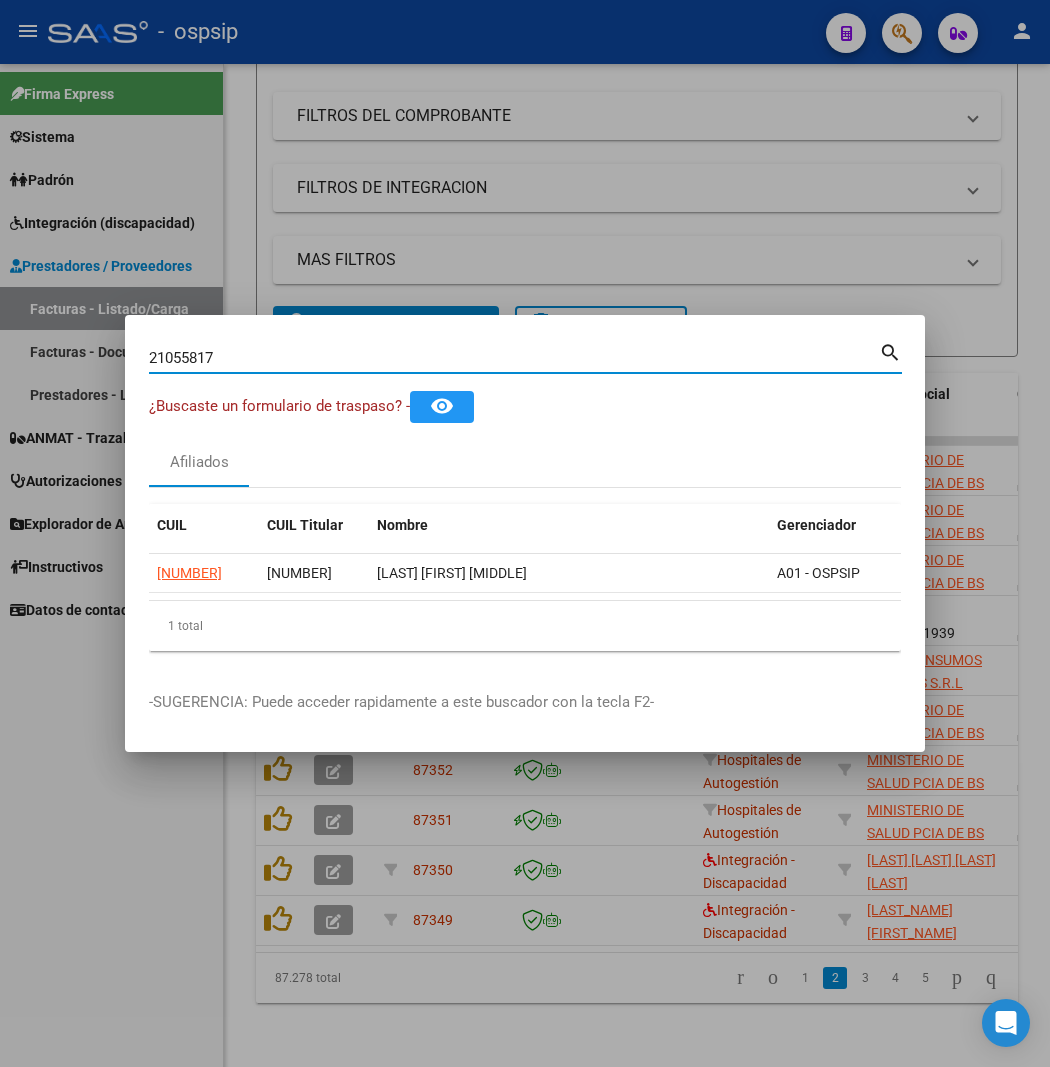 type on "21055817" 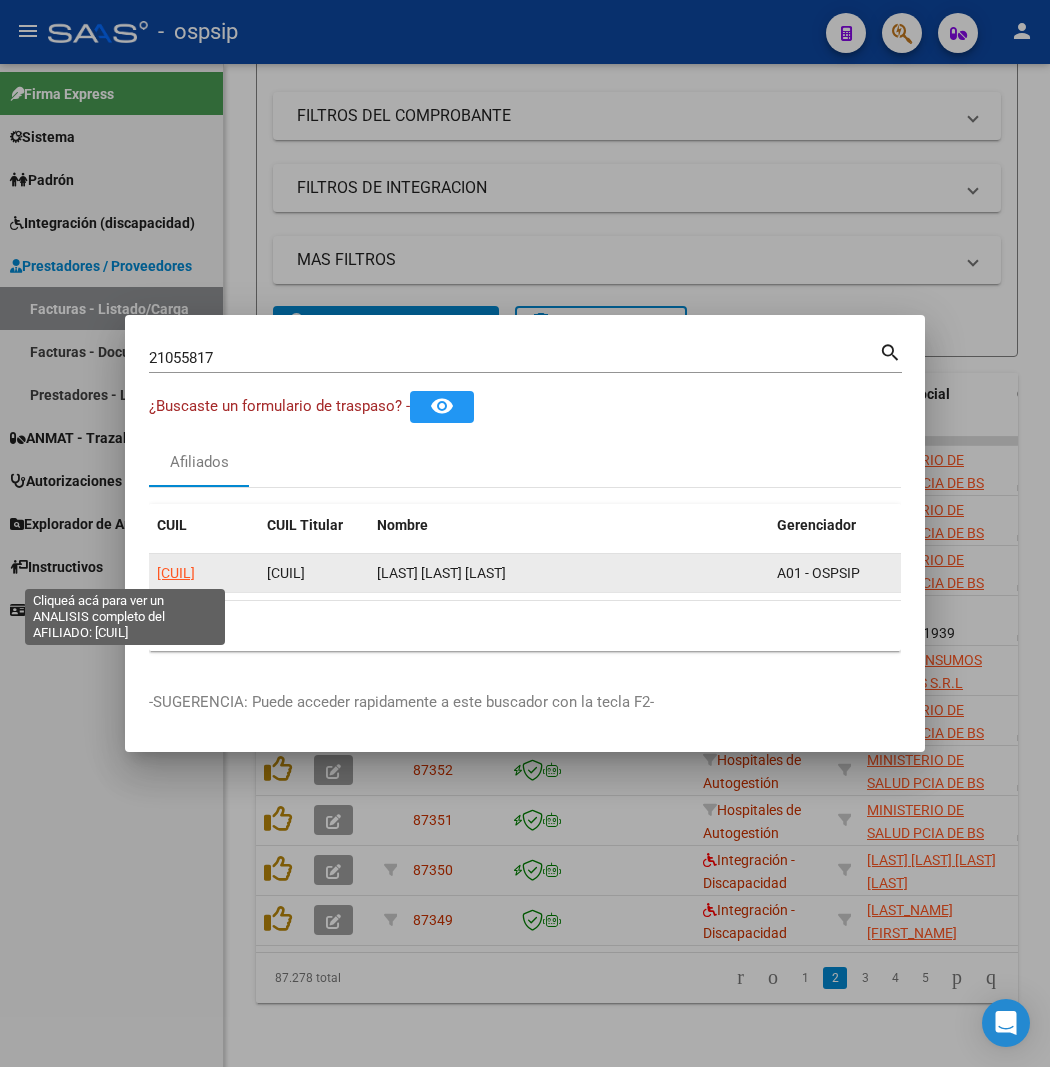 click on "[CUIL]" 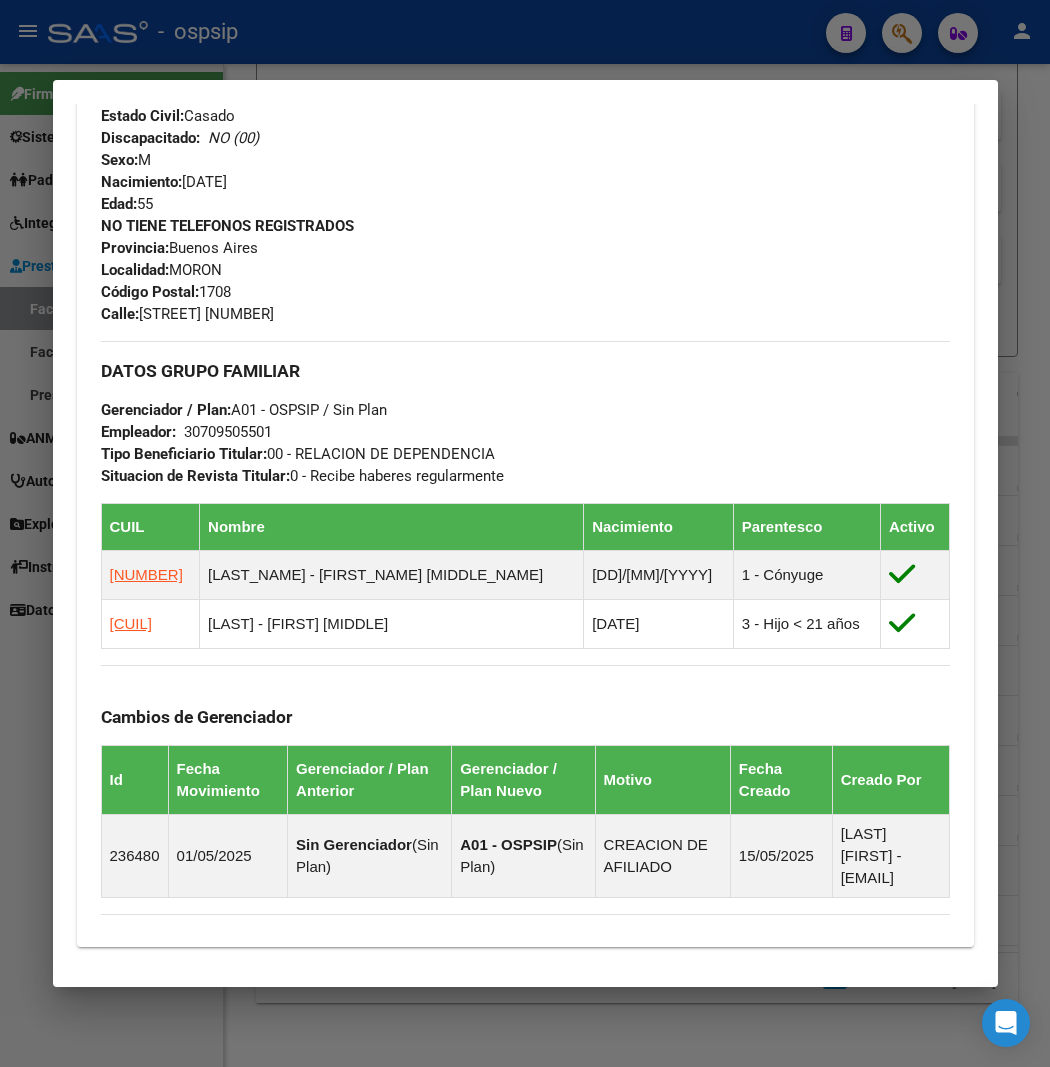 scroll, scrollTop: 888, scrollLeft: 0, axis: vertical 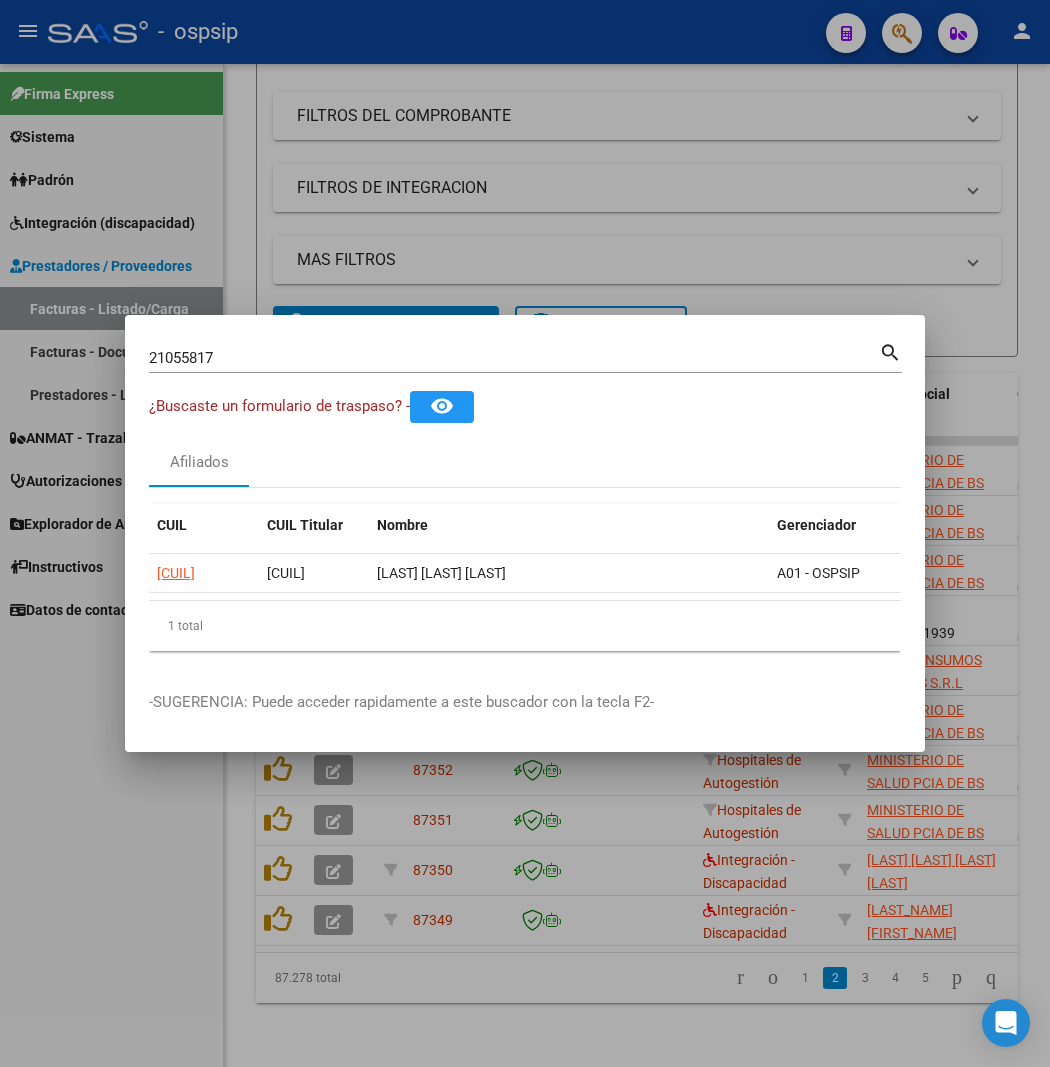 click on "21055817" at bounding box center (514, 358) 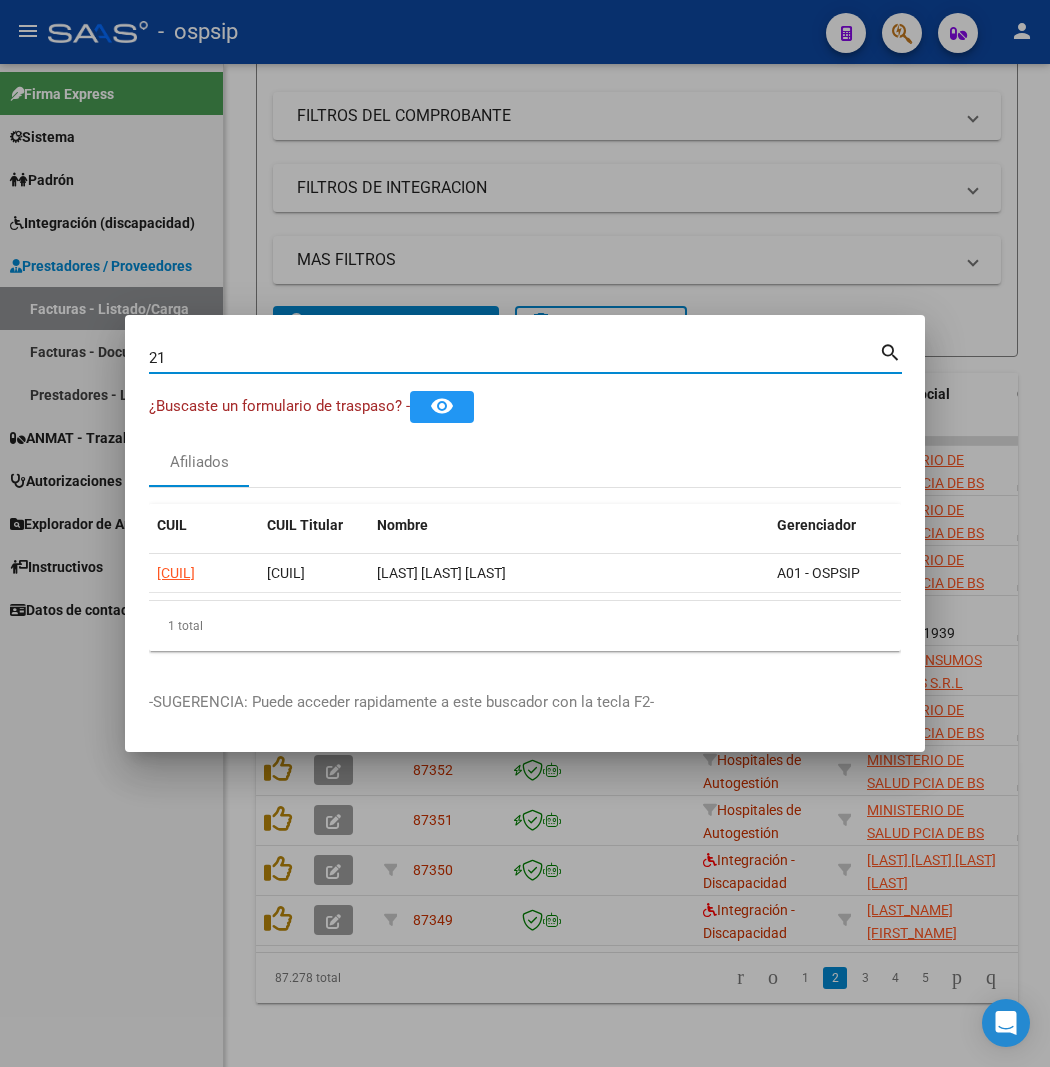 type on "2" 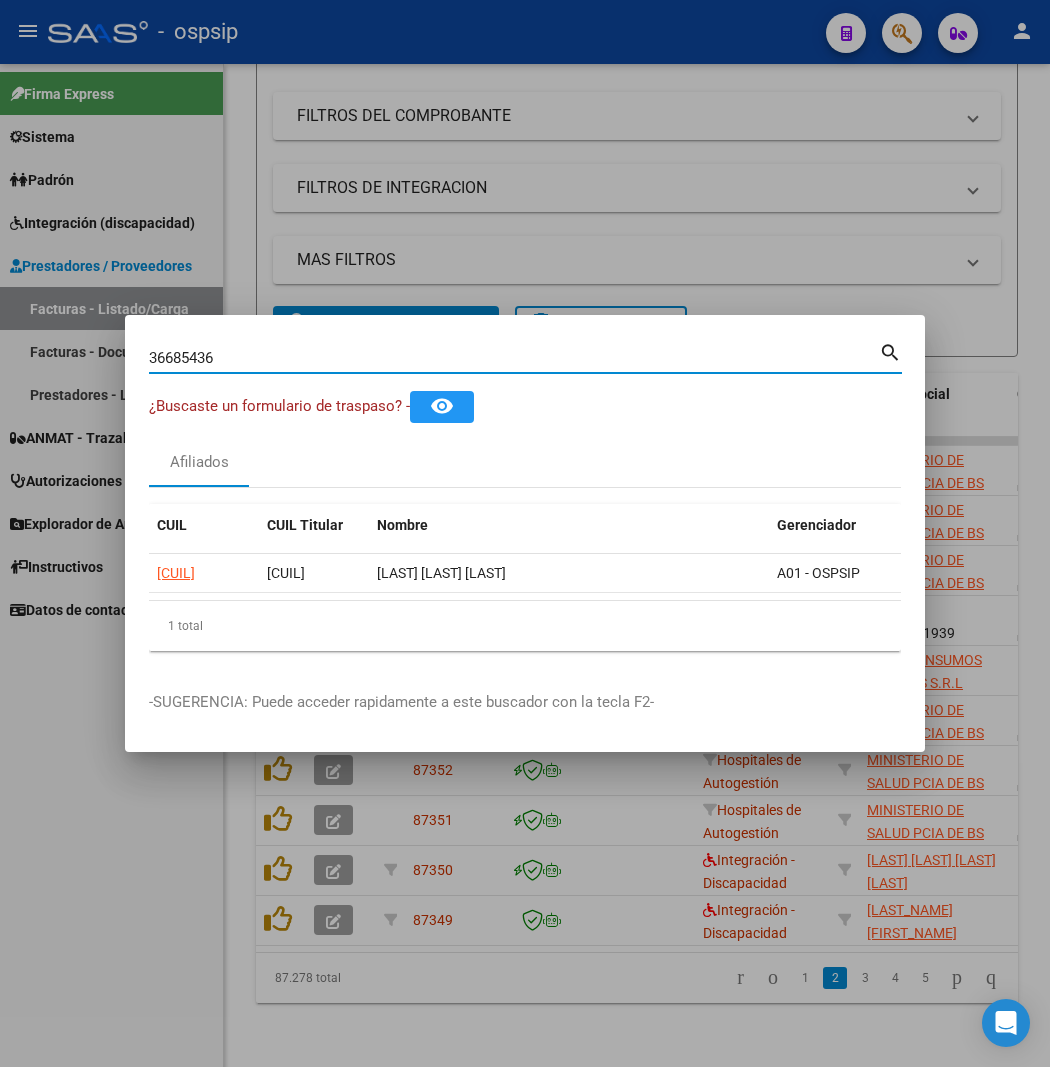 type on "36685436" 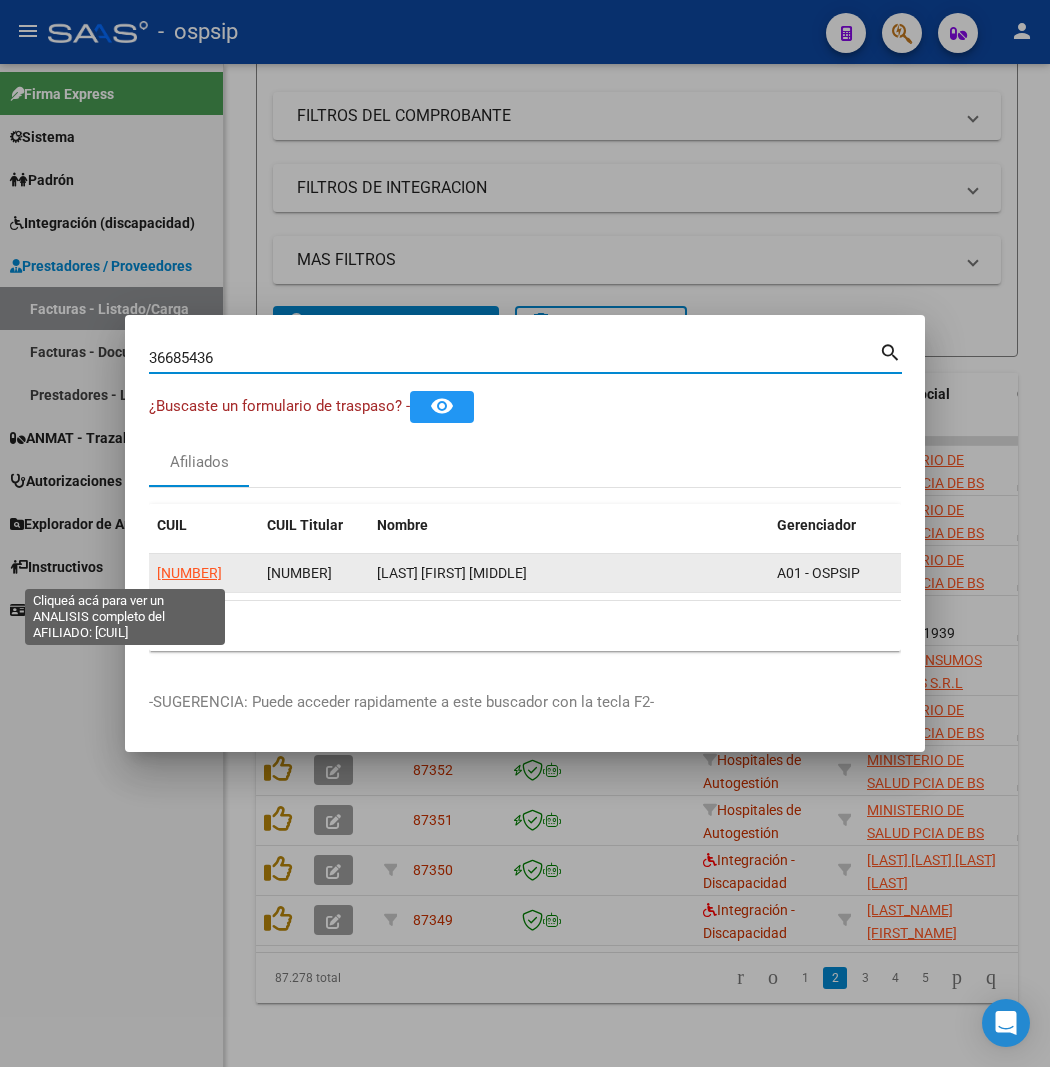 click on "[NUMBER]" 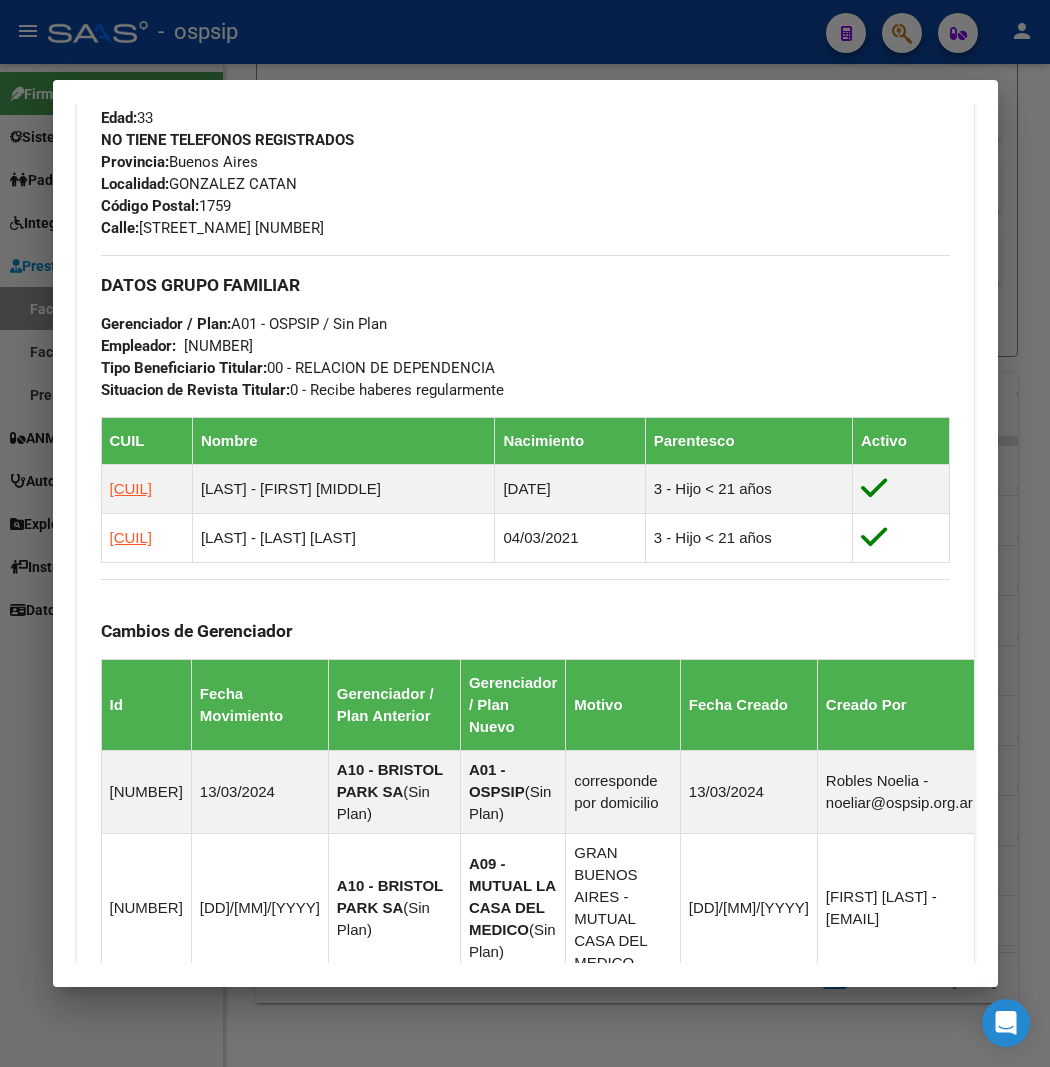 scroll, scrollTop: 1111, scrollLeft: 0, axis: vertical 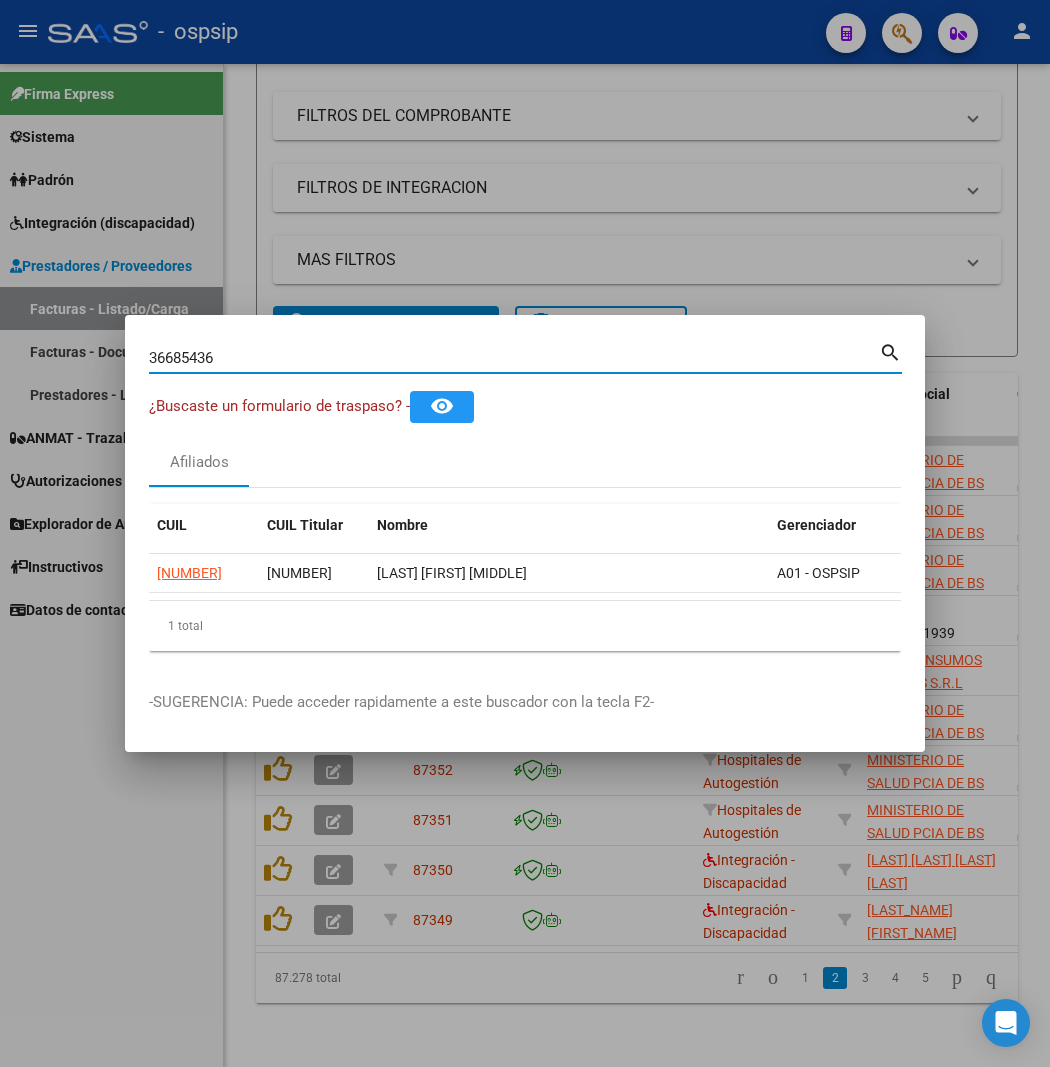 click on "36685436" at bounding box center [514, 358] 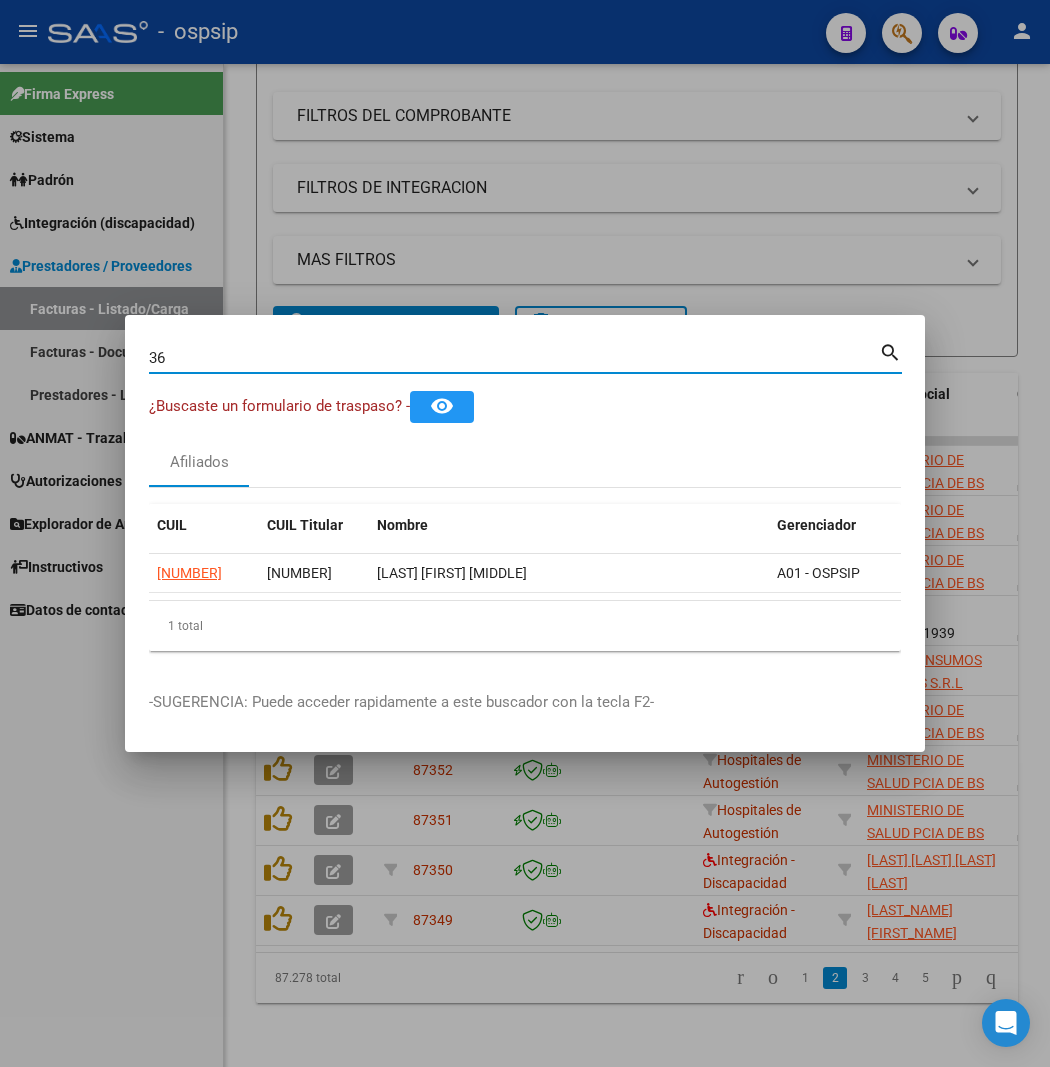 type on "3" 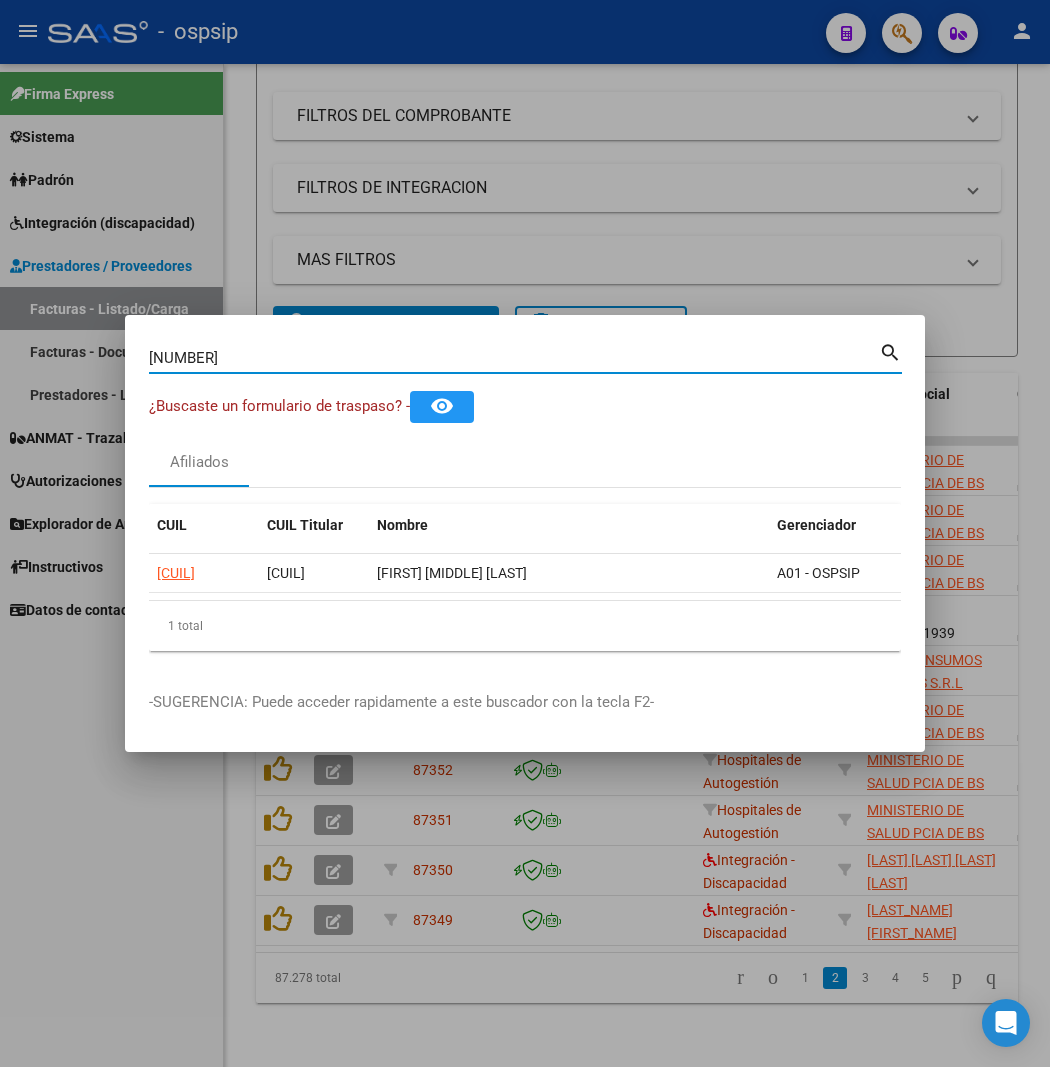 click on "[NUMBER]" at bounding box center (514, 358) 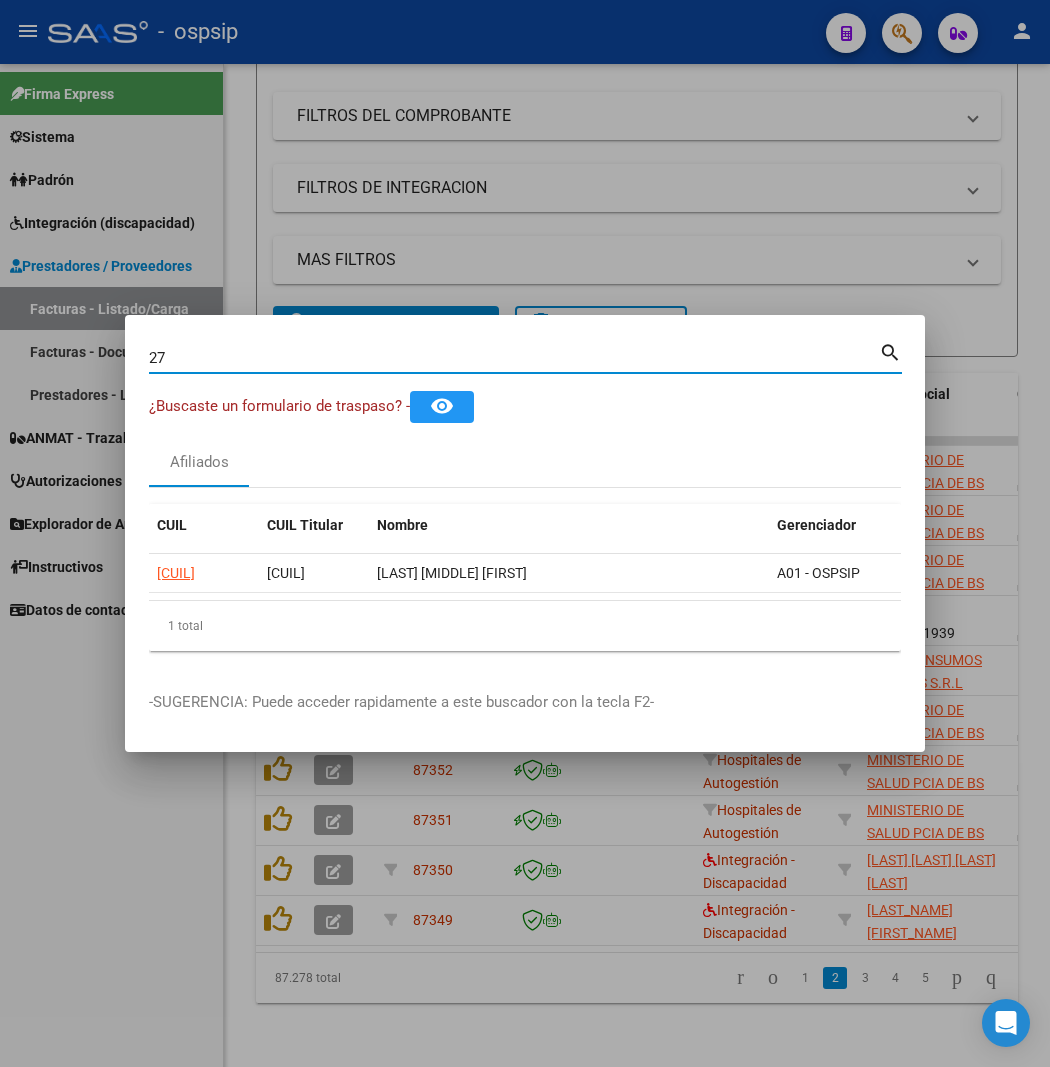 type on "2" 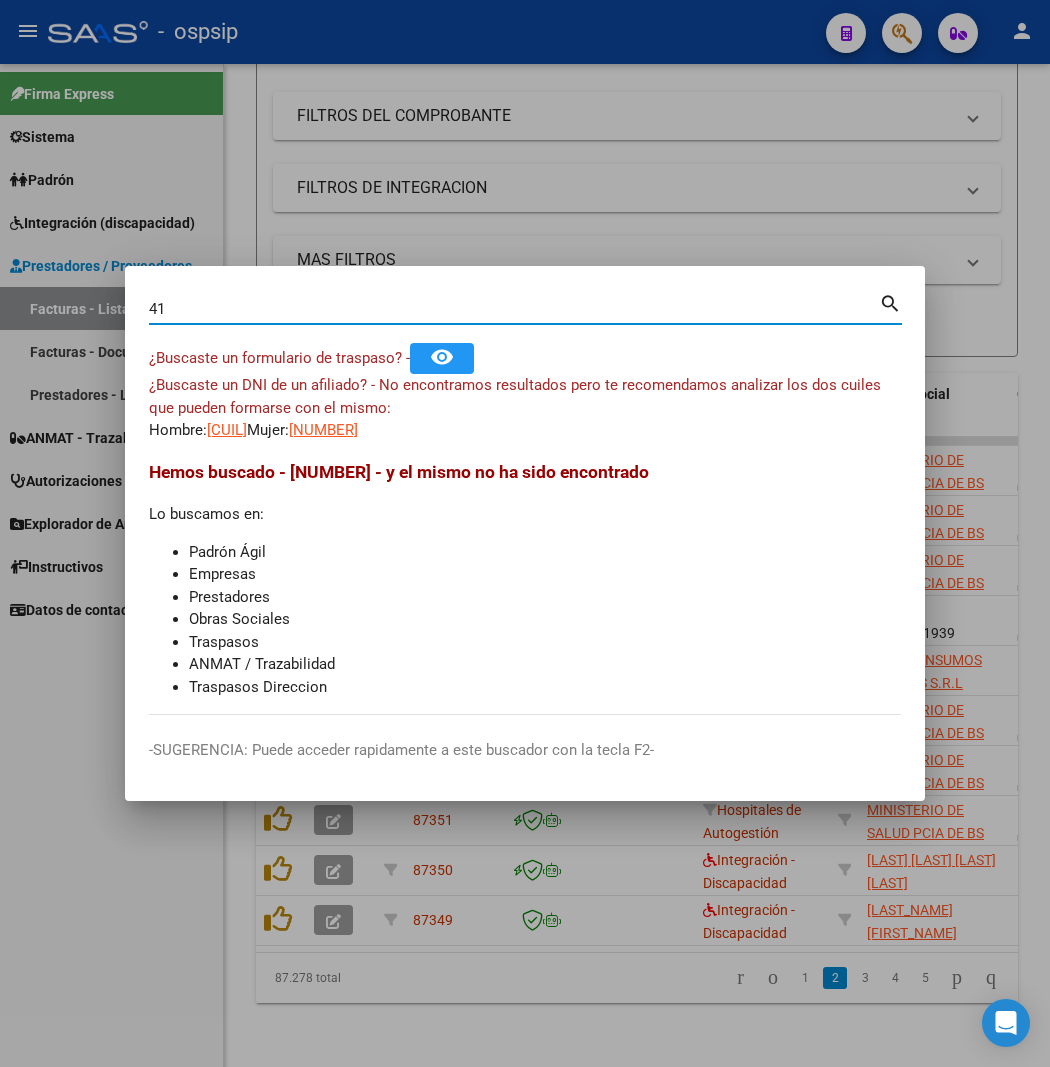 type on "4" 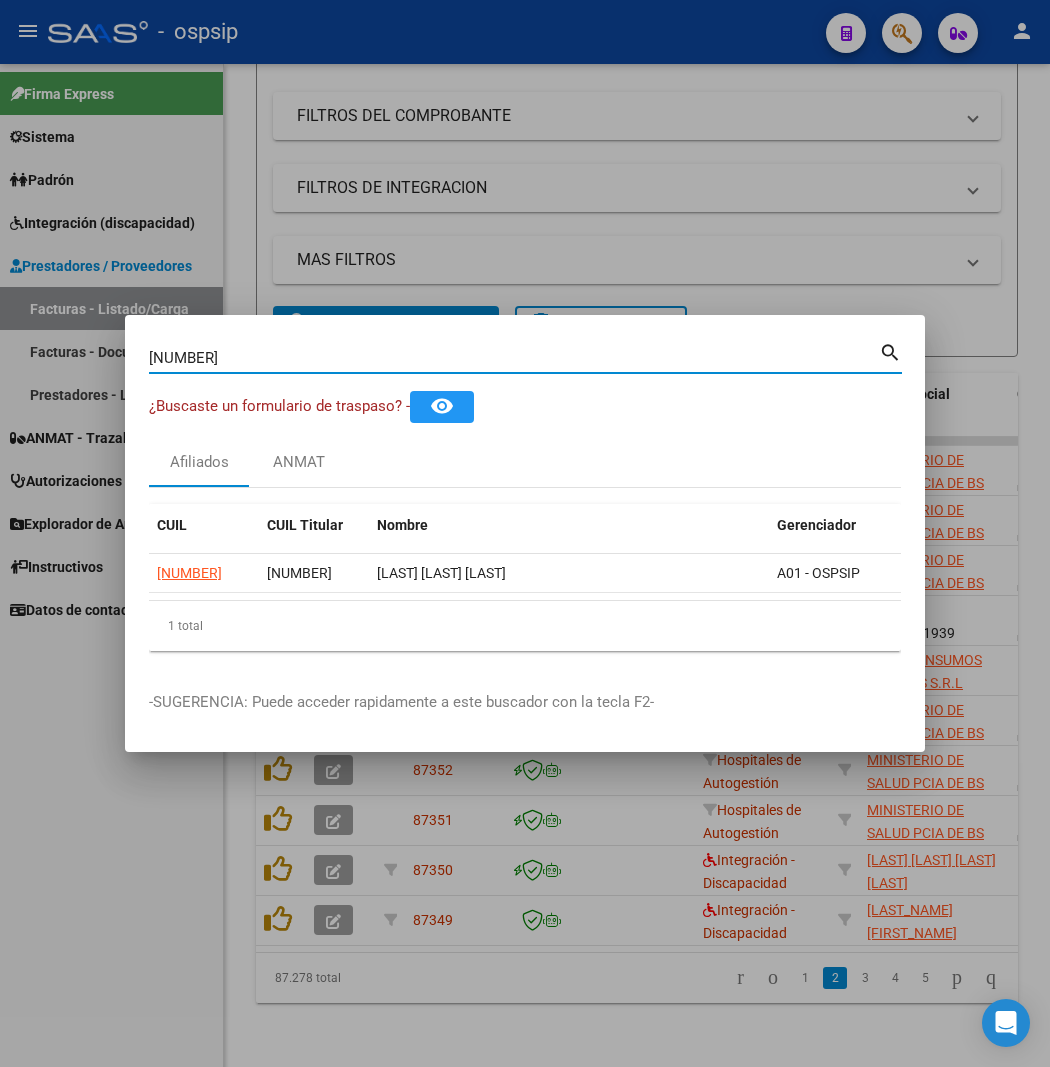 click on "[NUMBER]" at bounding box center [514, 358] 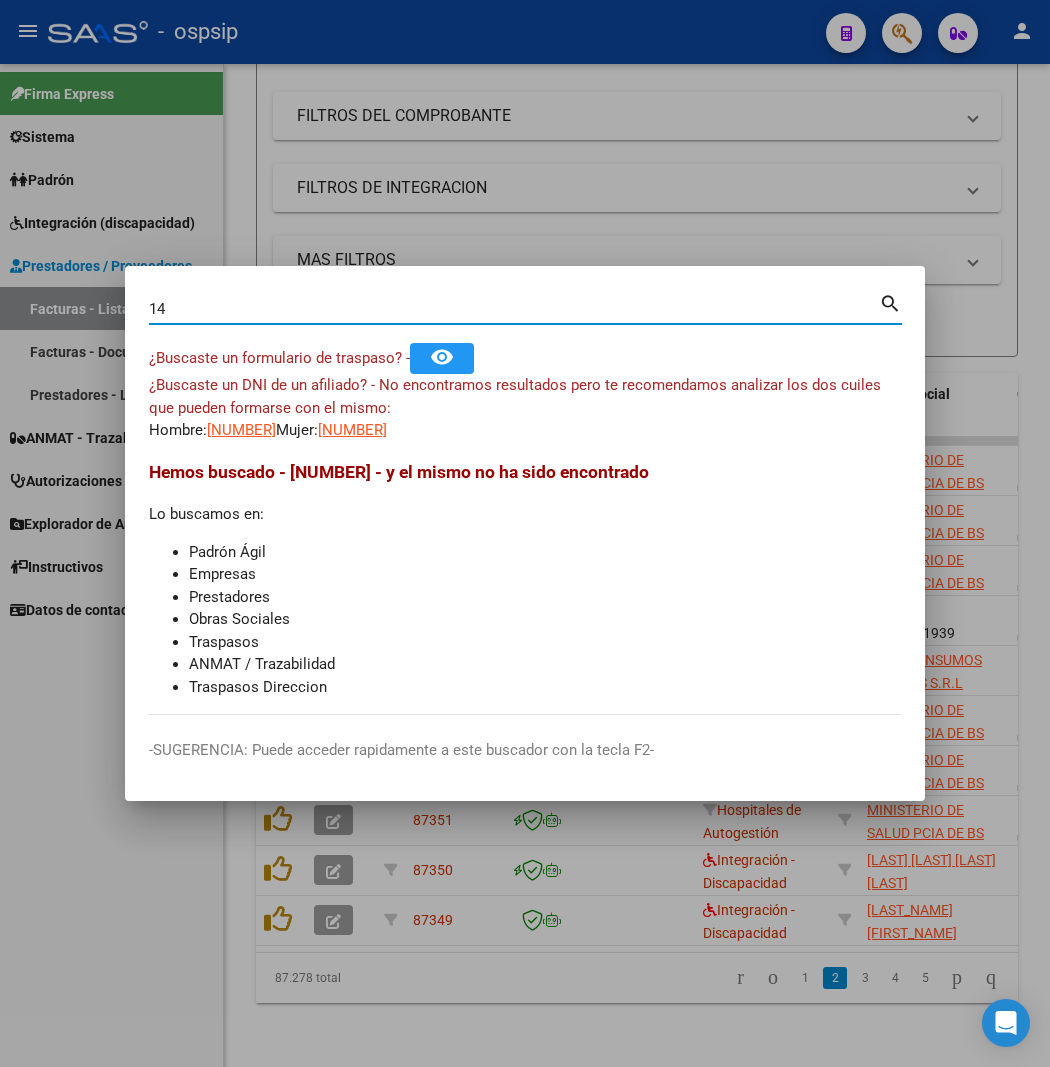 type on "1" 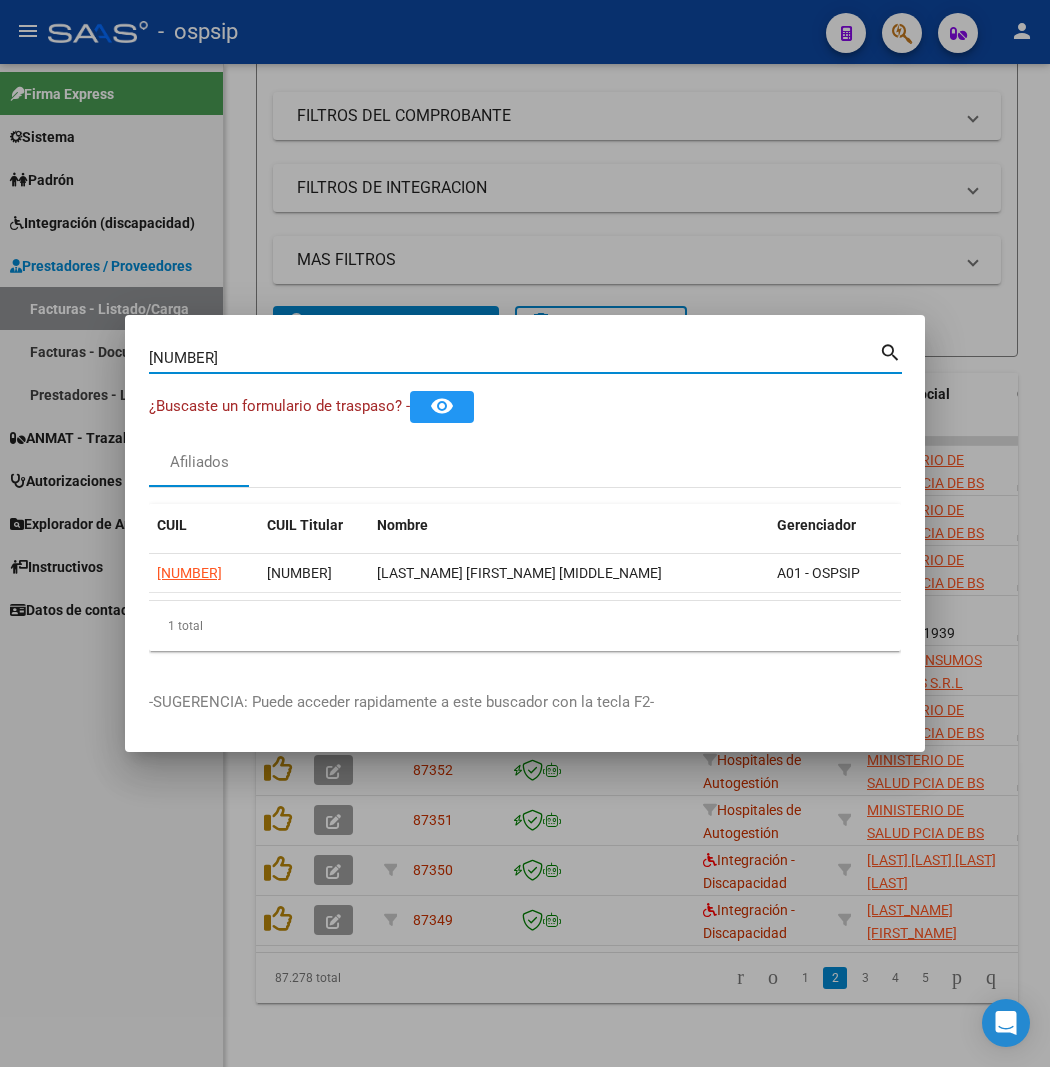click on "[NUMBER]" at bounding box center (514, 358) 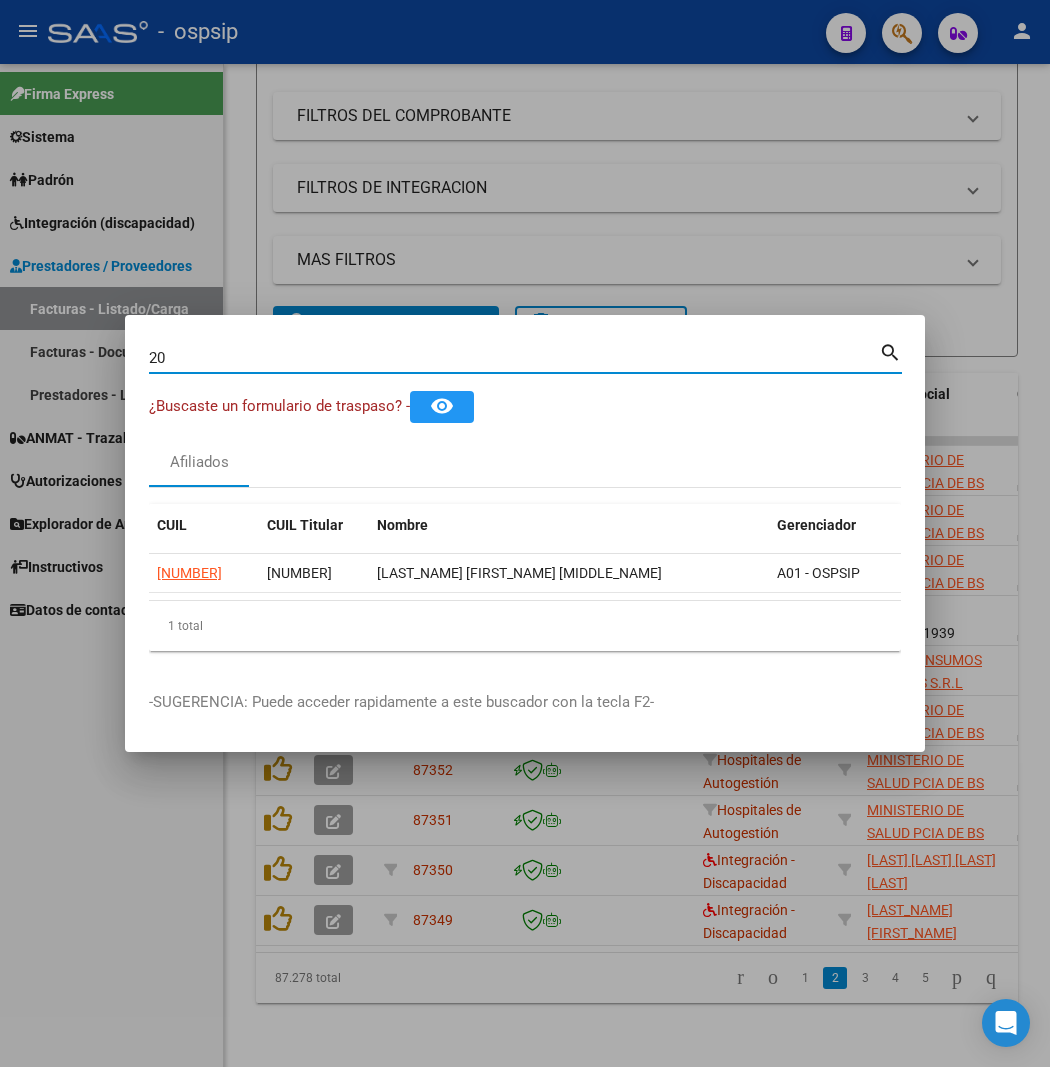 type on "2" 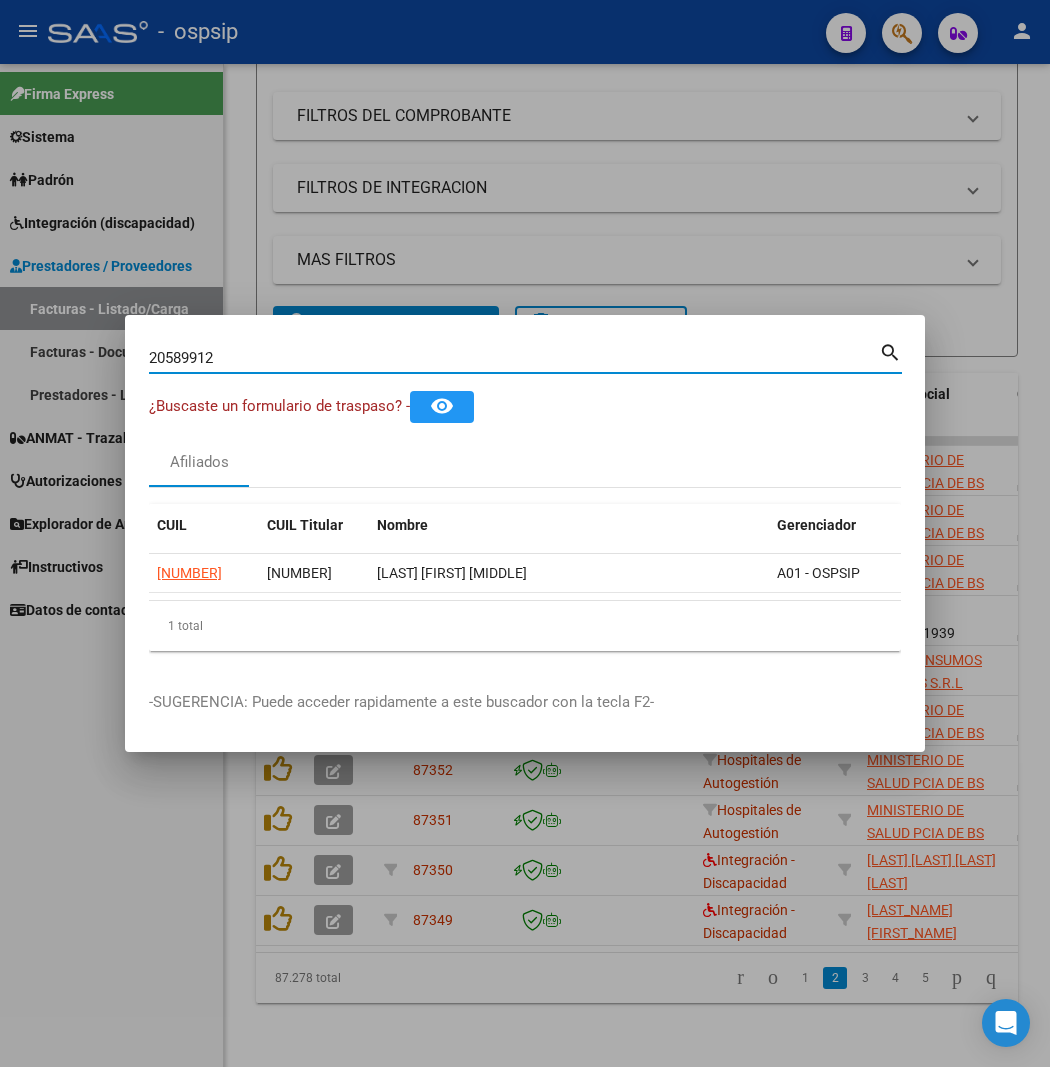 click on "20589912" at bounding box center [514, 358] 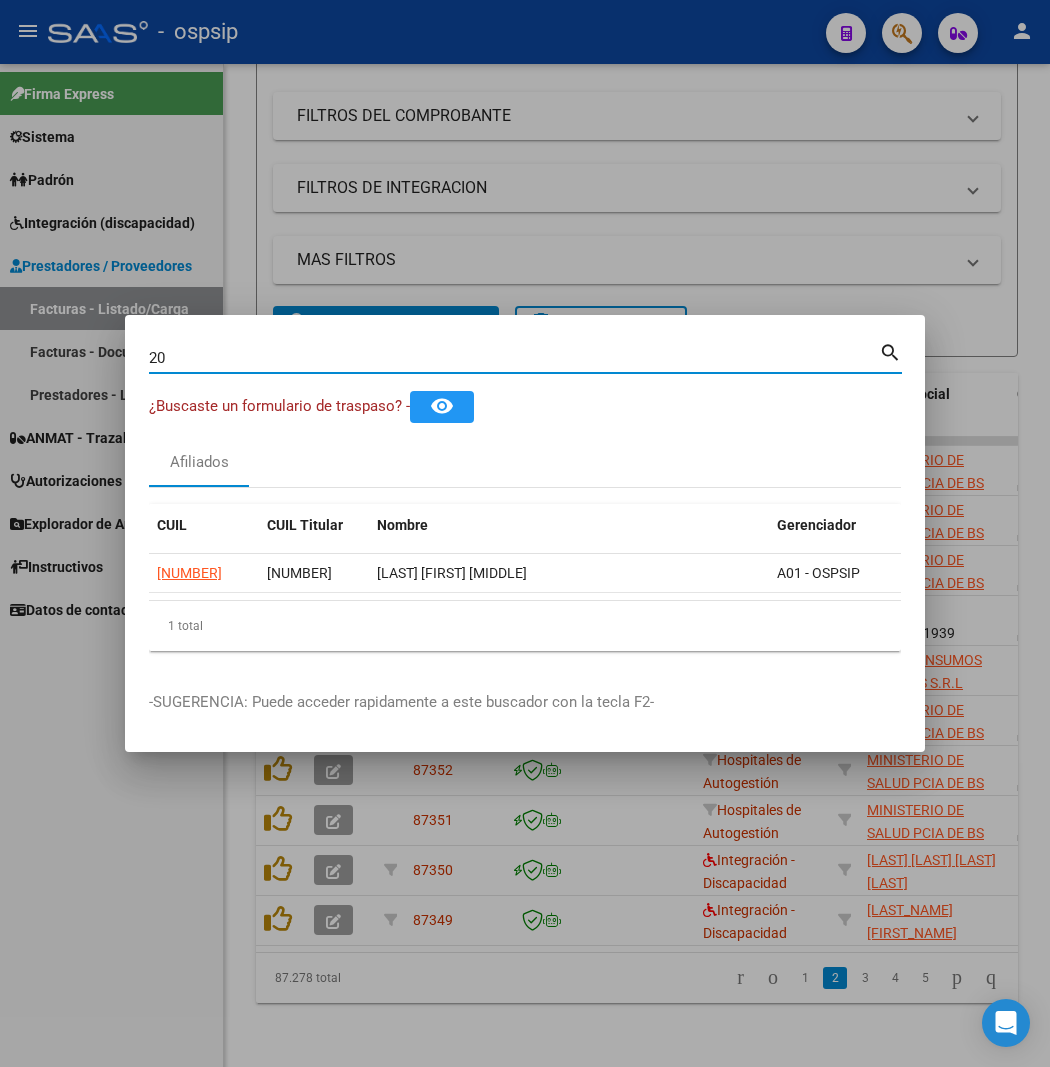 type on "2" 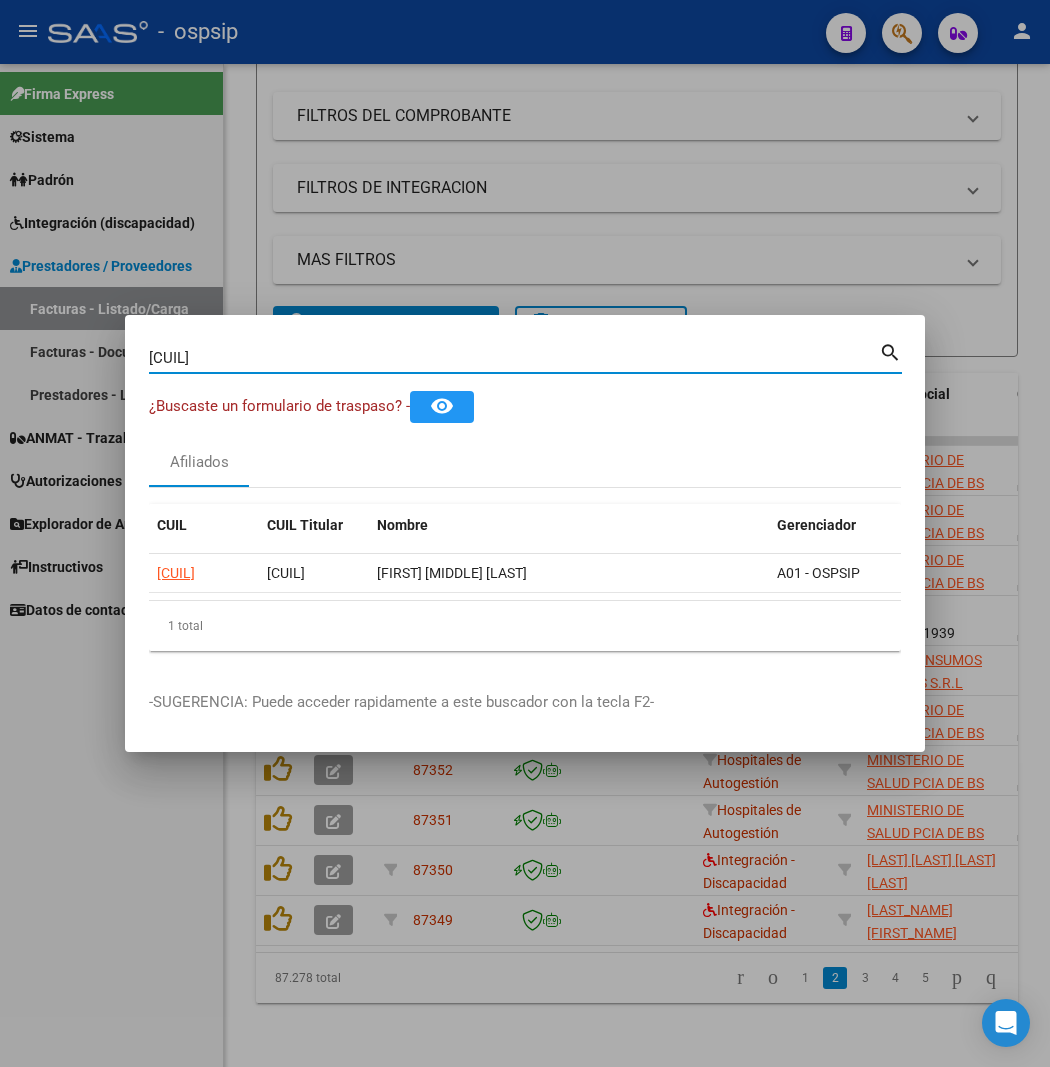 click on "[CUIL]" at bounding box center [514, 358] 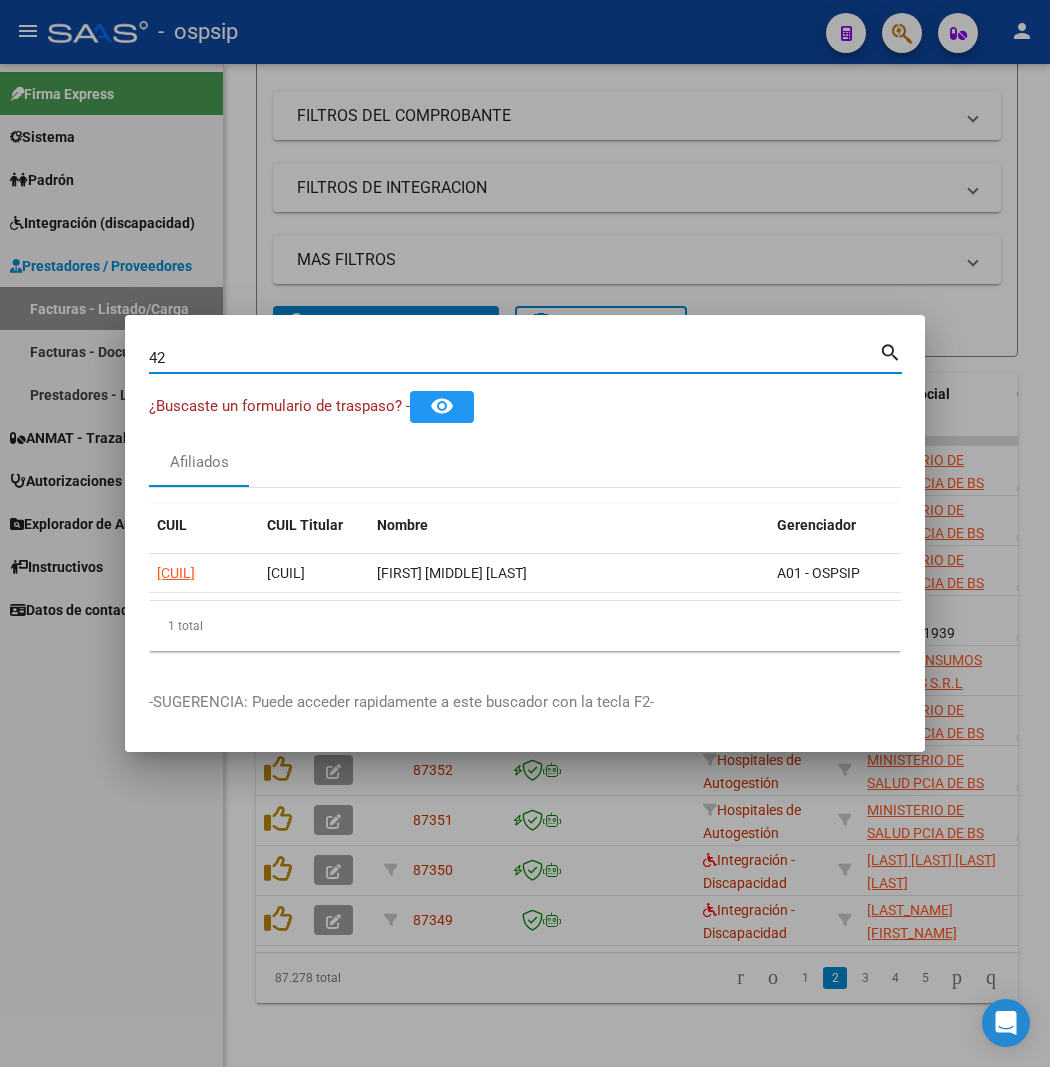 type on "4" 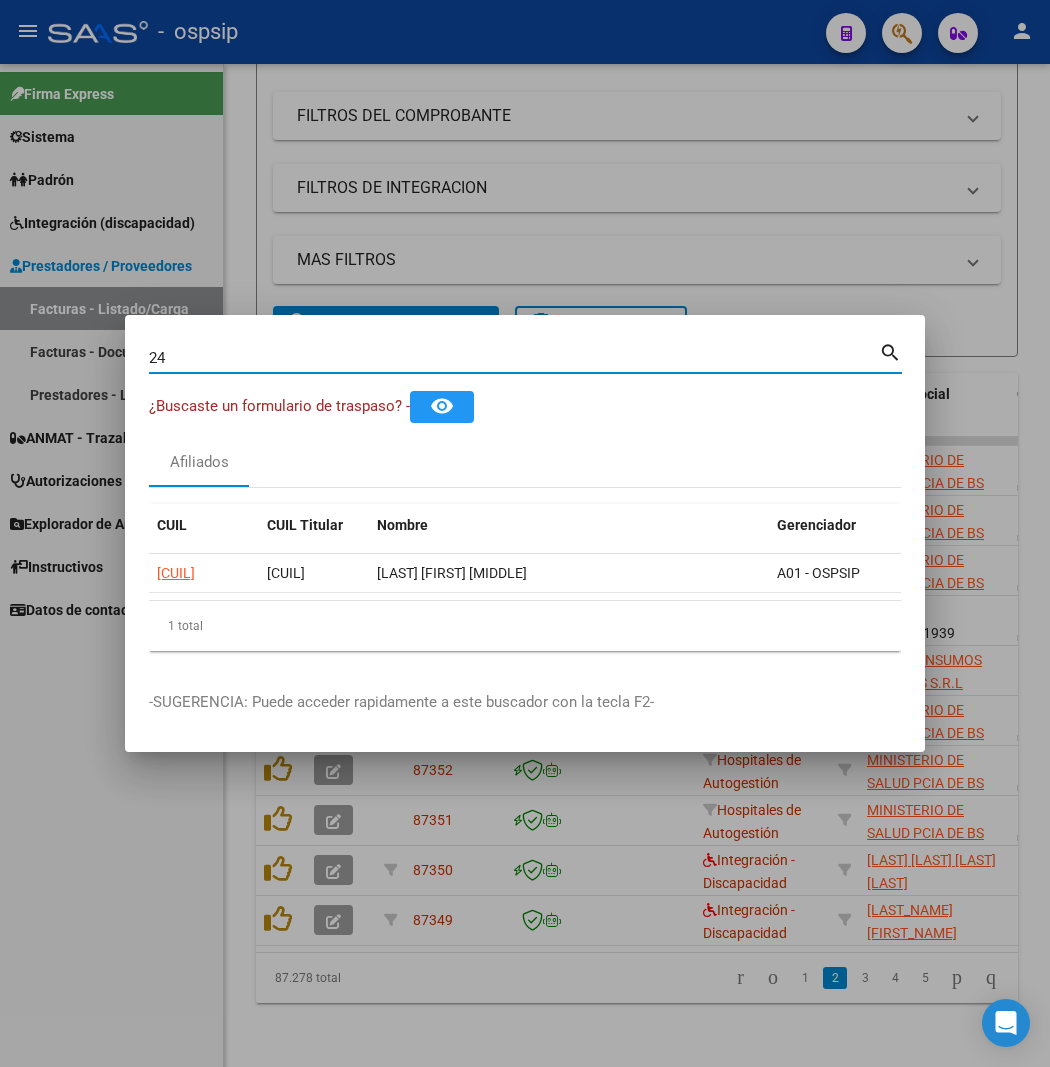 type on "2" 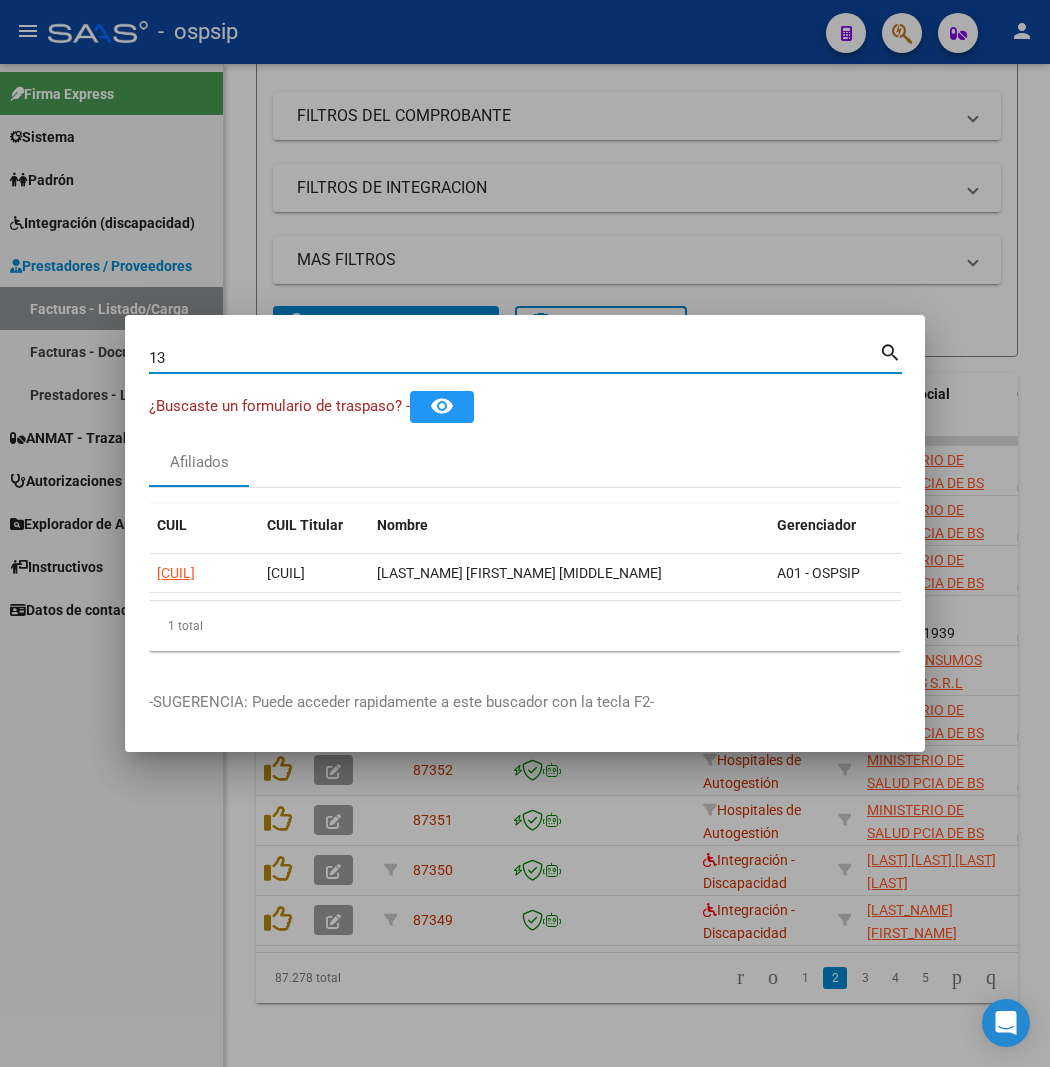 type on "1" 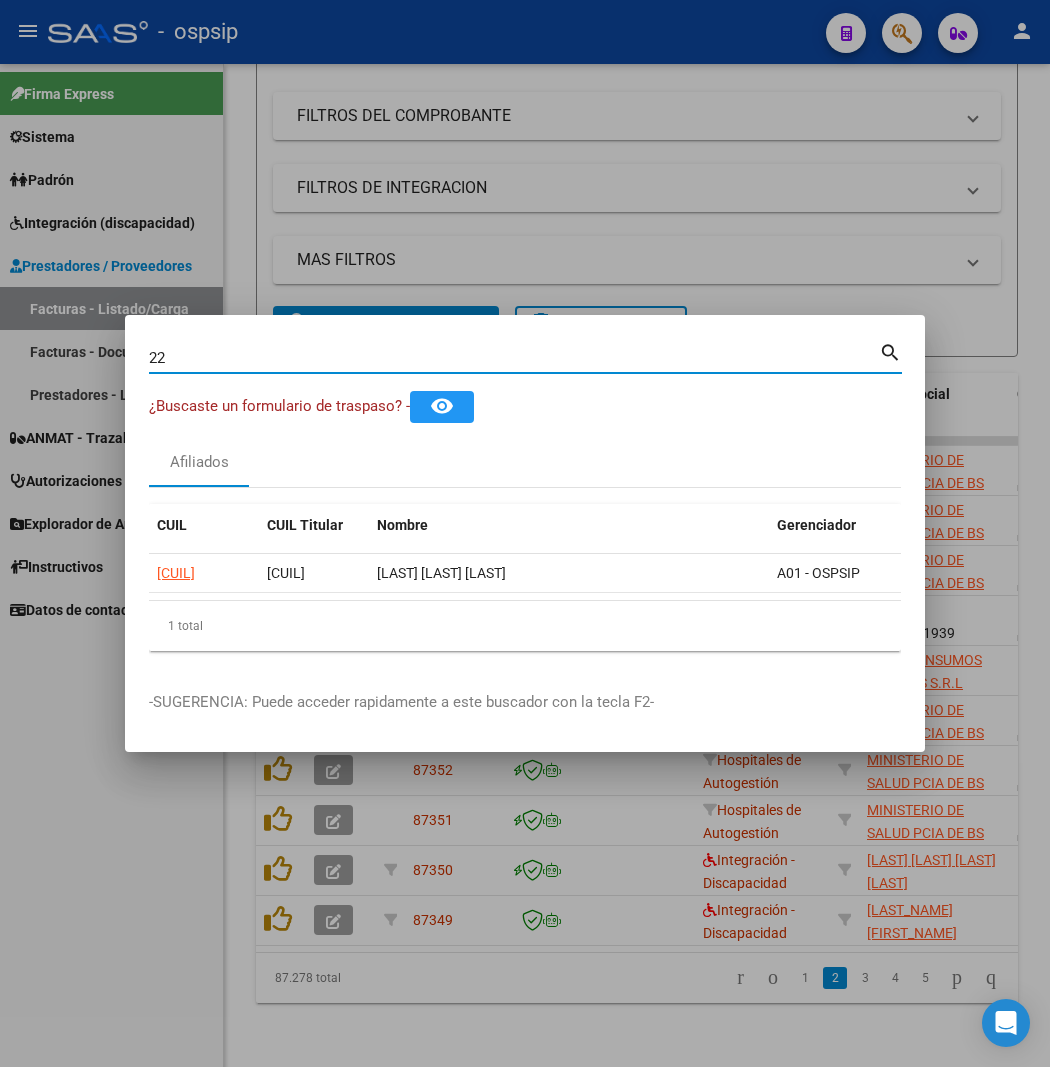 type on "2" 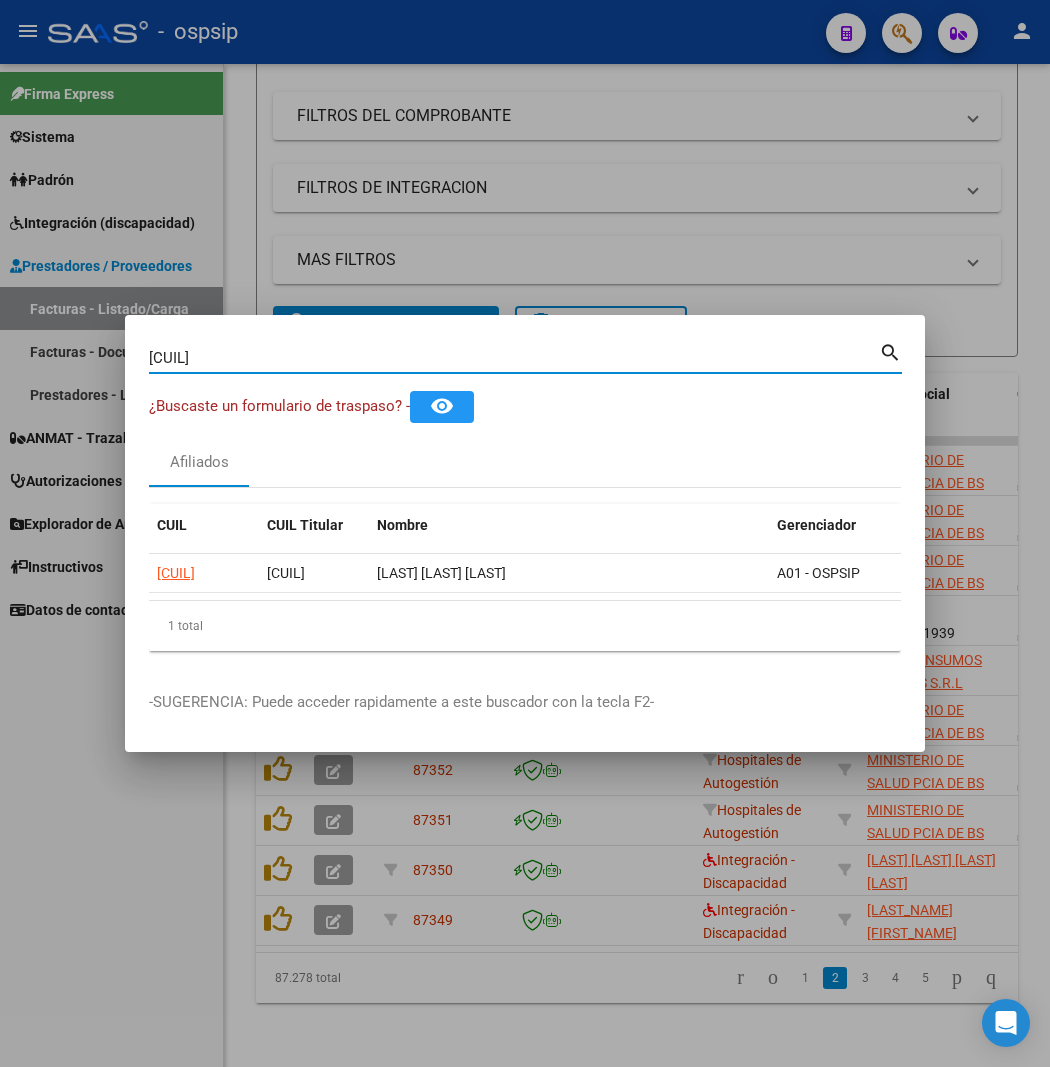 type on "[CUIL]" 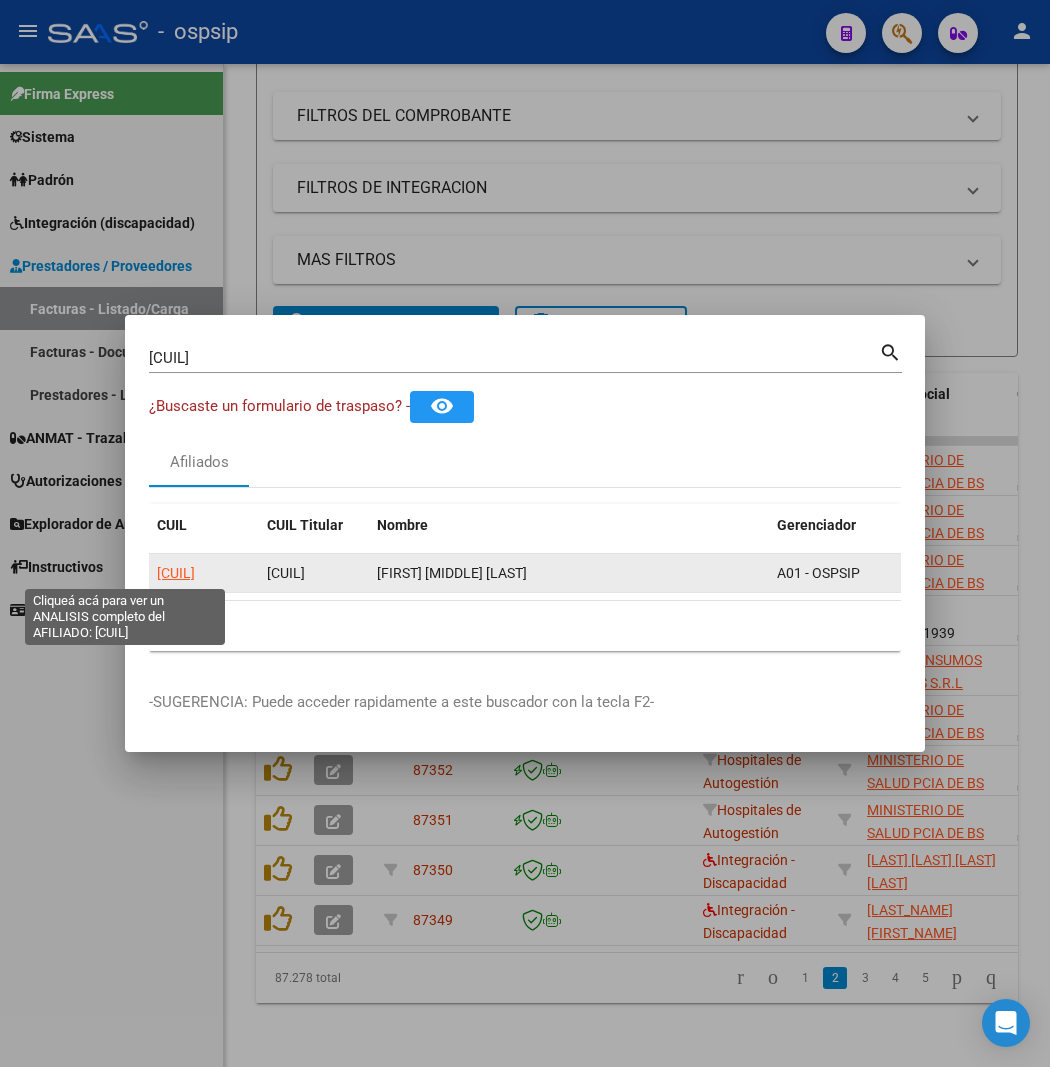 click on "[CUIL]" 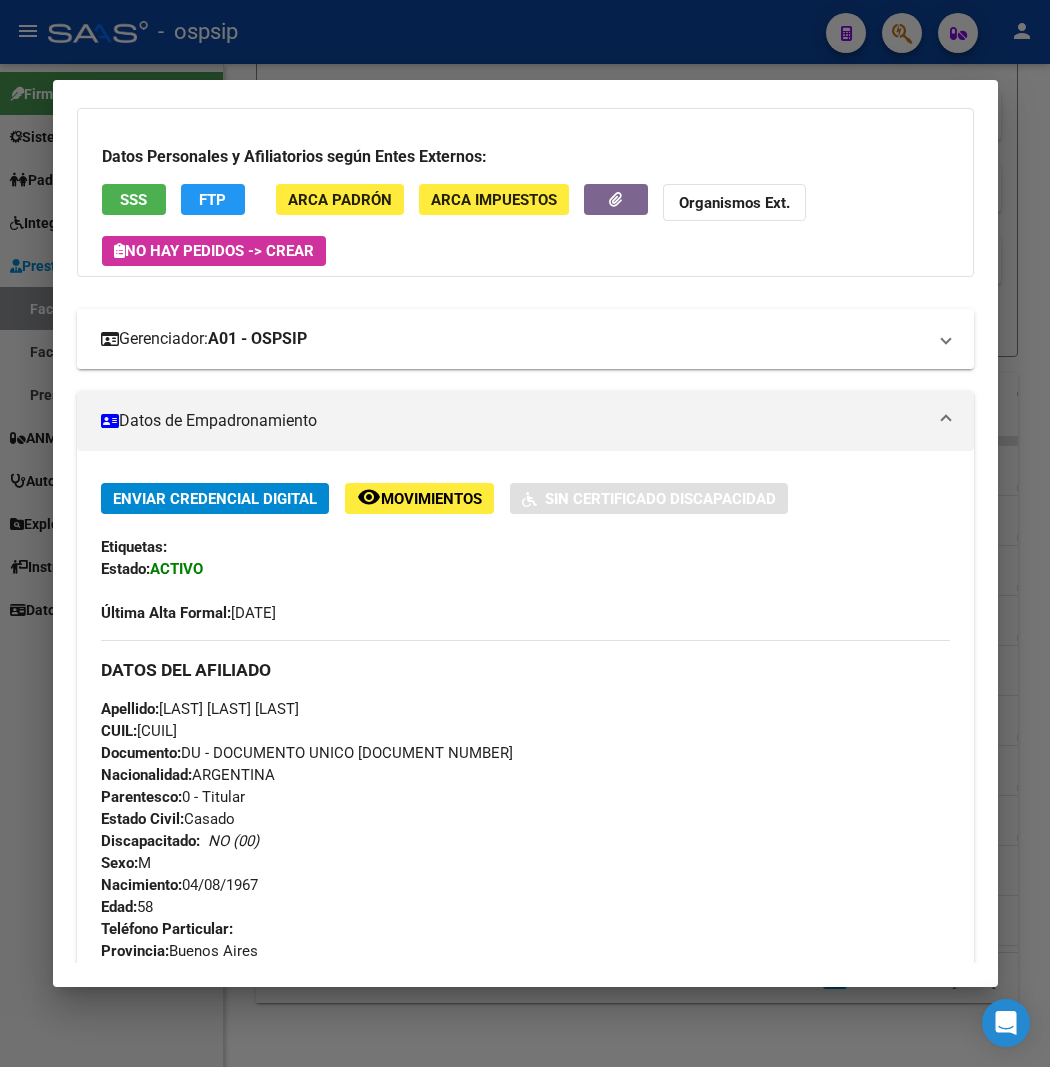 scroll, scrollTop: 0, scrollLeft: 0, axis: both 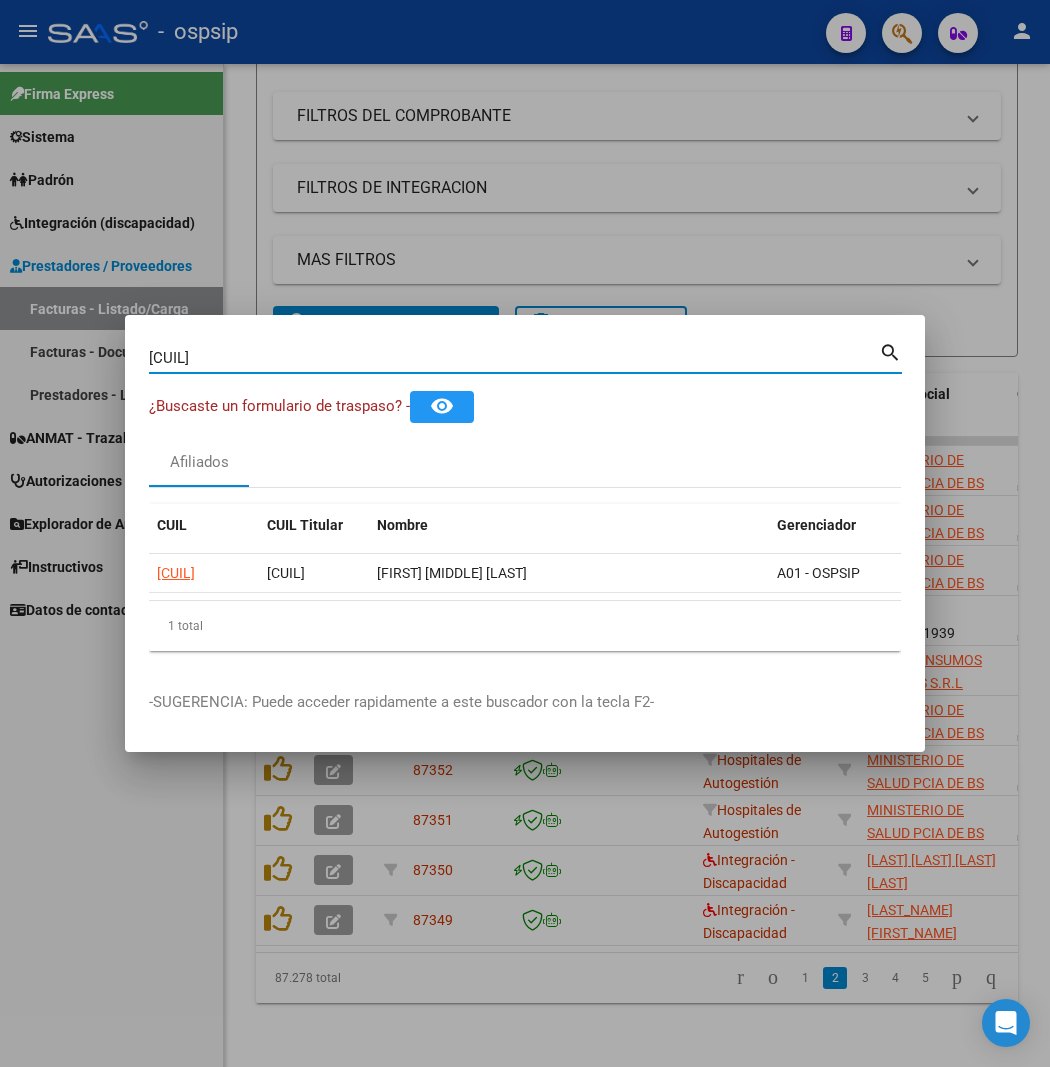 click on "[CUIL]" at bounding box center (514, 358) 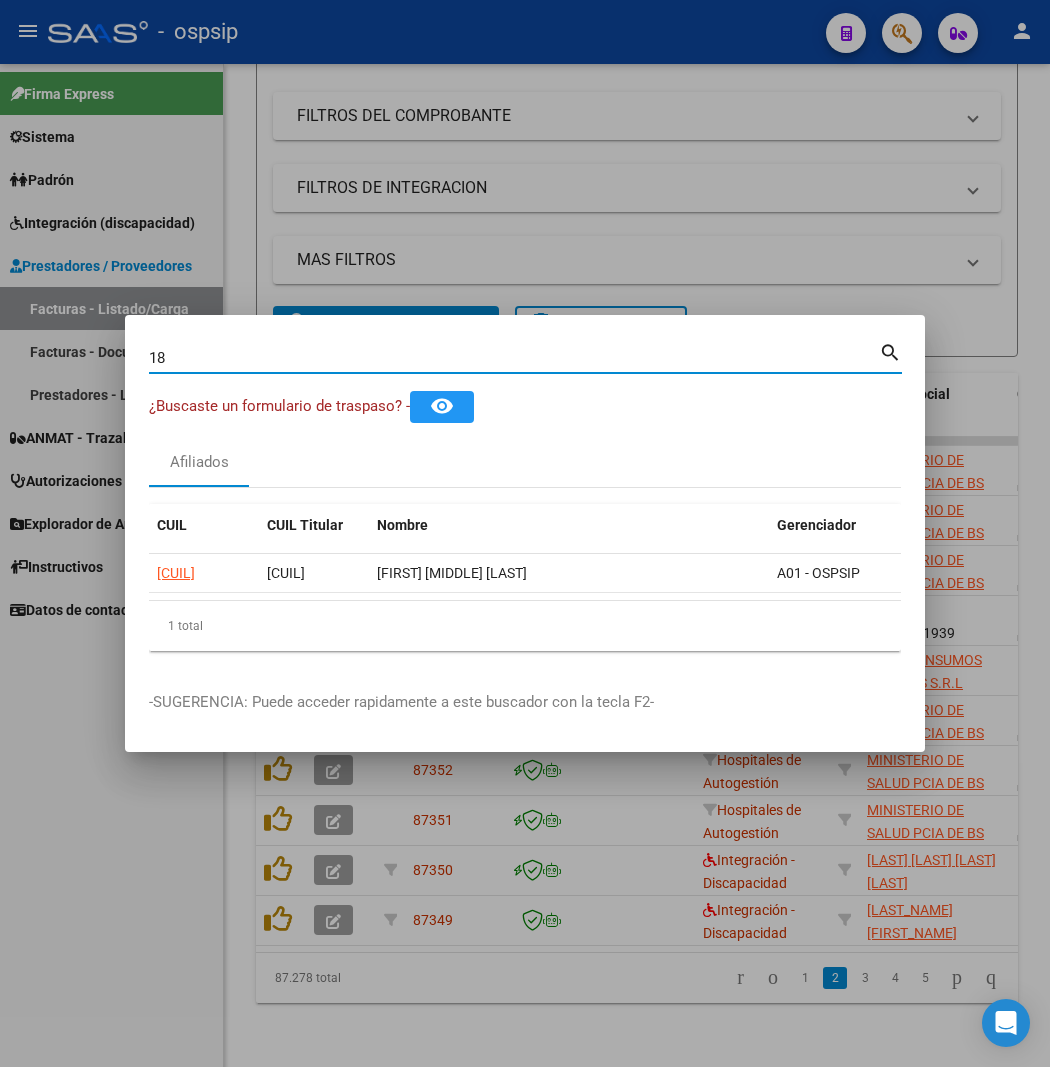 type on "1" 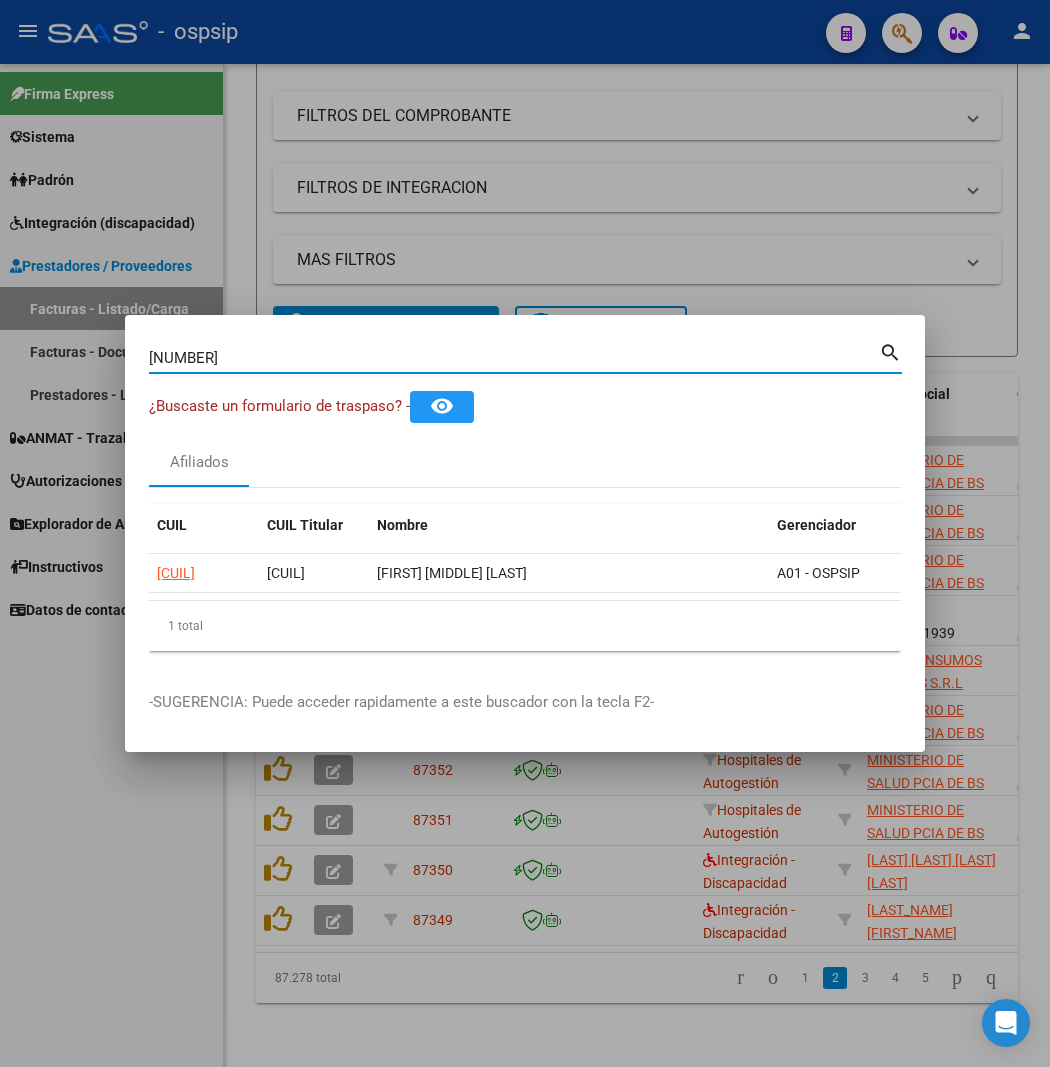 type on "[NUMBER]" 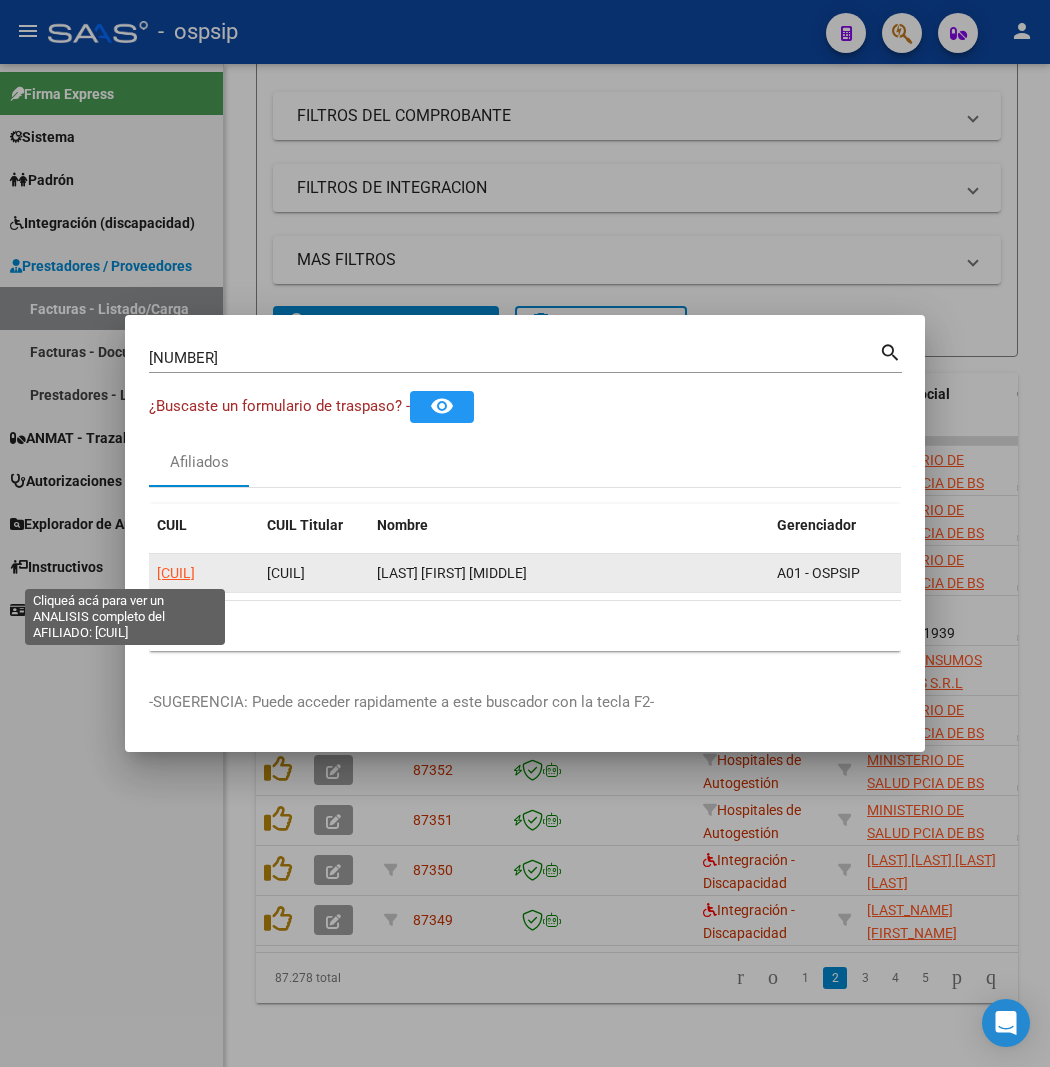 click on "[CUIL]" 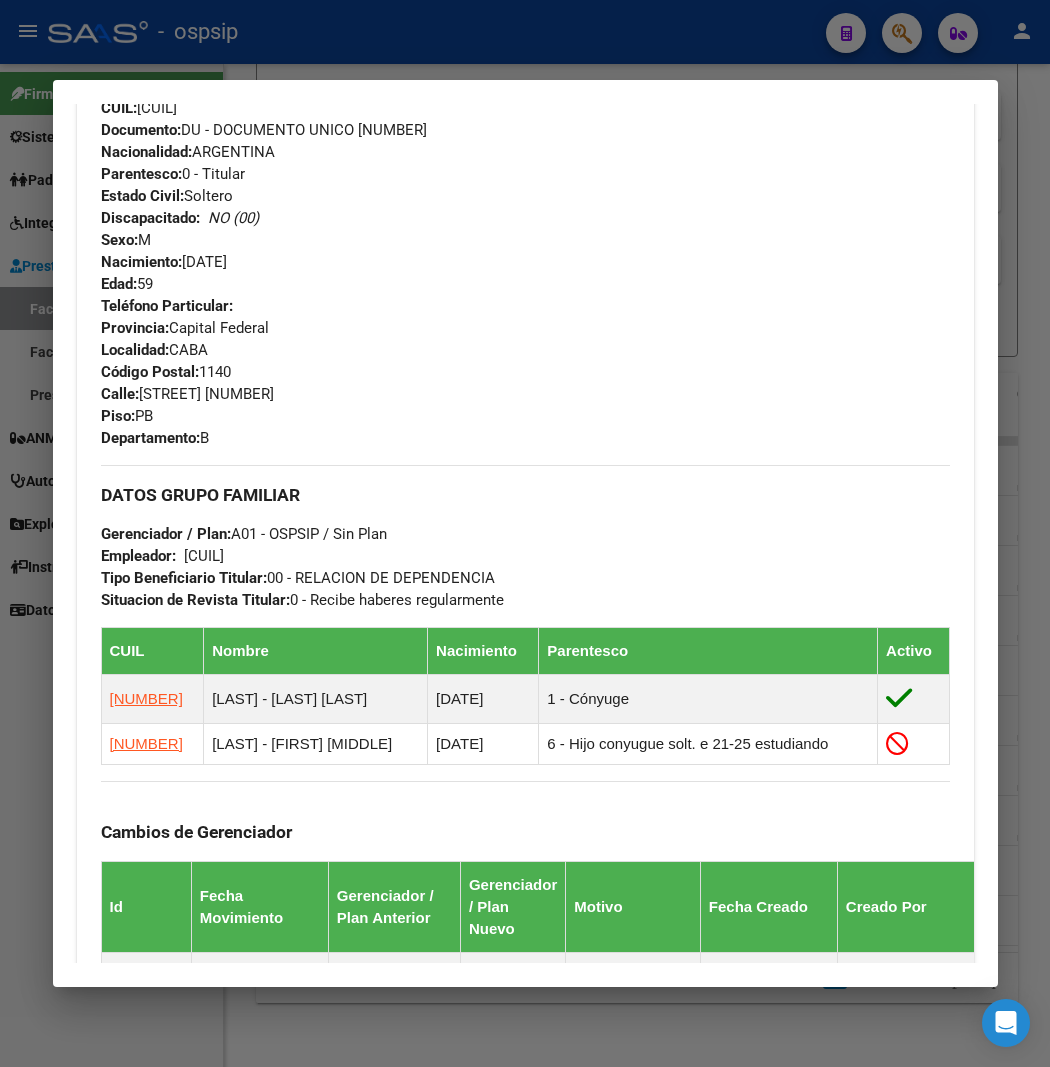 scroll, scrollTop: 777, scrollLeft: 0, axis: vertical 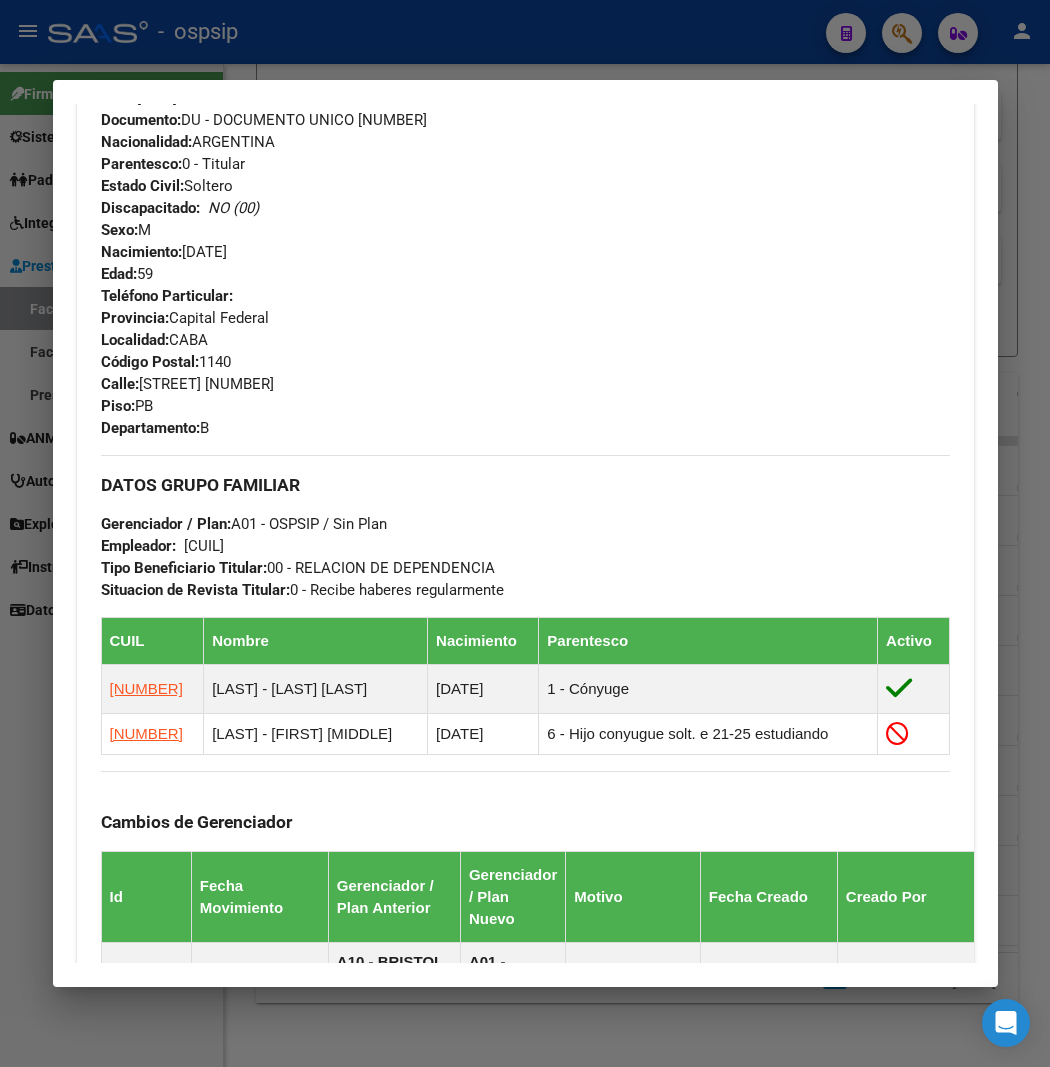 click on "Apellido:  [LAST] [FIRST] [MIDDLE] CUIL:  [CUIL] Documento:  DU - DOCUMENTO UNICO [DOCUMENT_NUMBER]  Nacionalidad:  ARGENTINA Parentesco:  0 - Titular Estado Civil:  Soltero Discapacitado:    NO (00) Sexo:  M Nacimiento:  [DATE] Edad:  59" at bounding box center (525, 175) 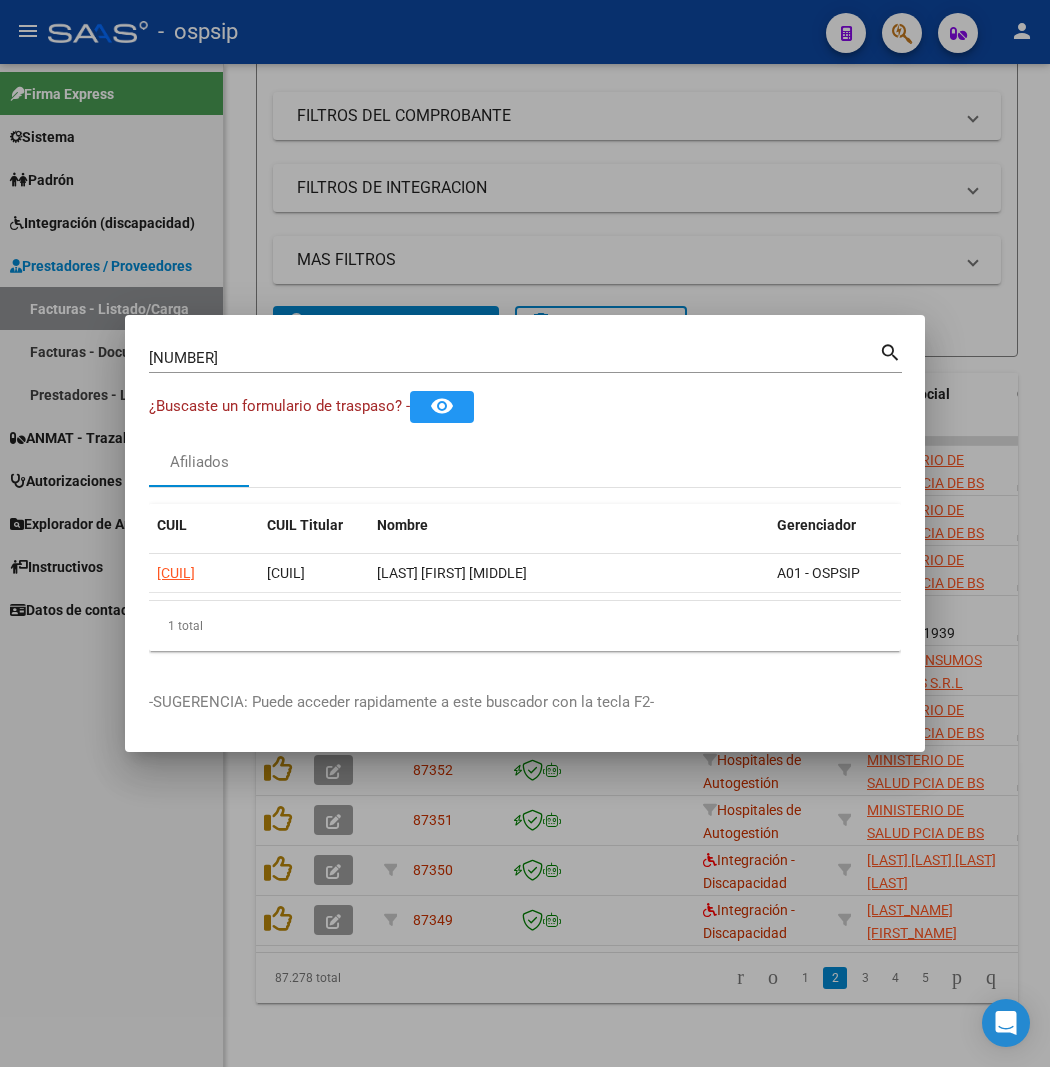 click on "[NUMBER]" at bounding box center [514, 358] 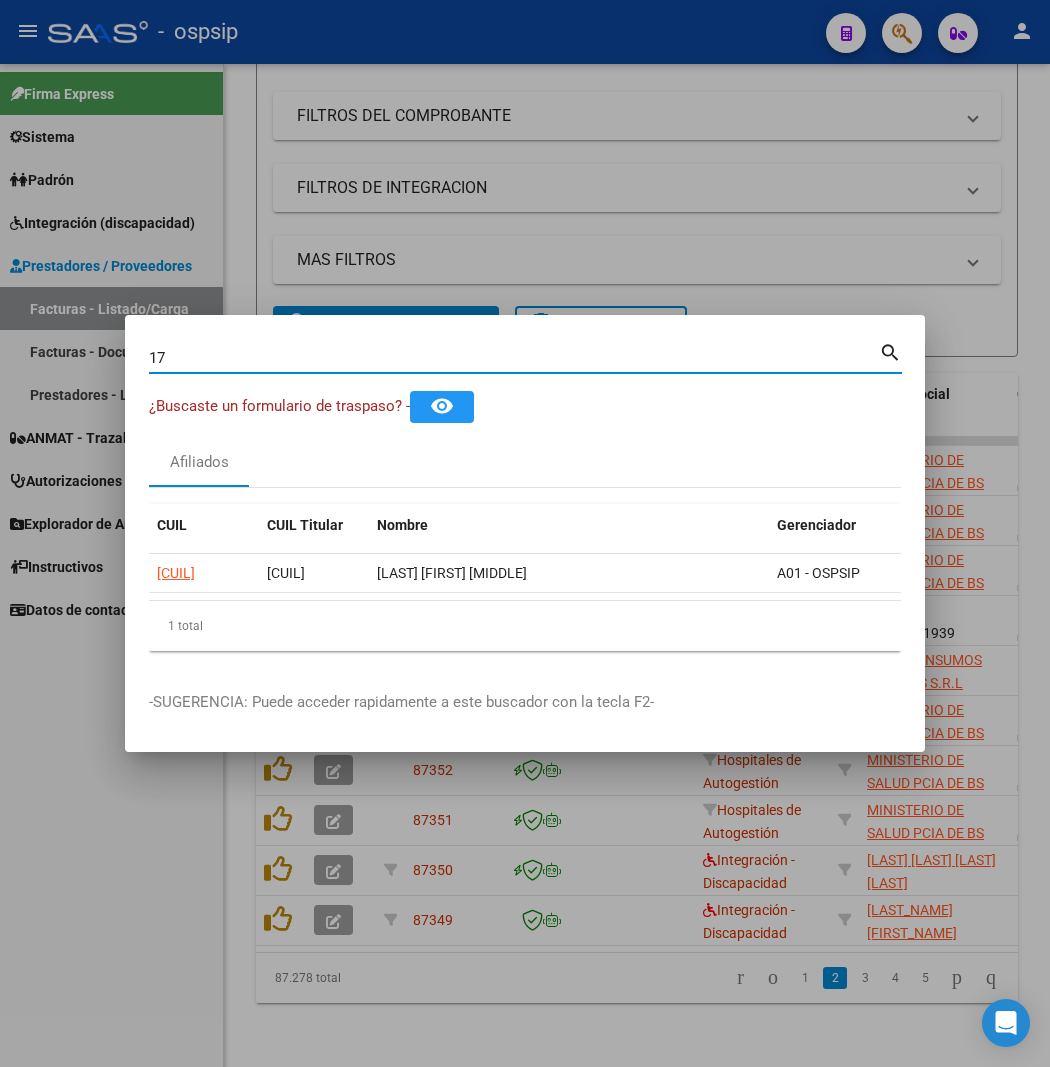 type on "1" 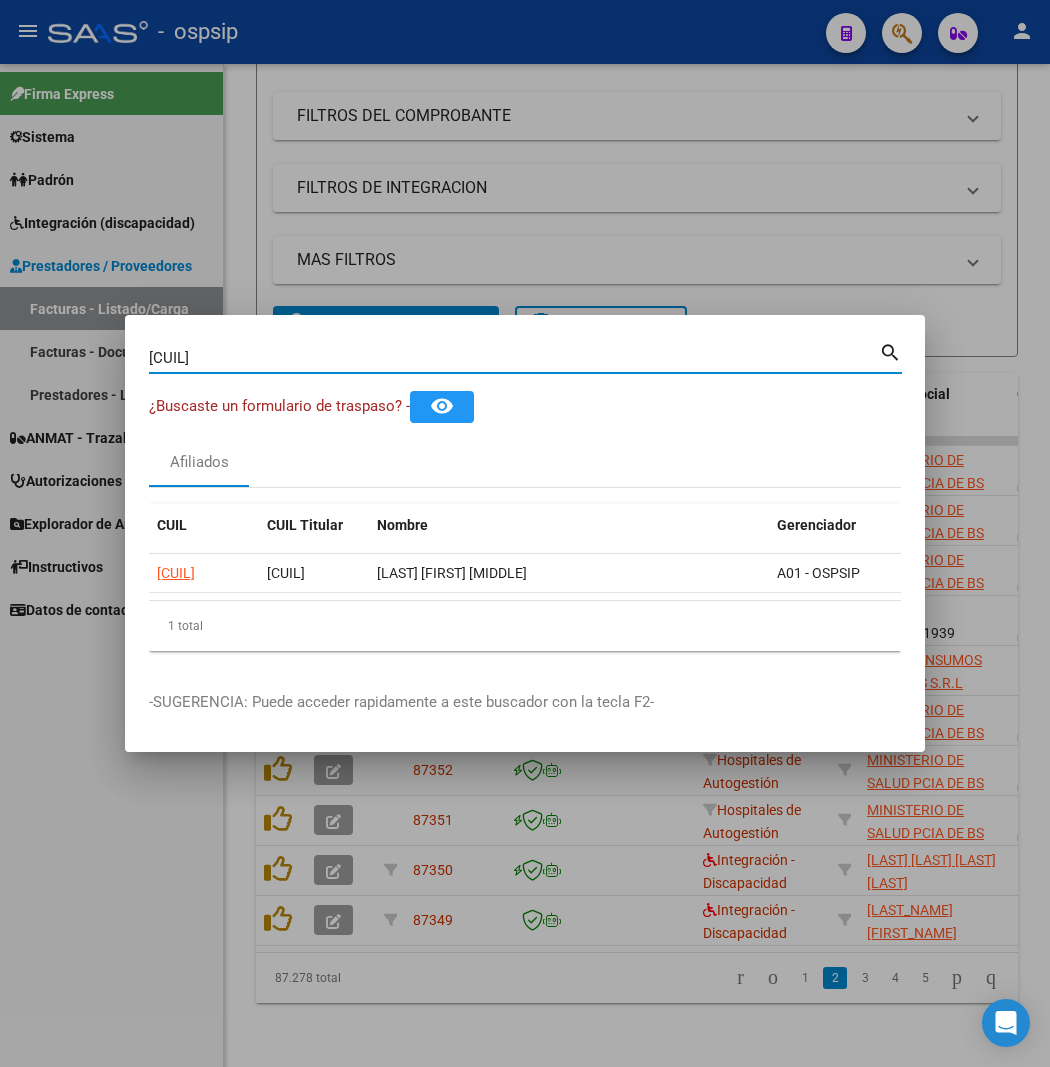 type on "[CUIL]" 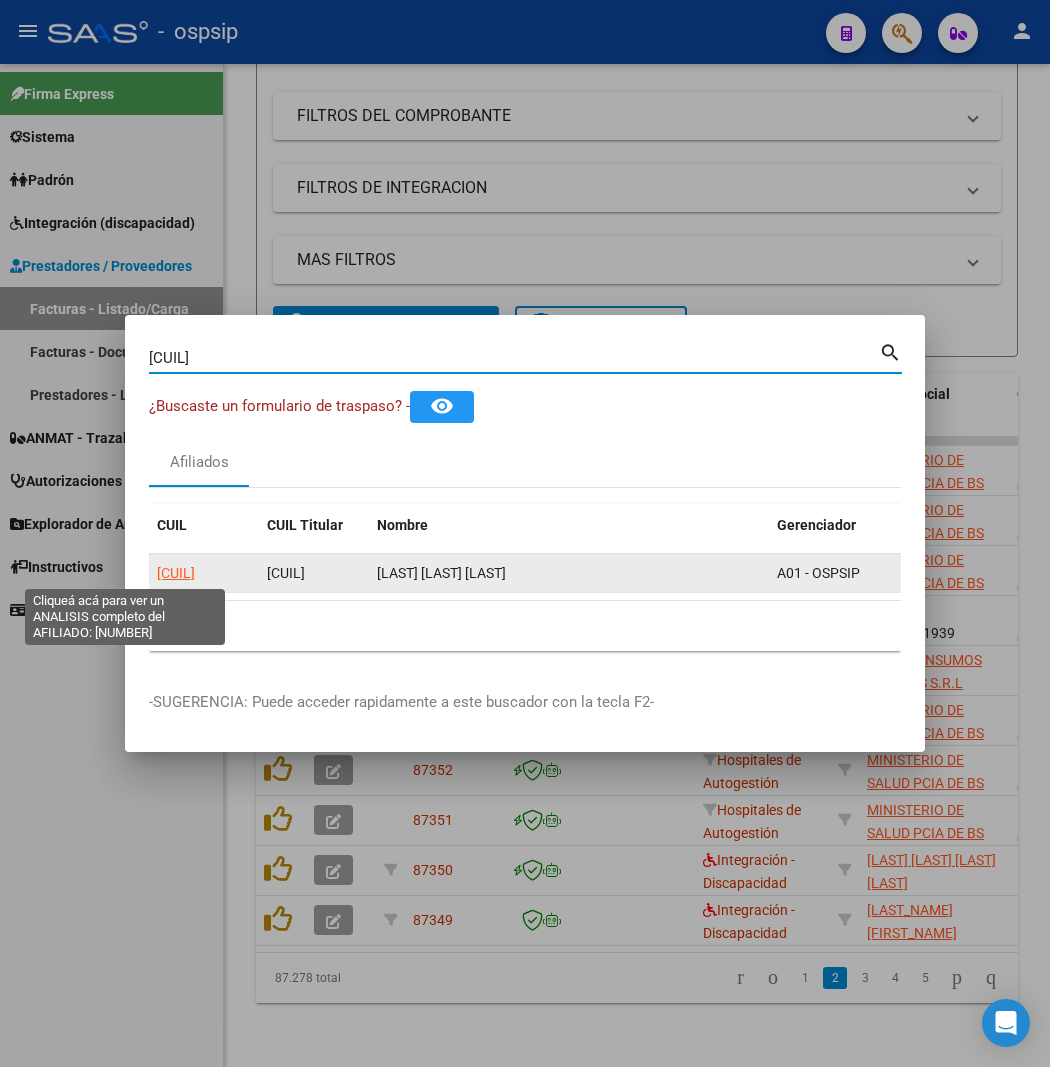 click on "[CUIL]" 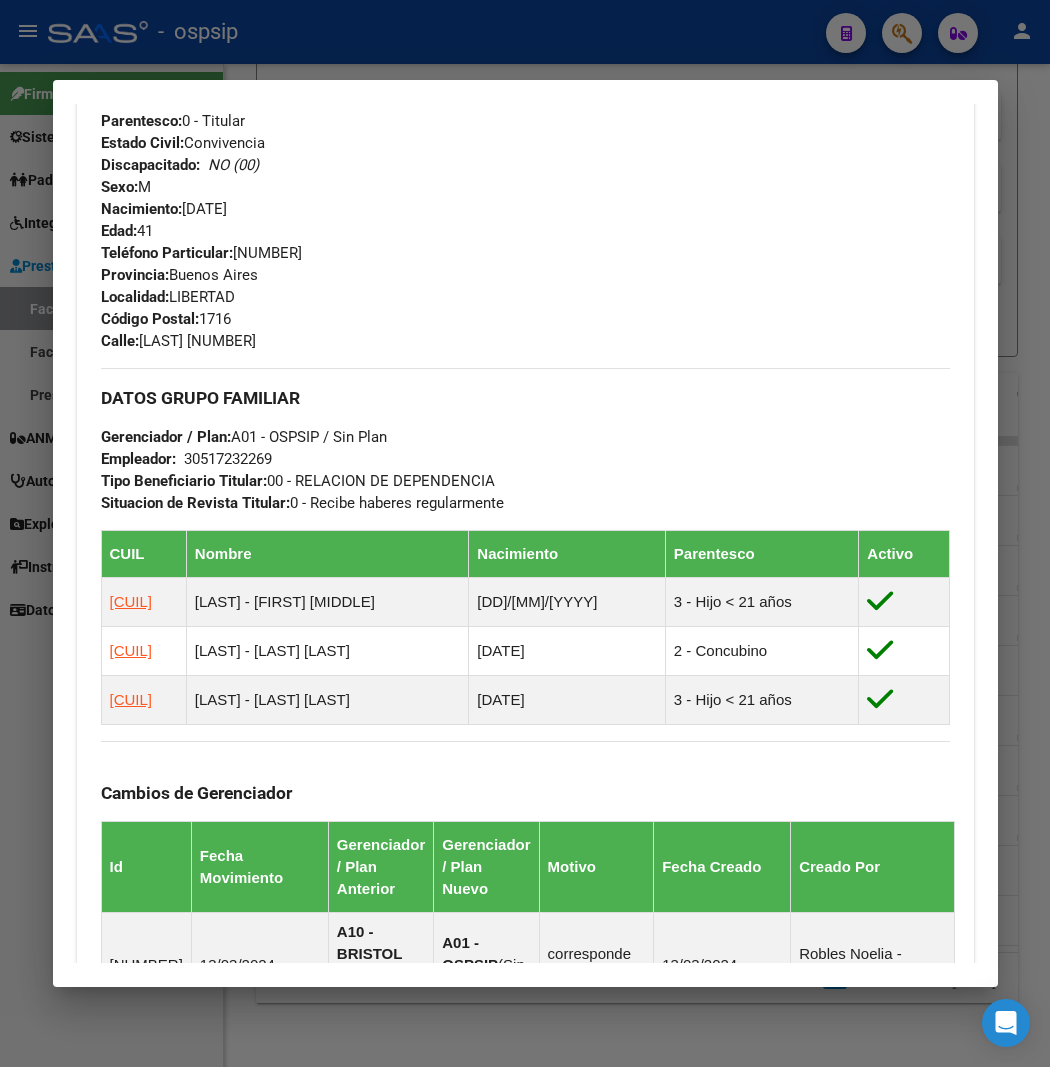 scroll, scrollTop: 888, scrollLeft: 0, axis: vertical 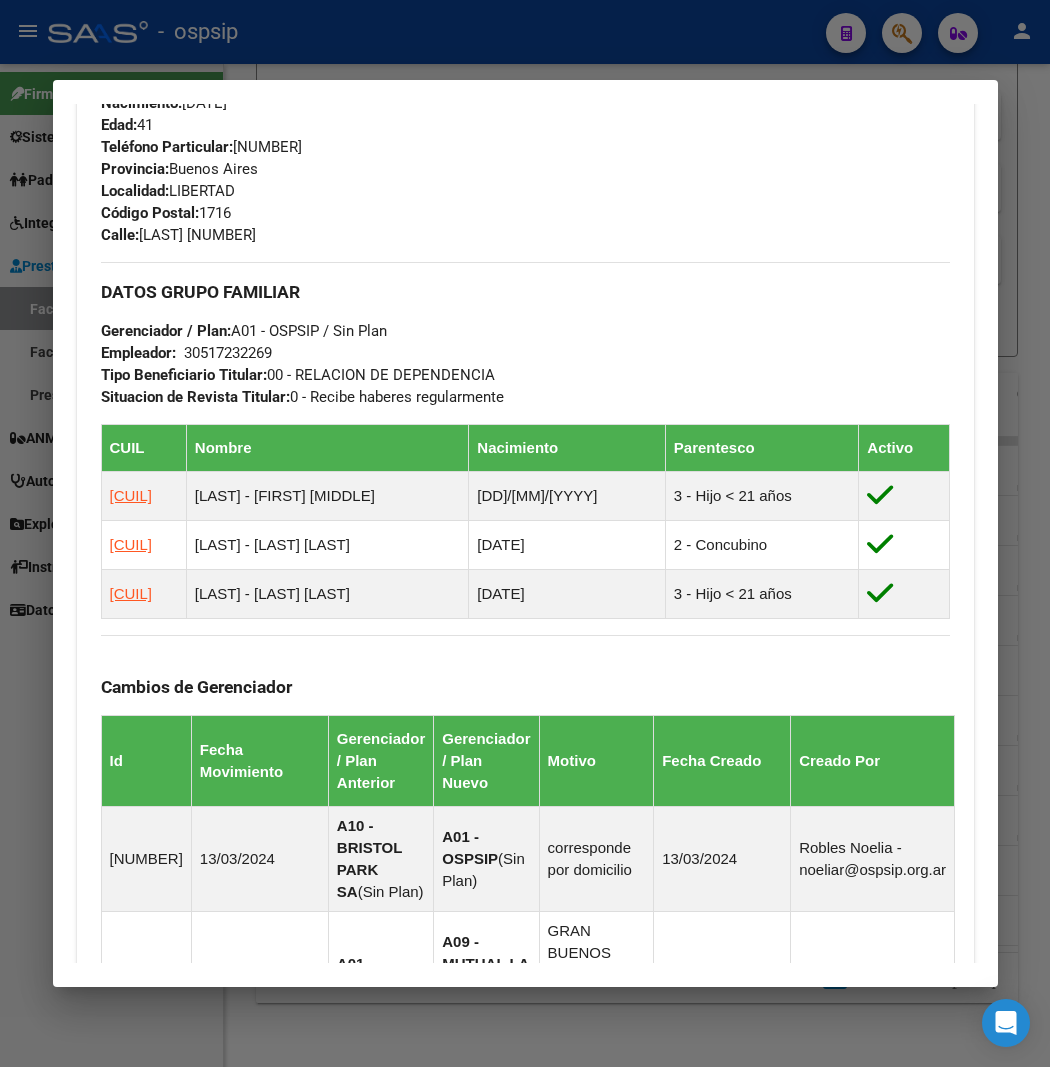 click on "Teléfono Particular:  [PHONE] Provincia:  [STATE] Localidad:  [CITY] Código Postal:  [POSTAL_CODE] Calle:  [STREET_NAME] [NUMBER]" at bounding box center [525, 191] 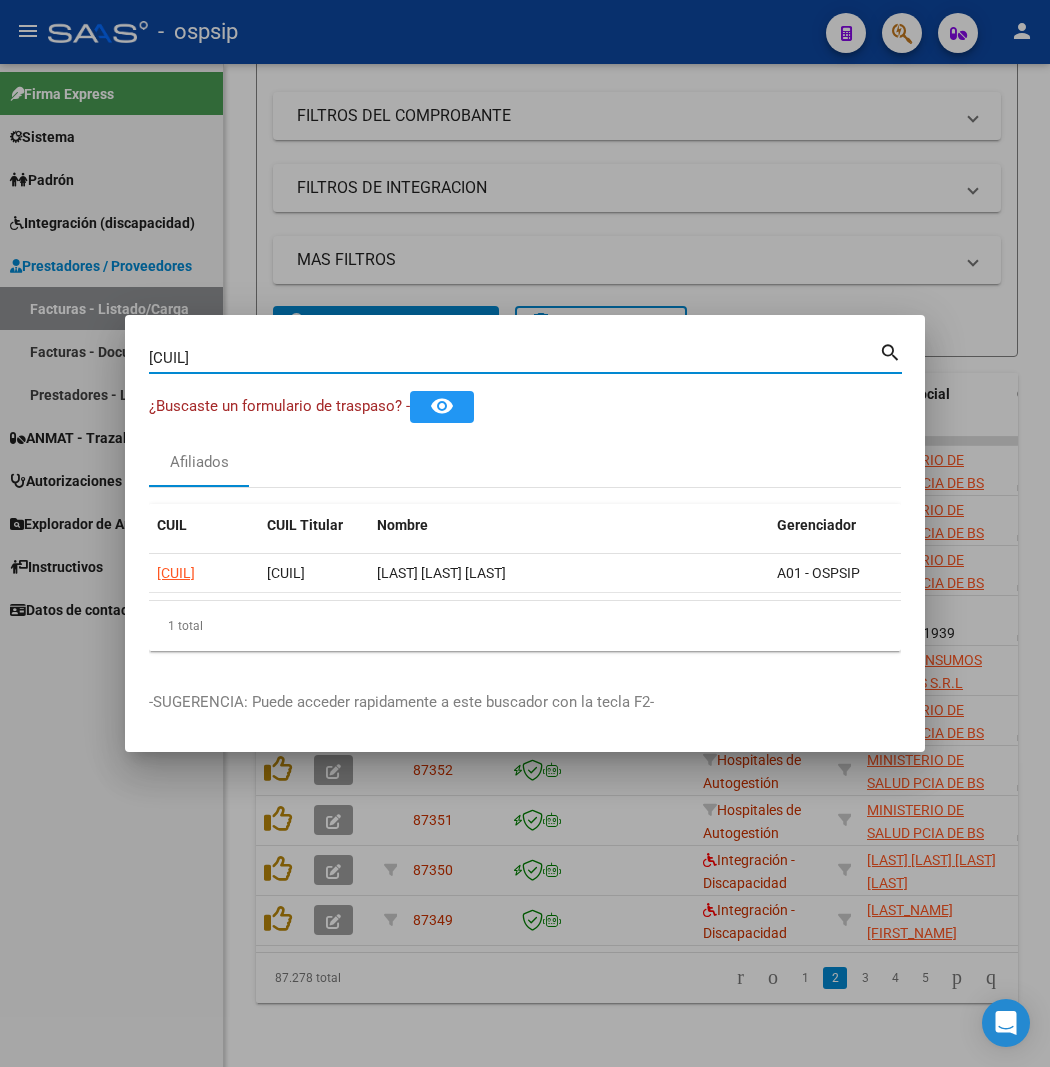 click on "[CUIL]" at bounding box center (514, 358) 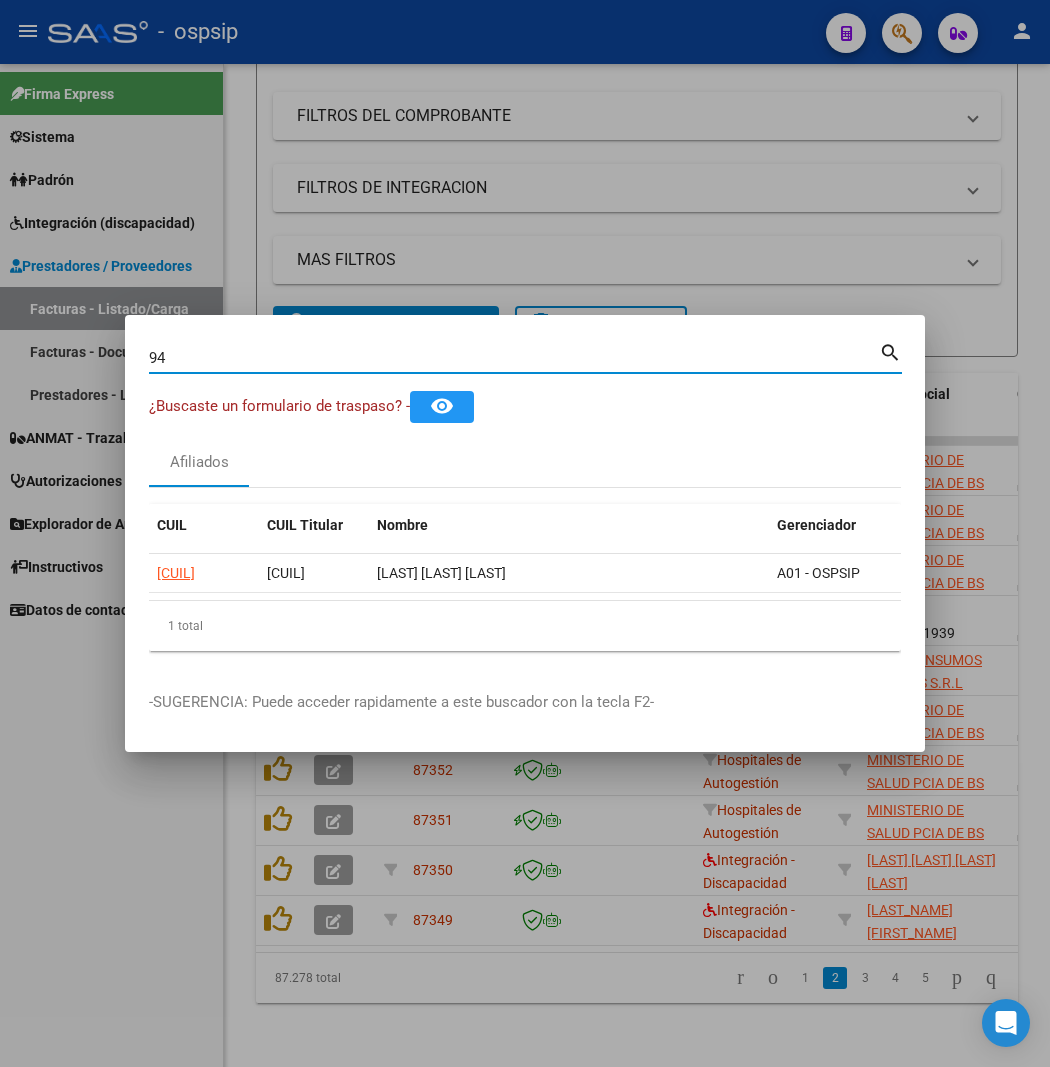 type on "9" 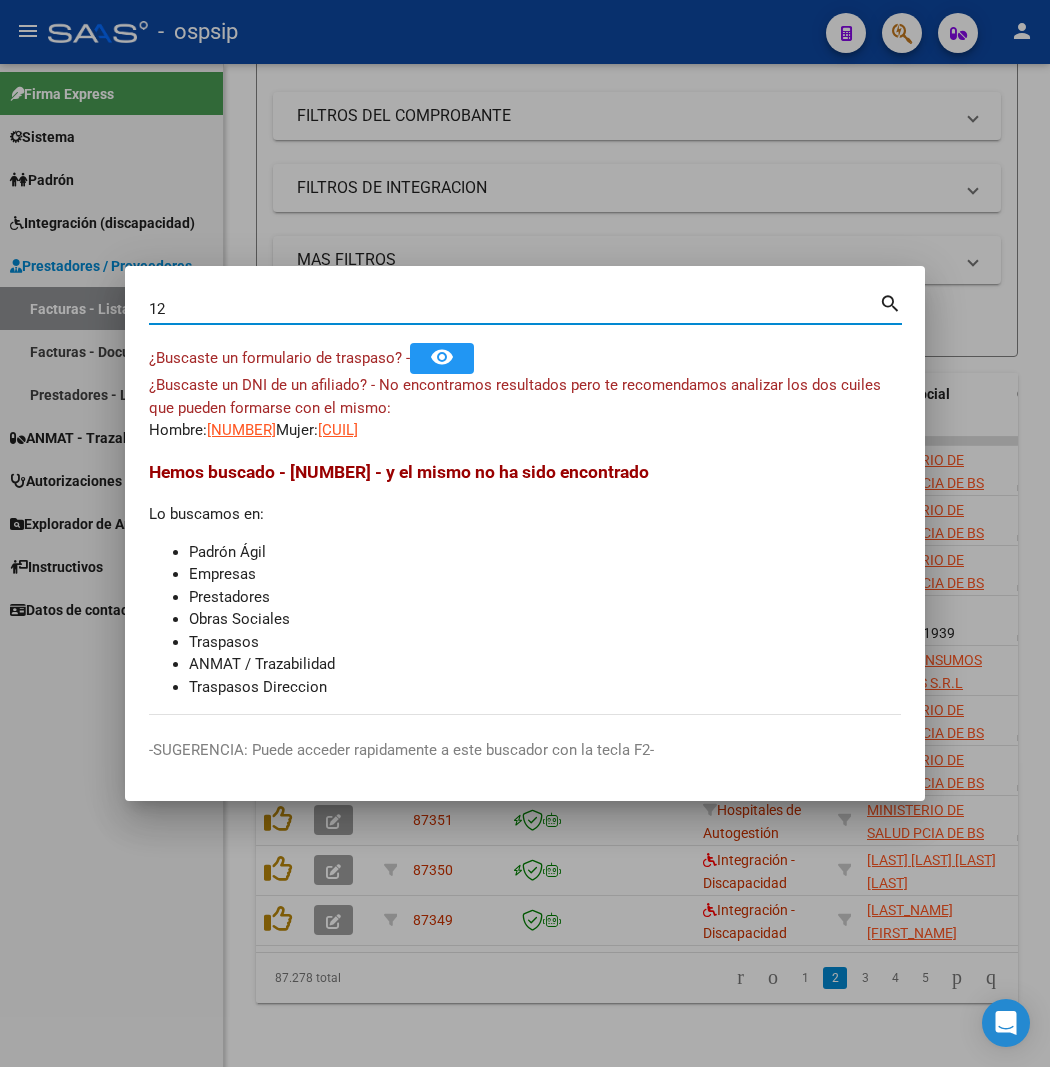type on "1" 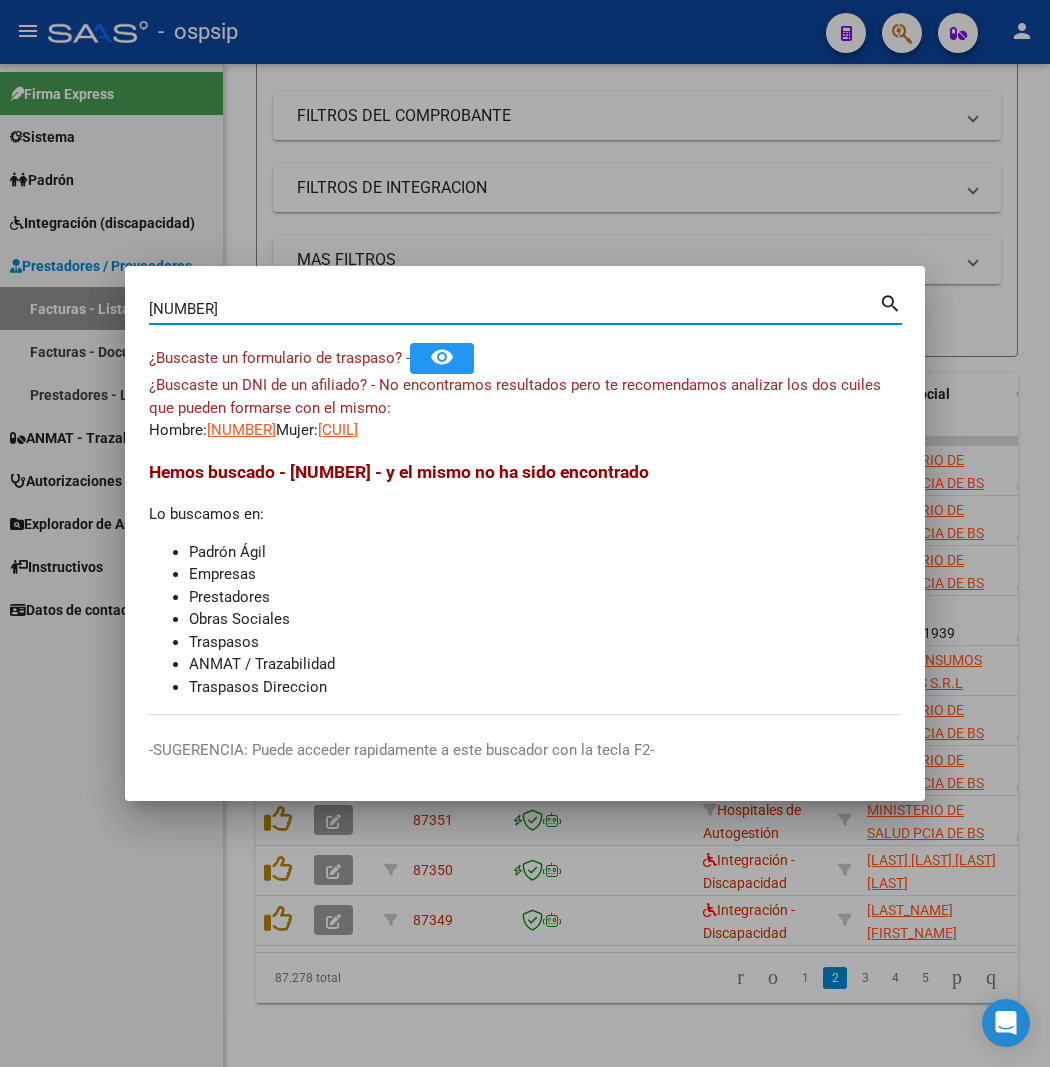 type on "[NUMBER]" 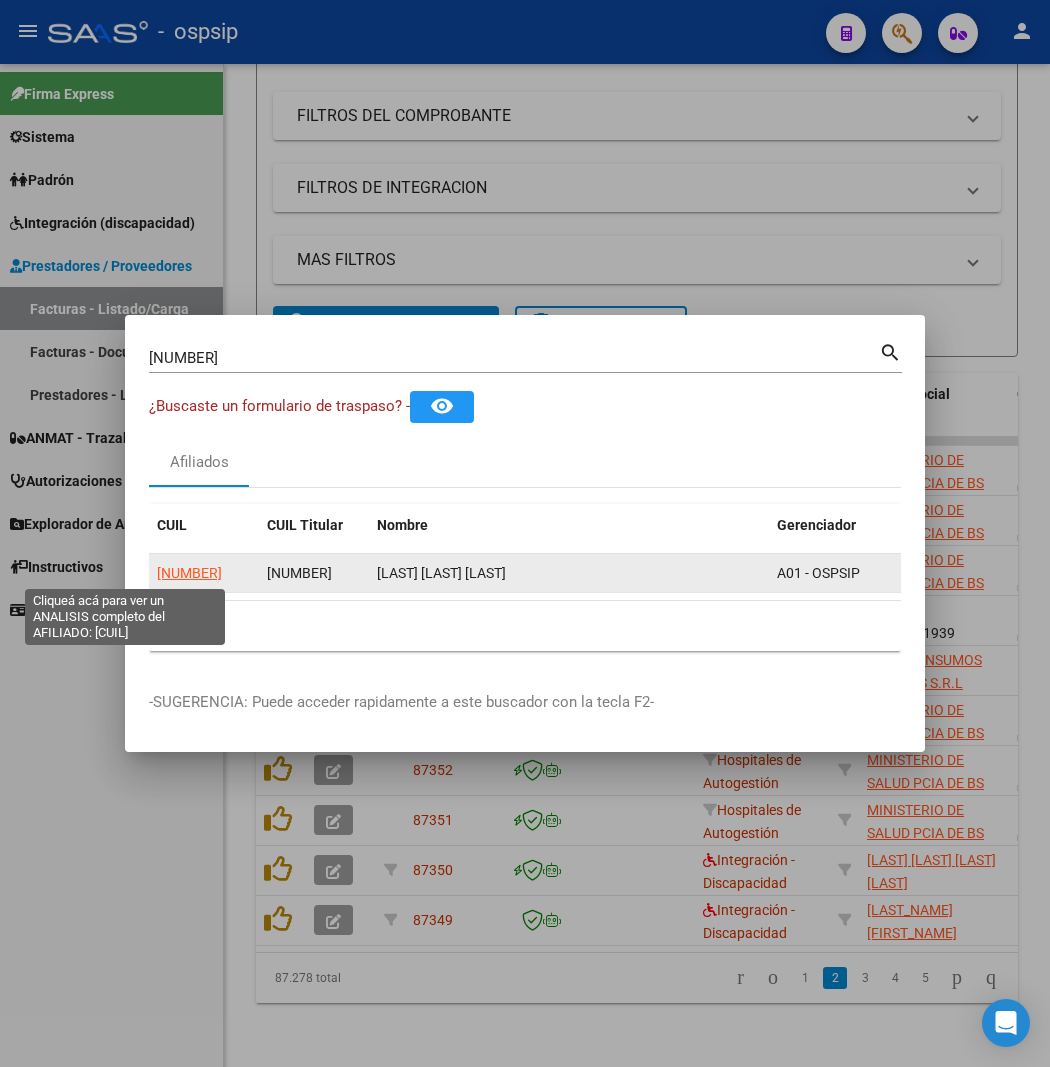click on "[NUMBER]" 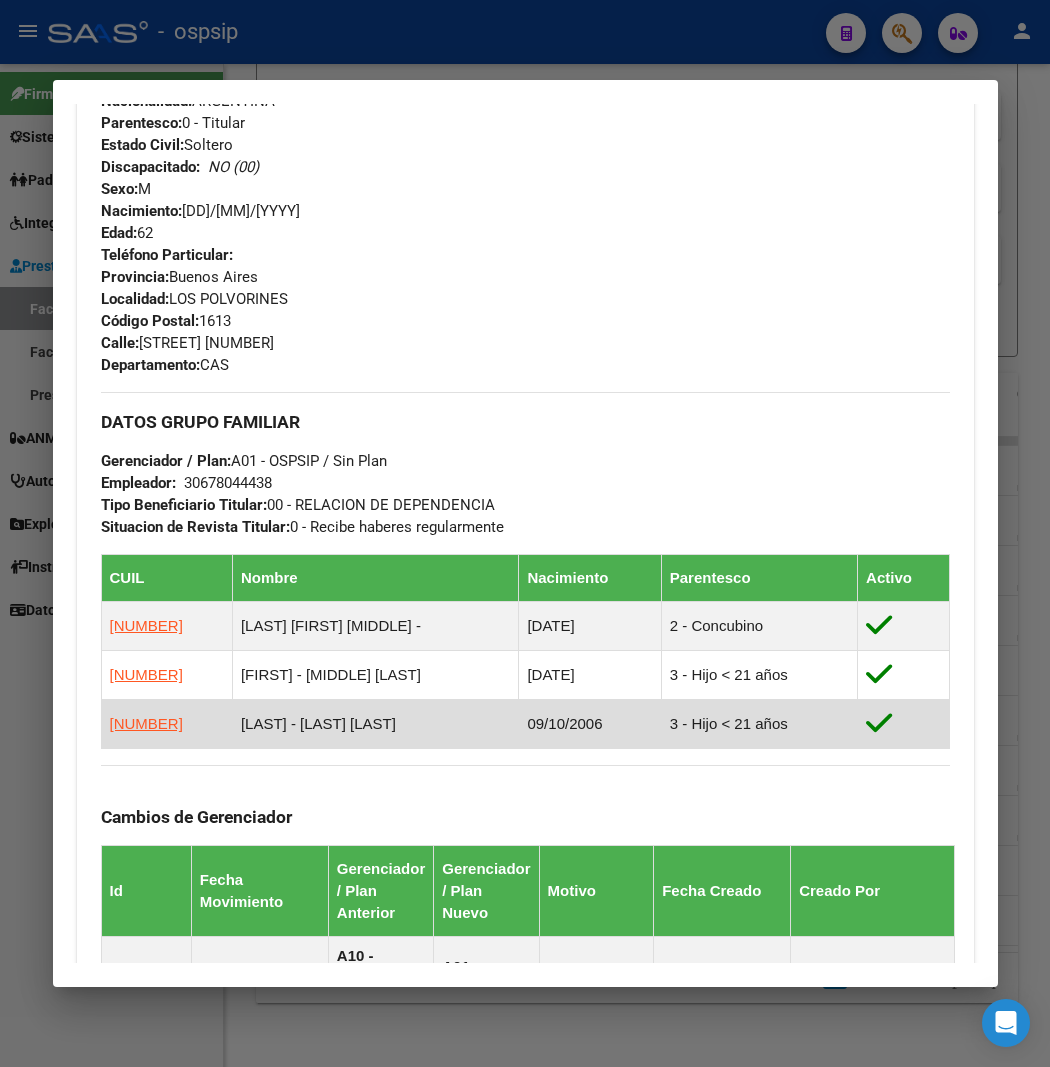 scroll, scrollTop: 1000, scrollLeft: 0, axis: vertical 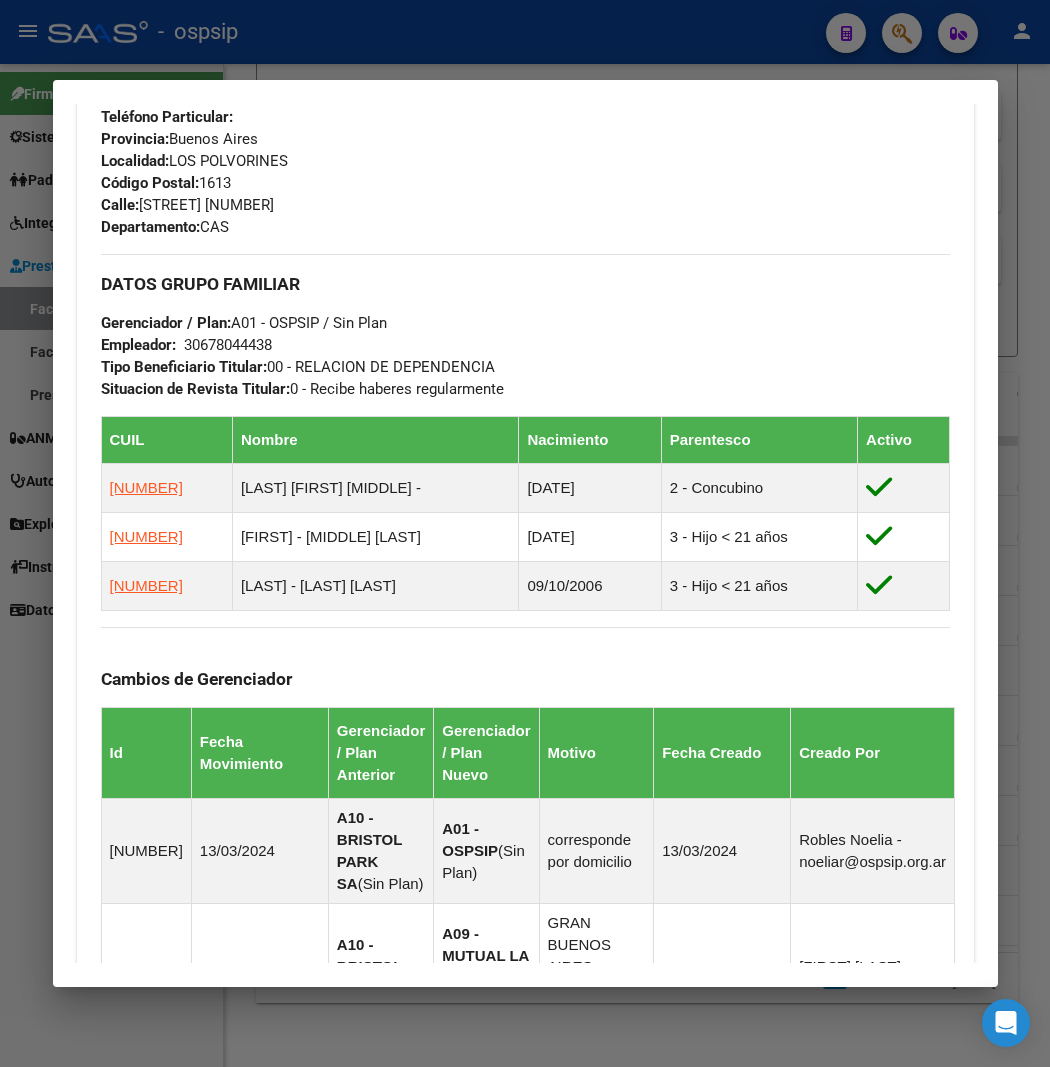 click on "Teléfono Particular:                       Provincia:  [STATE] Localidad:  [CITY] Código Postal:  [POSTAL CODE] Calle:  [STREET] Departamento:  [DEPT]" at bounding box center [525, 172] 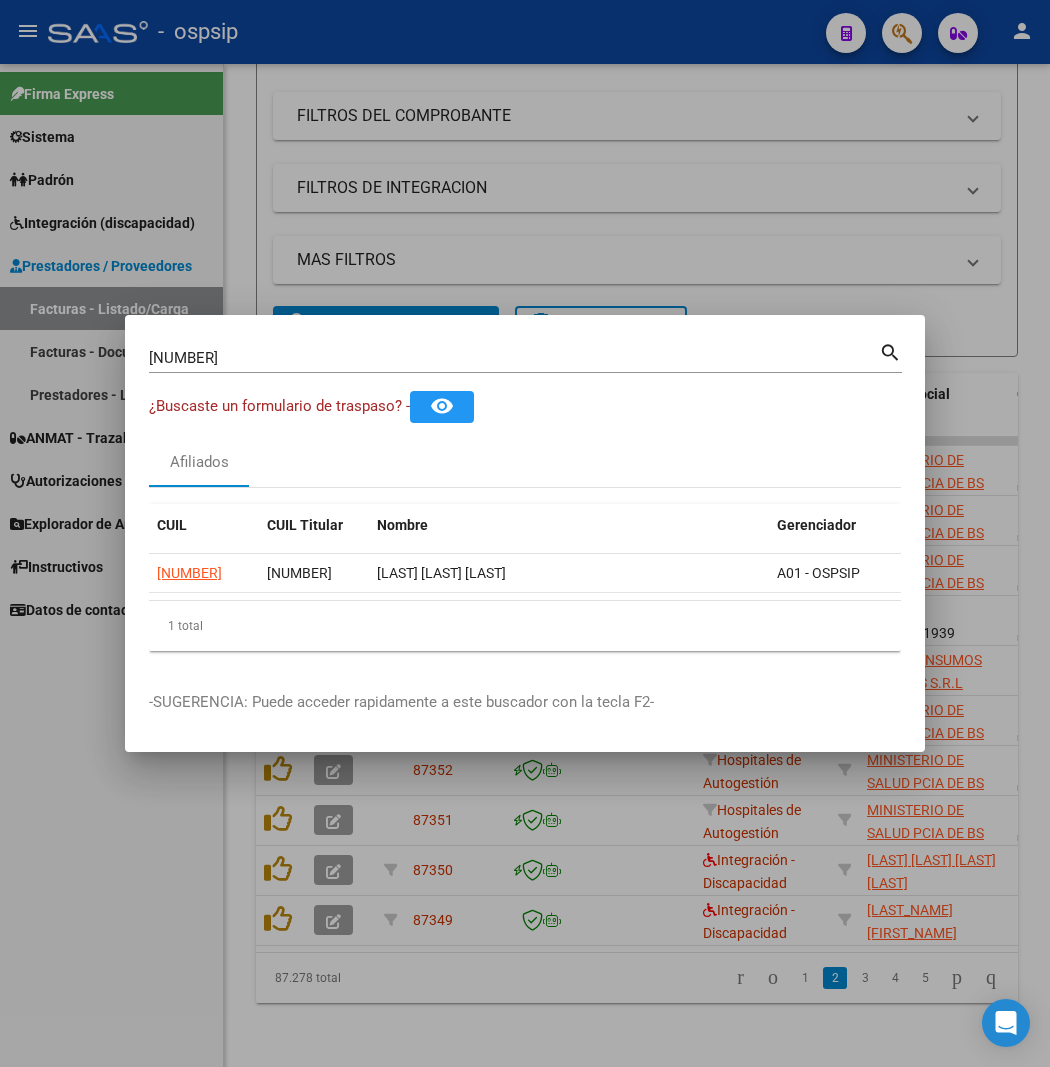 click on "[NUMBER]" at bounding box center (514, 358) 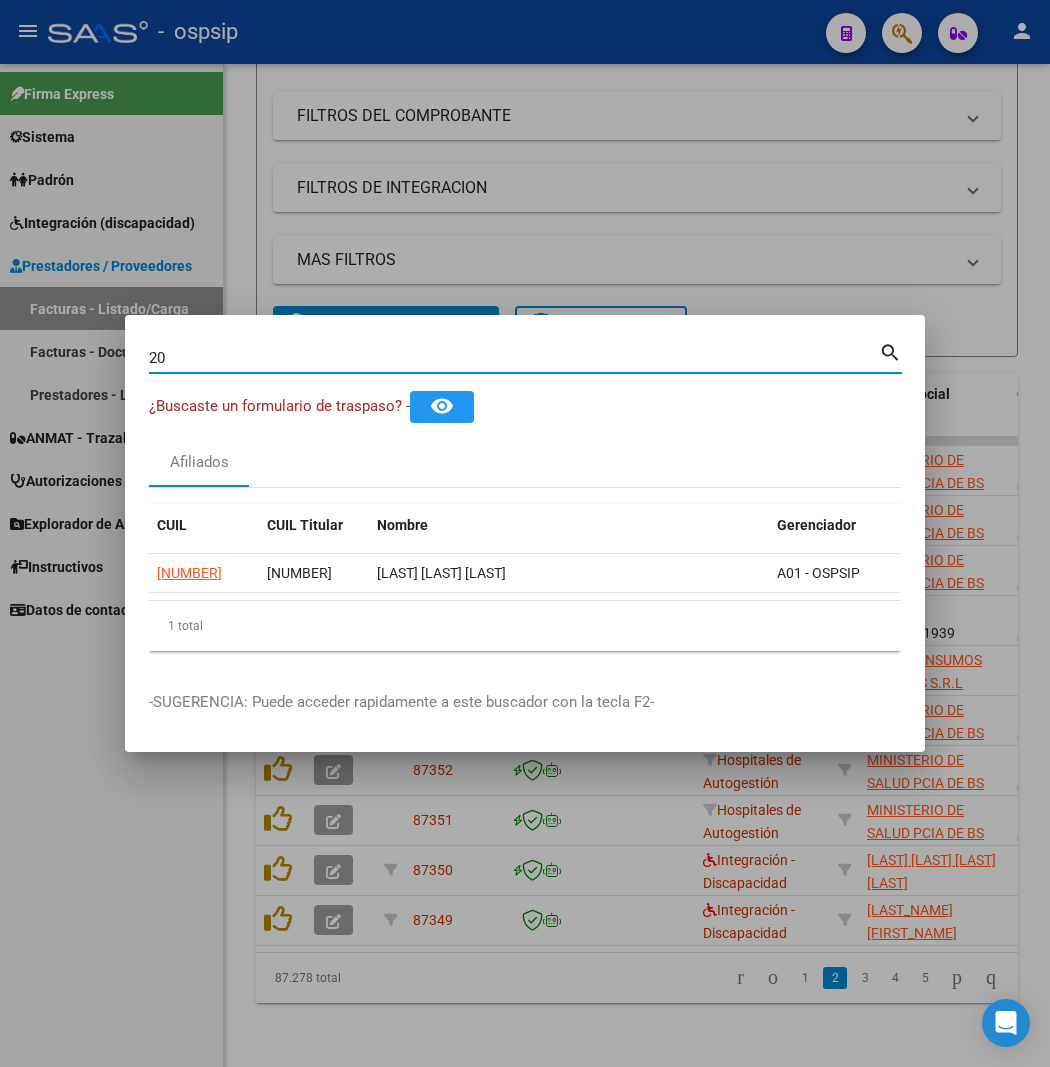 type on "2" 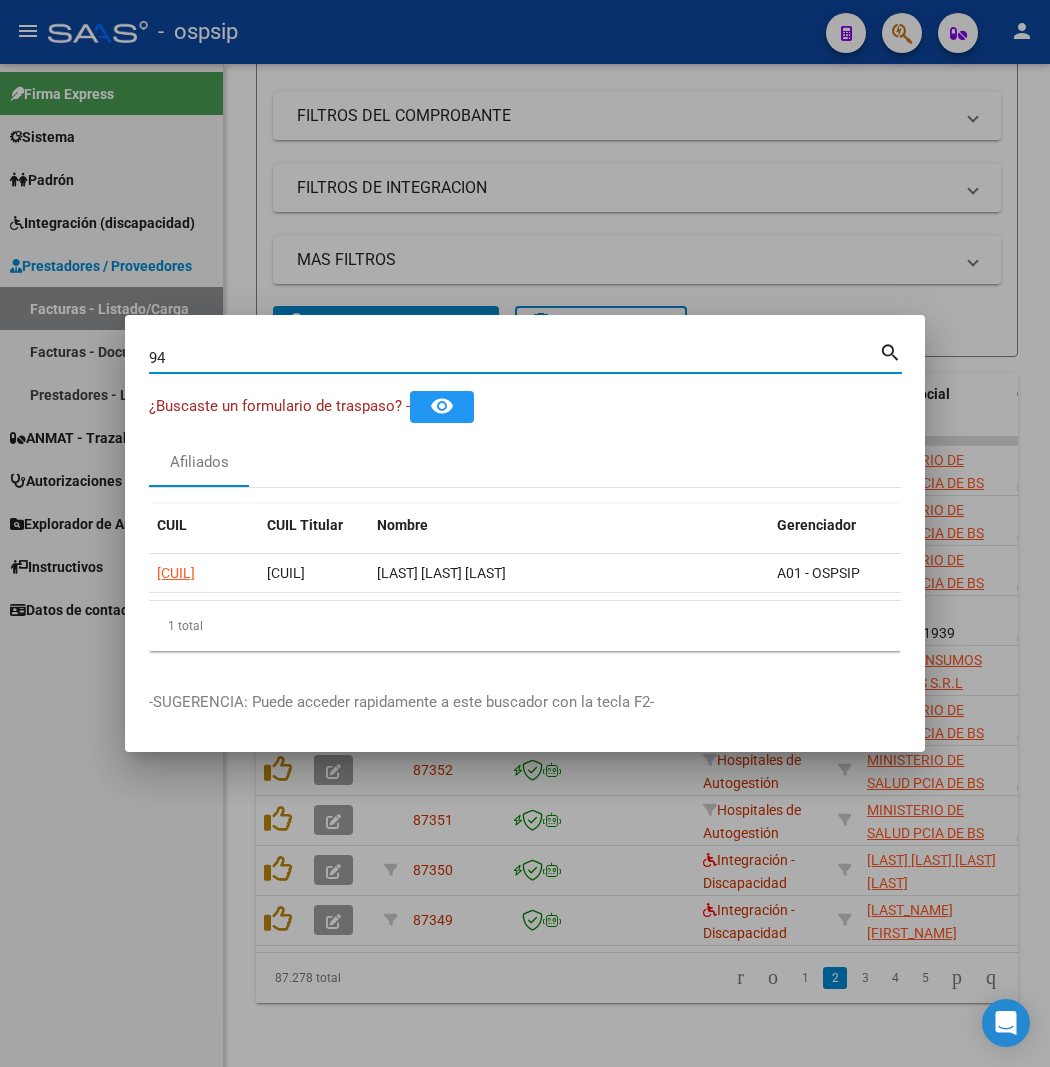 type on "9" 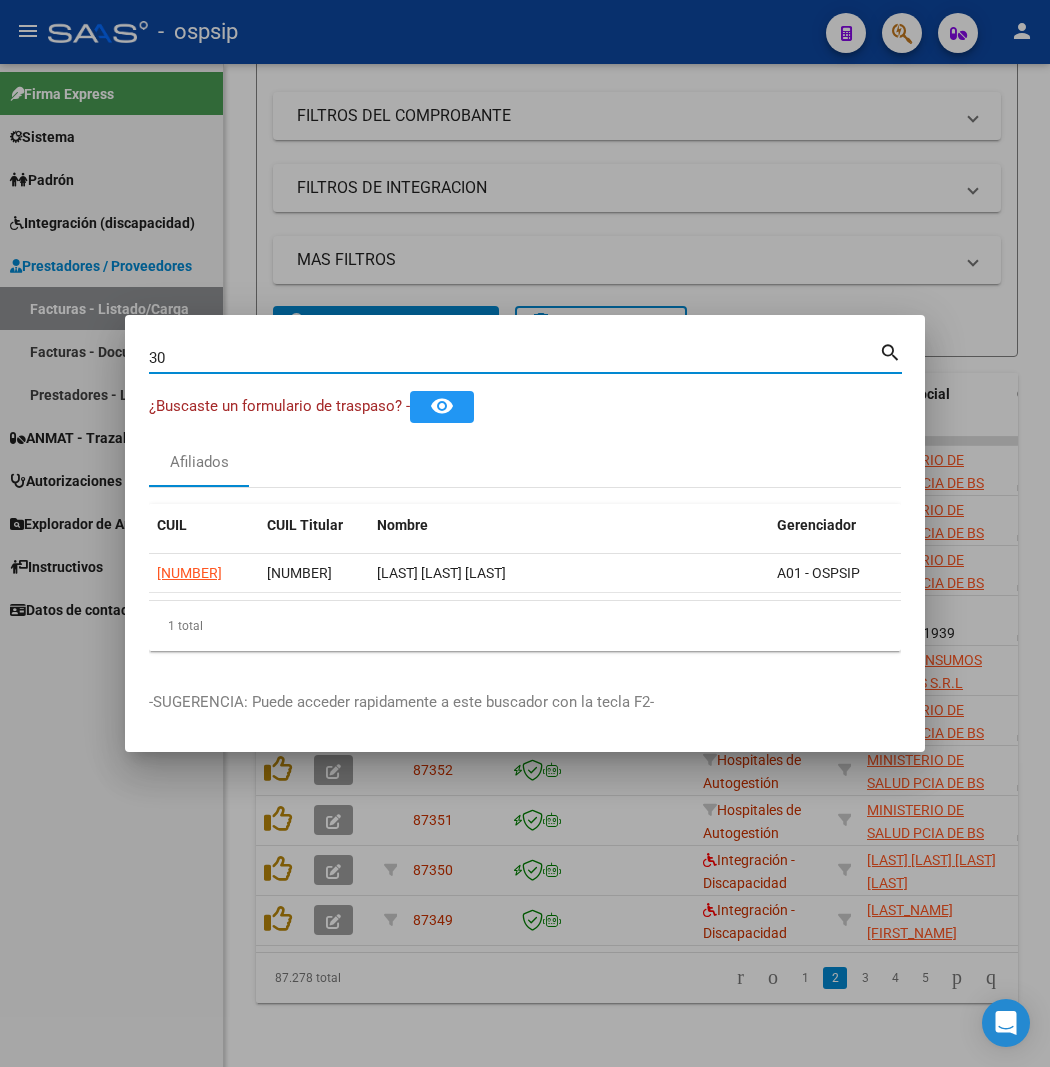 type on "3" 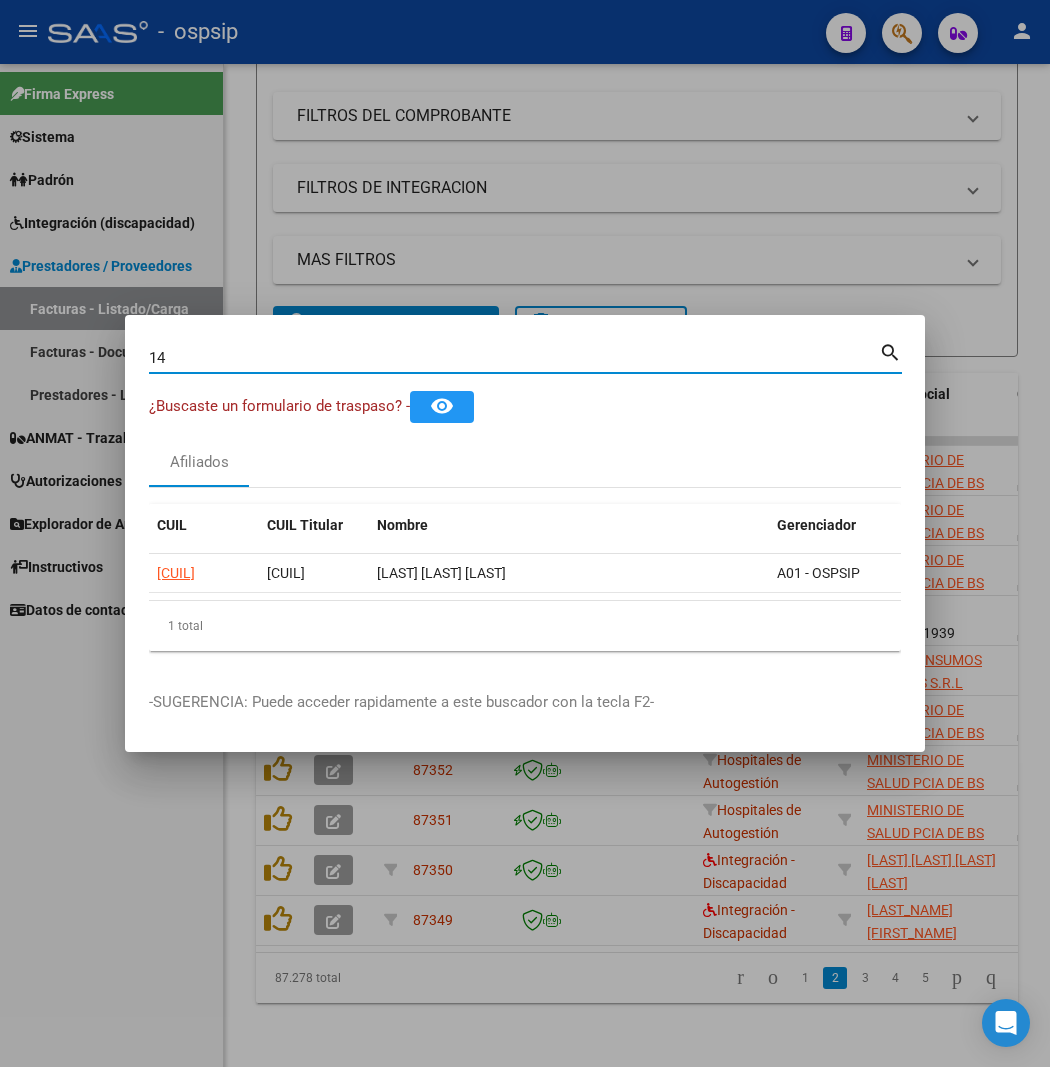 type on "1" 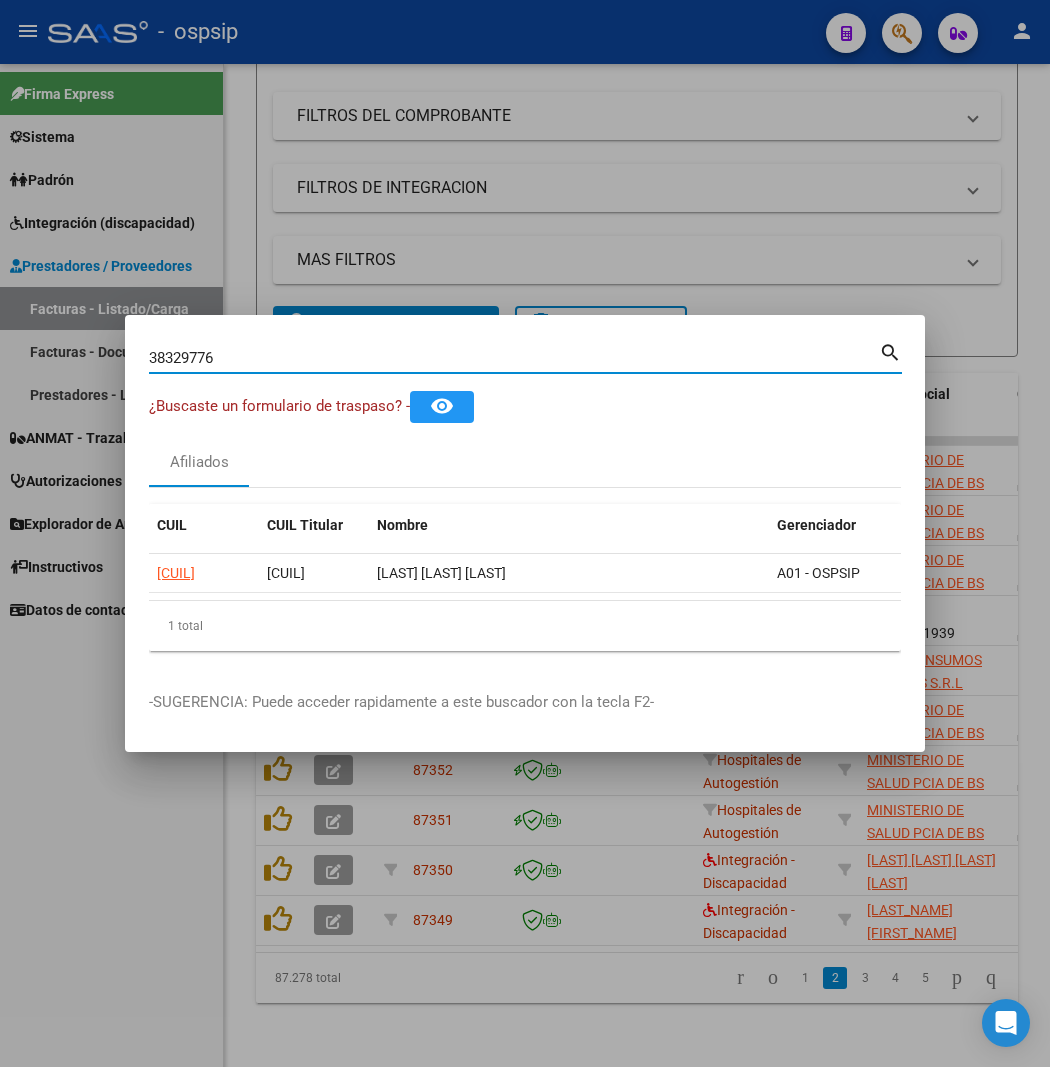 type on "38329776" 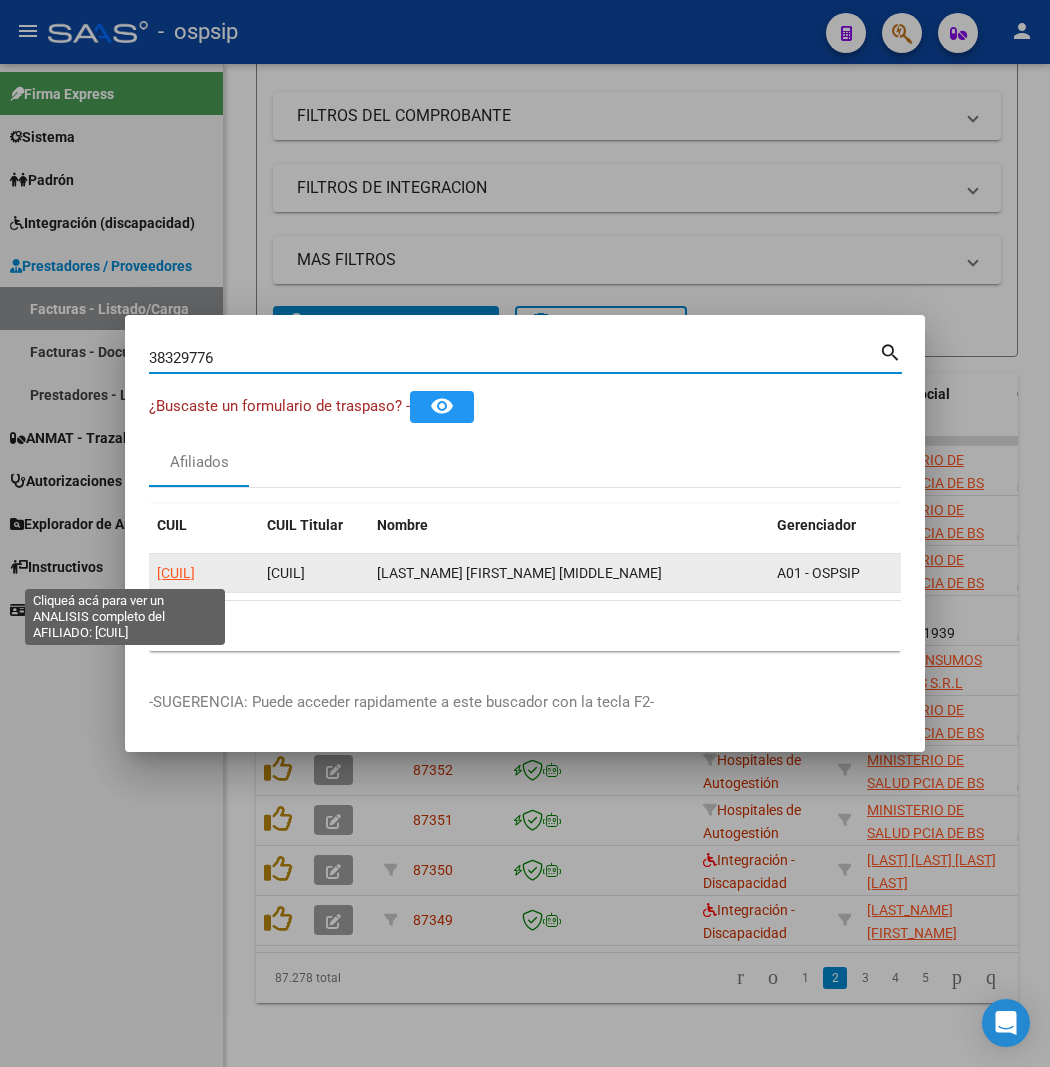 click on "[CUIL]" 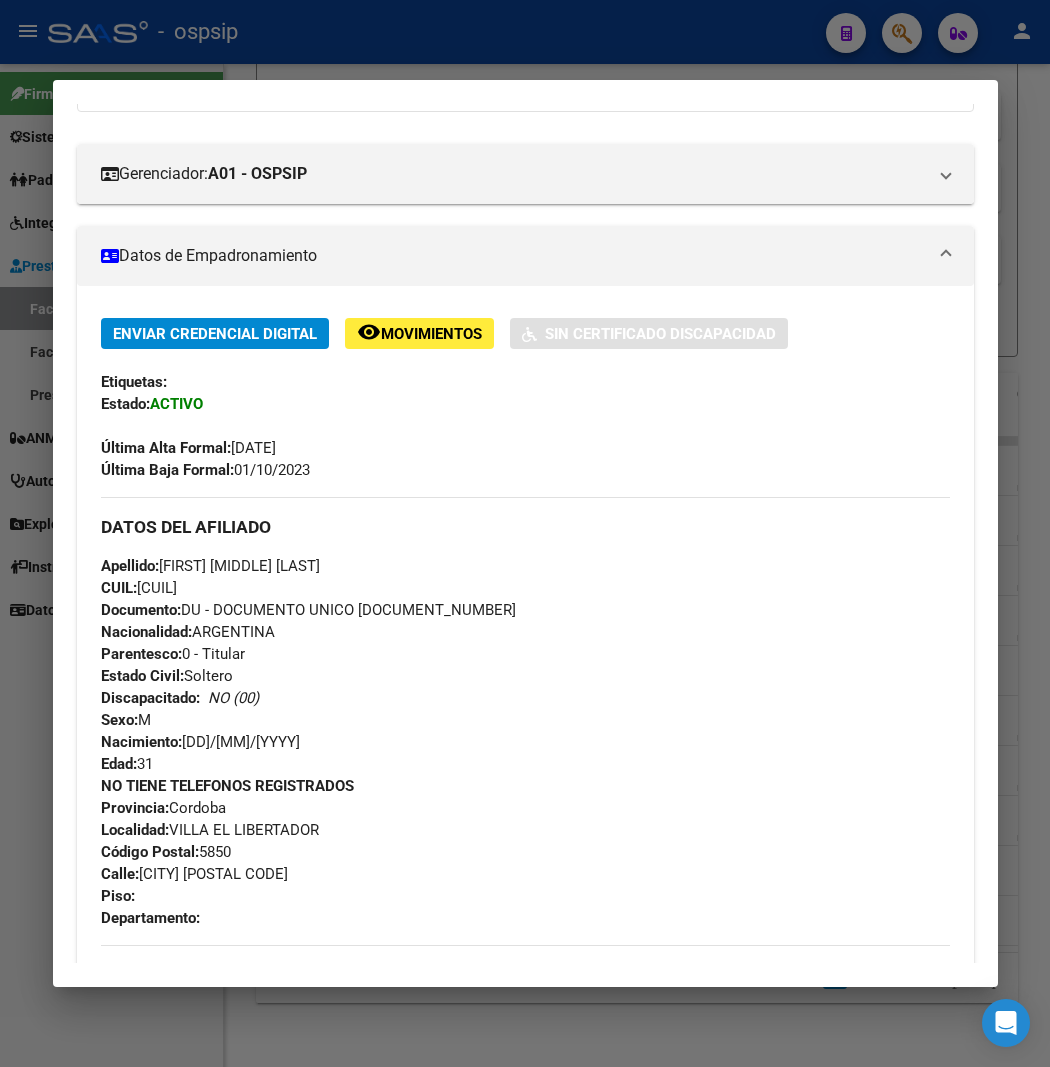scroll, scrollTop: 0, scrollLeft: 0, axis: both 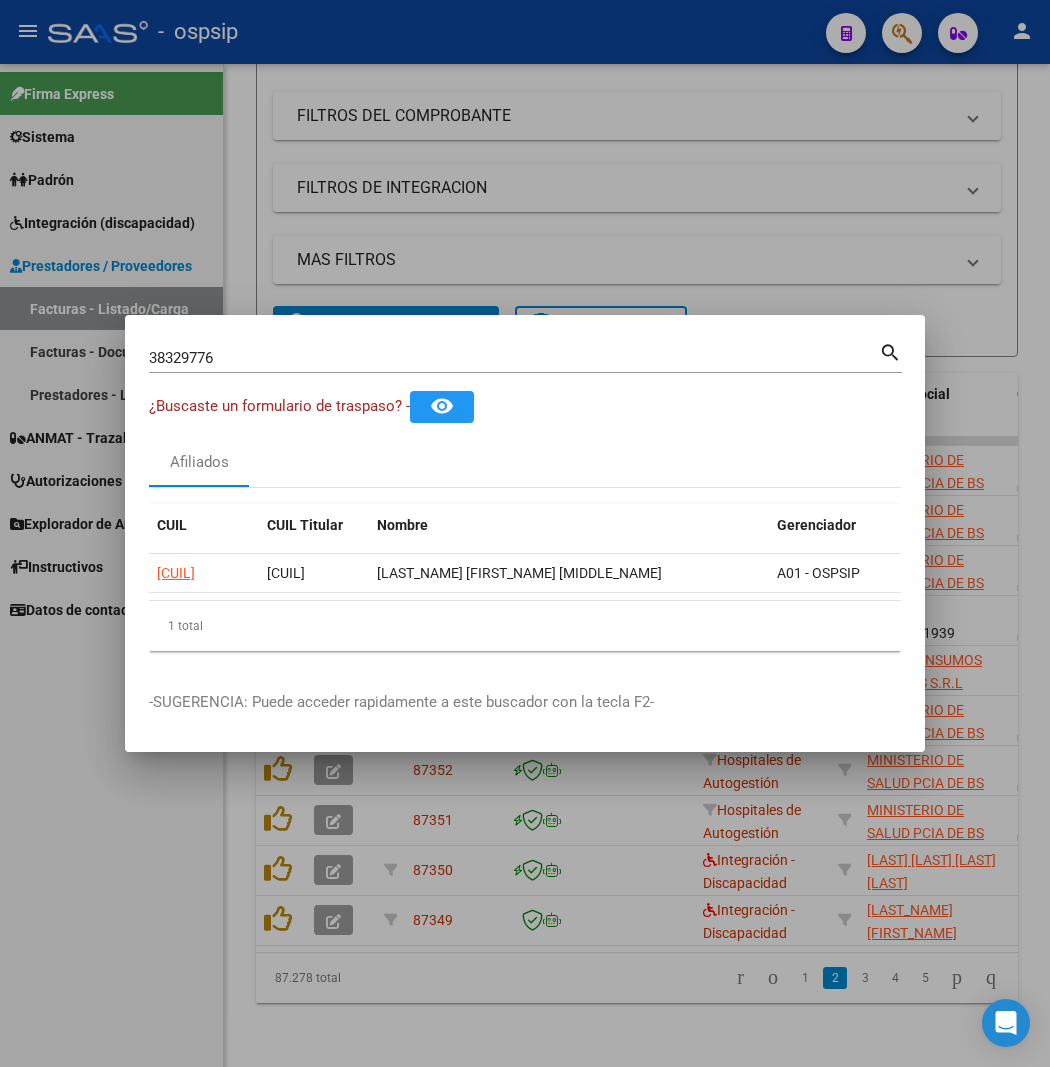 click on "38329776" at bounding box center (514, 358) 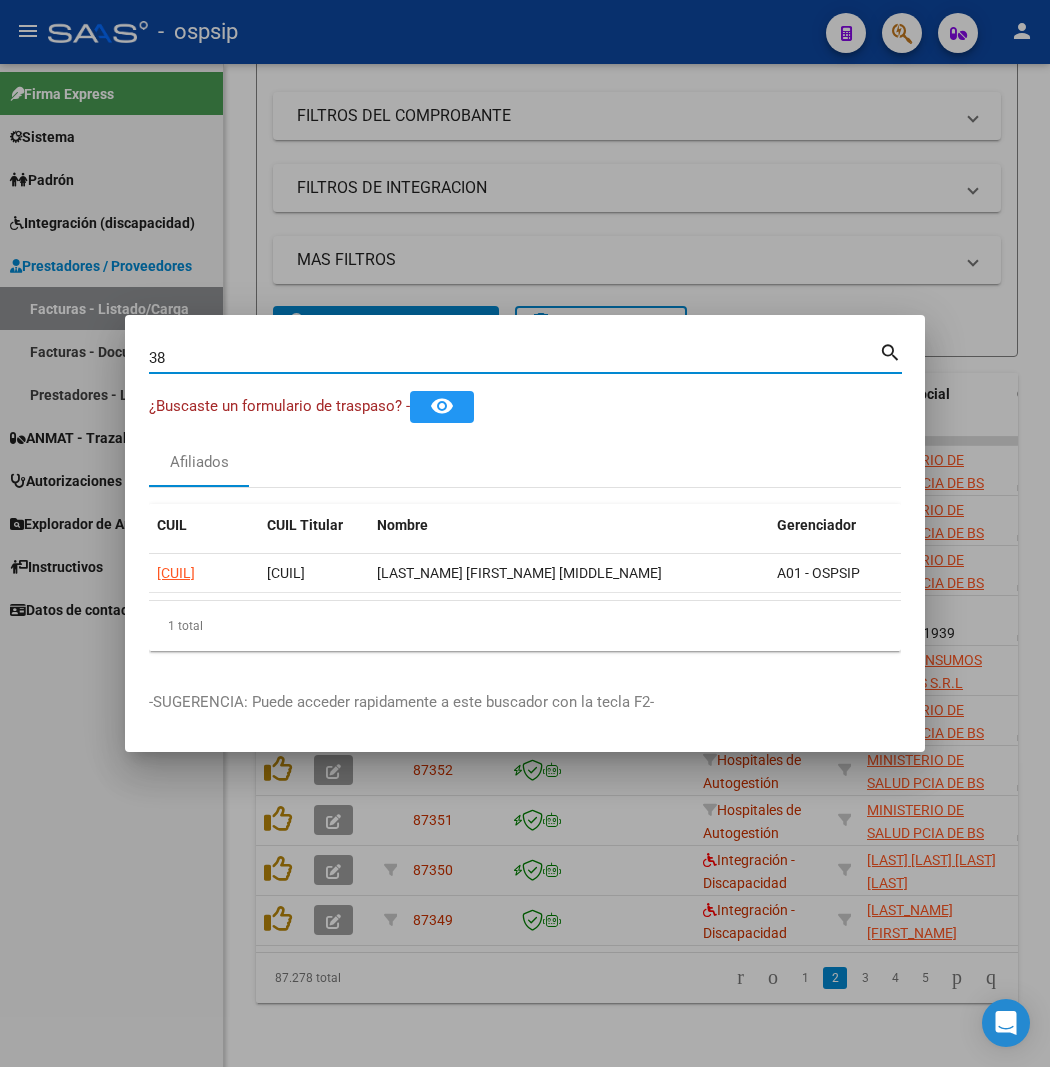 type on "3" 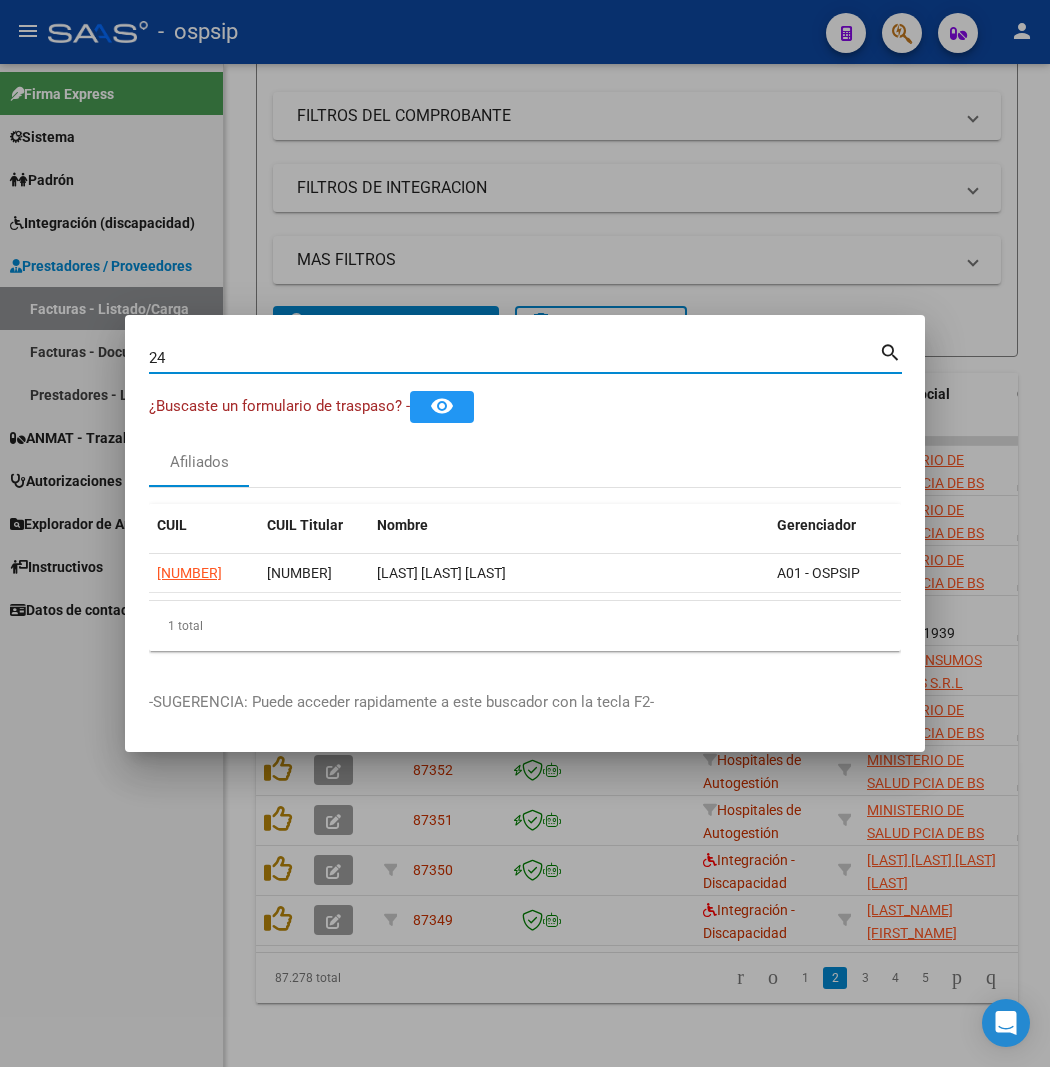type on "2" 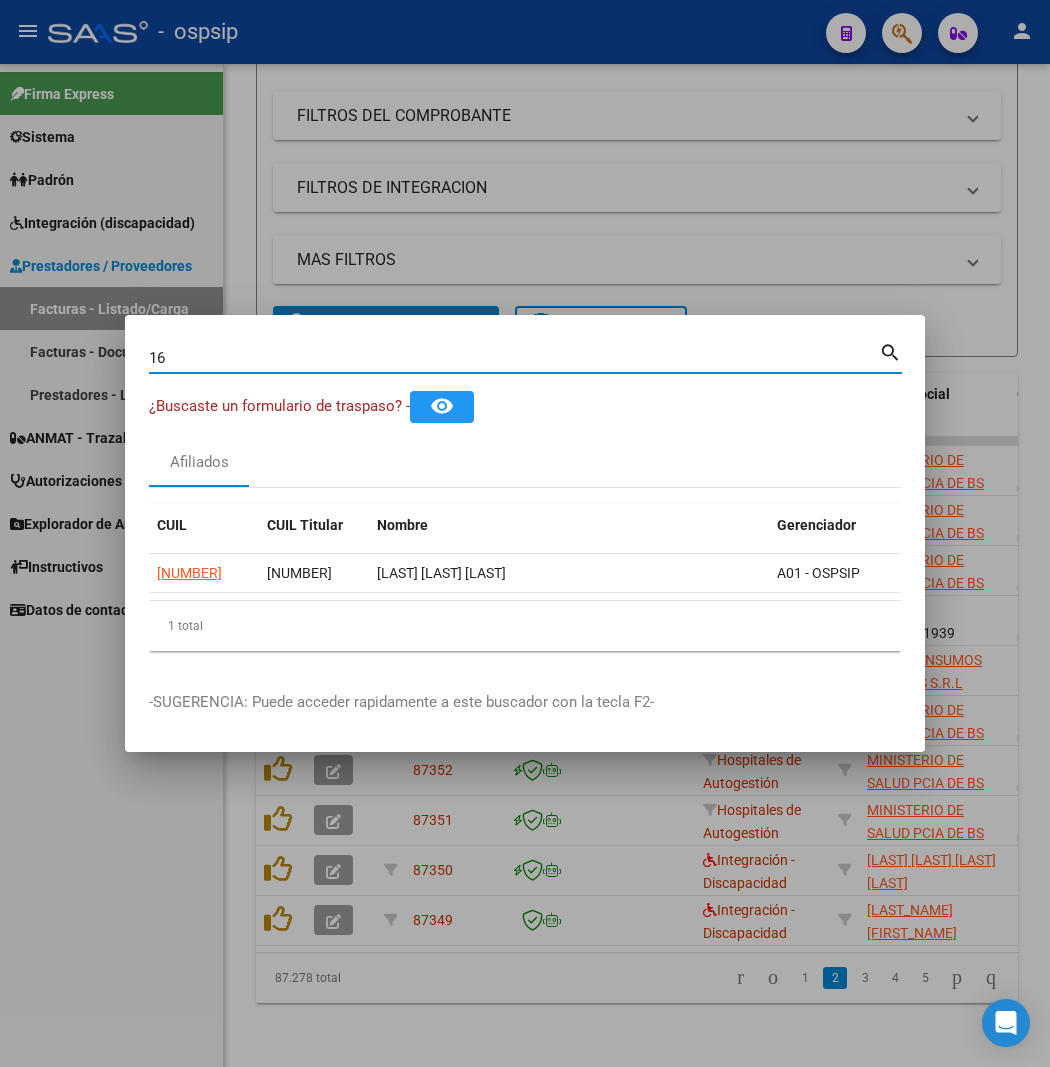 type on "1" 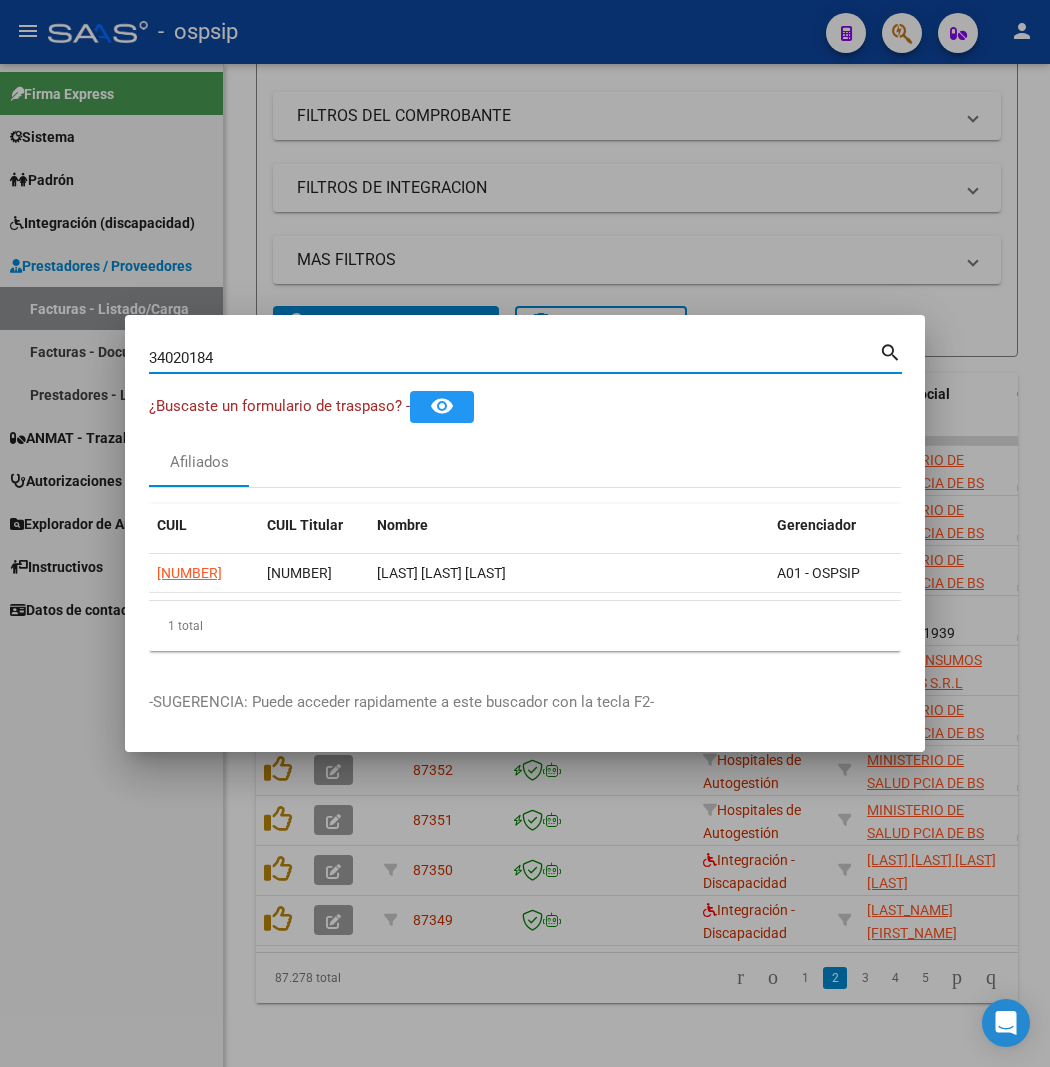 type on "34020184" 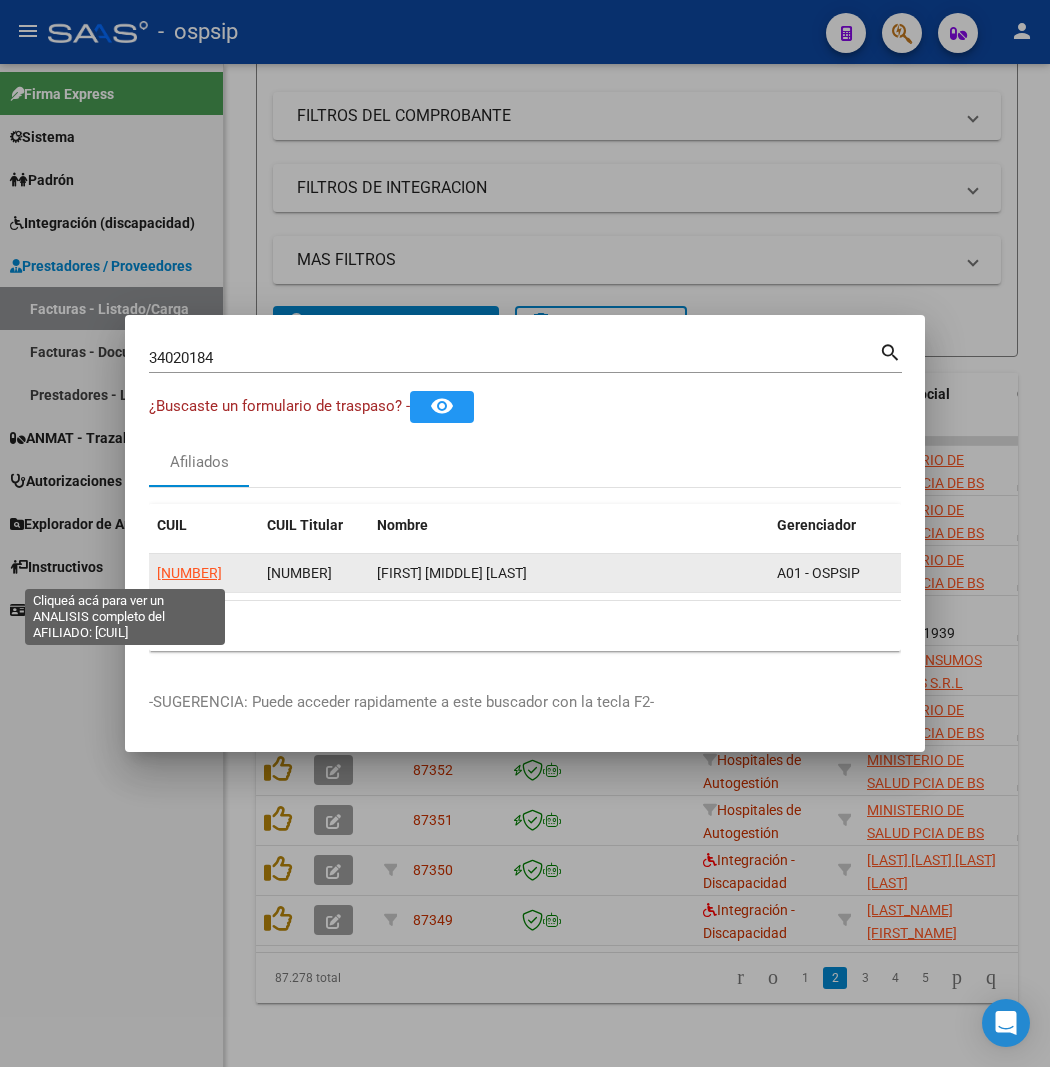 click on "[NUMBER]" 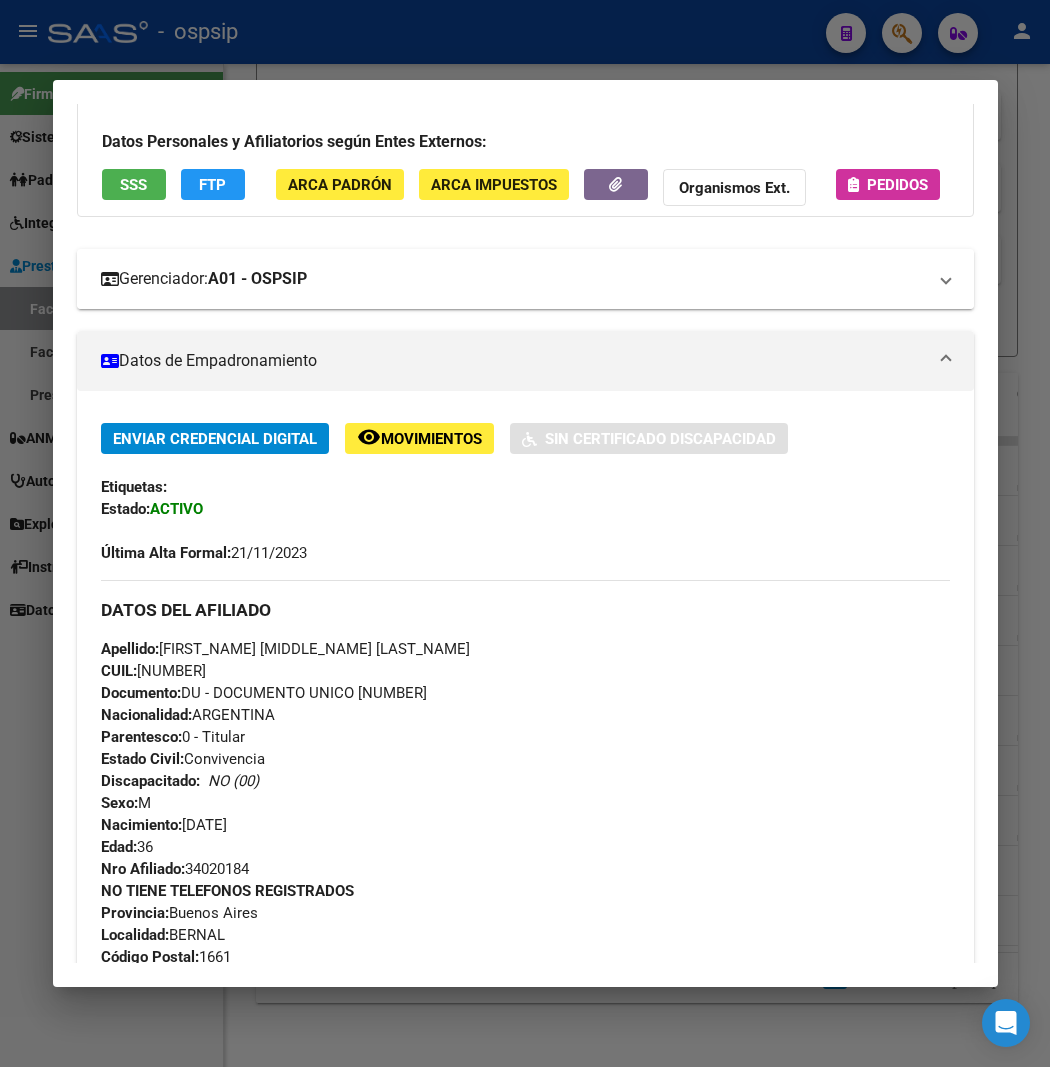scroll, scrollTop: 0, scrollLeft: 0, axis: both 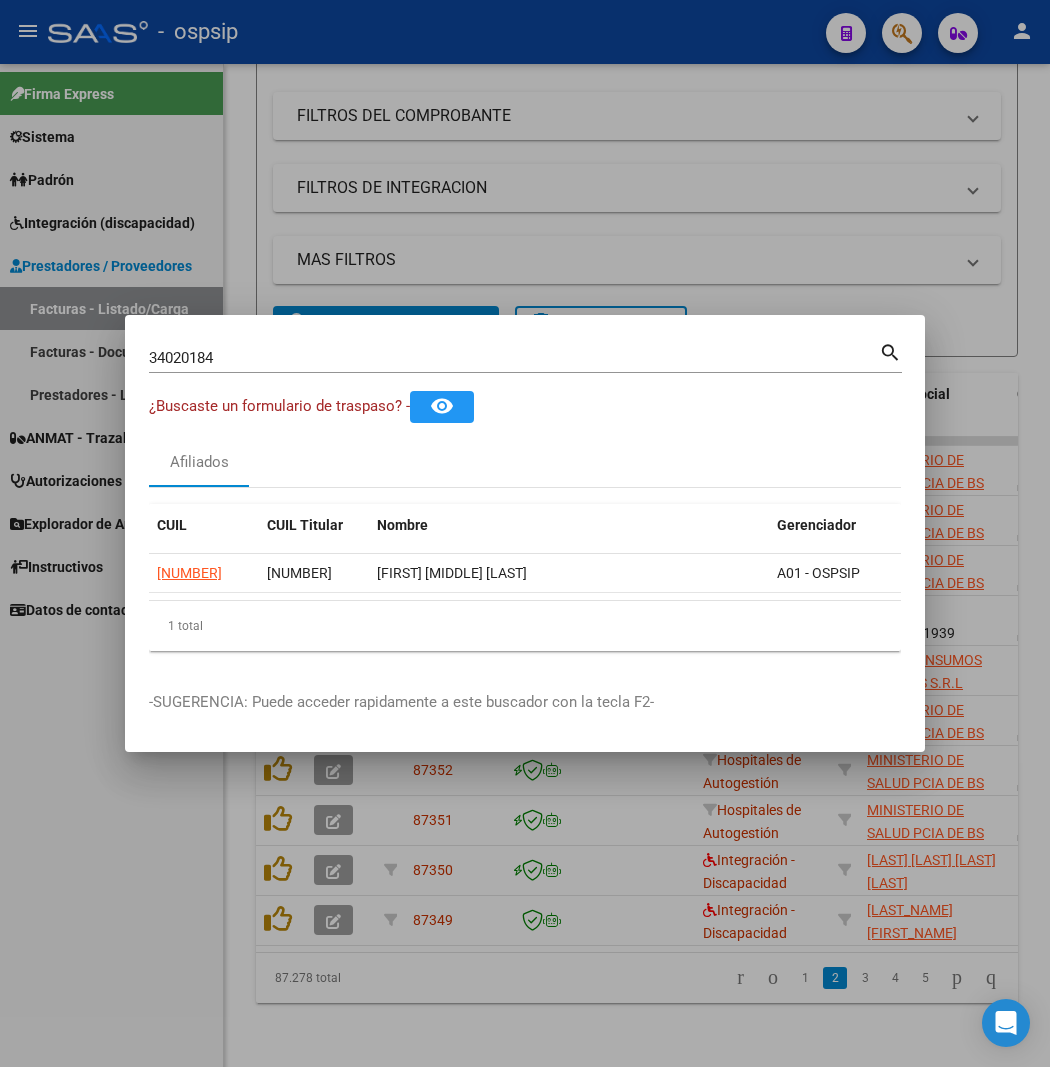 click on "34020184" at bounding box center [514, 358] 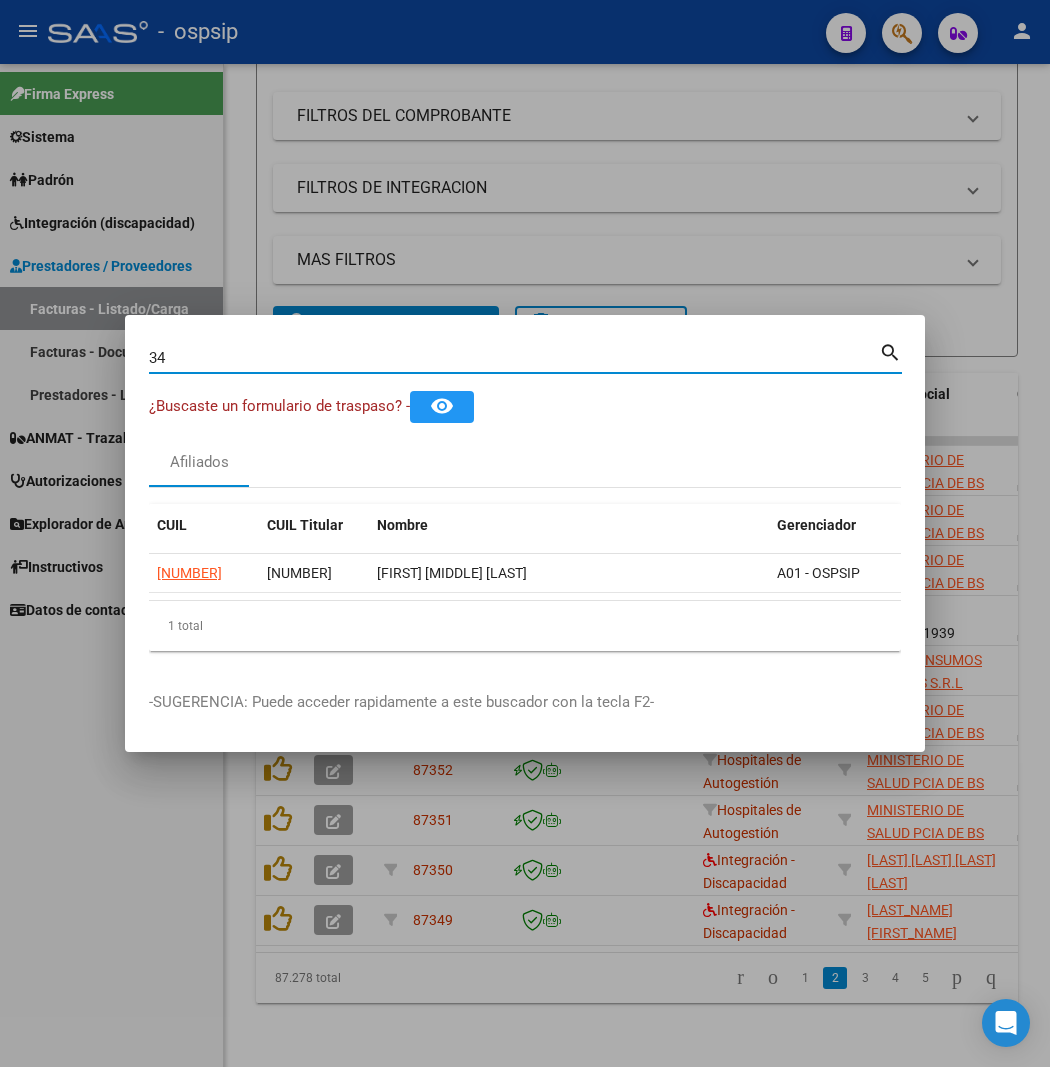 type on "3" 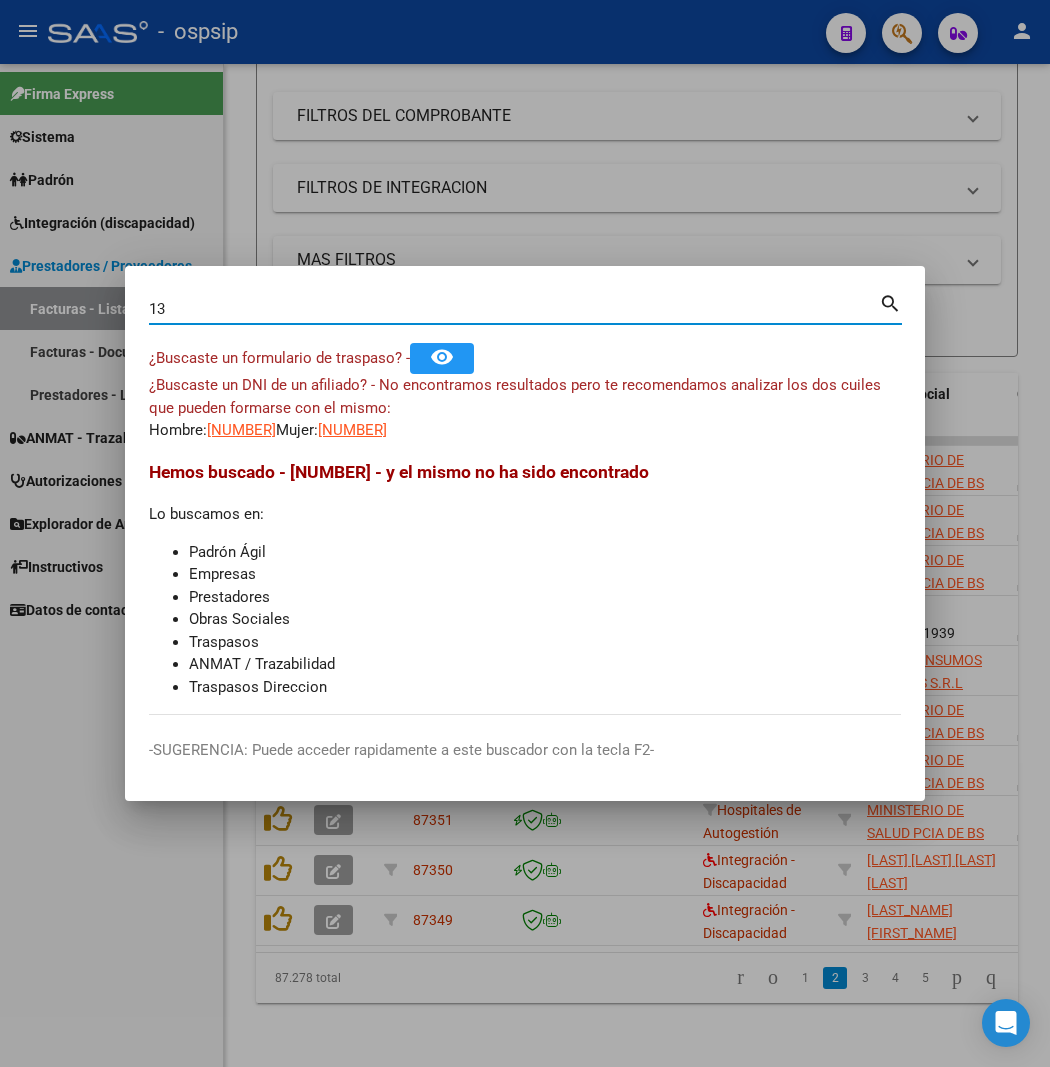 type on "1" 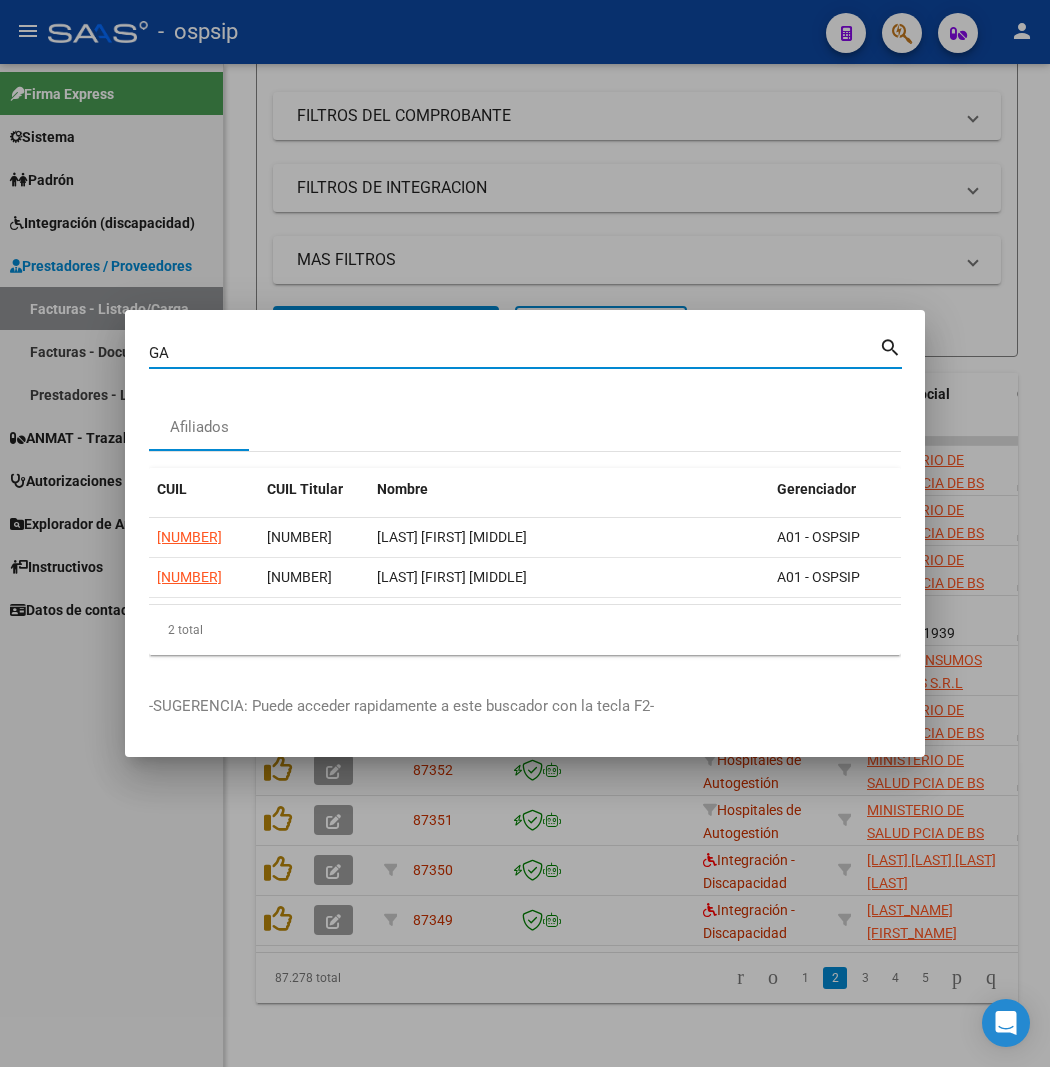 type on "G" 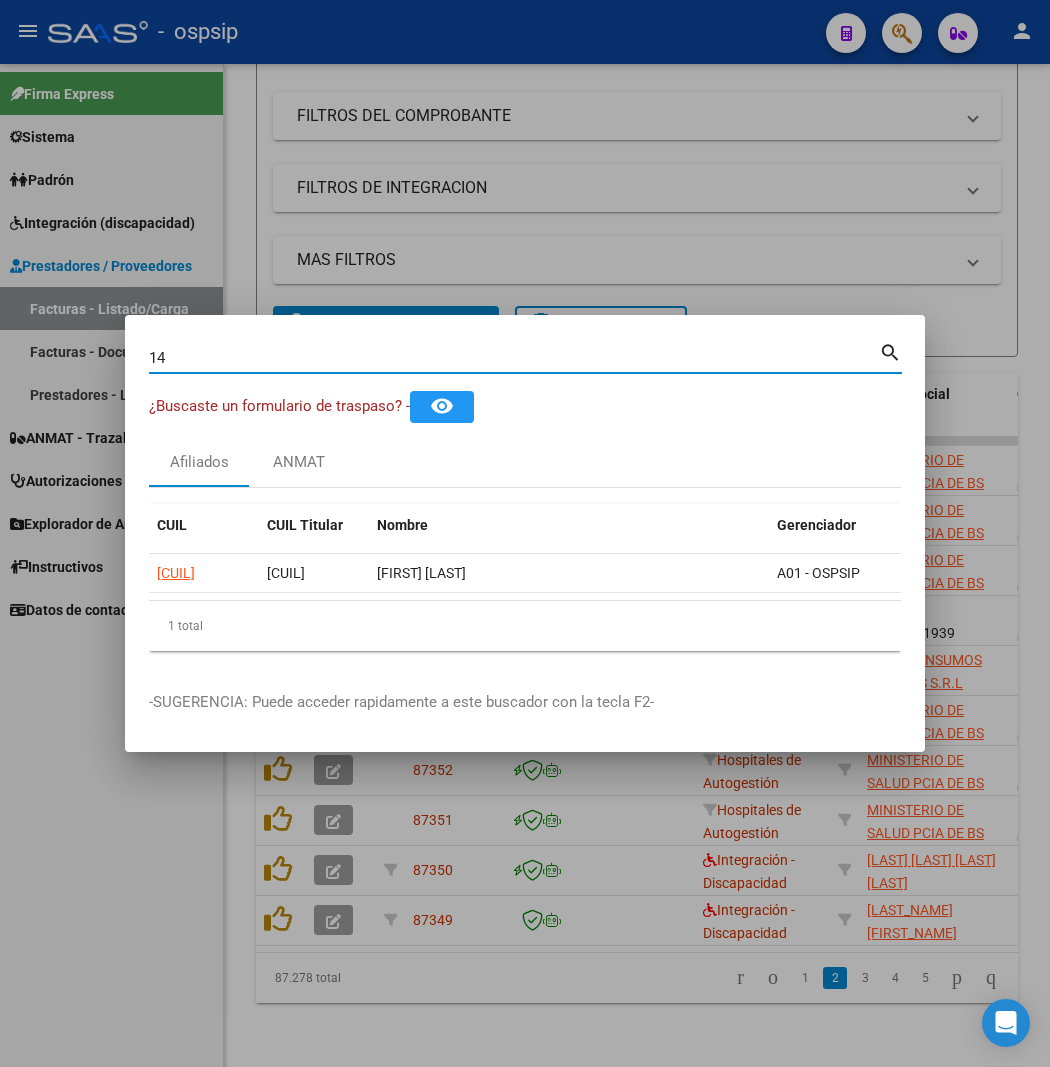 type on "1" 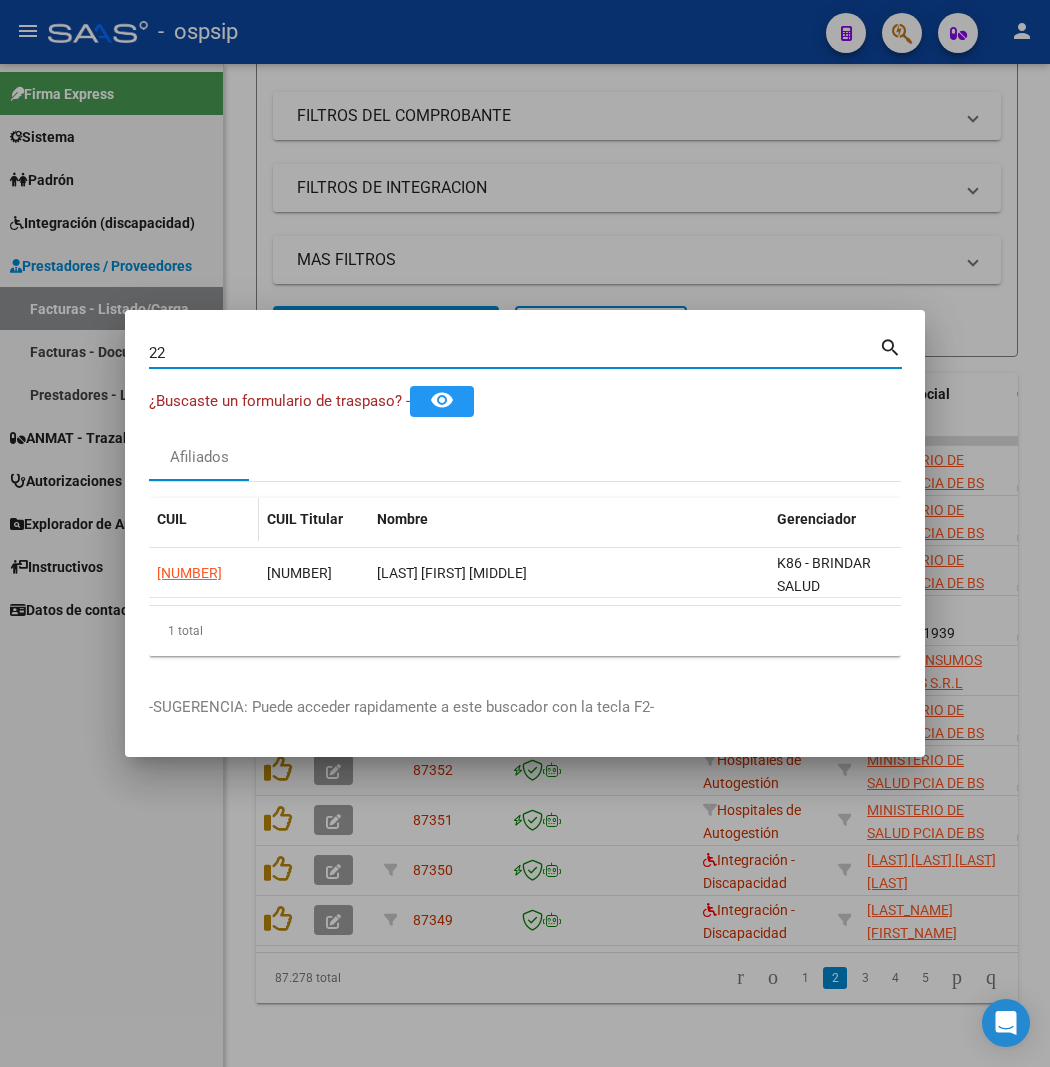 type on "2" 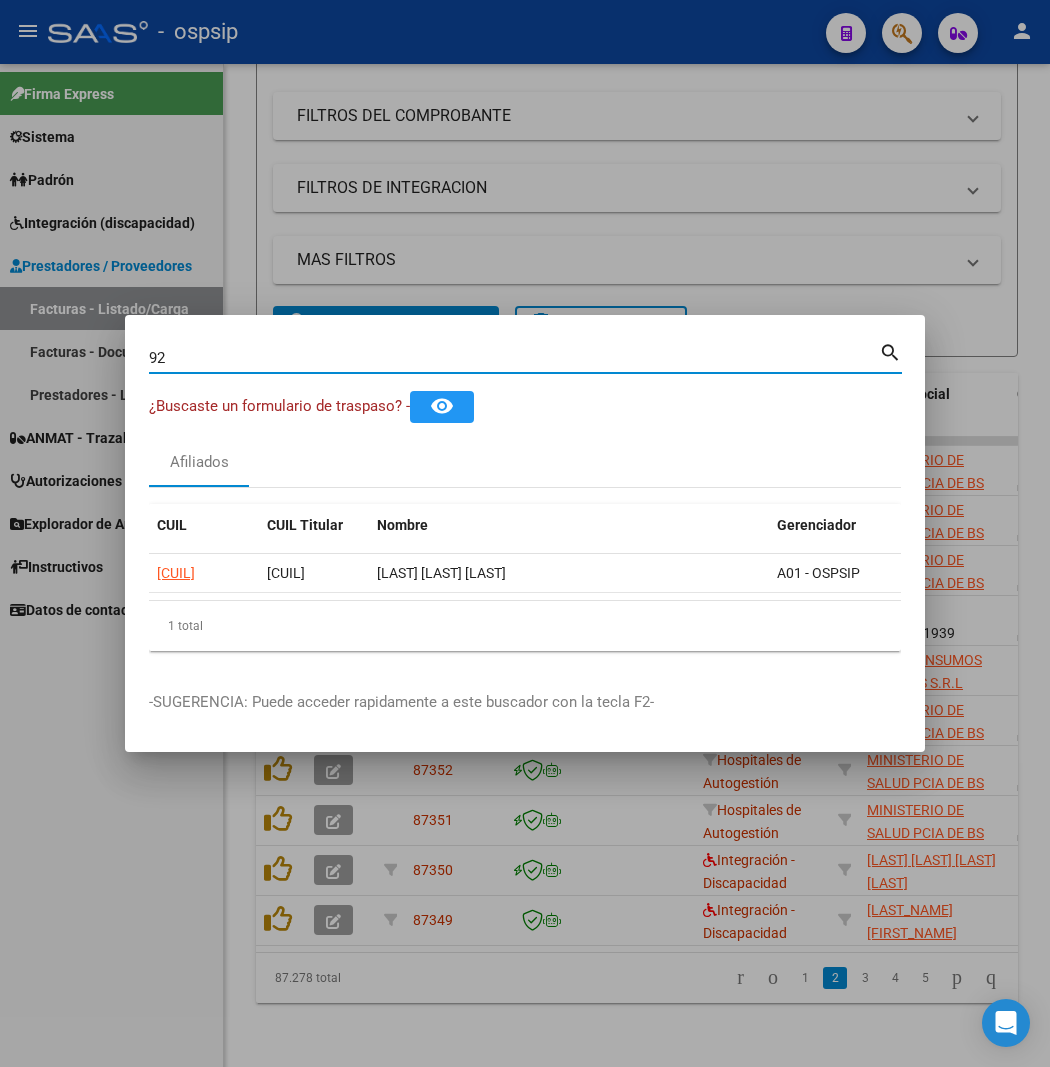 type on "9" 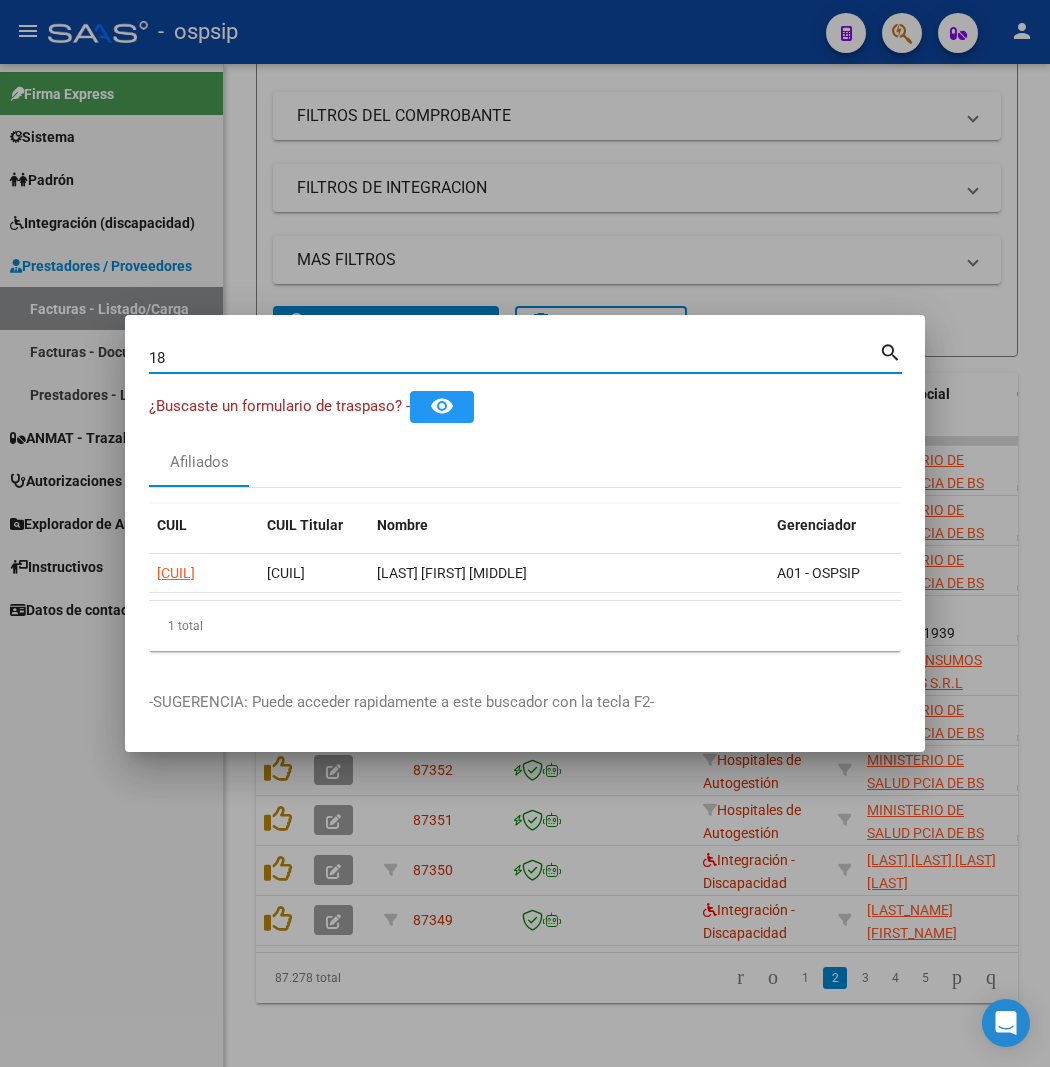type on "1" 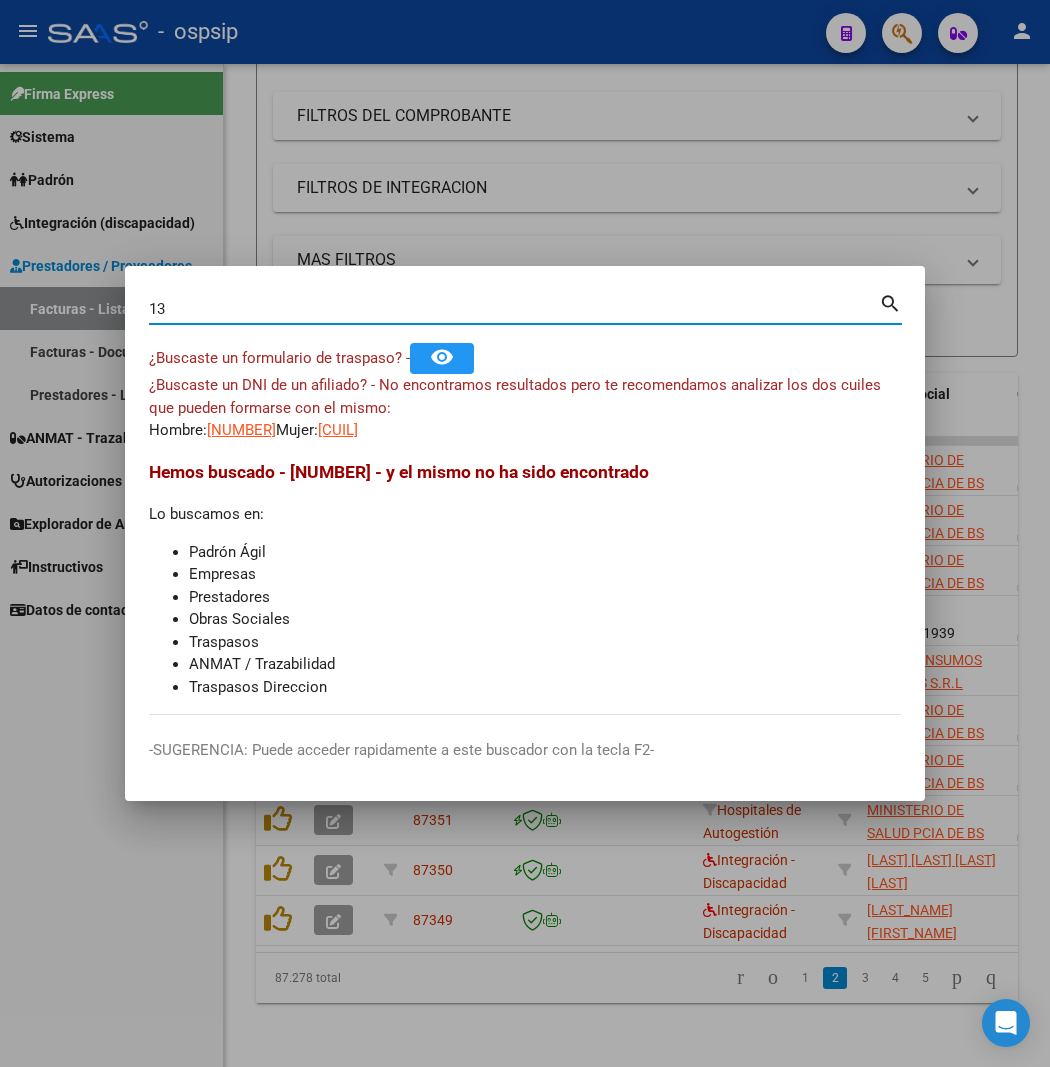 type on "1" 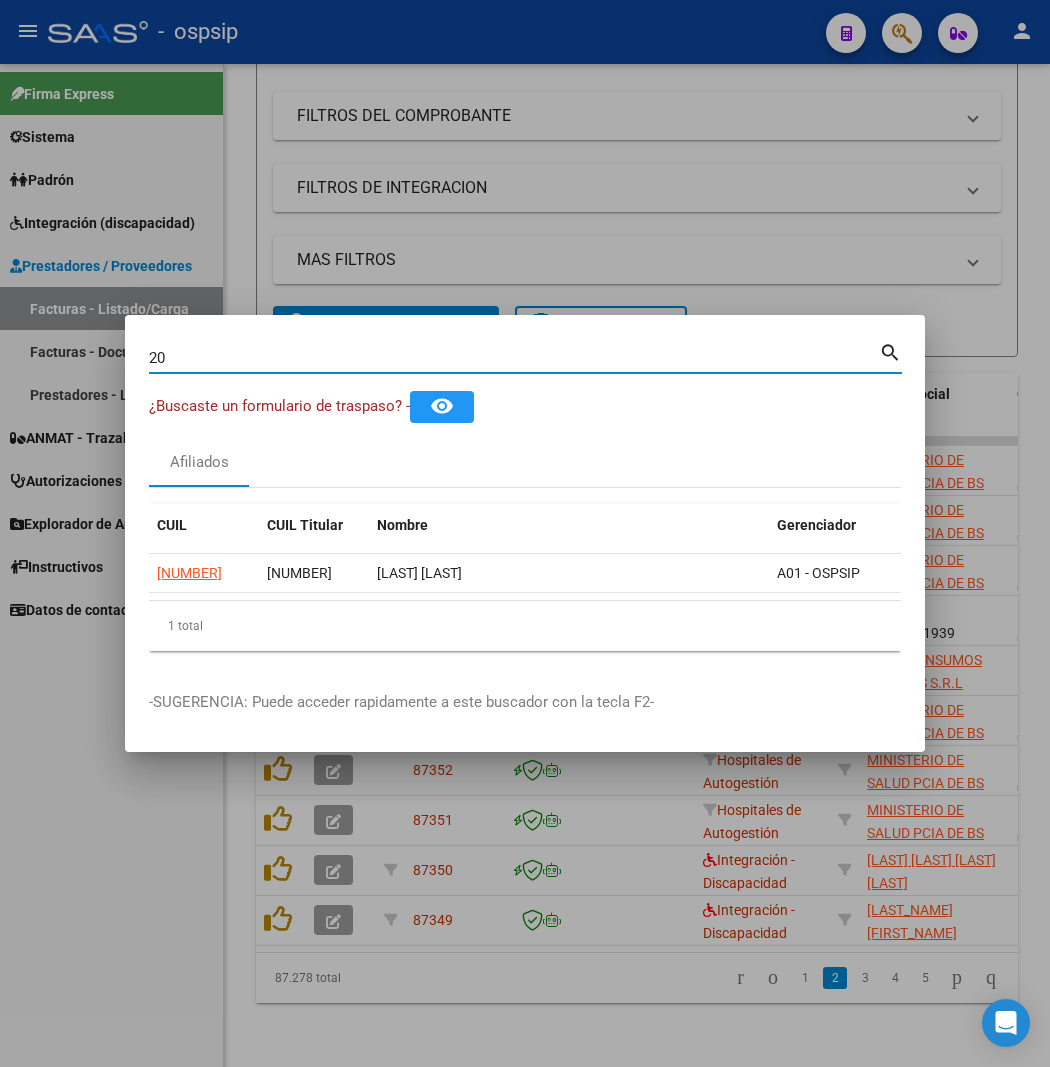 type on "2" 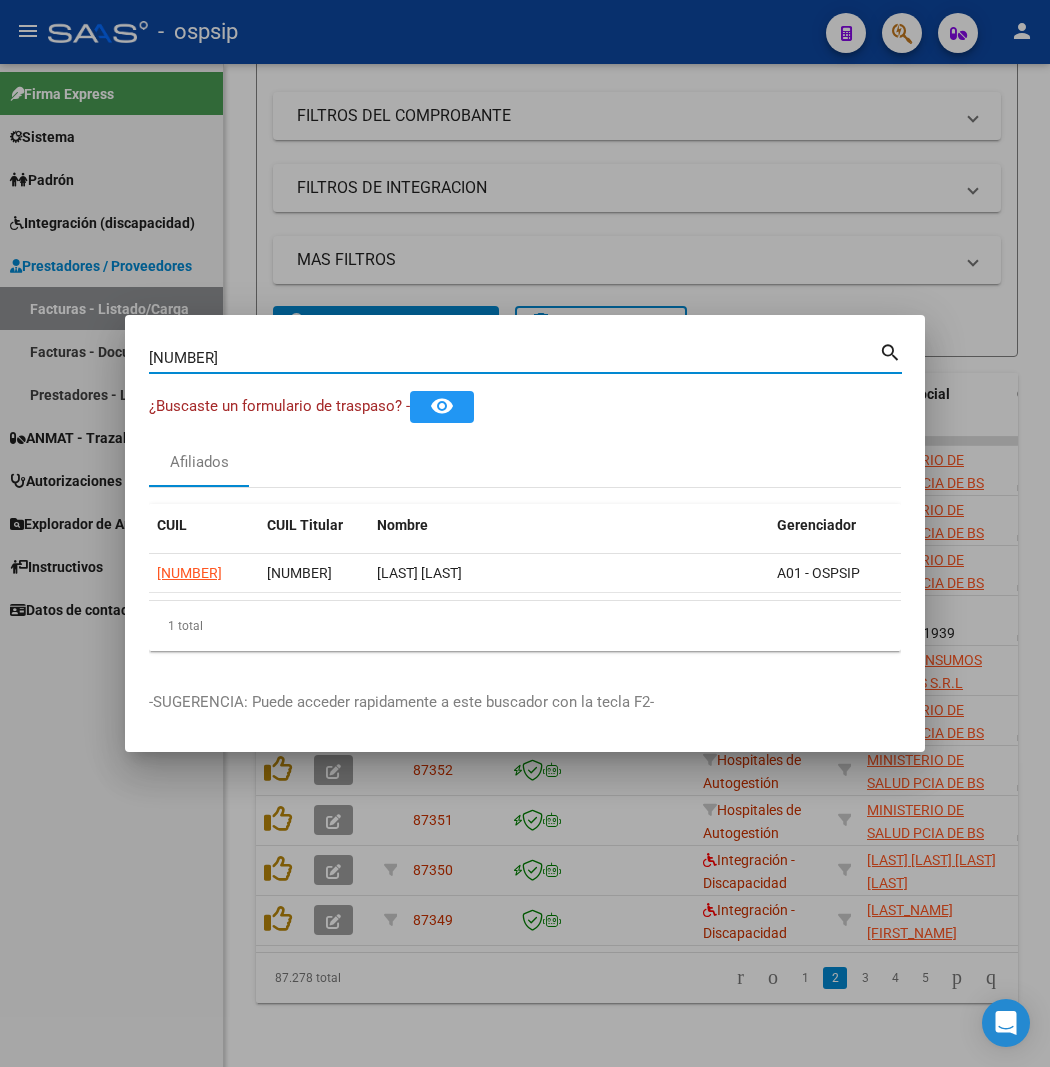type on "[NUMBER]" 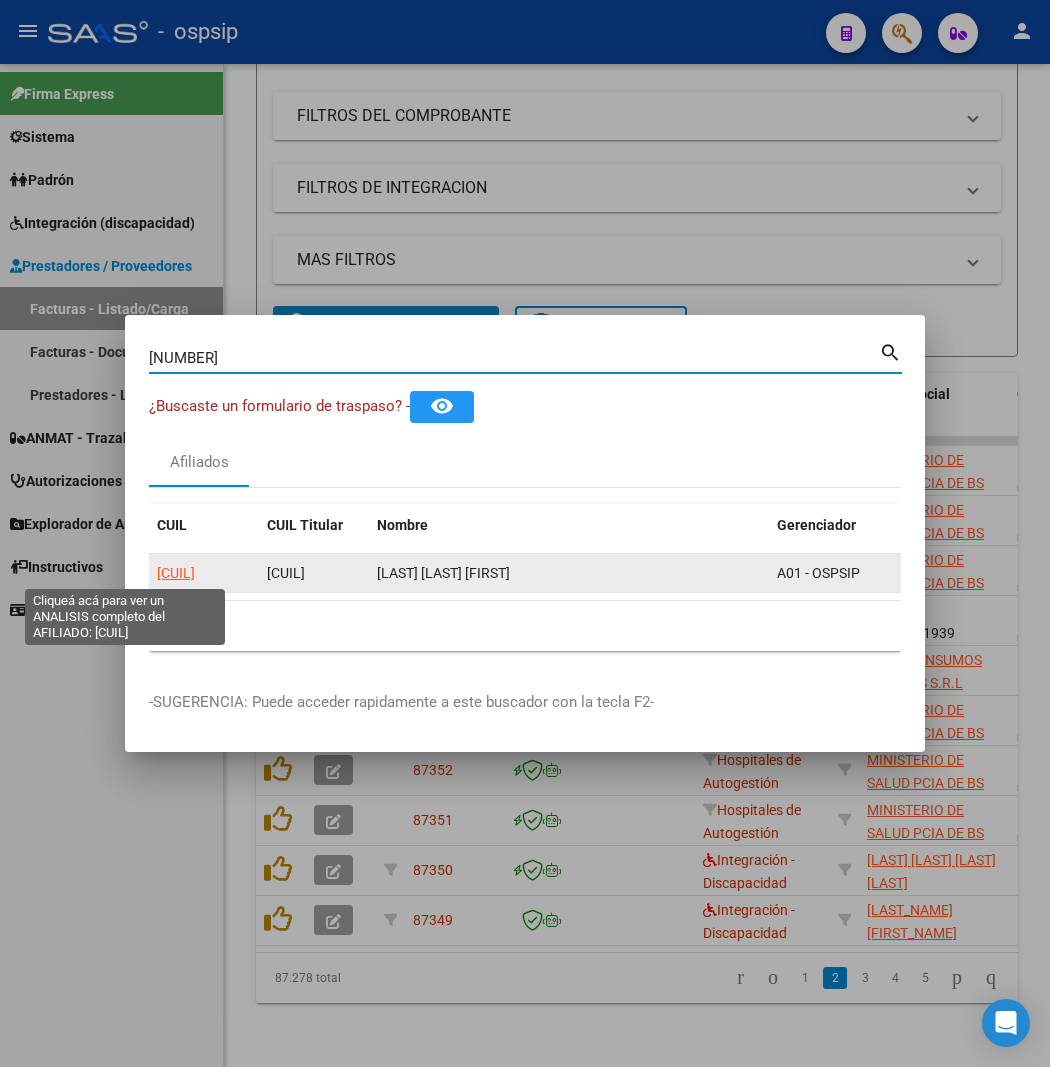 click on "[CUIL]" 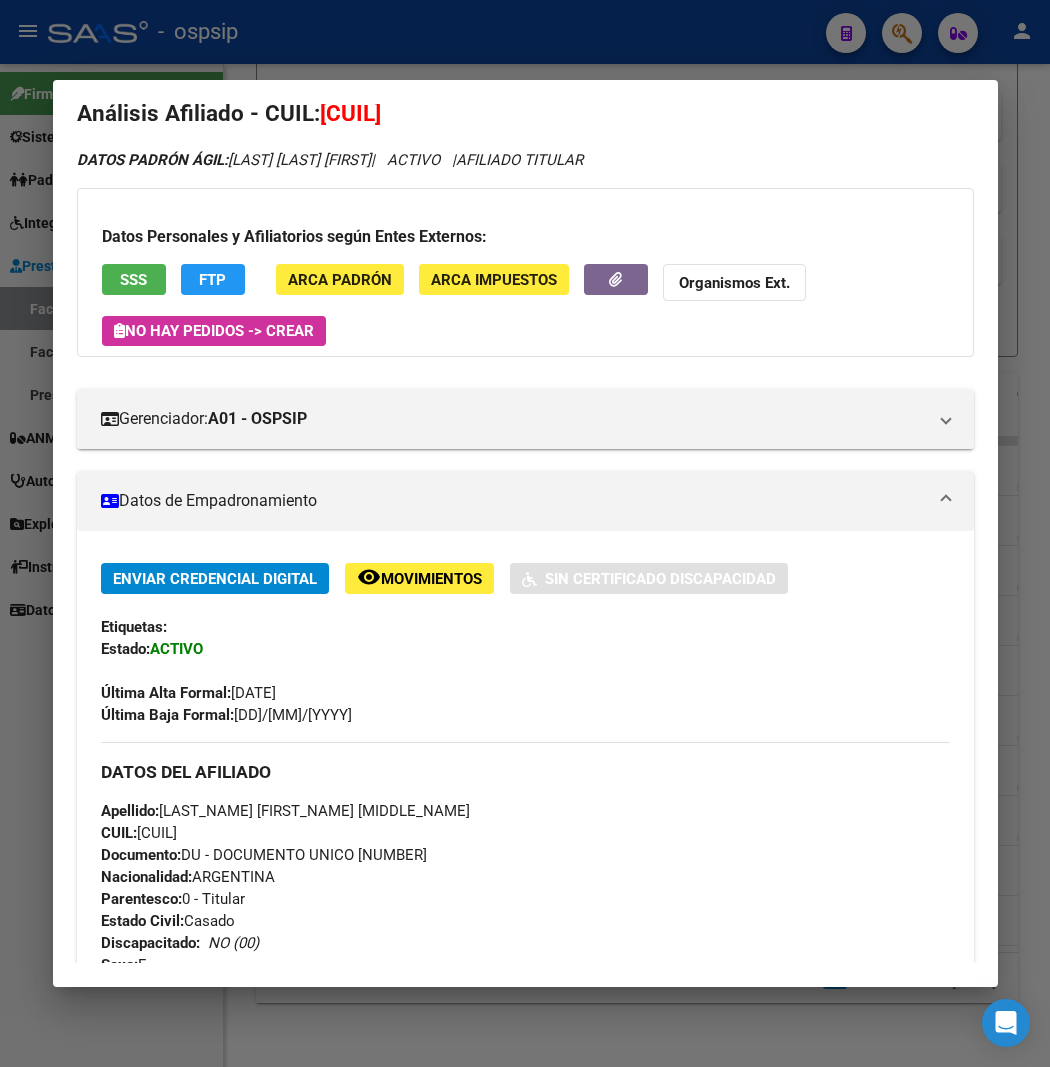 scroll, scrollTop: 0, scrollLeft: 0, axis: both 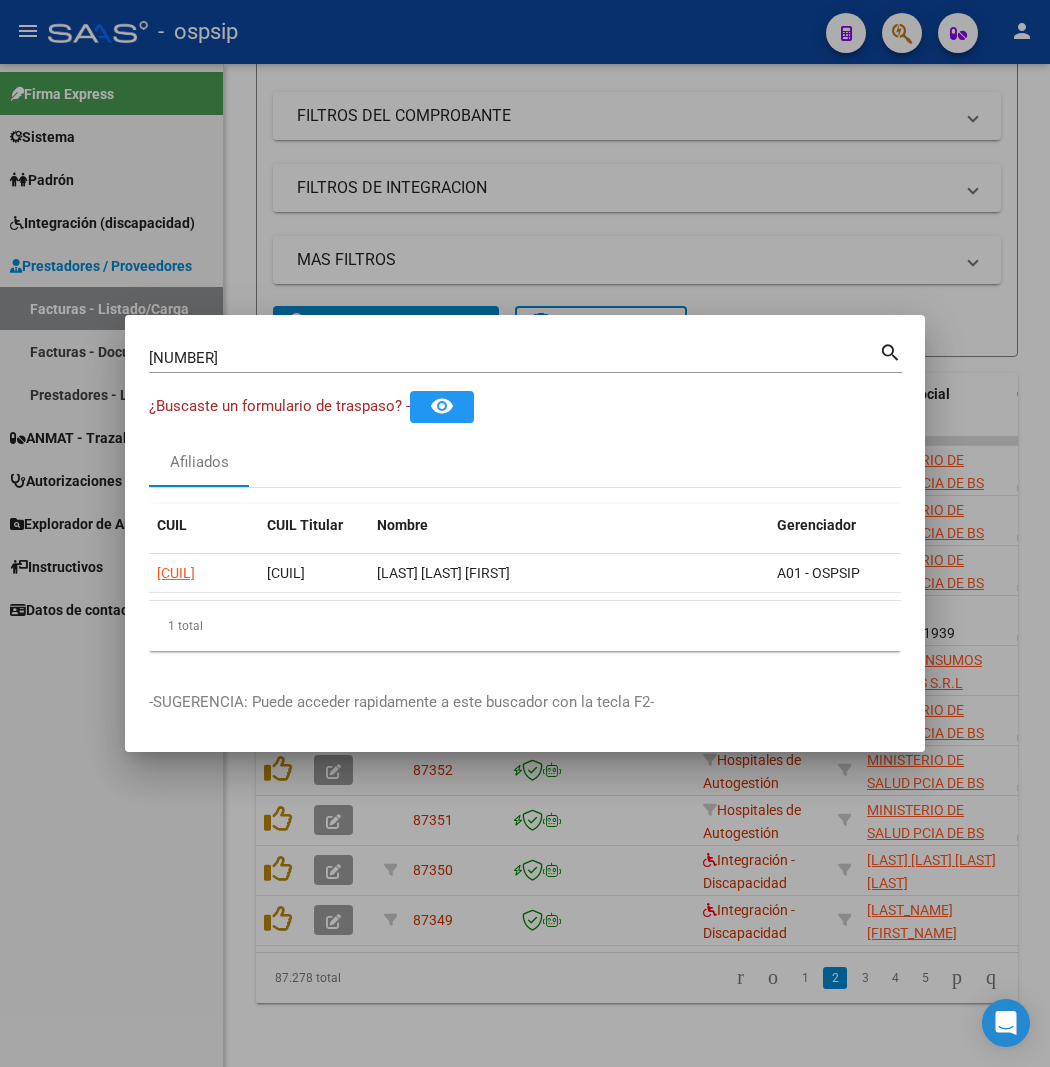 click on "[NUMBER]" at bounding box center [514, 358] 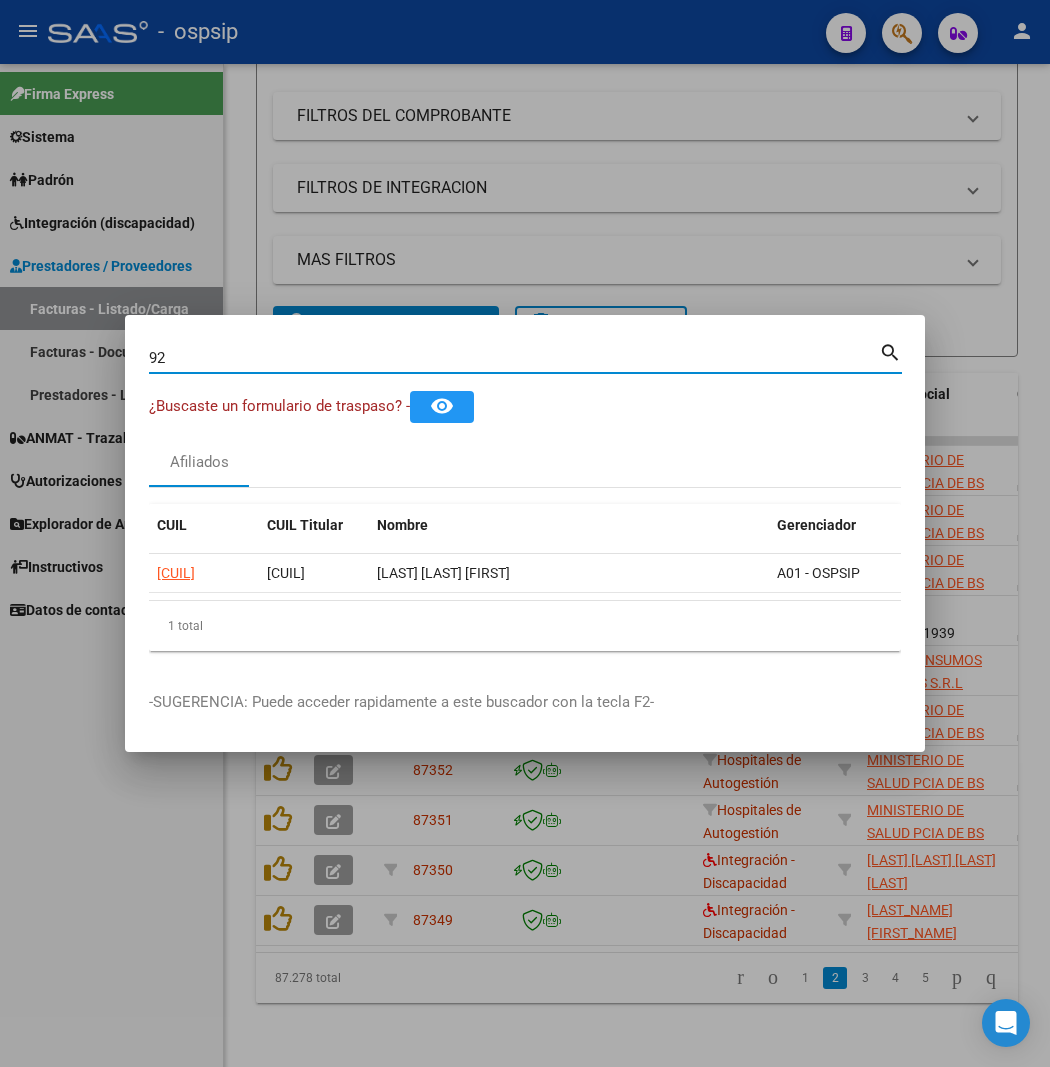 type on "9" 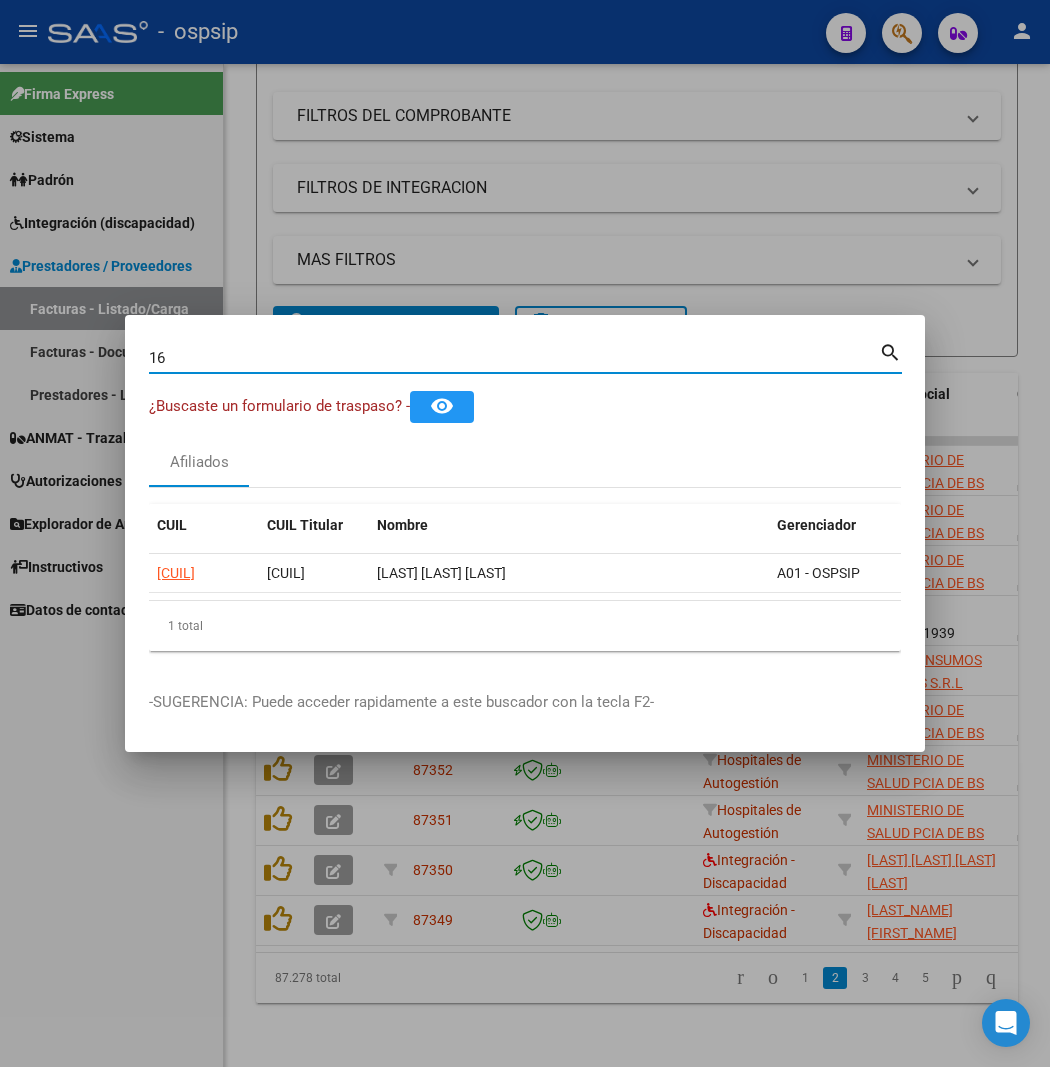 type on "1" 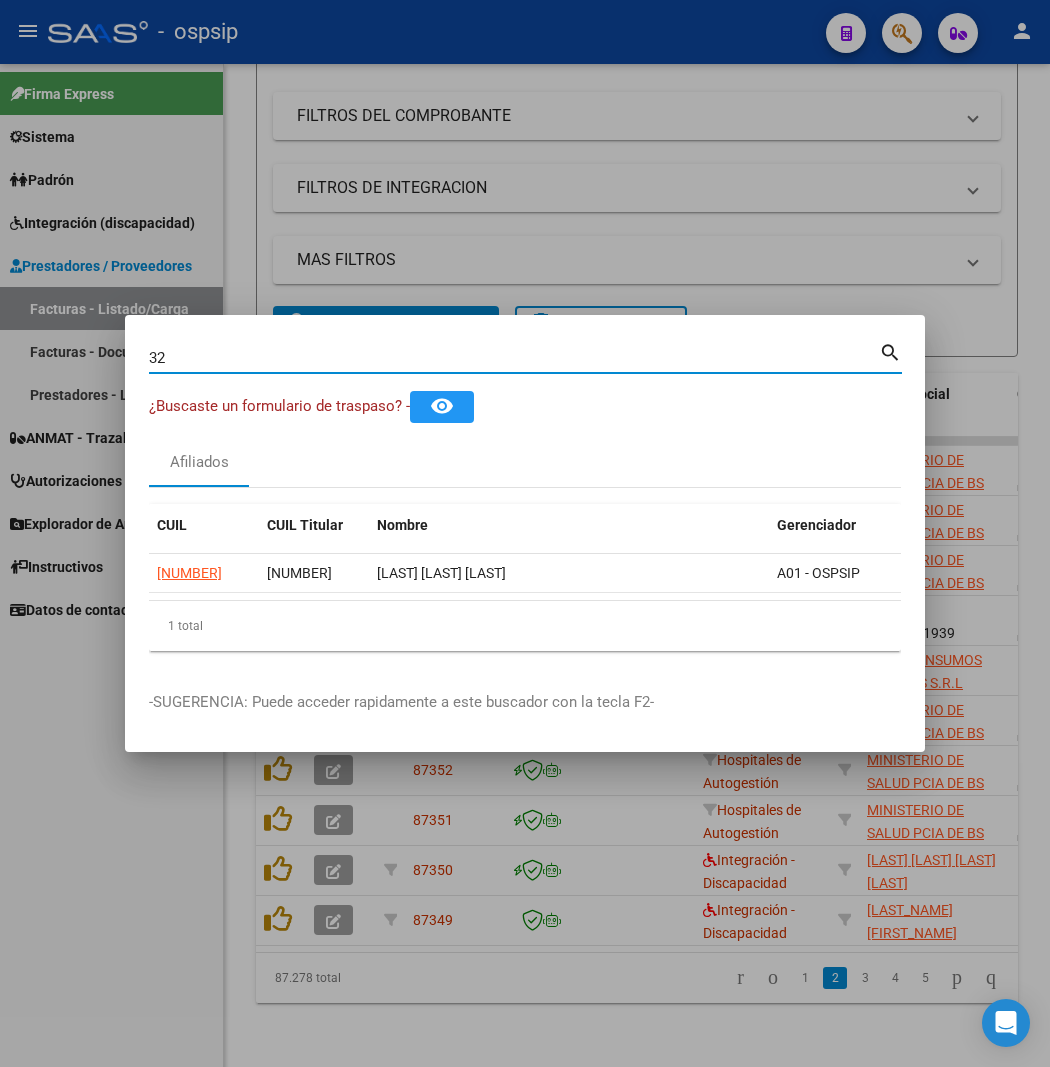 type on "3" 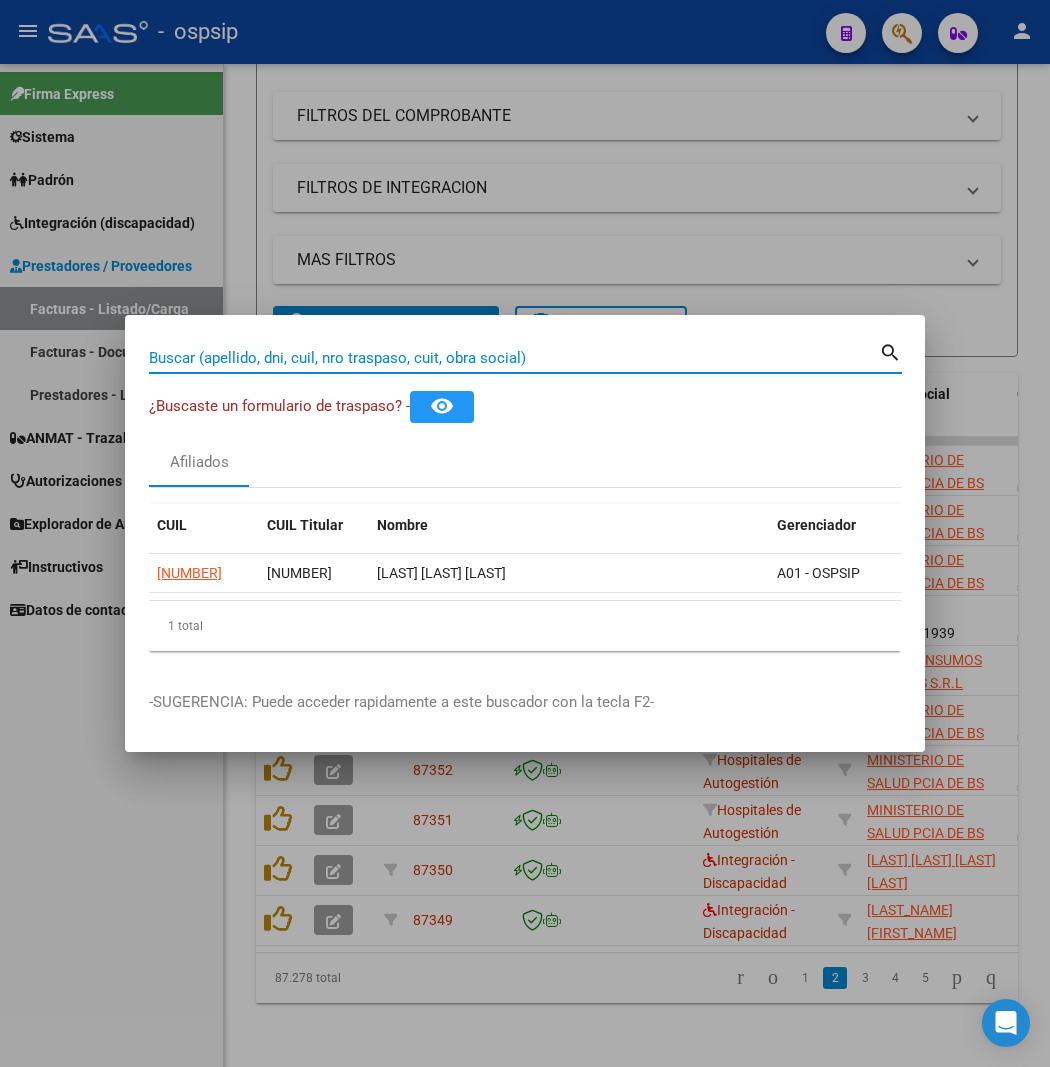 type on "2" 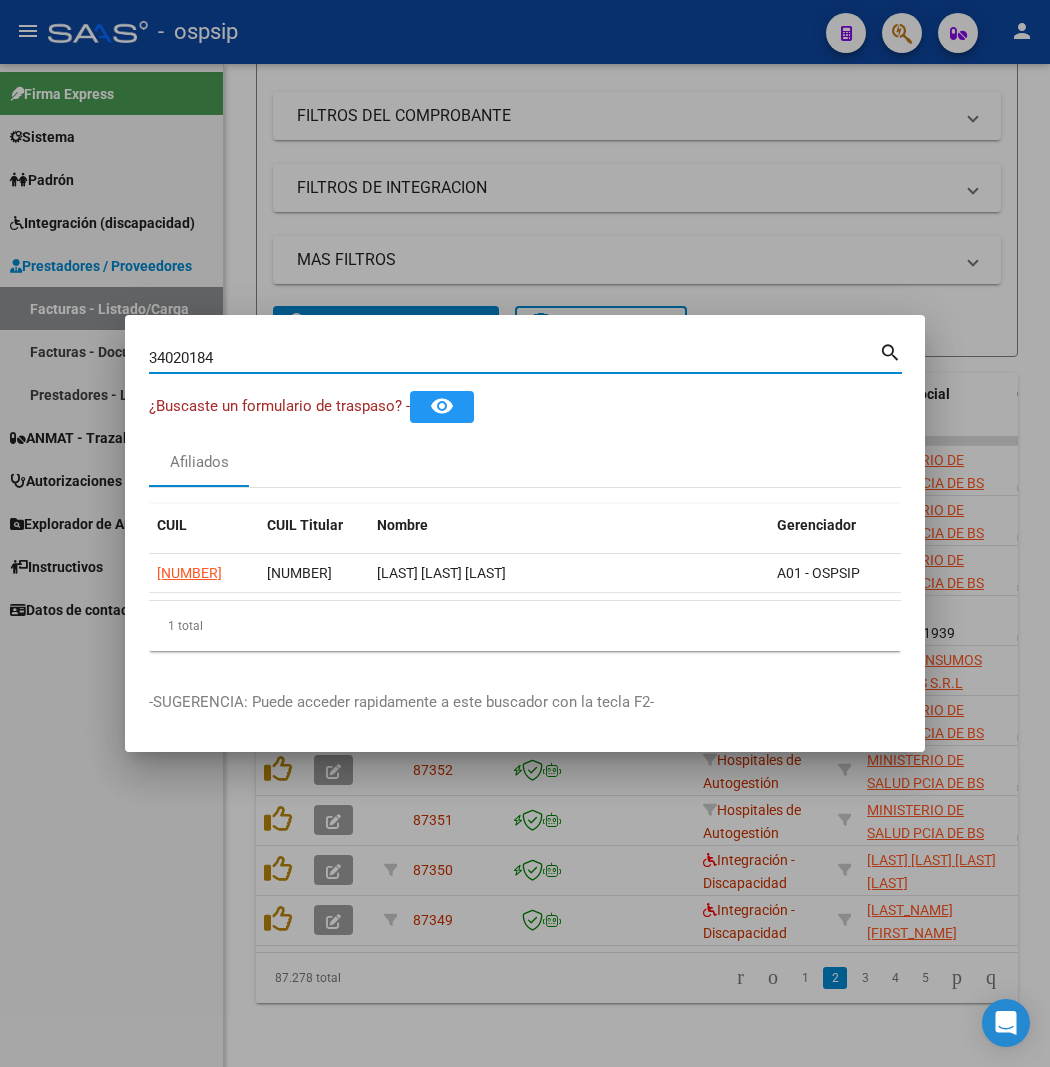 type on "34020184" 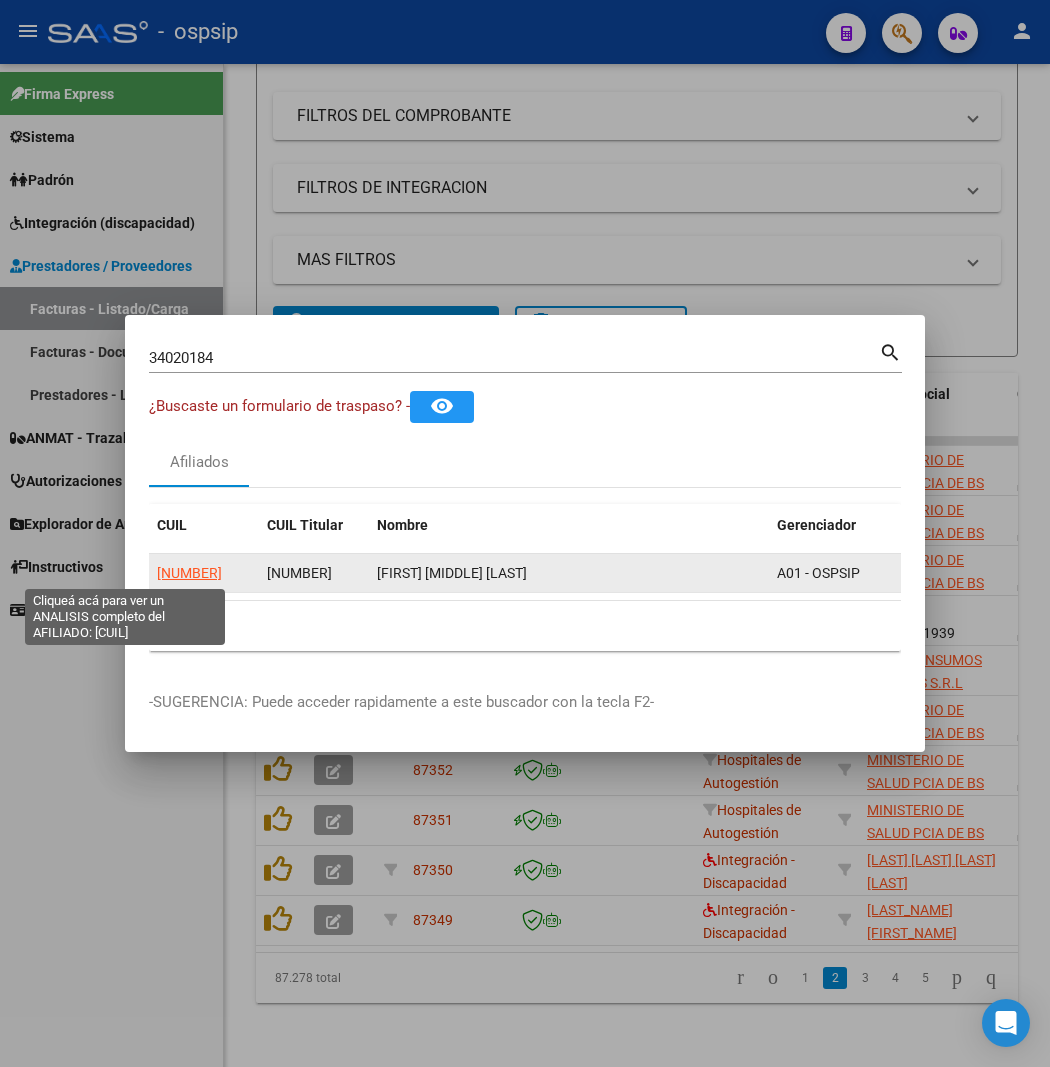 click on "[NUMBER]" 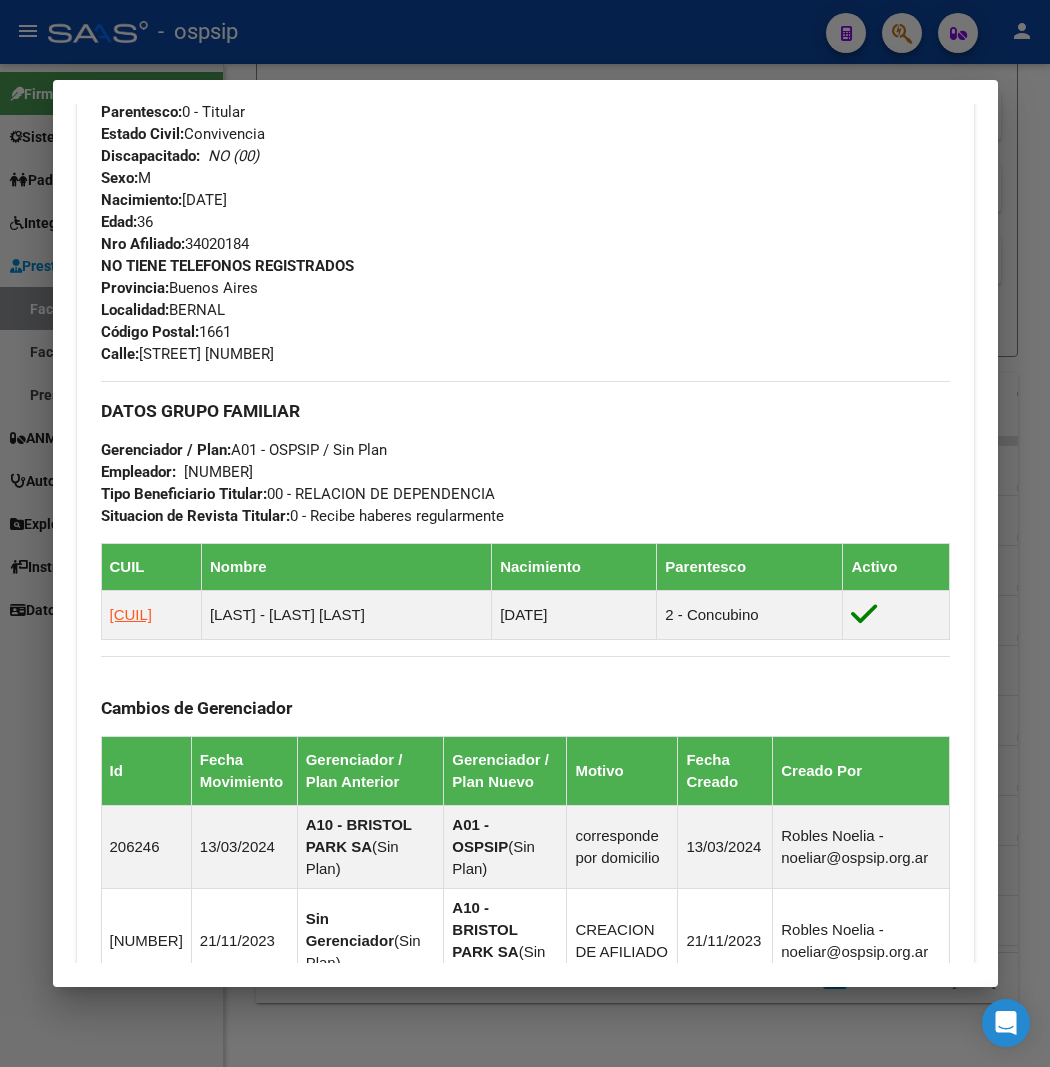 scroll, scrollTop: 888, scrollLeft: 0, axis: vertical 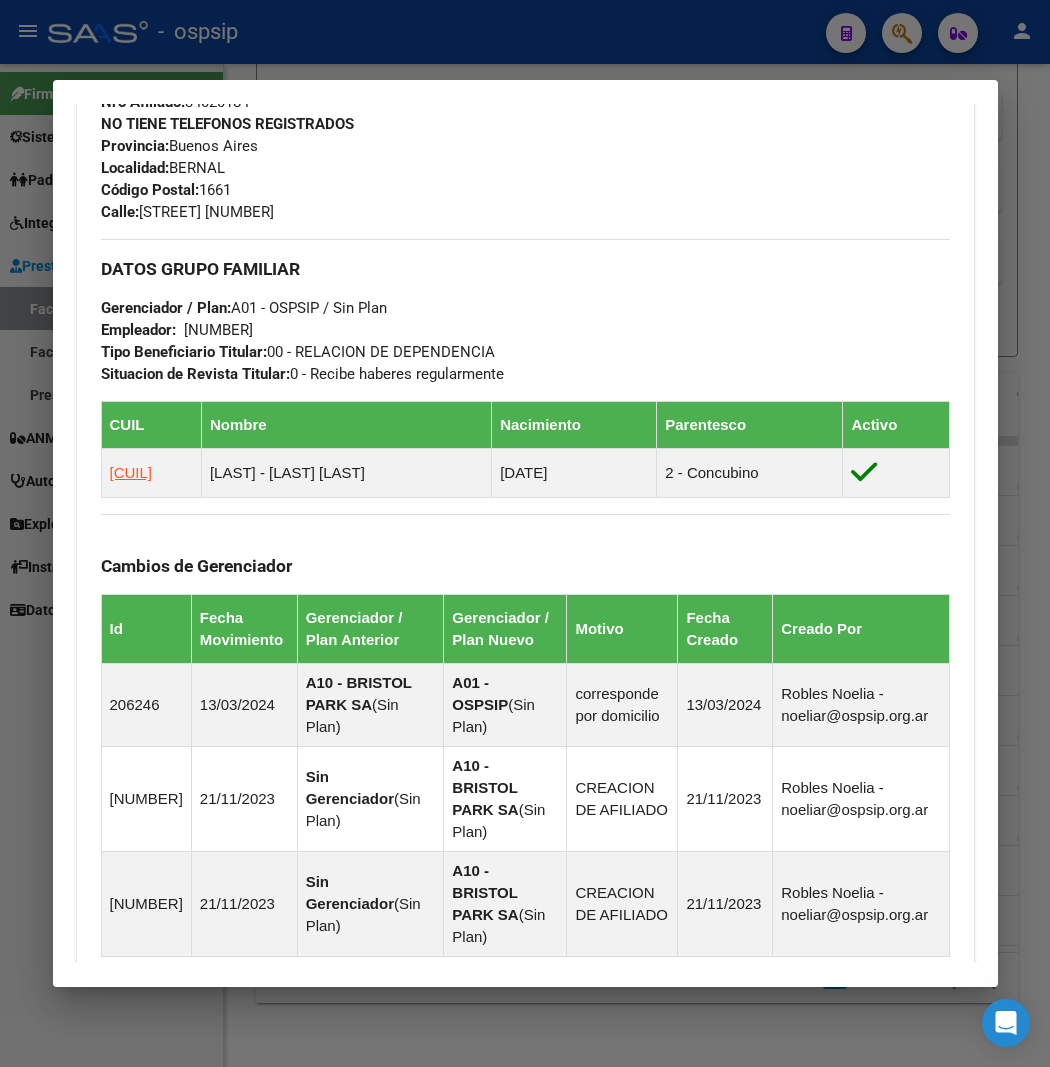 click on "NO TIENE TELEFONOS REGISTRADOS Provincia:  [STATE] Localidad:  [CITY] Código Postal:  [POSTAL_CODE] Calle:  [STREET_NAME] [NUMBER]" at bounding box center (525, 168) 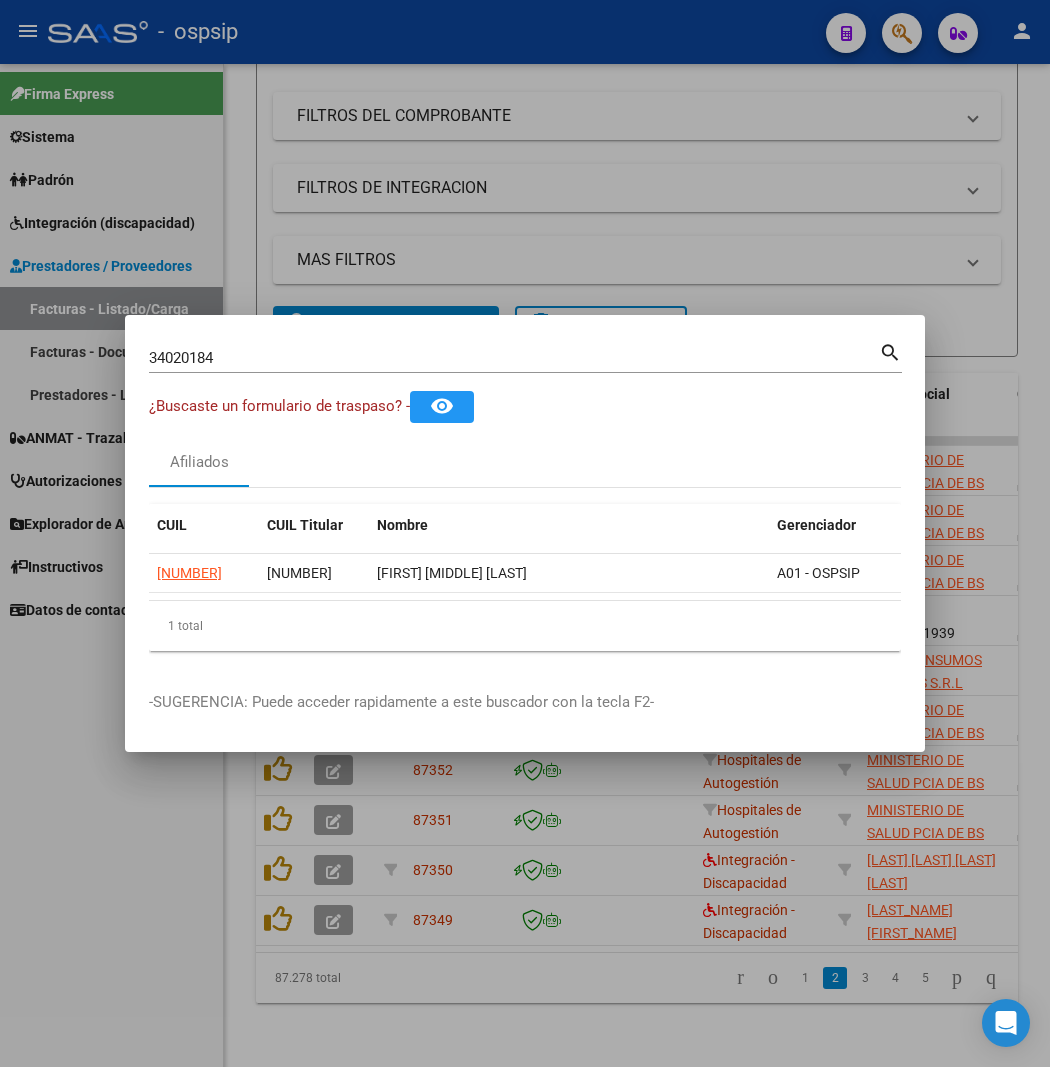 click on "34020184" at bounding box center (514, 358) 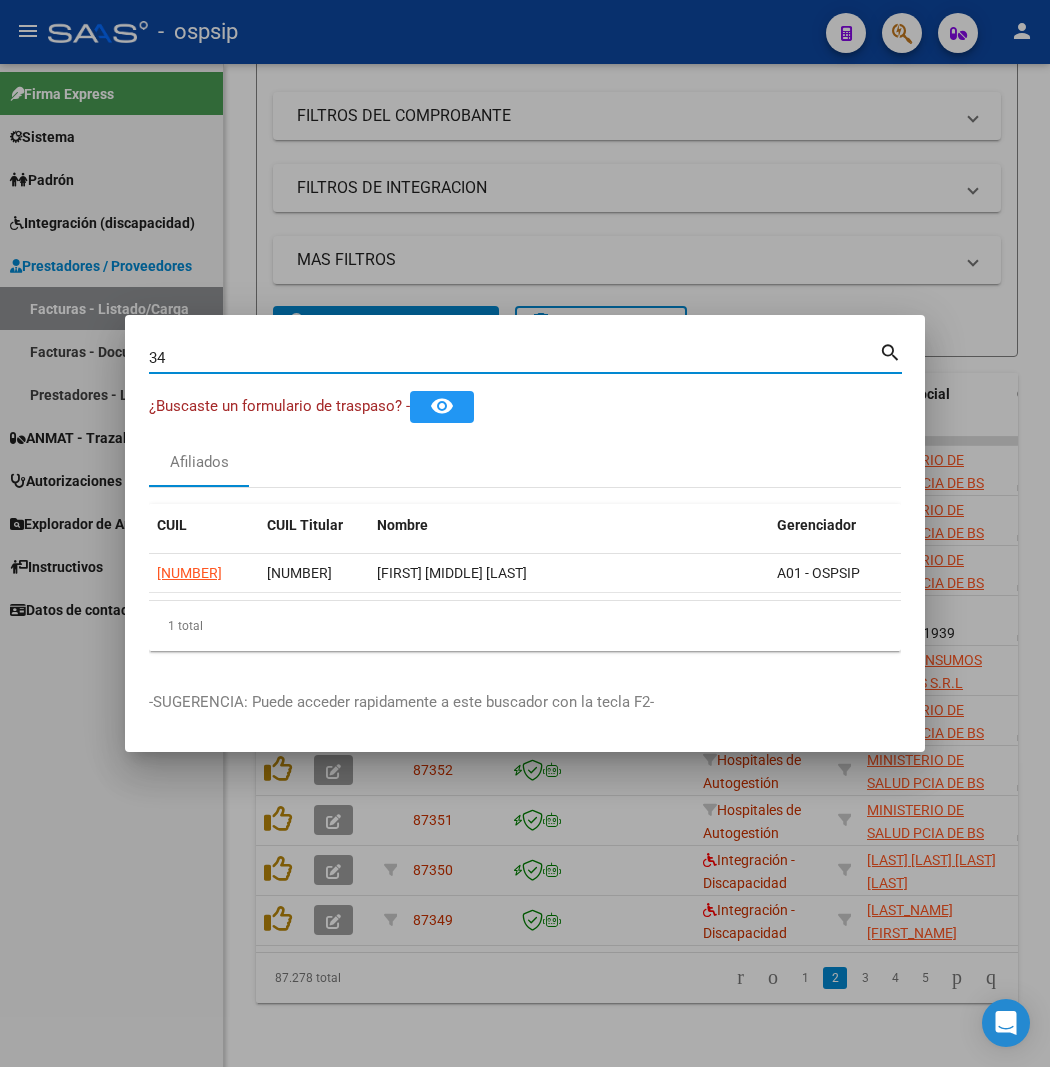 type on "3" 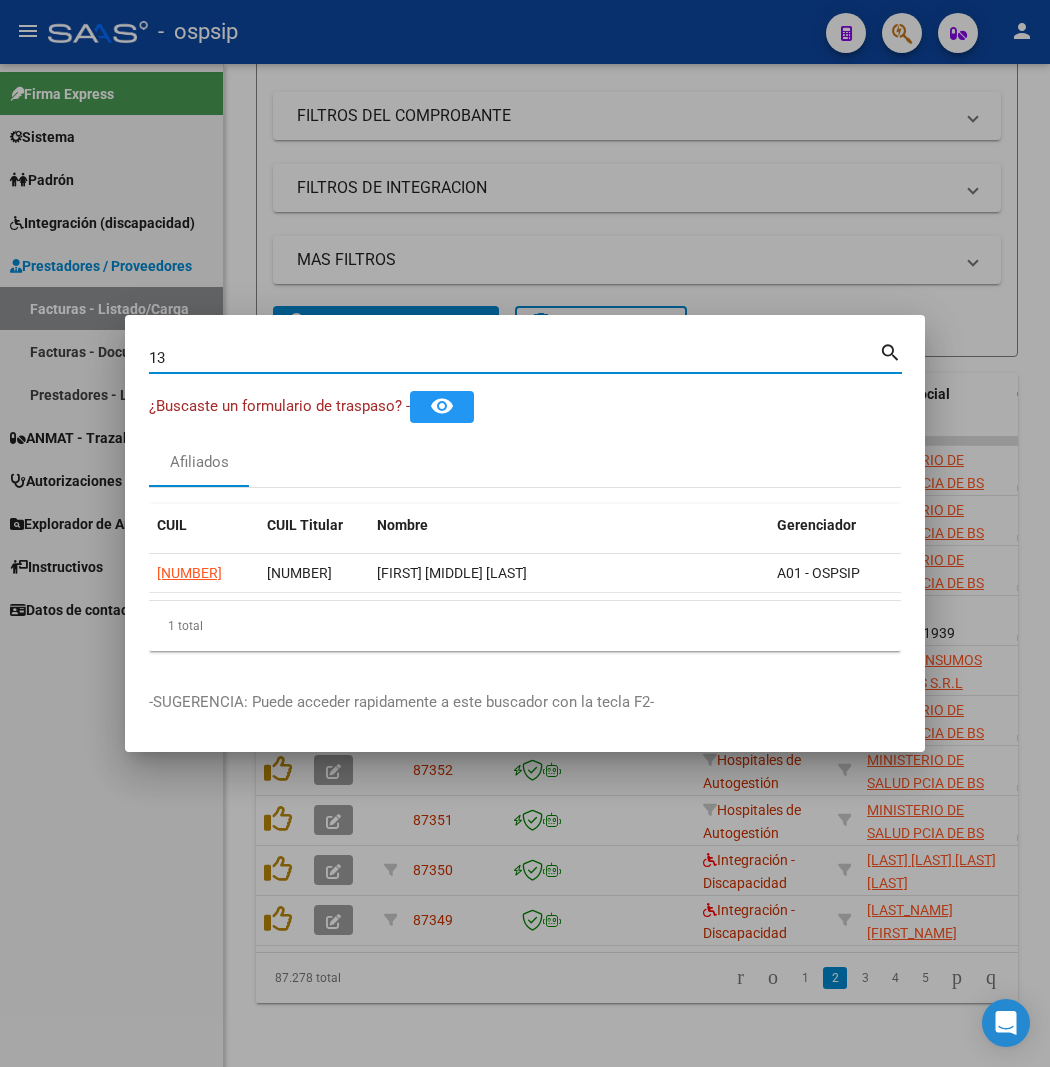 type on "1" 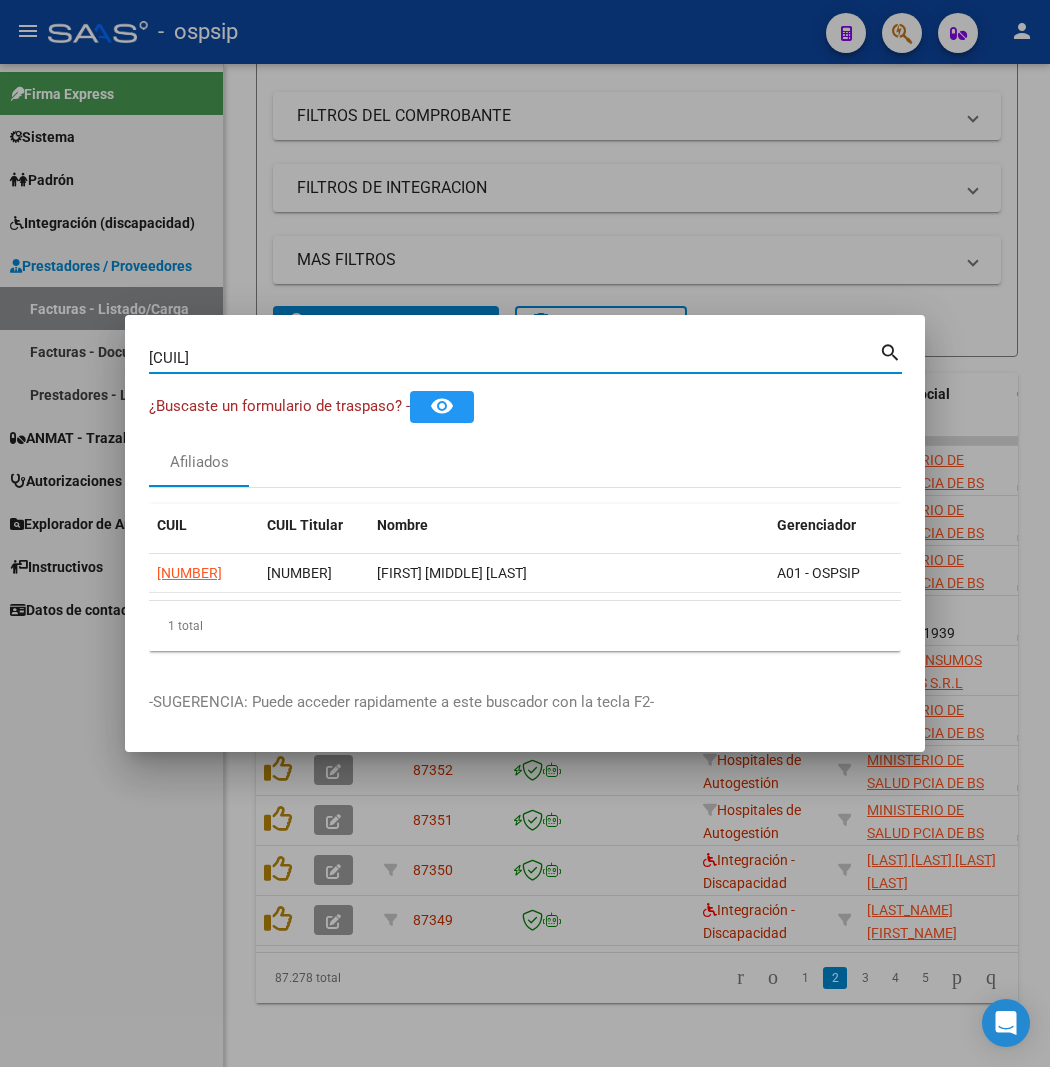 type on "[CUIL]" 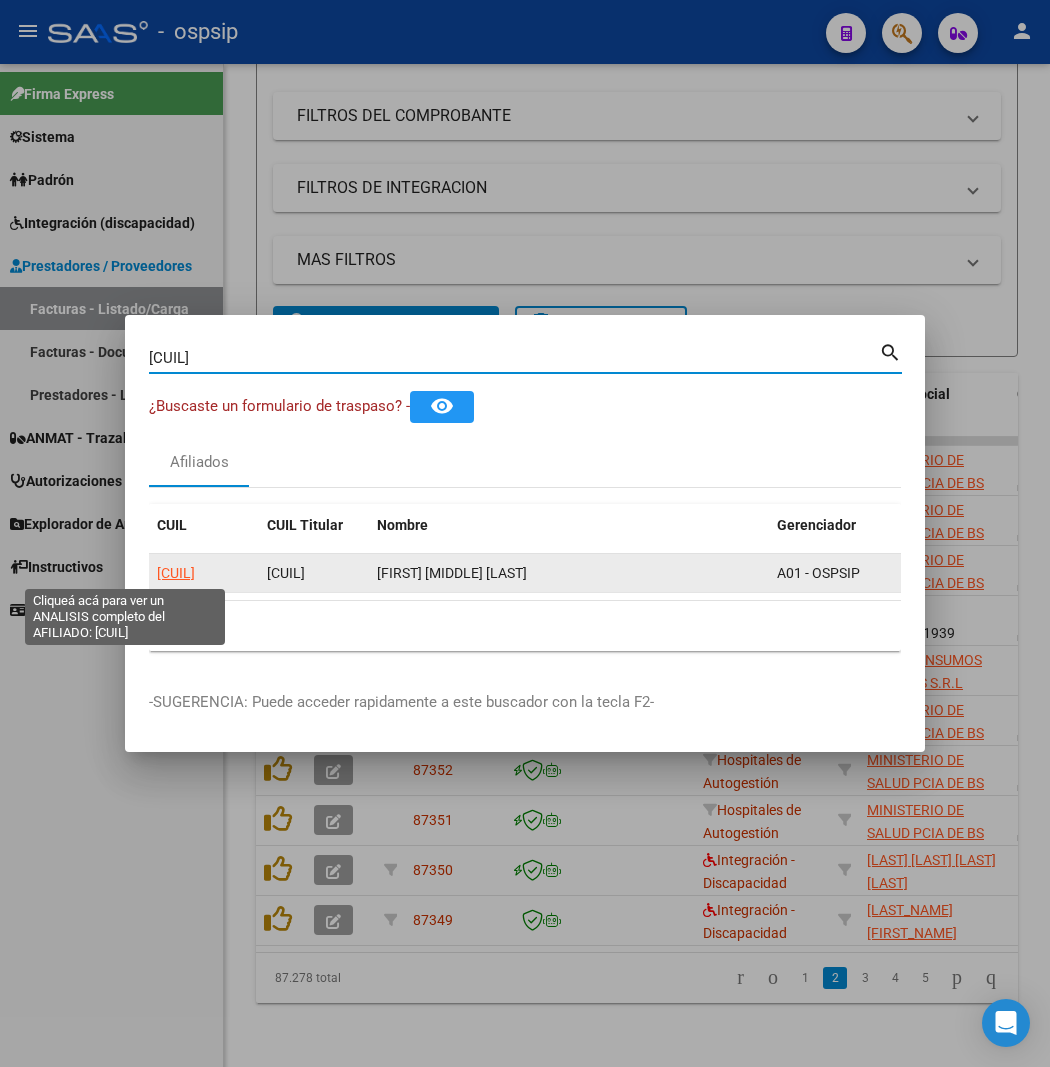 click on "[CUIL]" 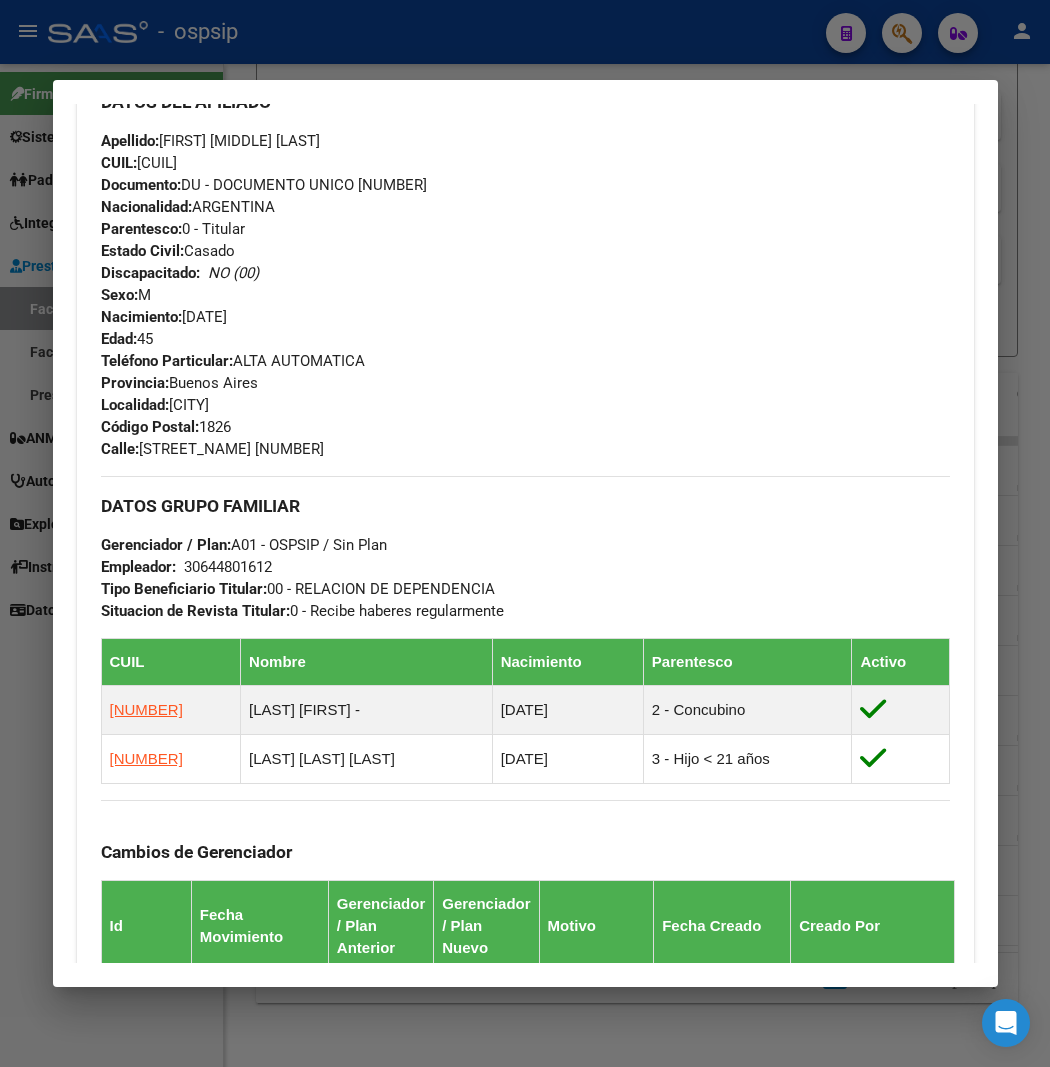 scroll, scrollTop: 1000, scrollLeft: 0, axis: vertical 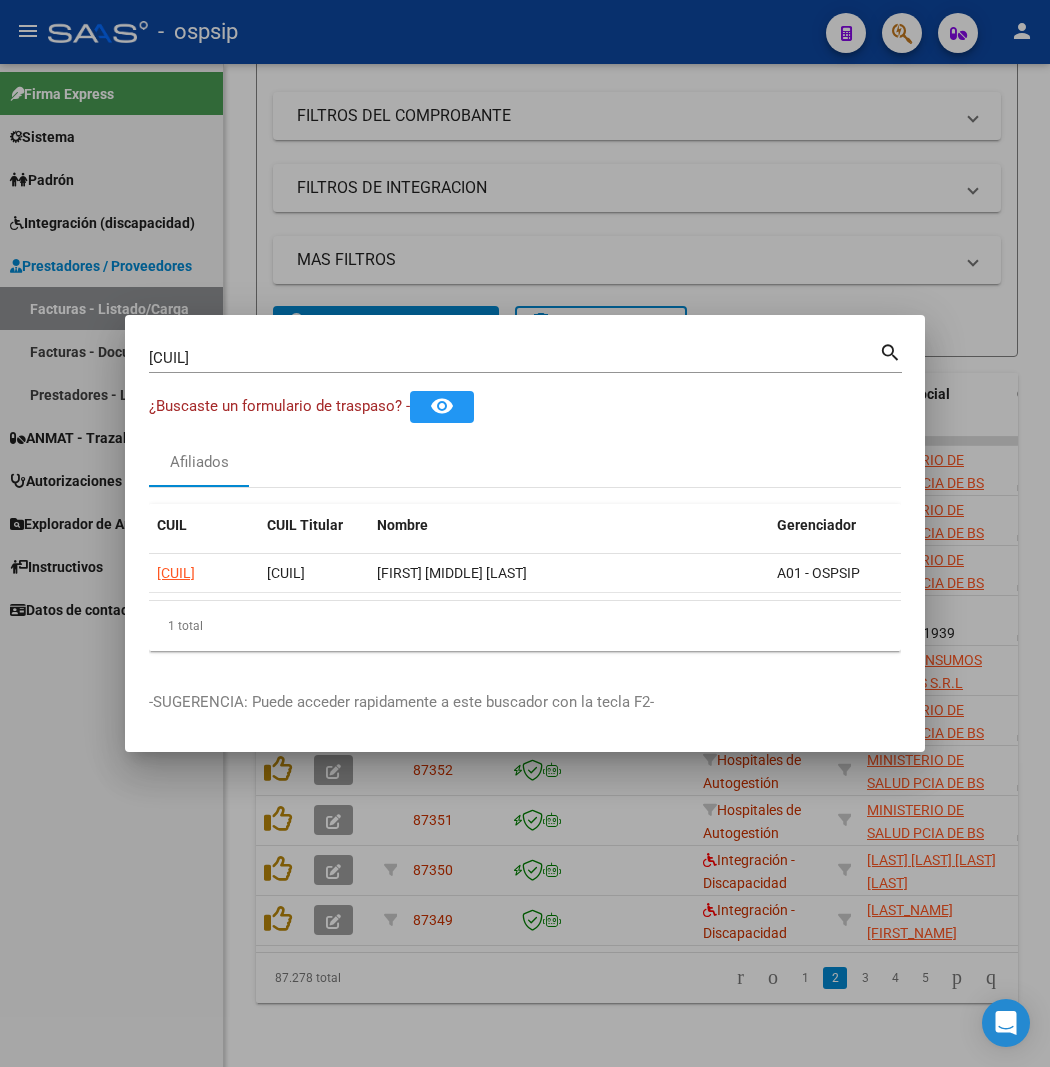 click on "[CUIL]" at bounding box center (514, 358) 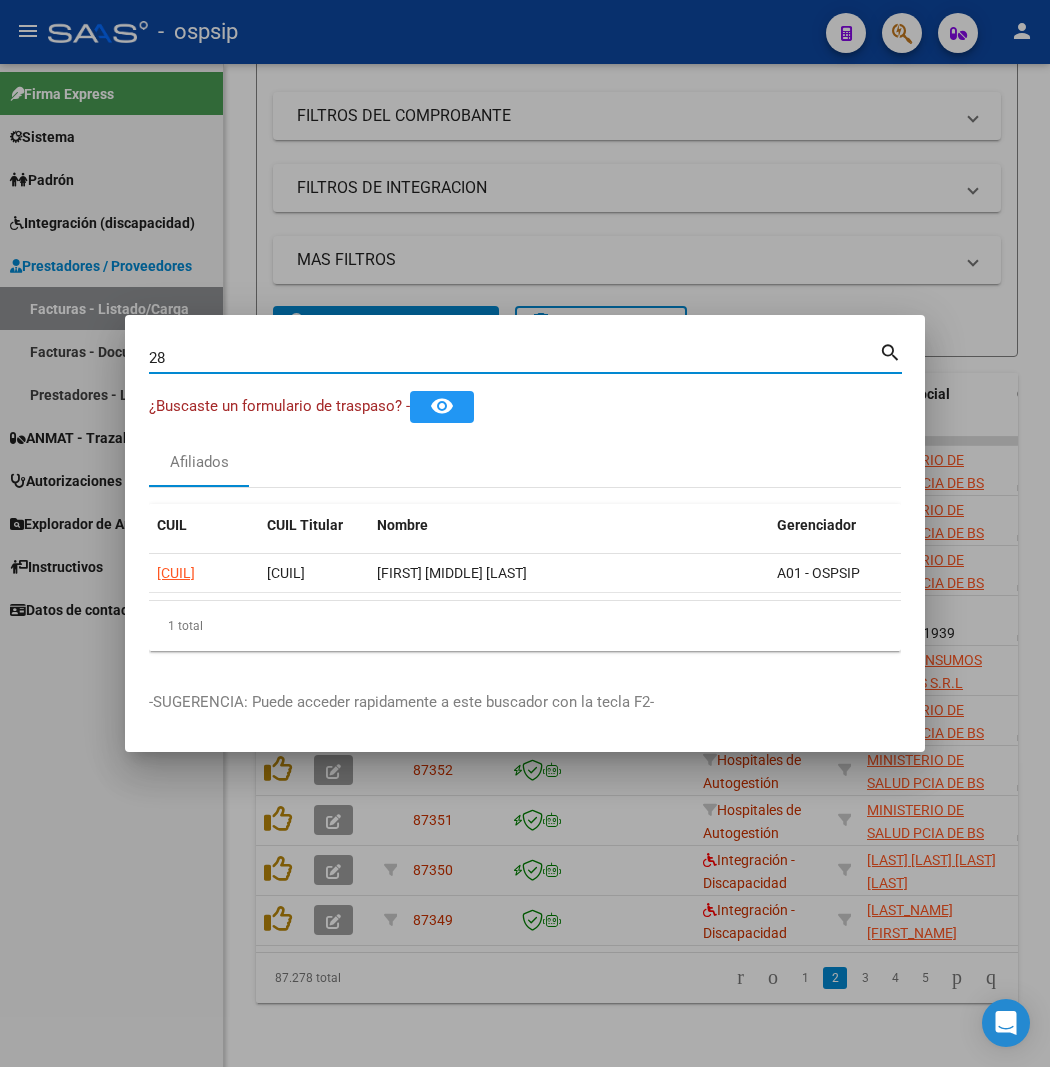 type on "2" 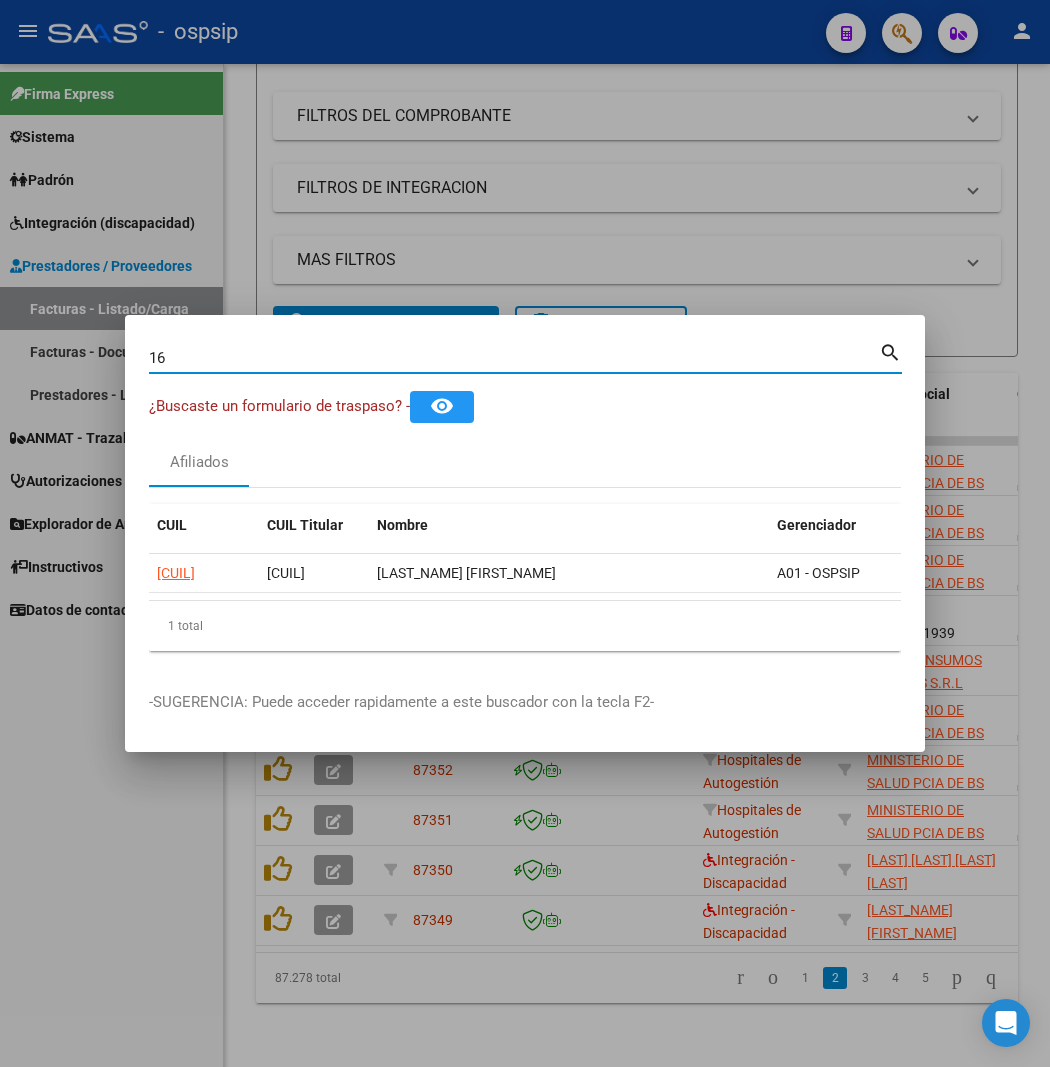 type on "1" 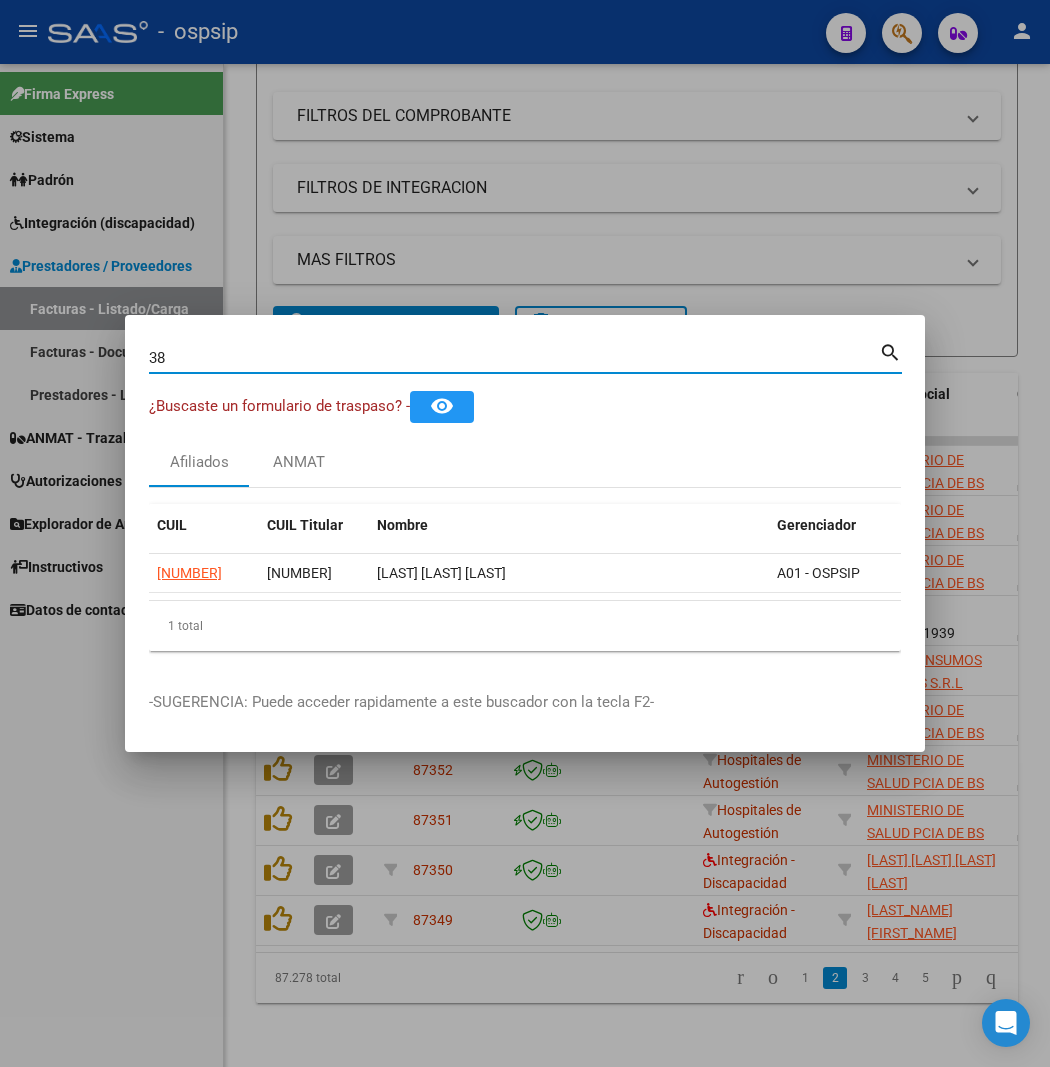 type on "3" 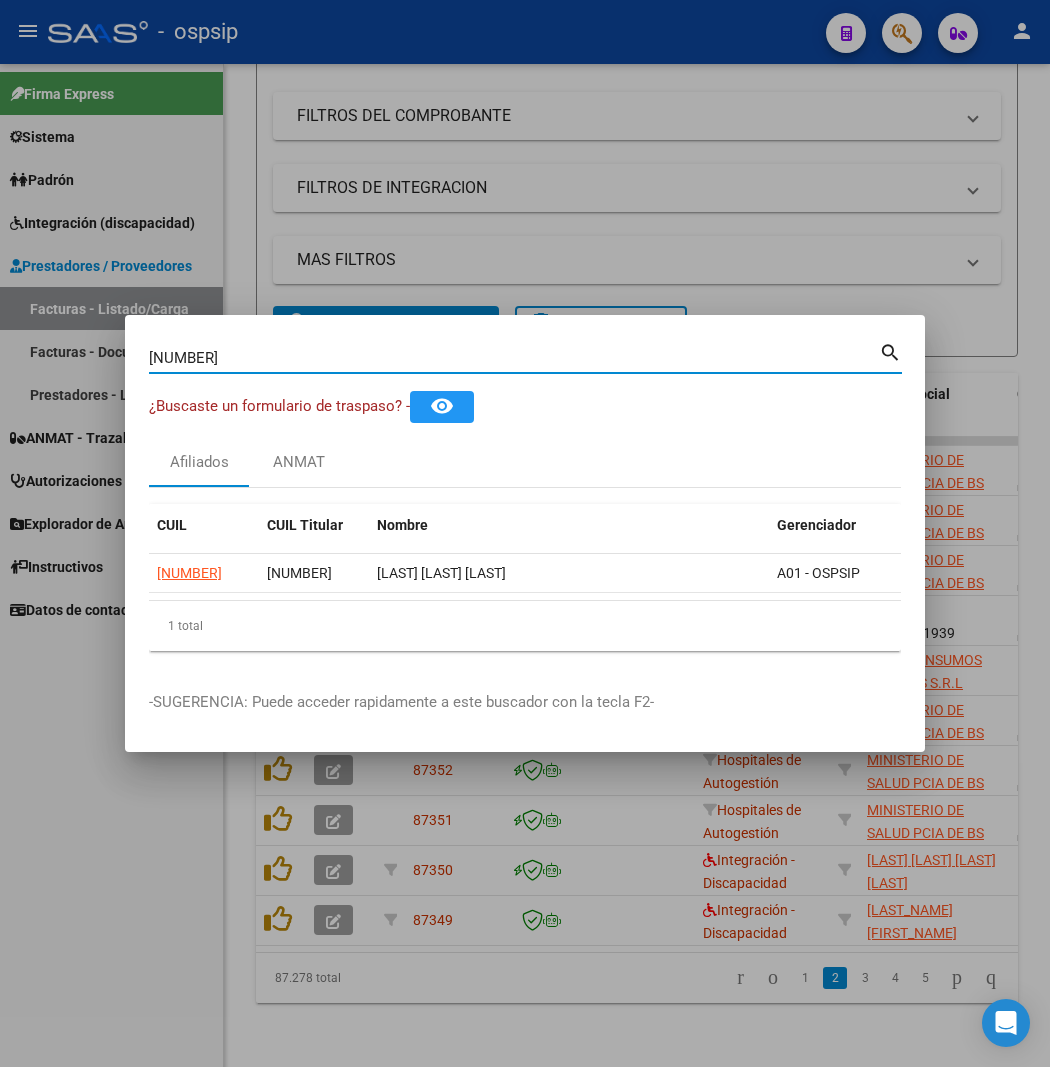 type on "[NUMBER]" 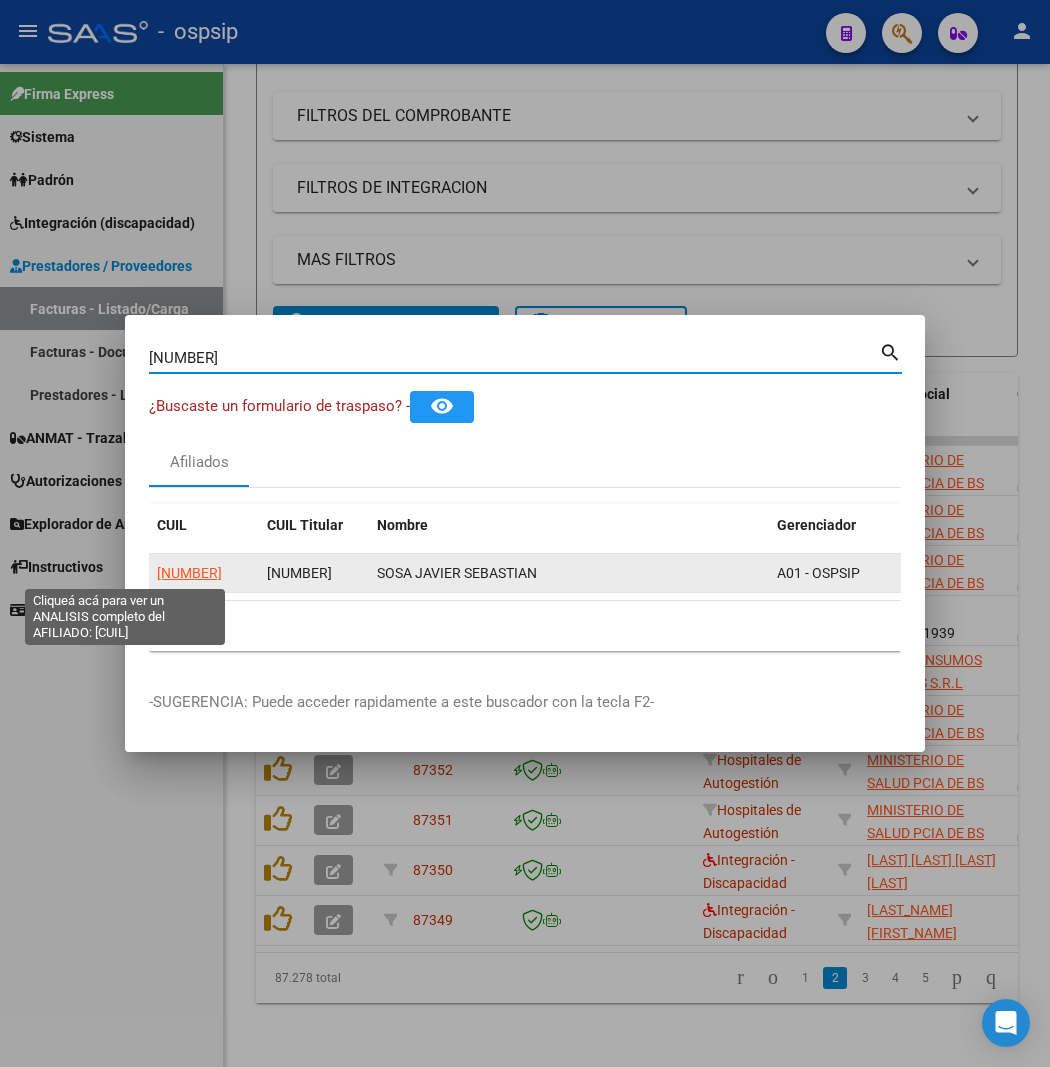 click on "[NUMBER]" 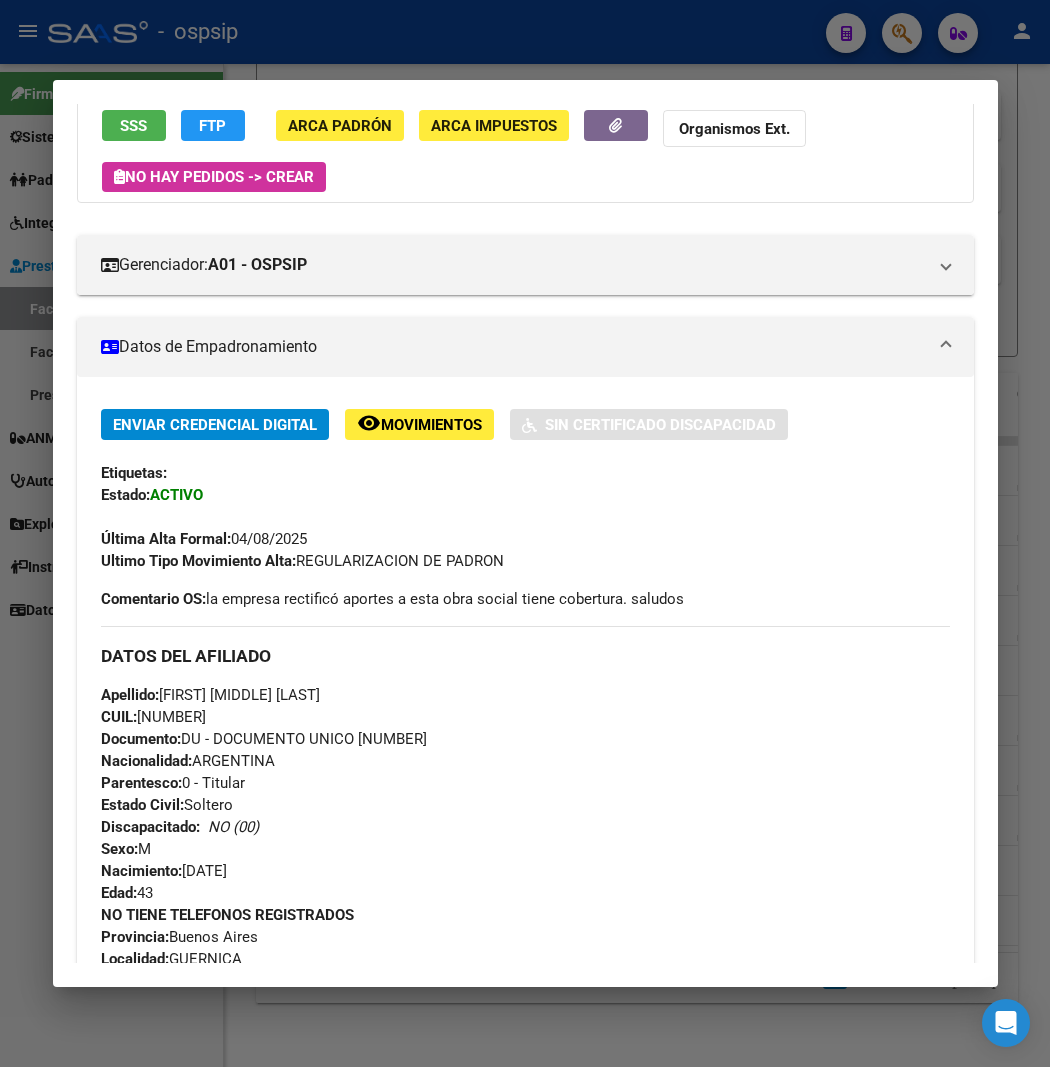 scroll, scrollTop: 0, scrollLeft: 0, axis: both 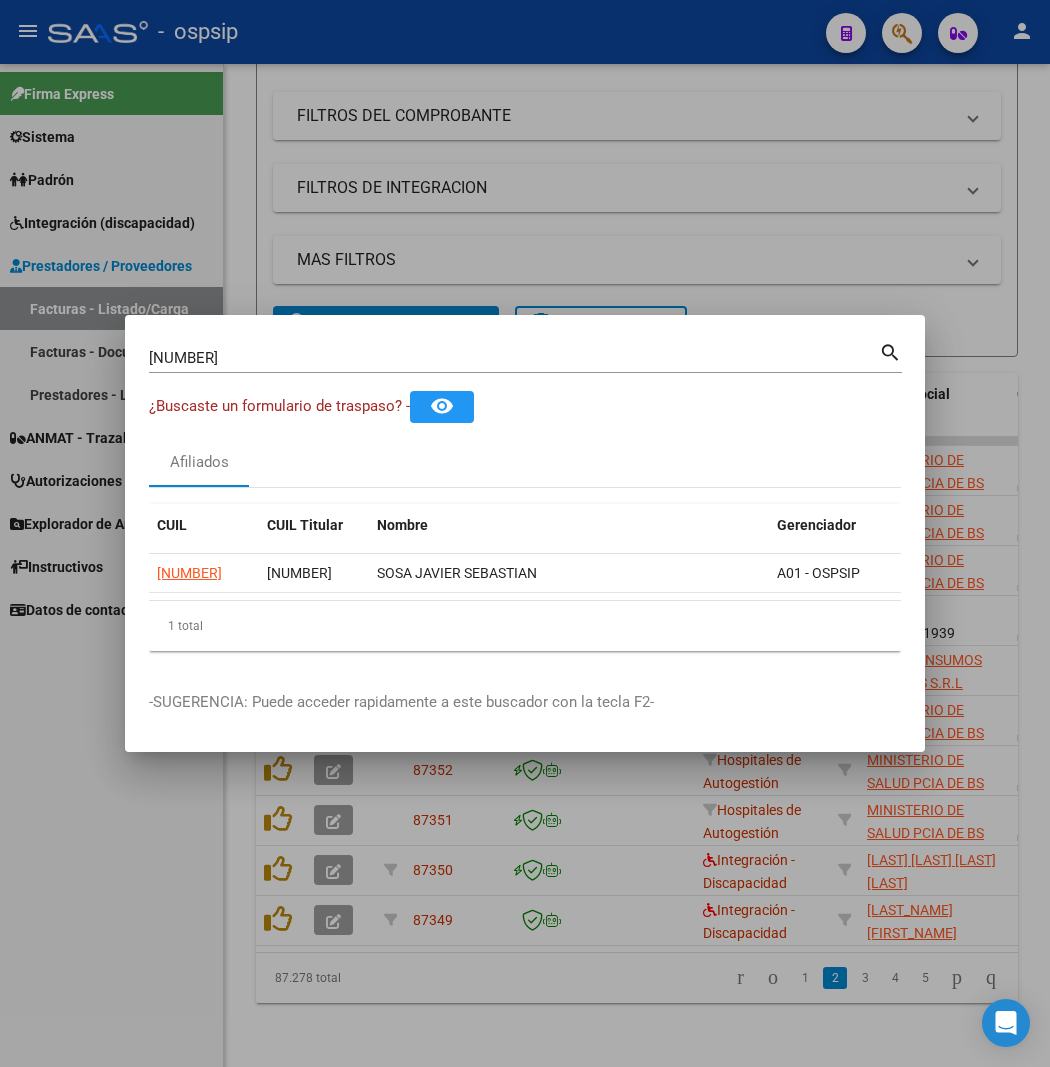 click on "[NUMBER] Buscar (apellido, dni, cuil, nro traspaso, cuit, obra social)" at bounding box center (514, 358) 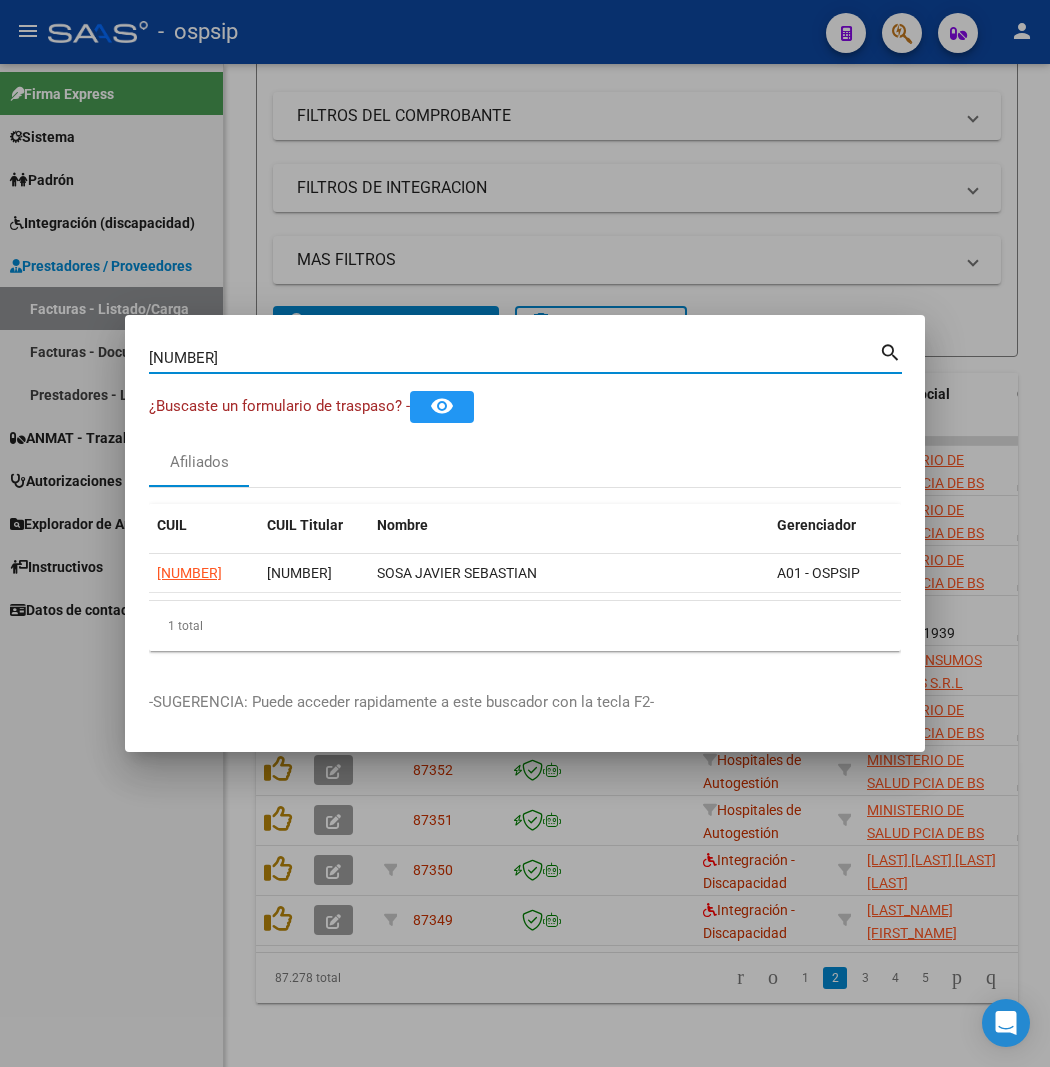click on "[NUMBER]" at bounding box center (514, 358) 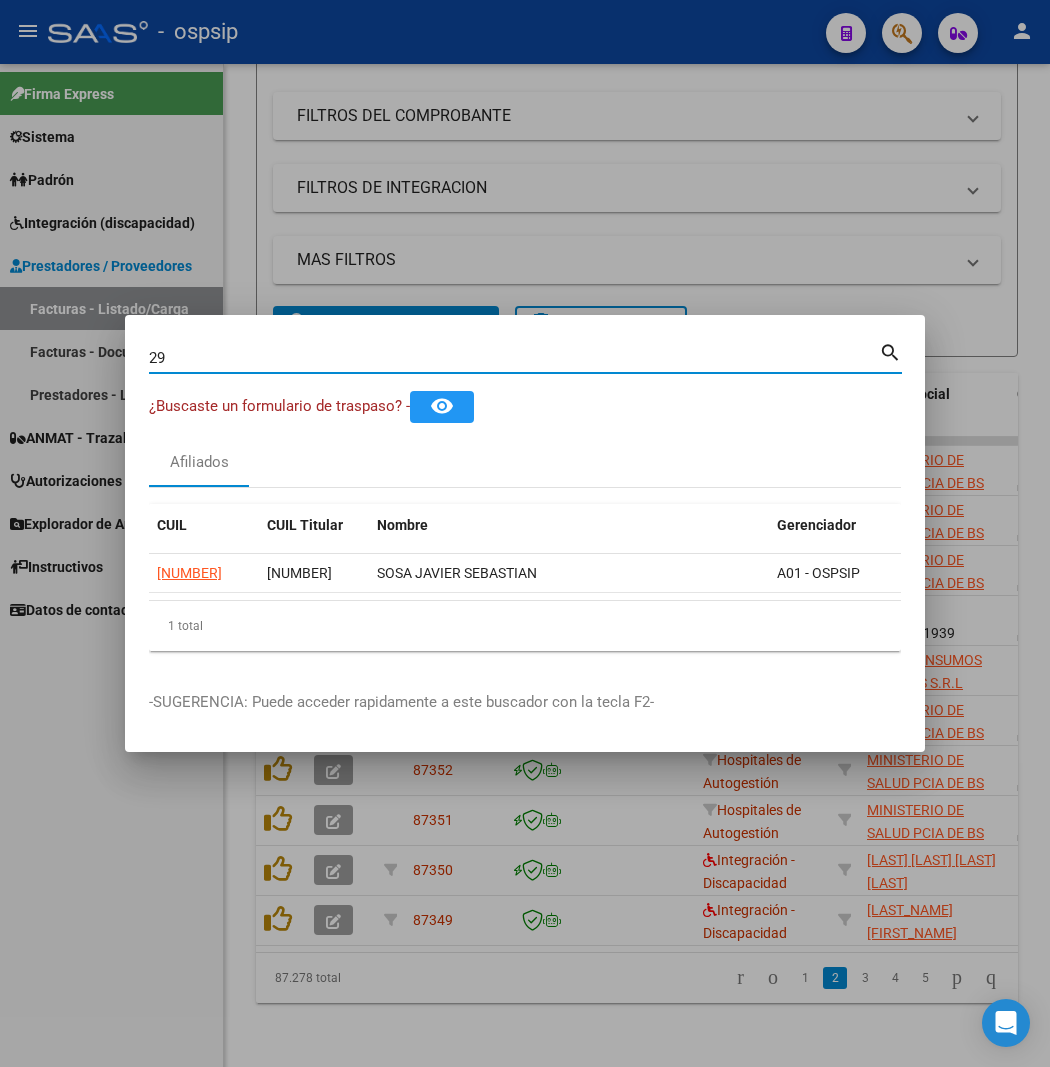 type on "2" 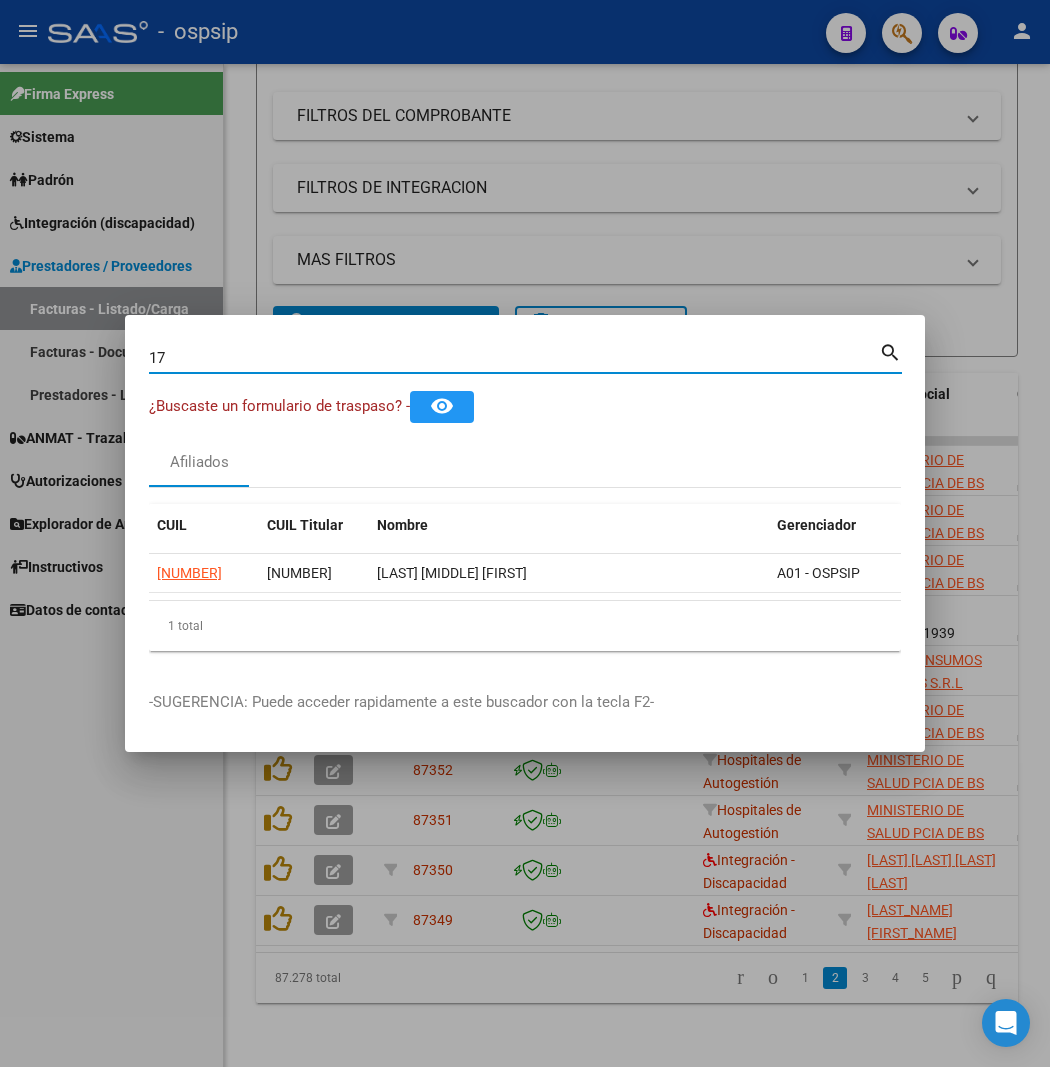 type on "1" 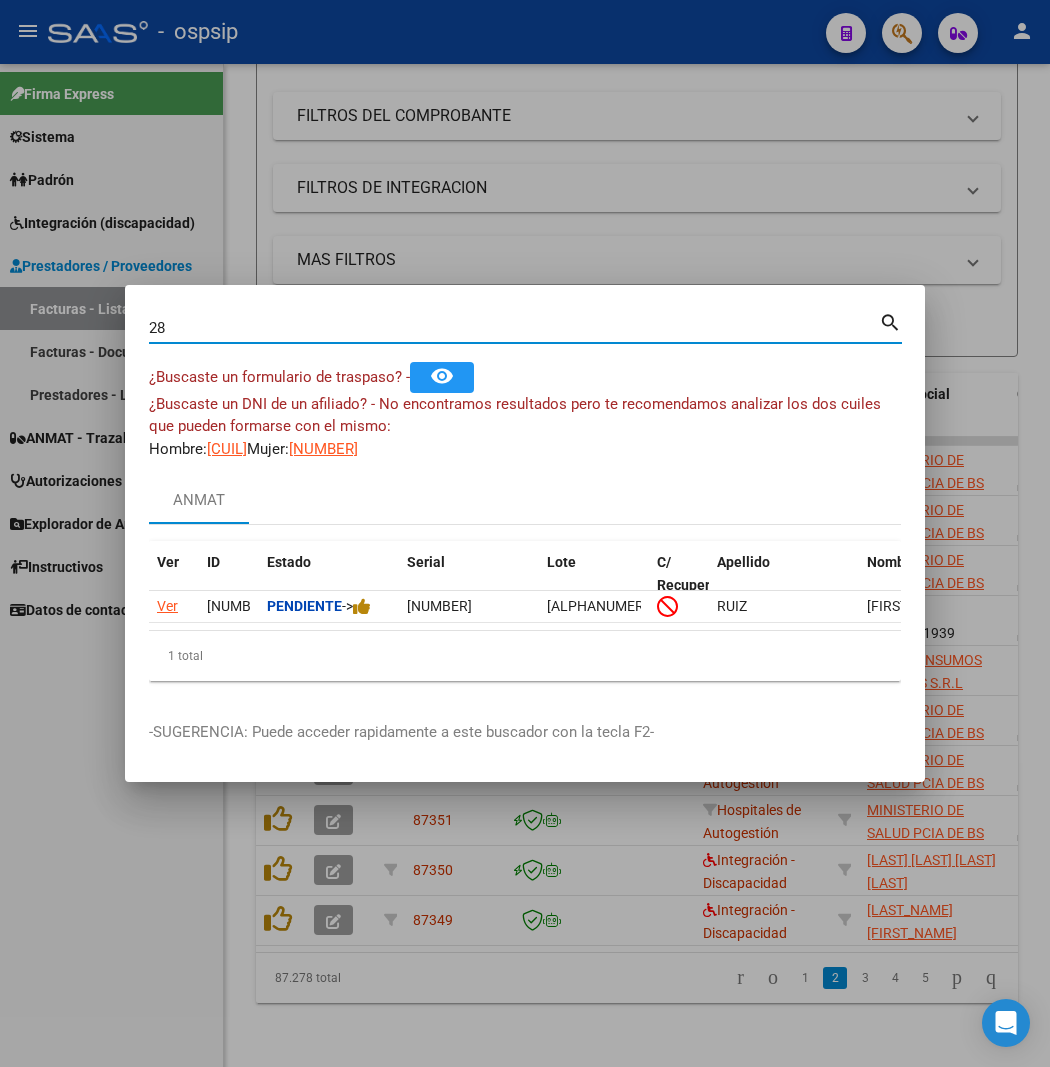 type on "2" 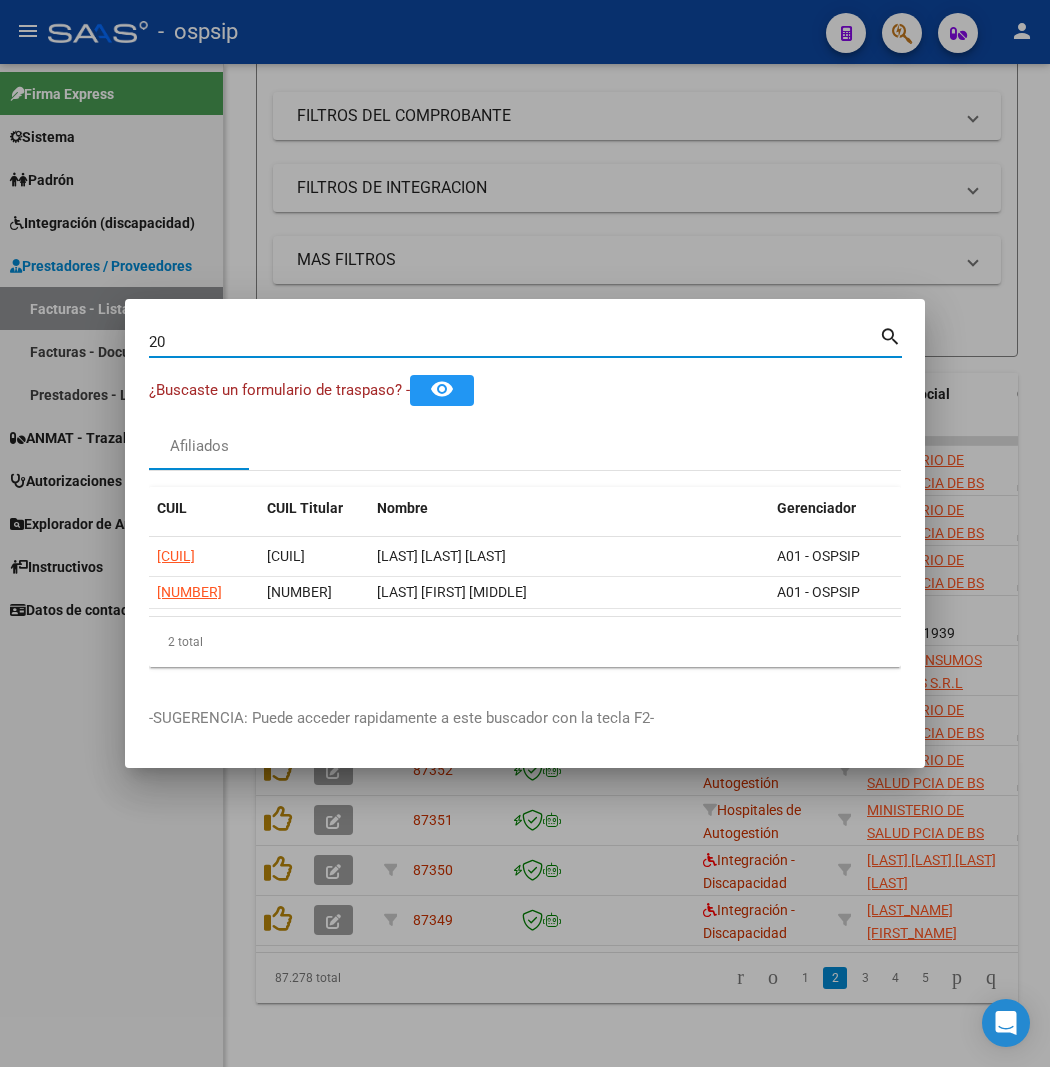 type on "2" 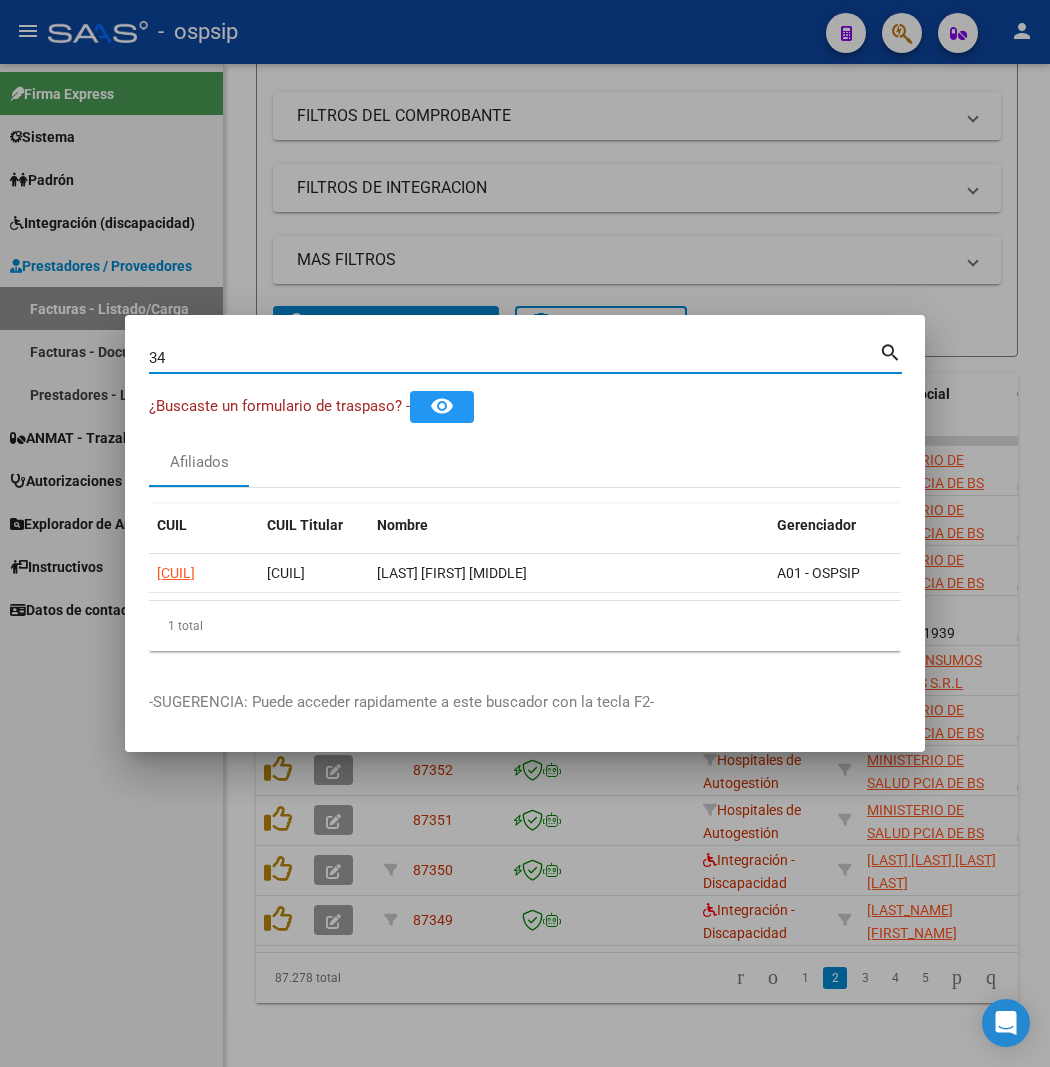 type on "3" 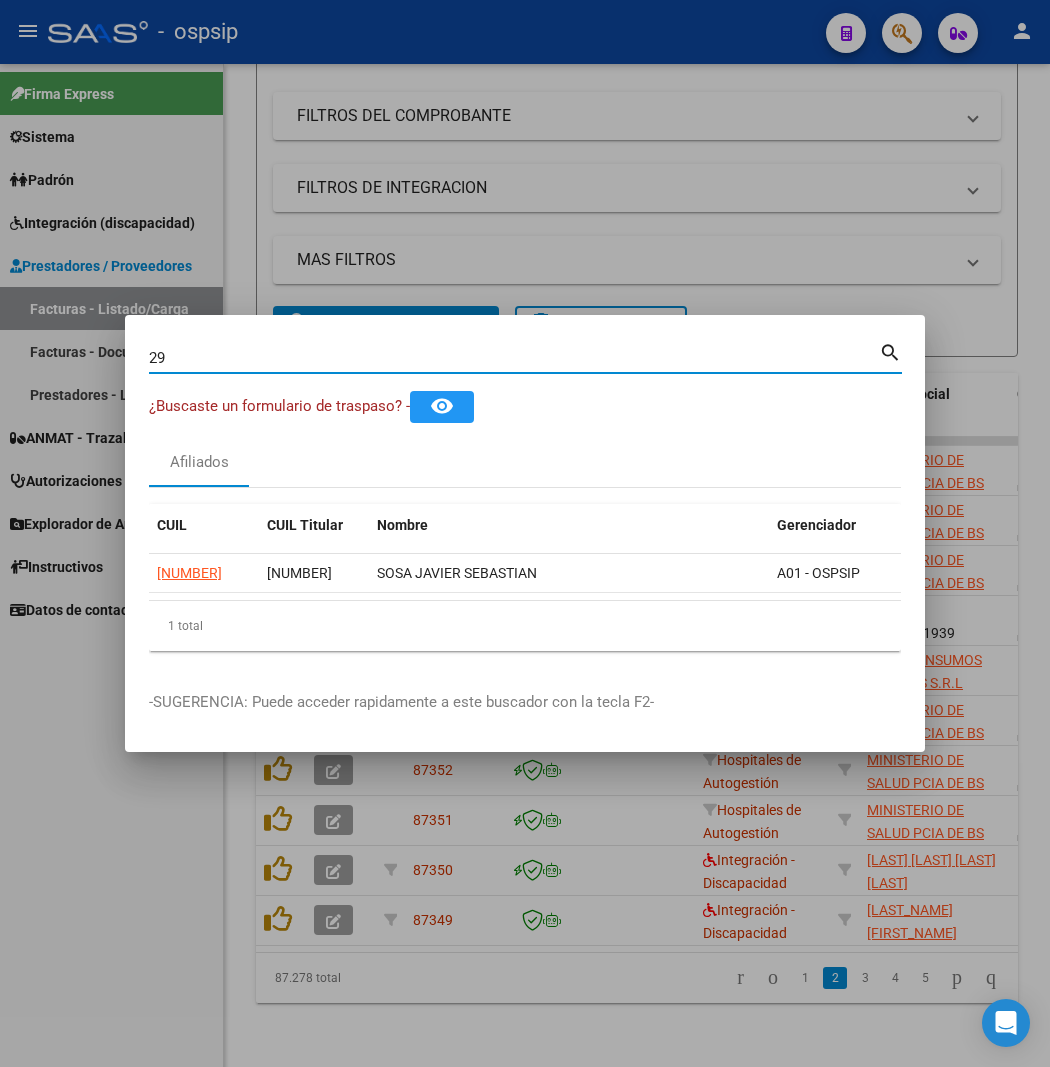 type on "2" 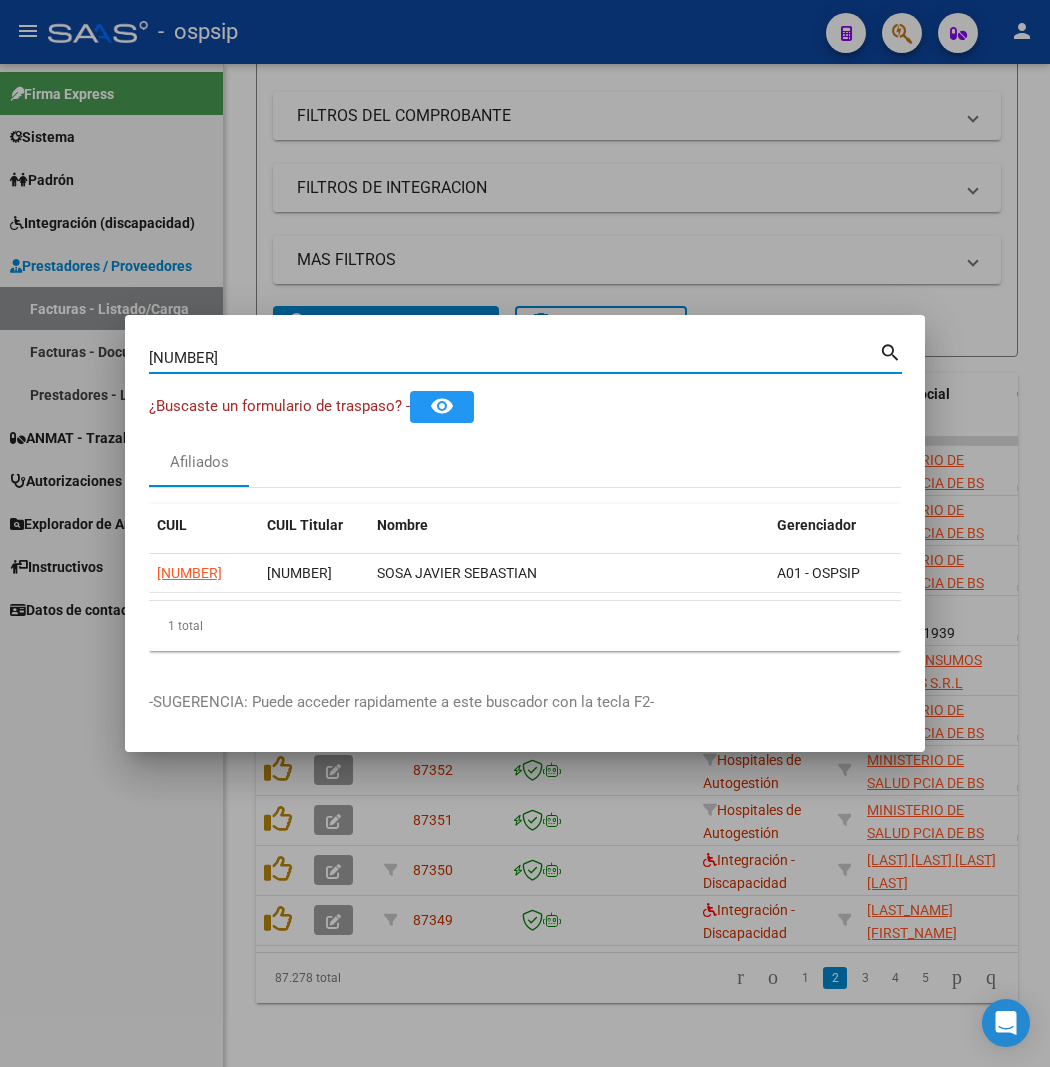 type on "[NUMBER]" 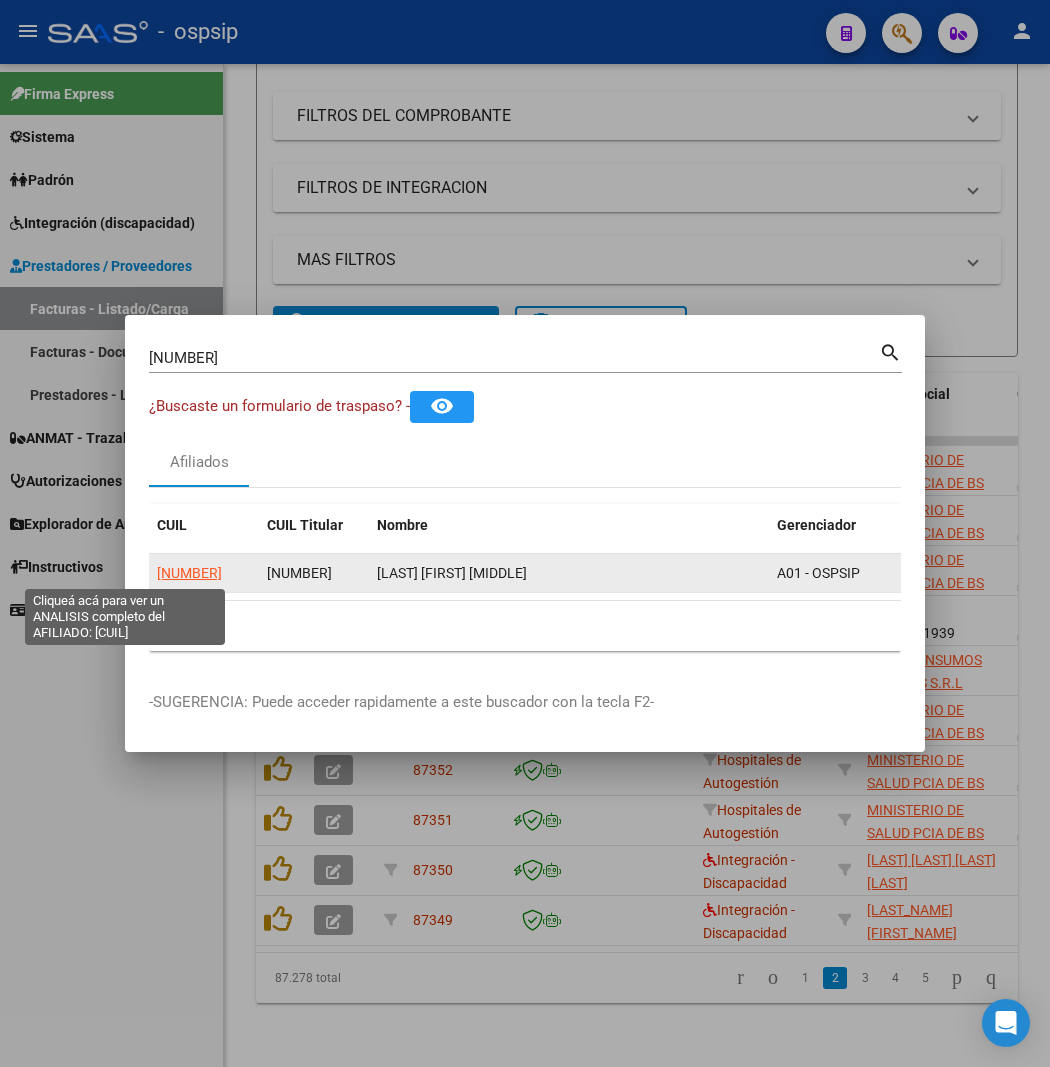 click on "[NUMBER]" 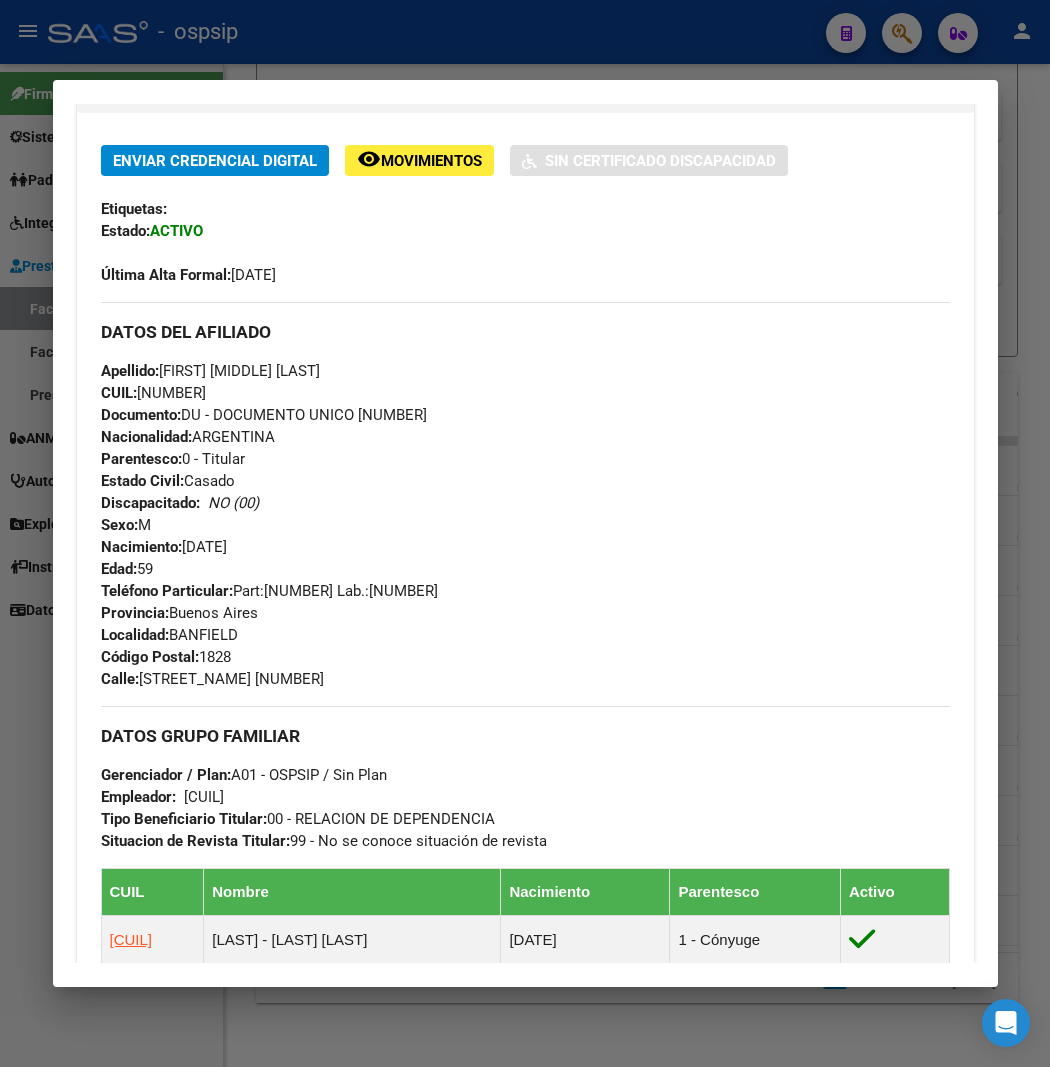 scroll, scrollTop: 666, scrollLeft: 0, axis: vertical 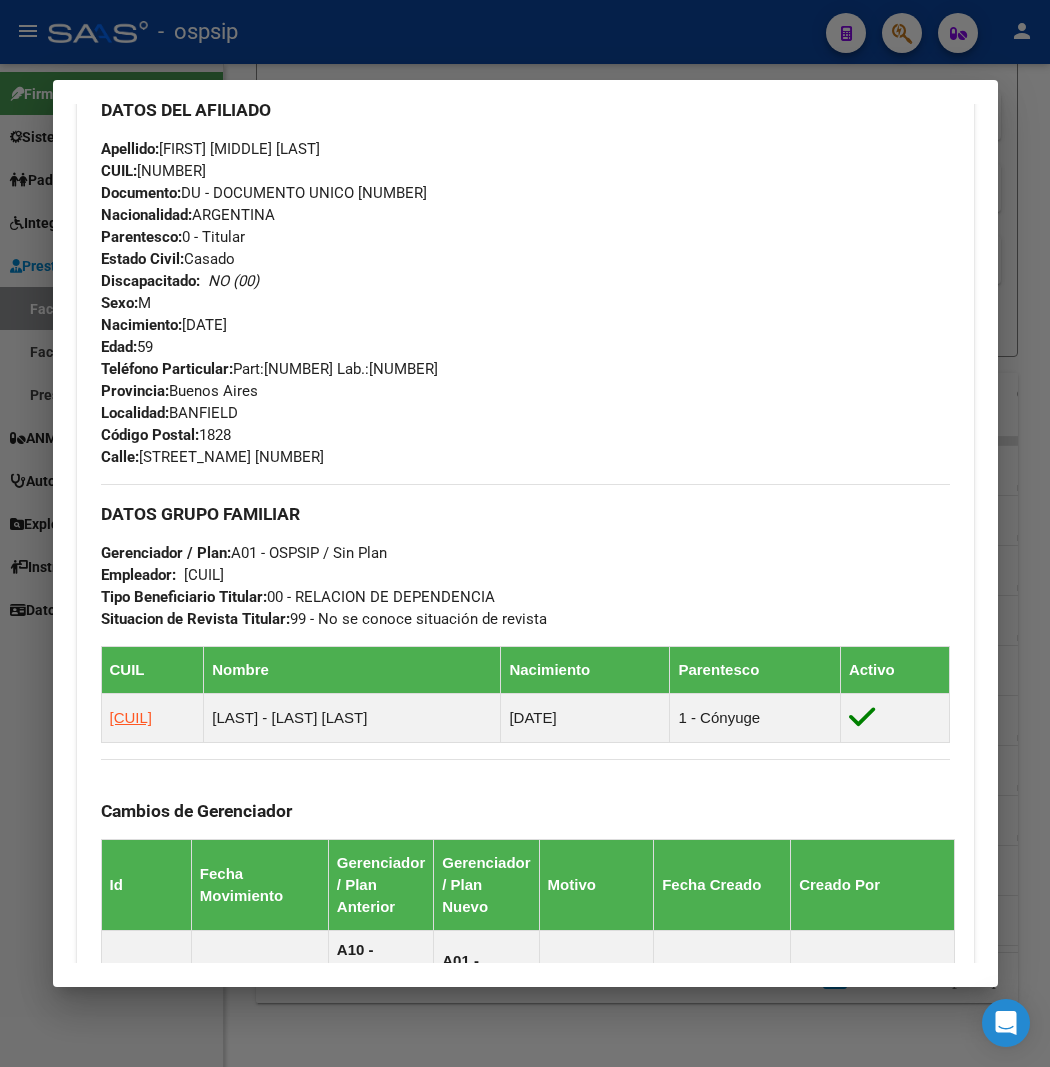 click on "Teléfono Particular:  [PHONE] Lab.:4 Provincia:  [STATE] Localidad:  [CITY] Código Postal:  [POSTAL_CODE] Calle:  [STREET_NAME] [NUMBER]" at bounding box center (525, 413) 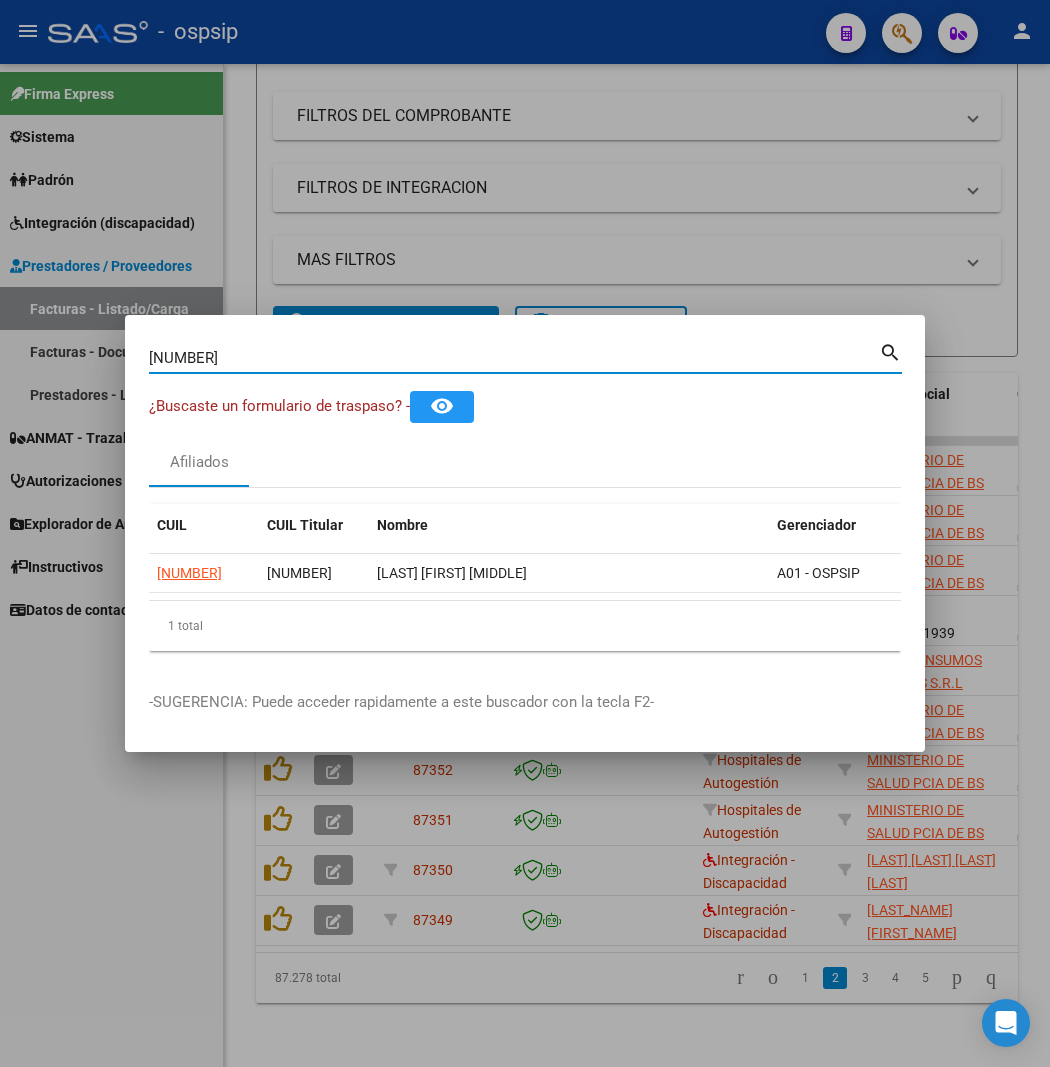 click on "[NUMBER]" at bounding box center (514, 358) 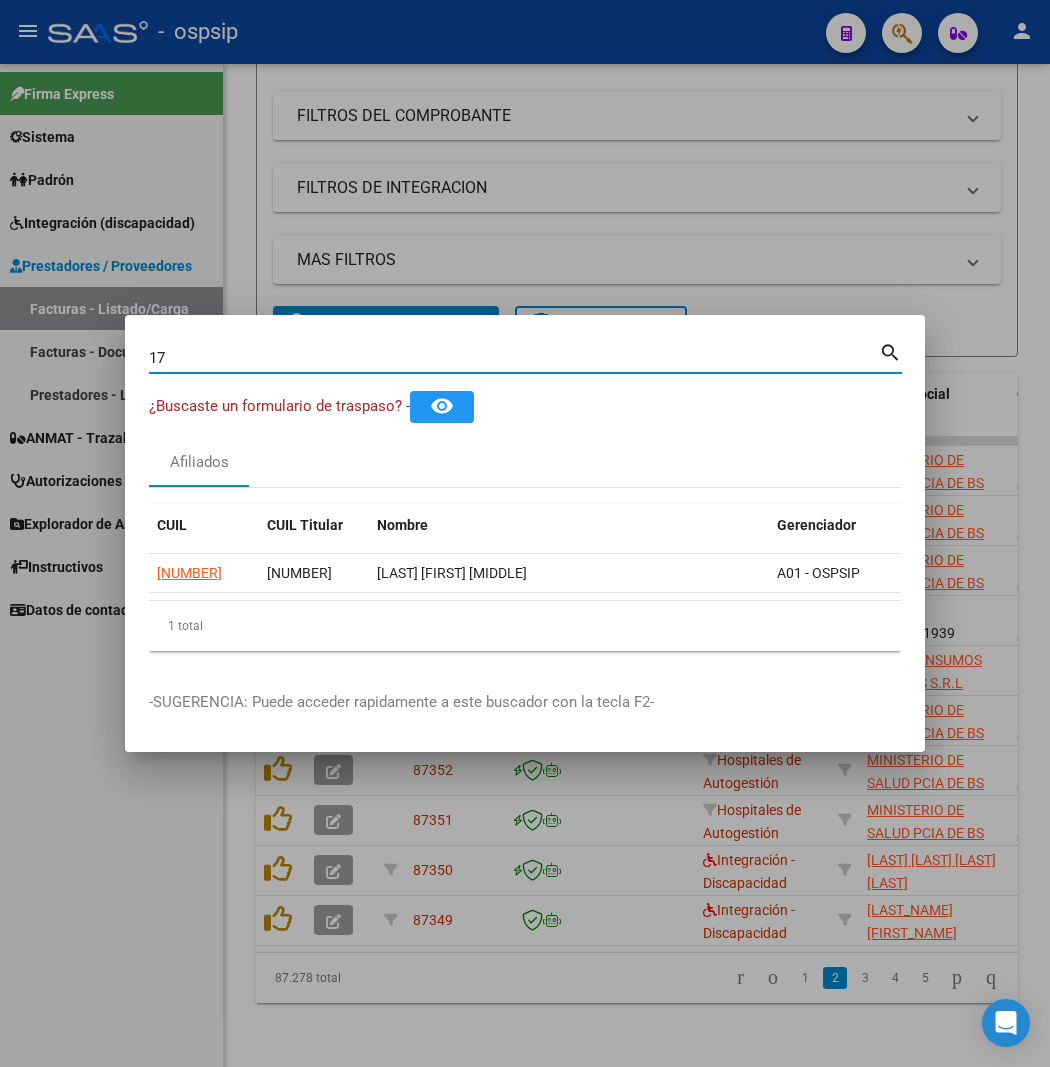 type on "1" 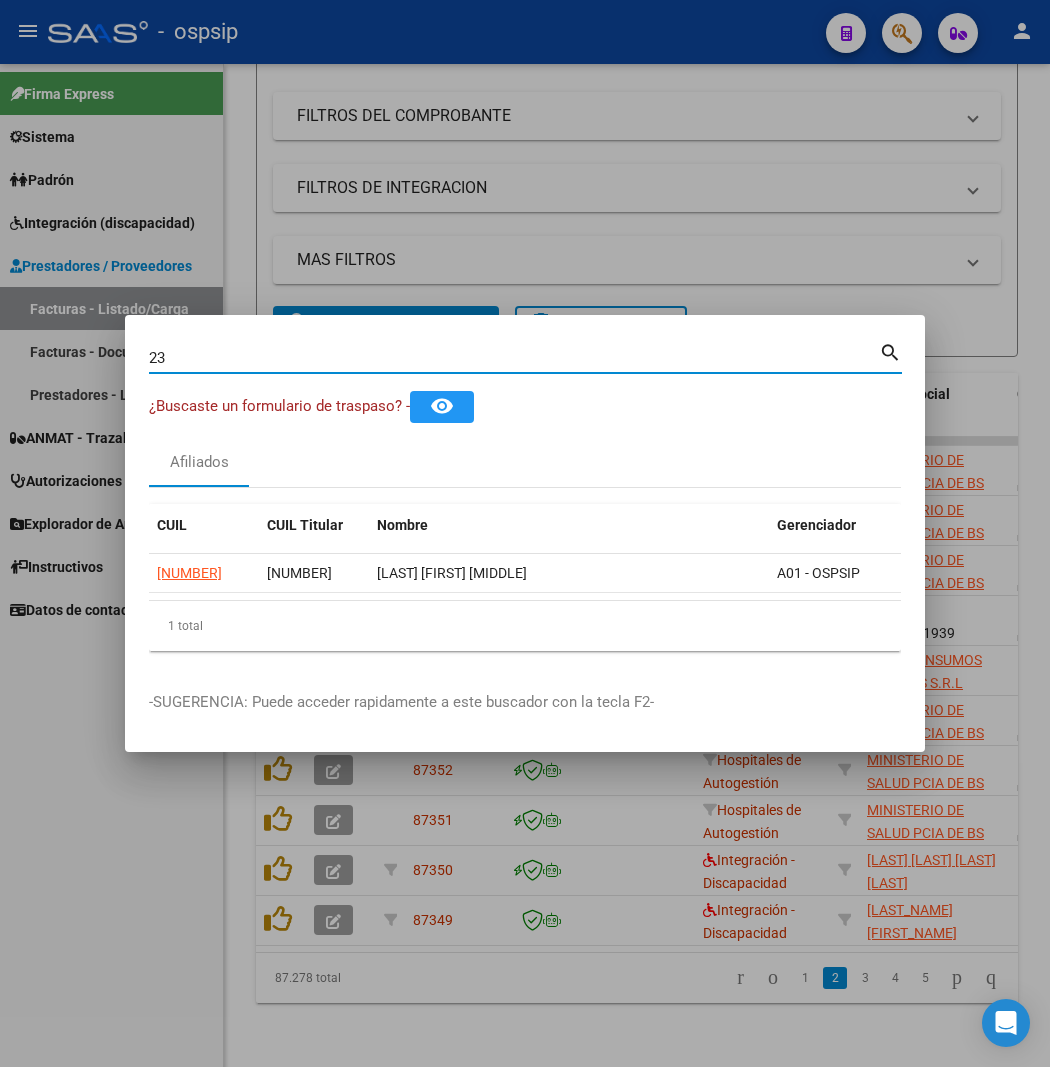 type on "2" 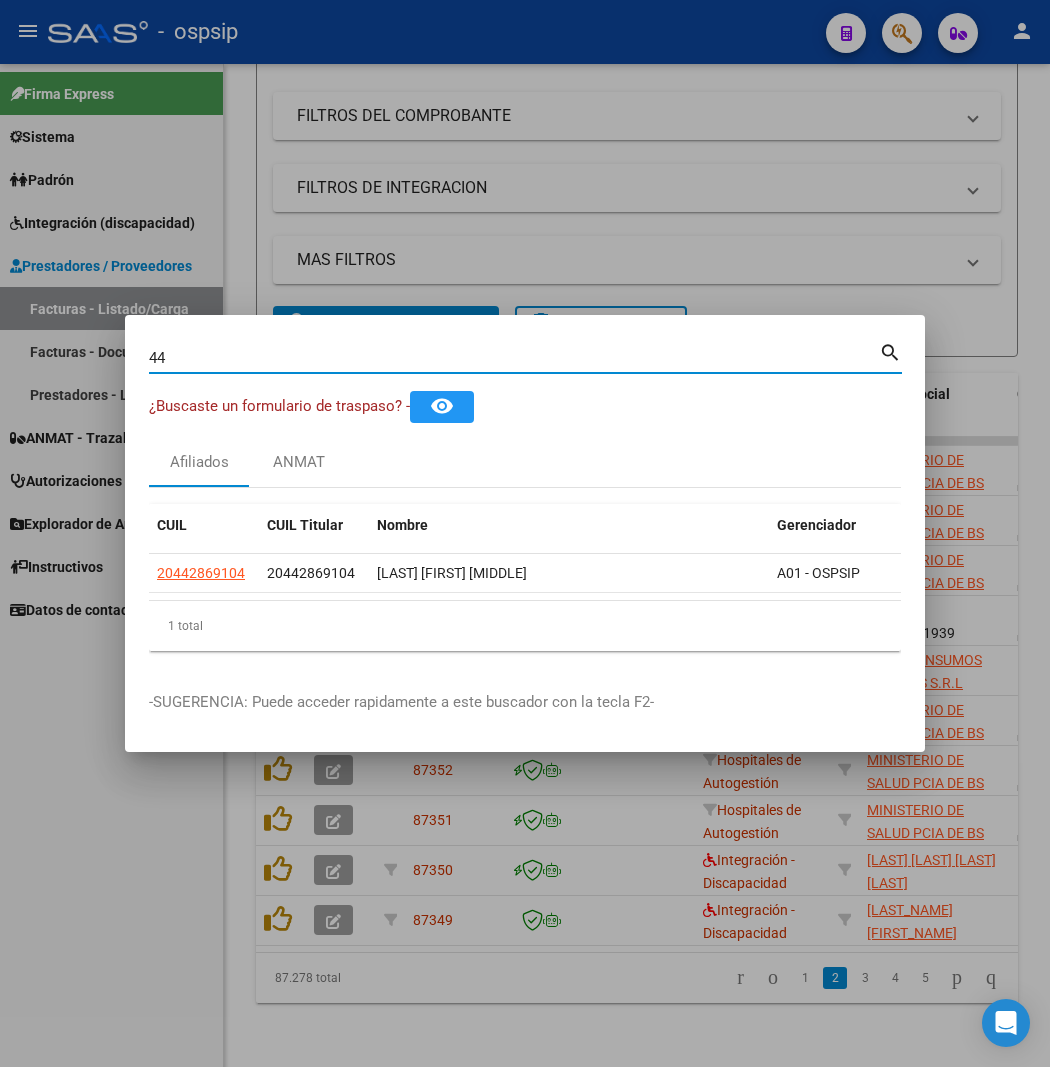 type on "4" 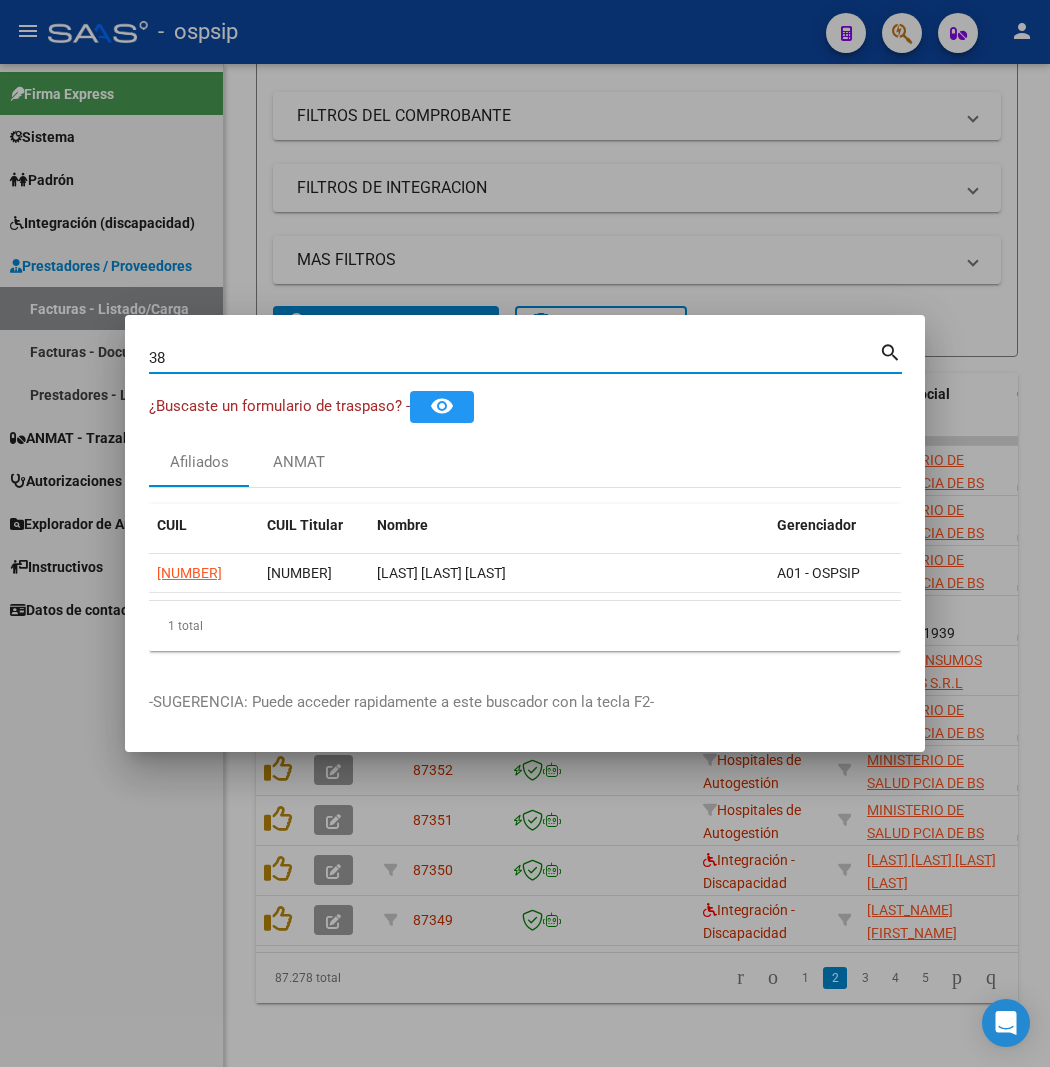 type on "3" 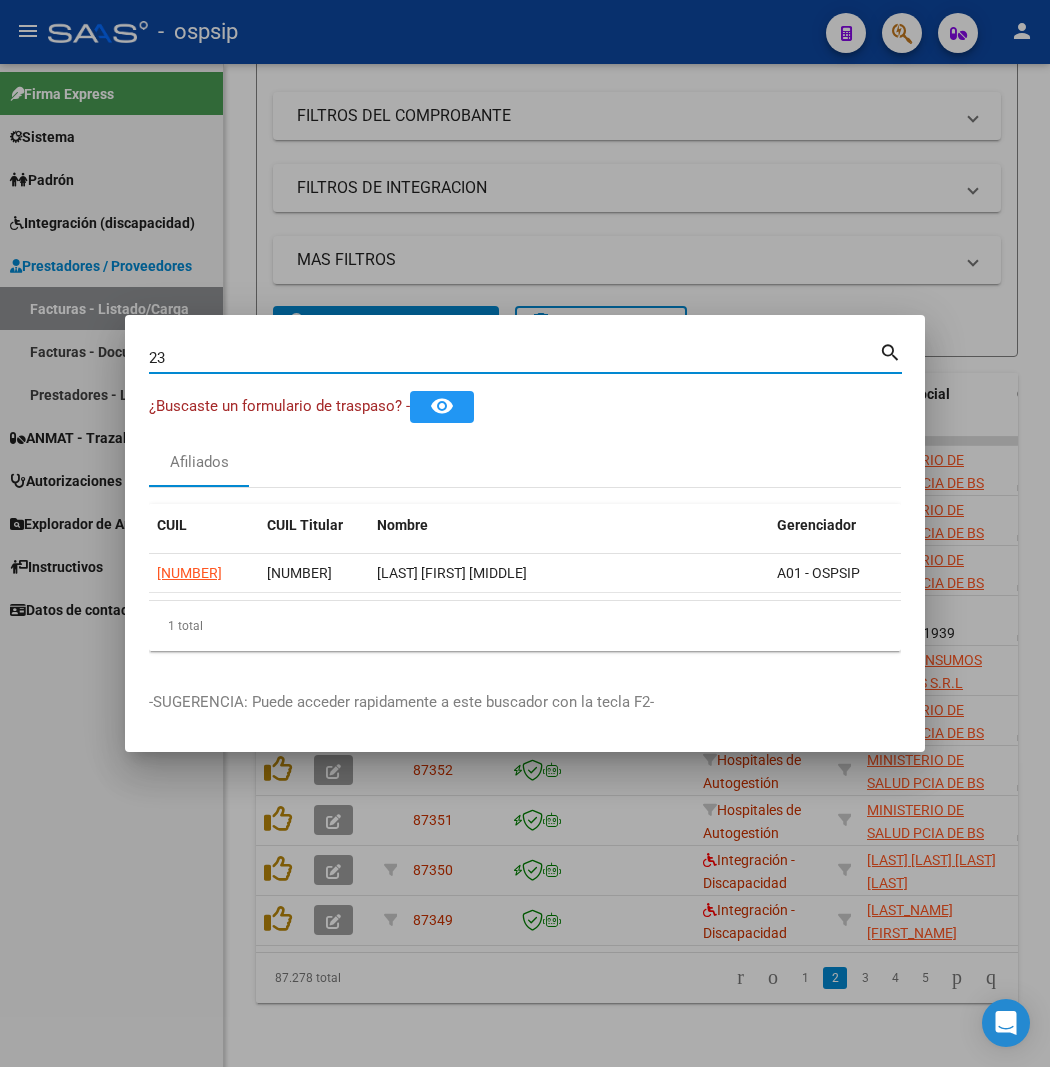 type on "2" 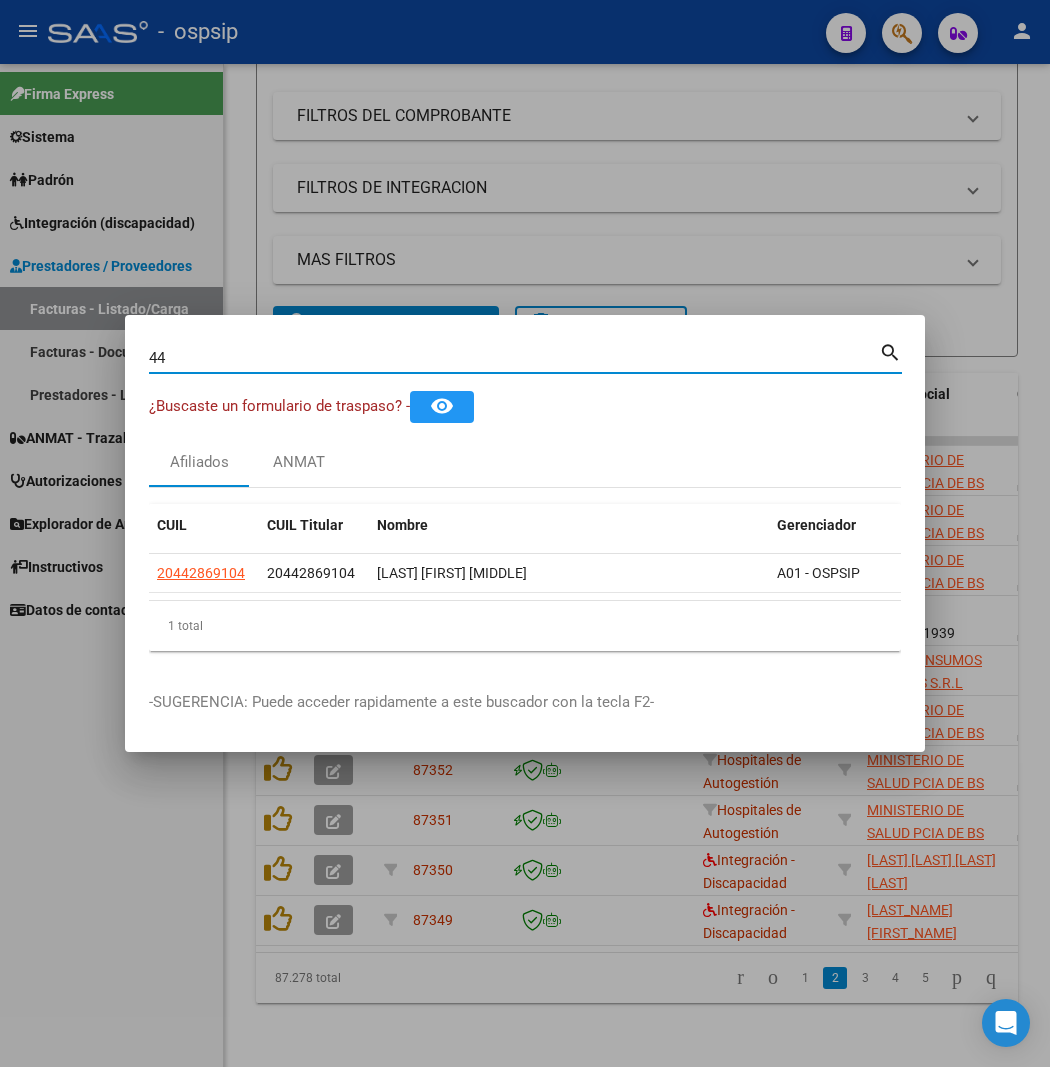 type on "4" 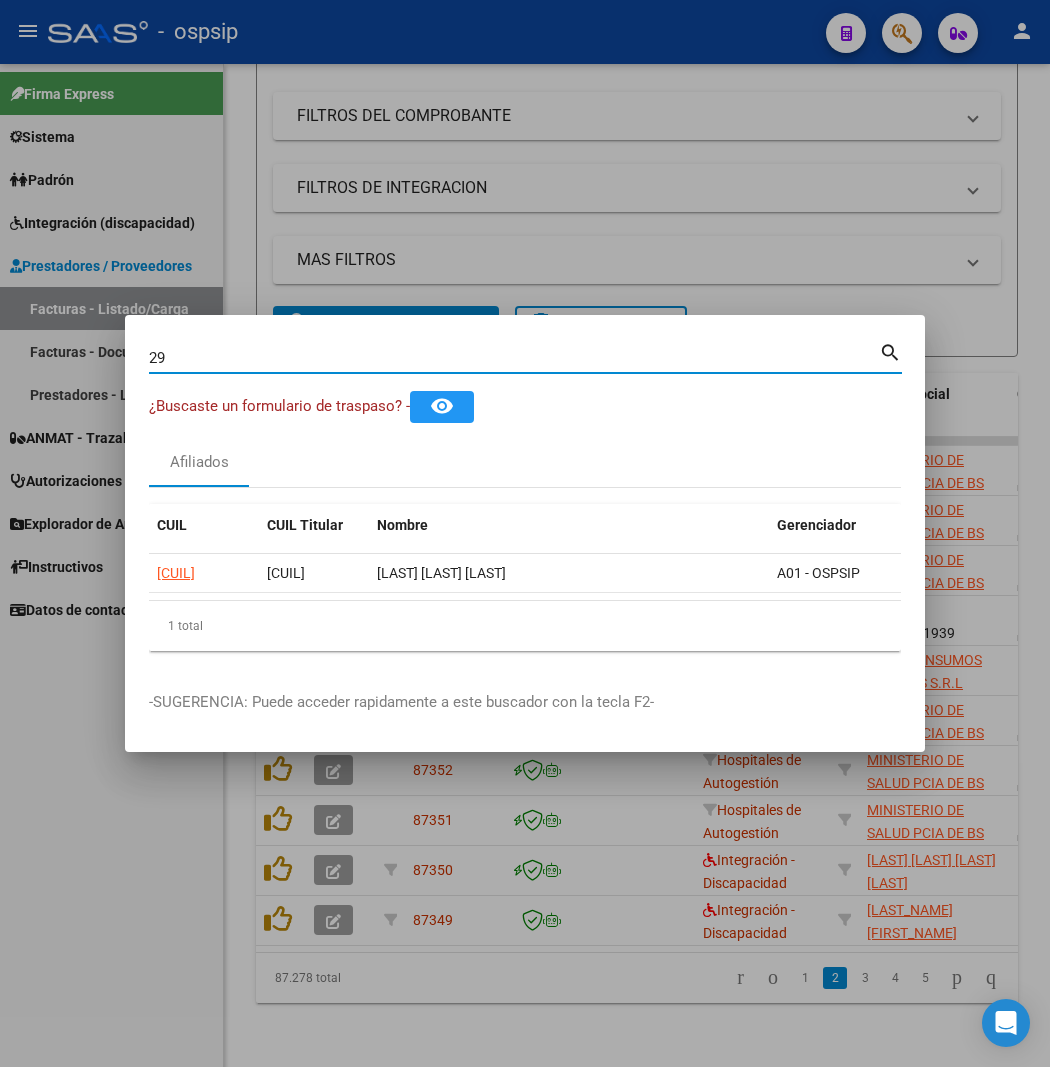 type on "2" 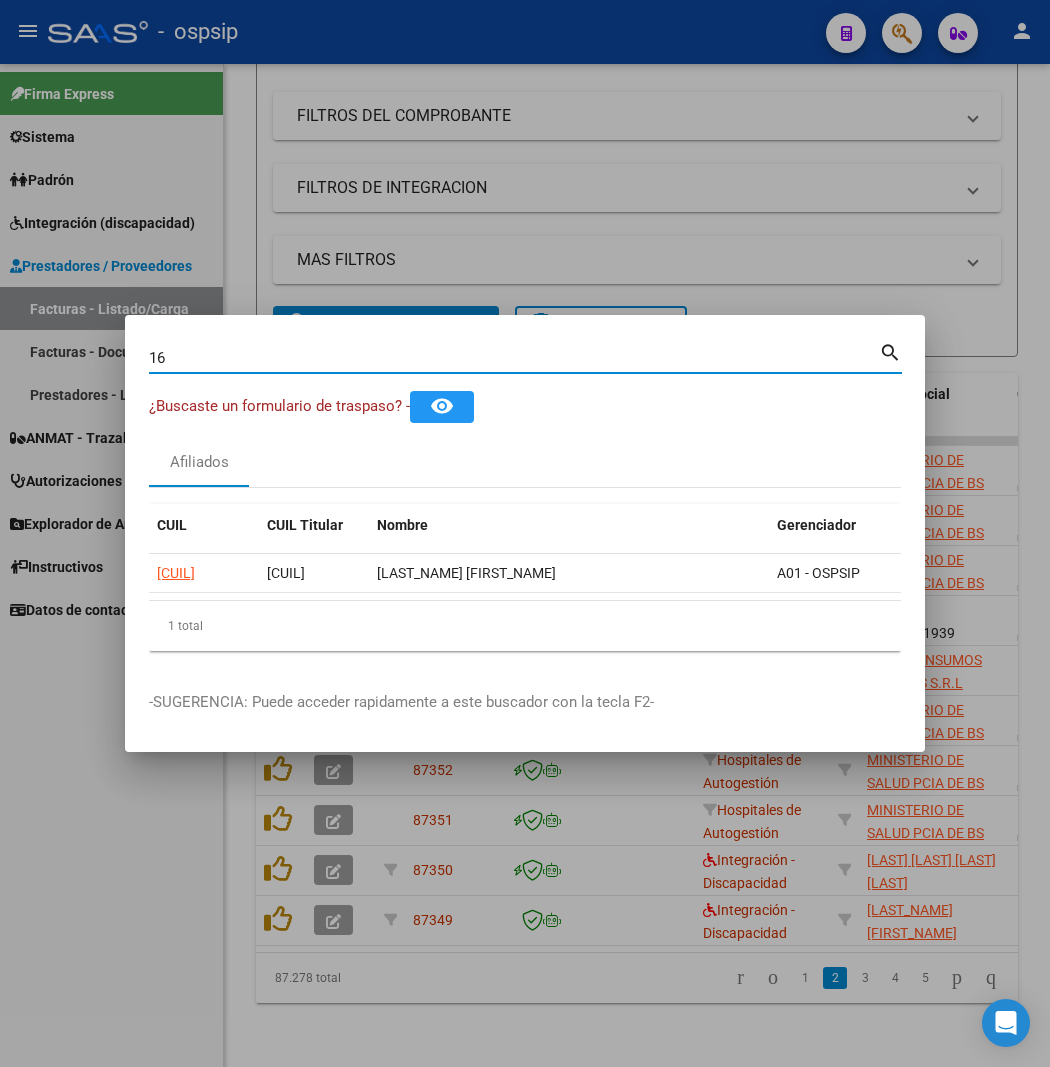 type on "1" 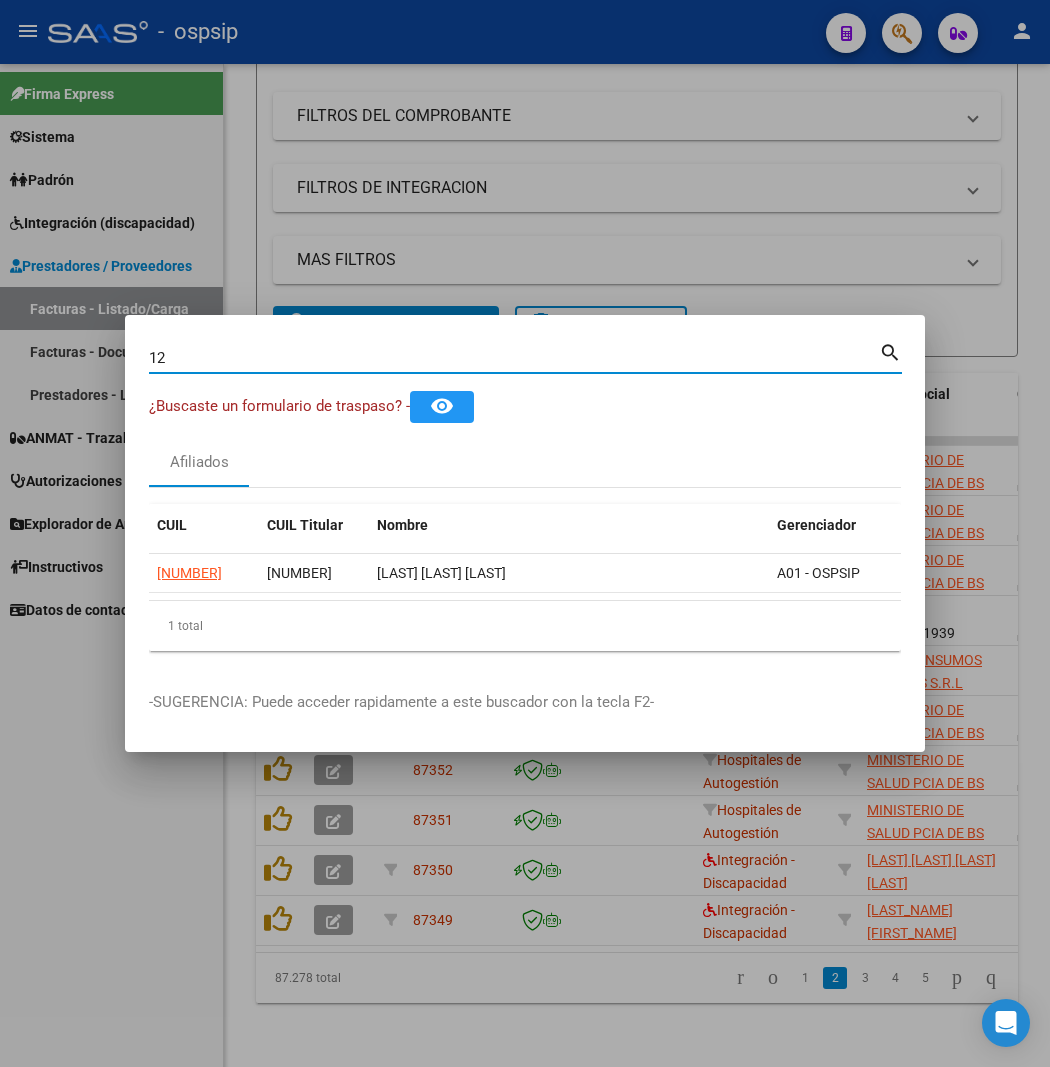 type on "1" 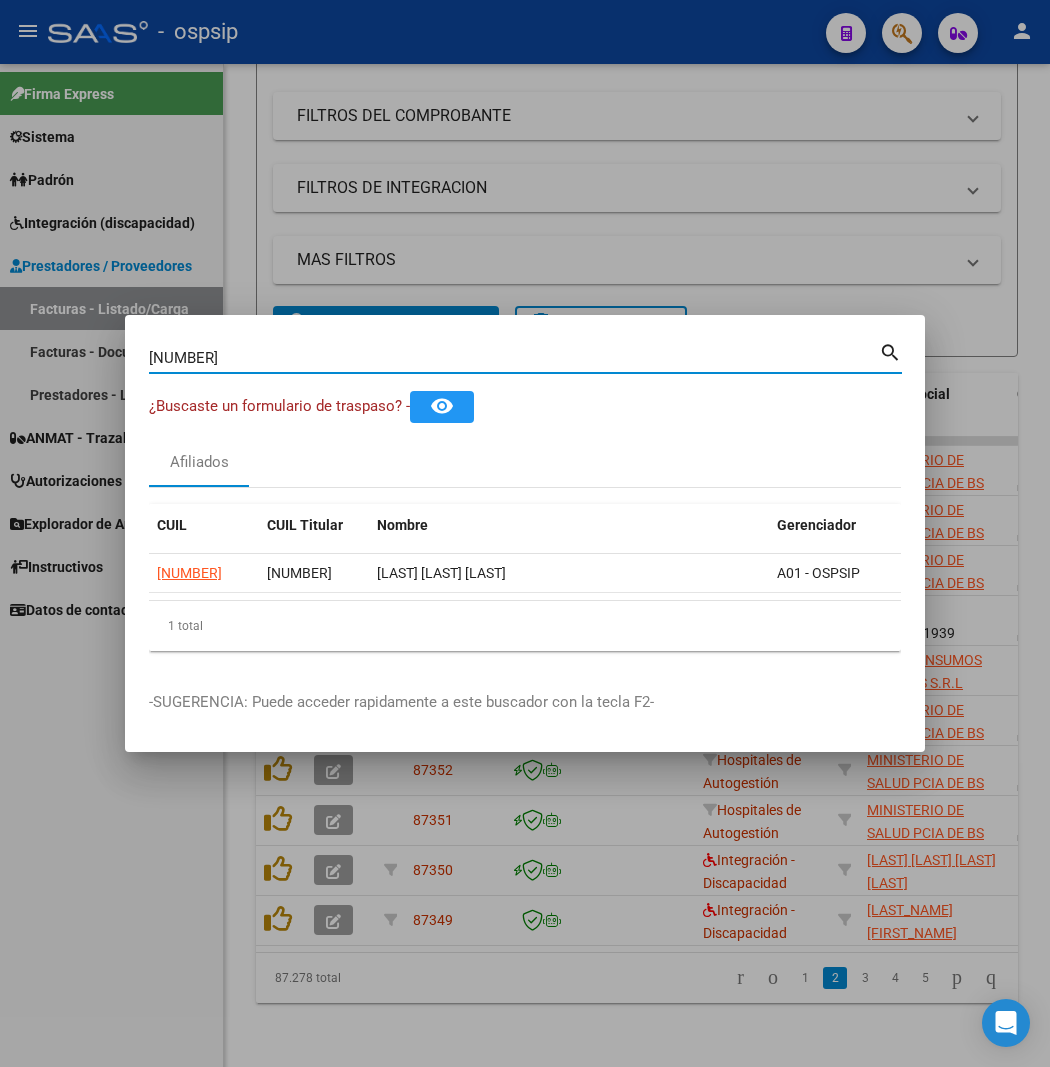 type on "[NUMBER]" 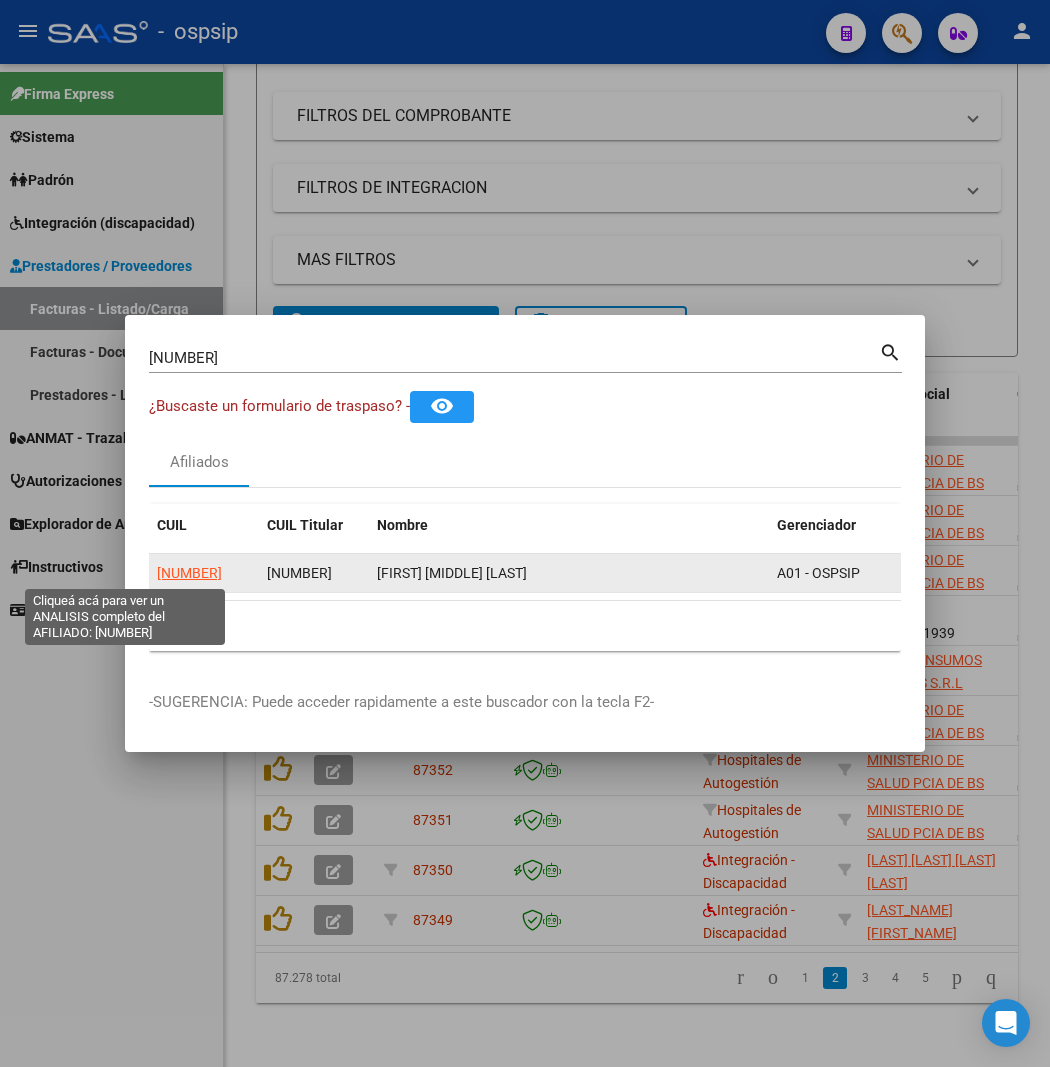 click on "[NUMBER]" 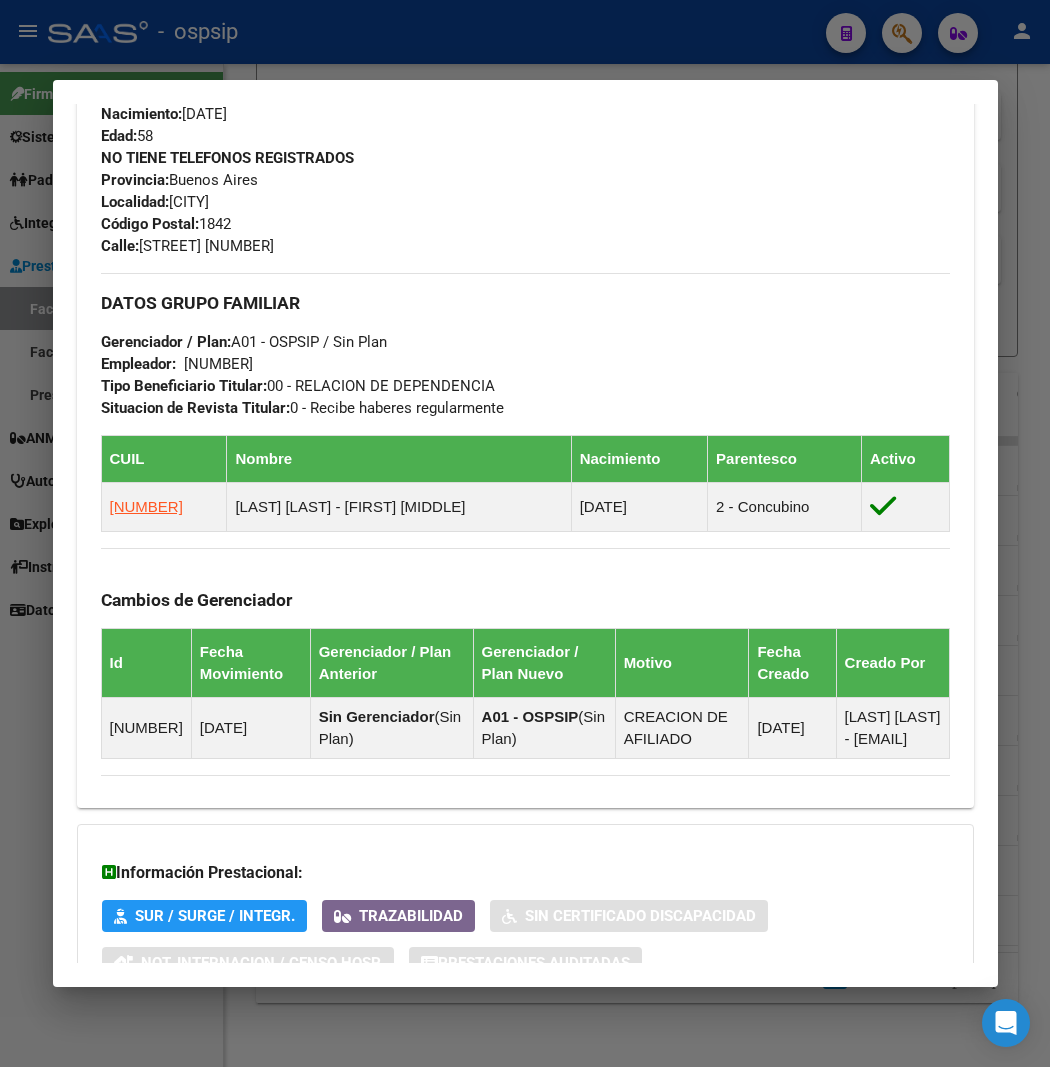scroll, scrollTop: 1000, scrollLeft: 0, axis: vertical 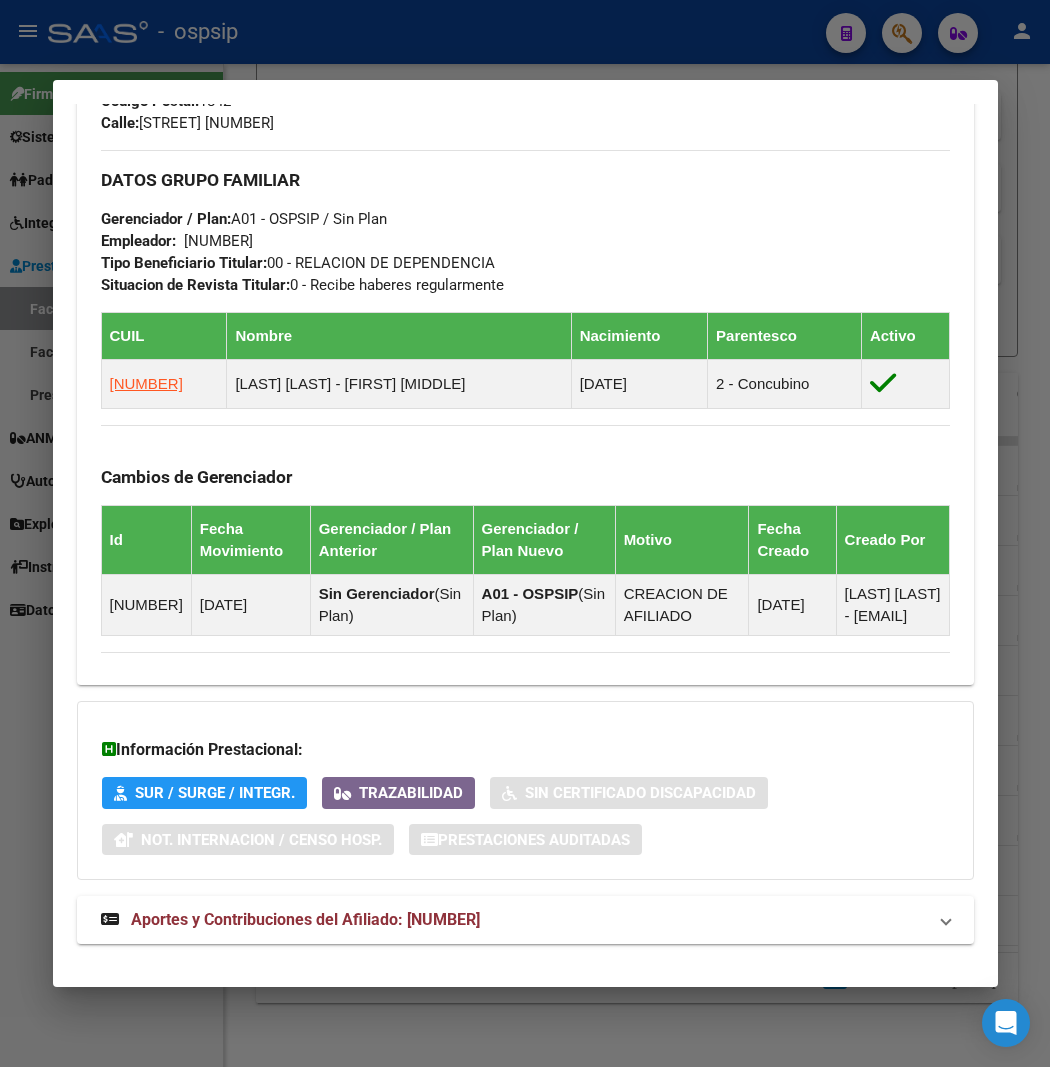 click on "NO TIENE TELEFONOS REGISTRADOS Provincia:  [STATE] Localidad:  [CITY] Código Postal:  [ZIP] Calle:  AMADO NERVO 66" at bounding box center (525, 79) 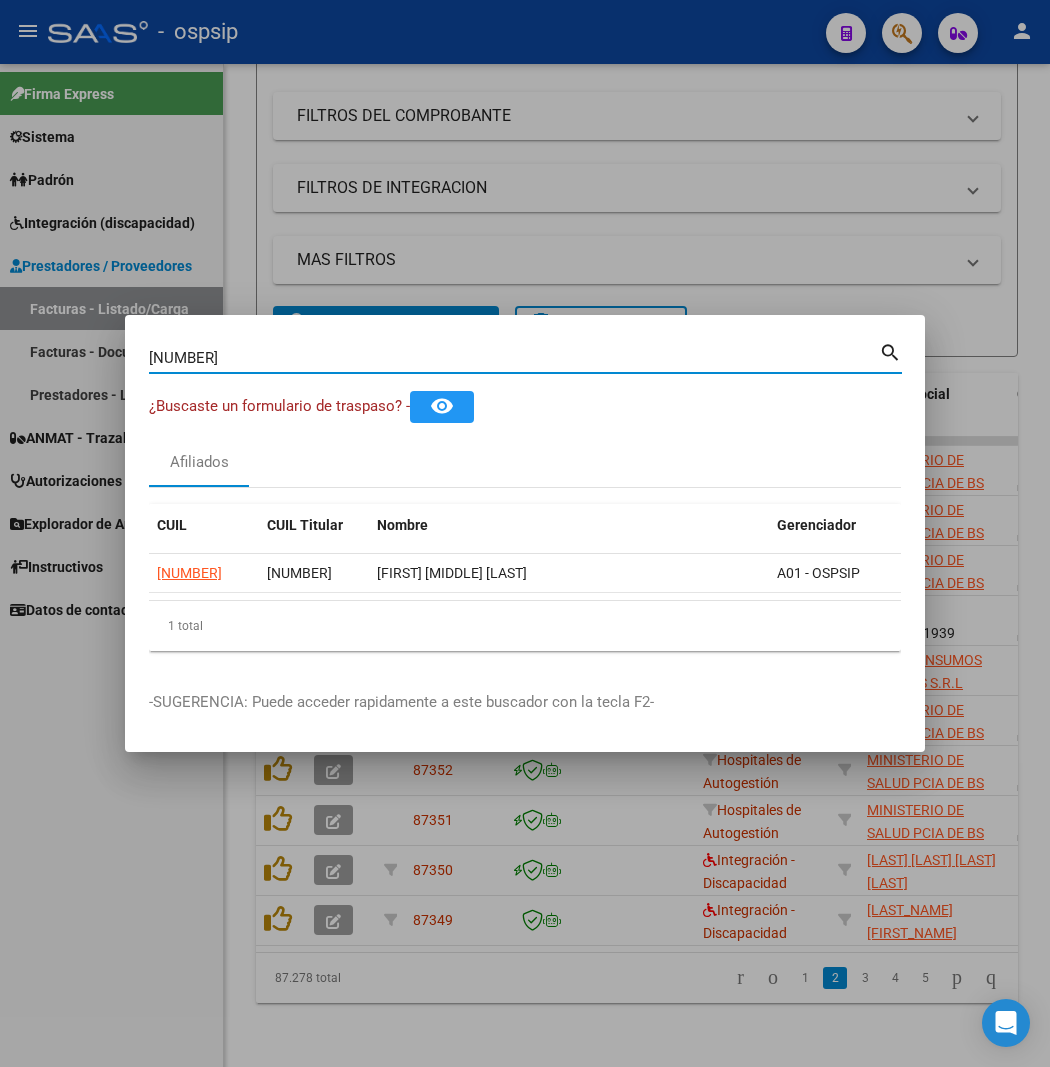 click on "[NUMBER]" at bounding box center (514, 358) 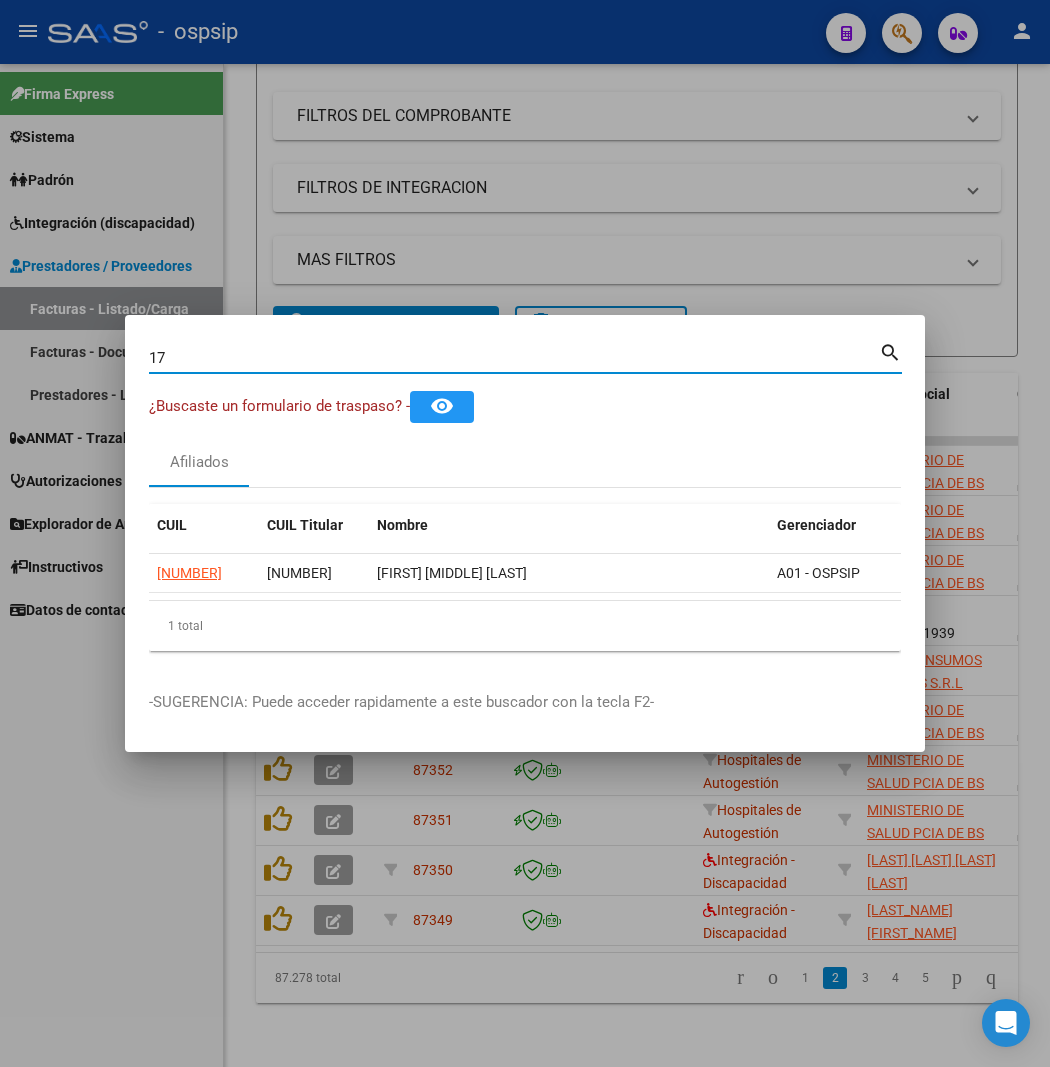 type on "1" 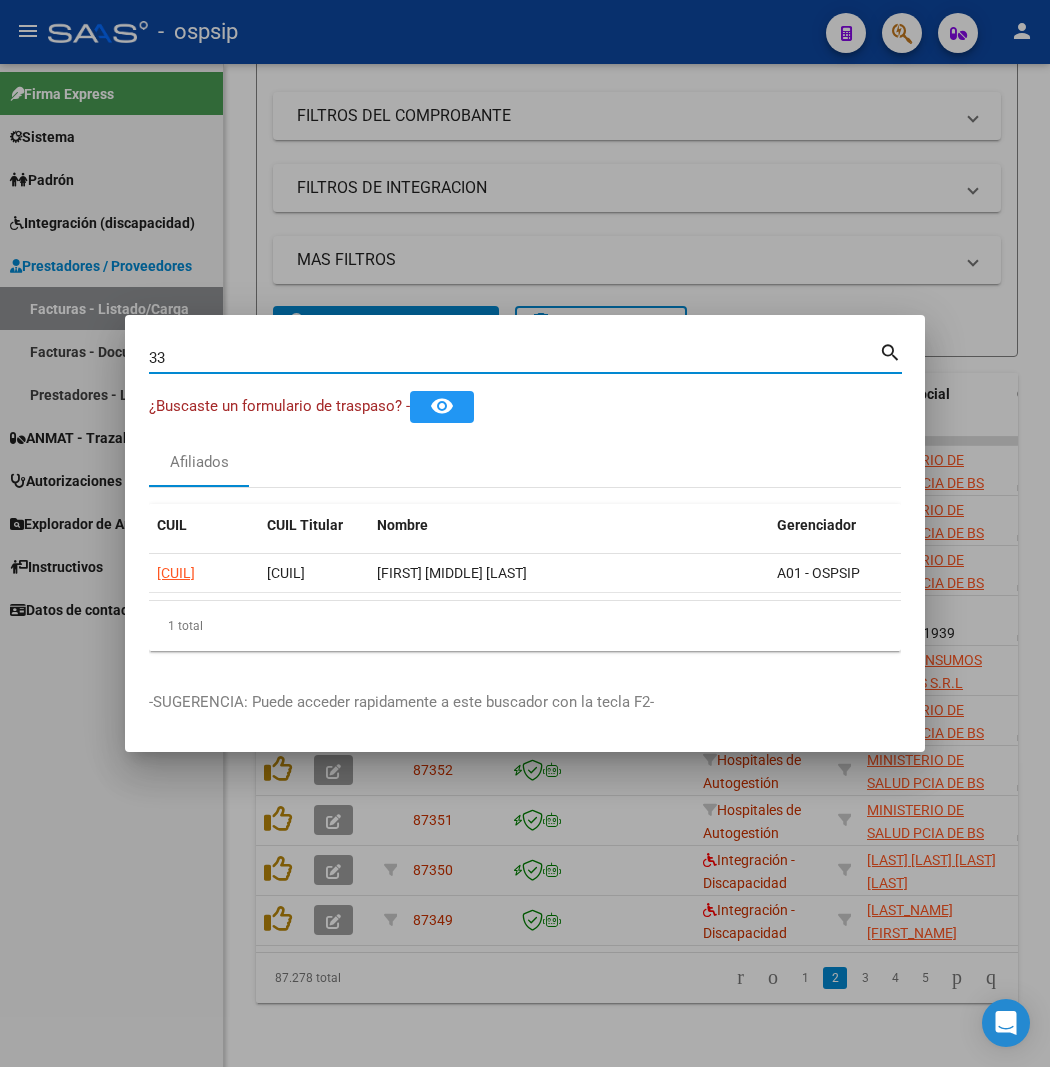 type on "3" 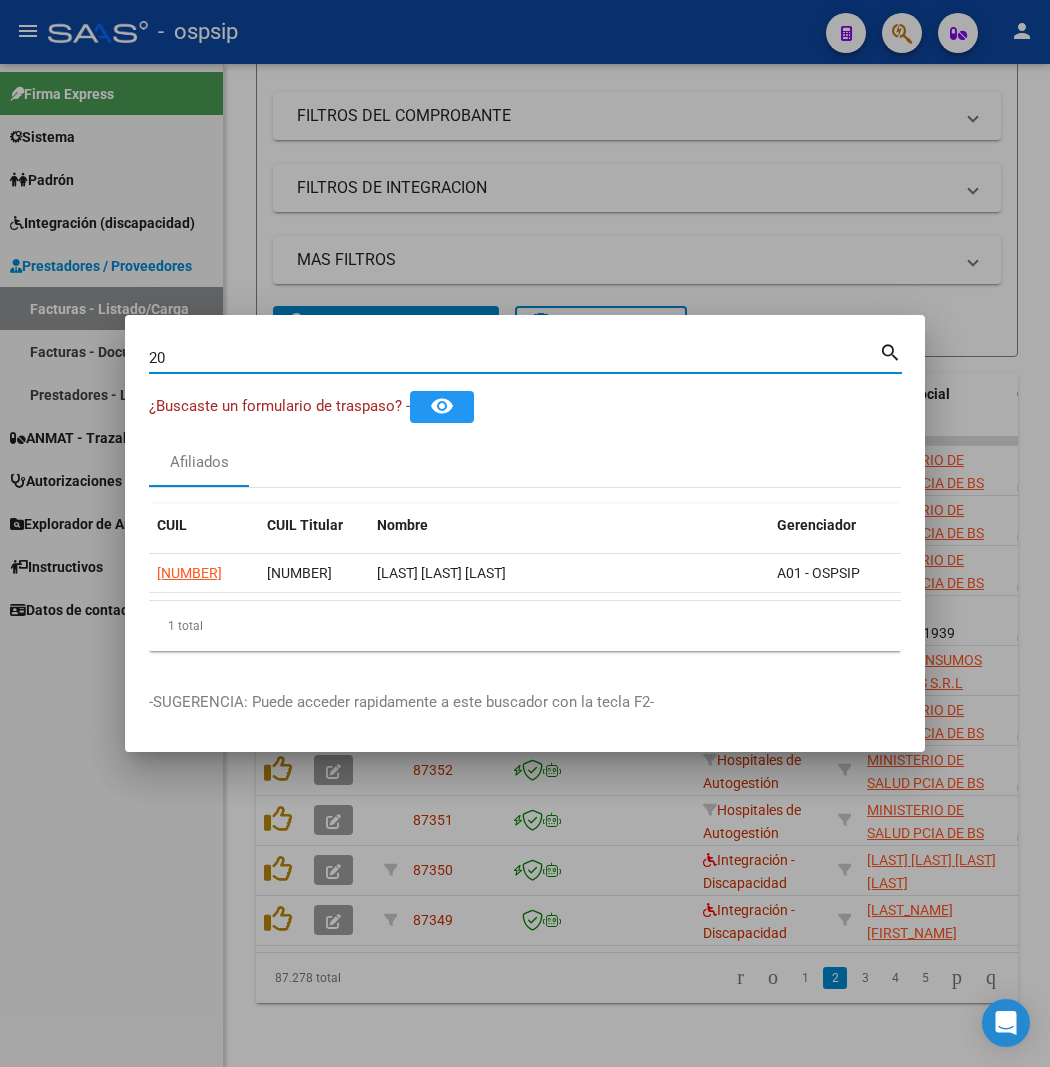 type on "2" 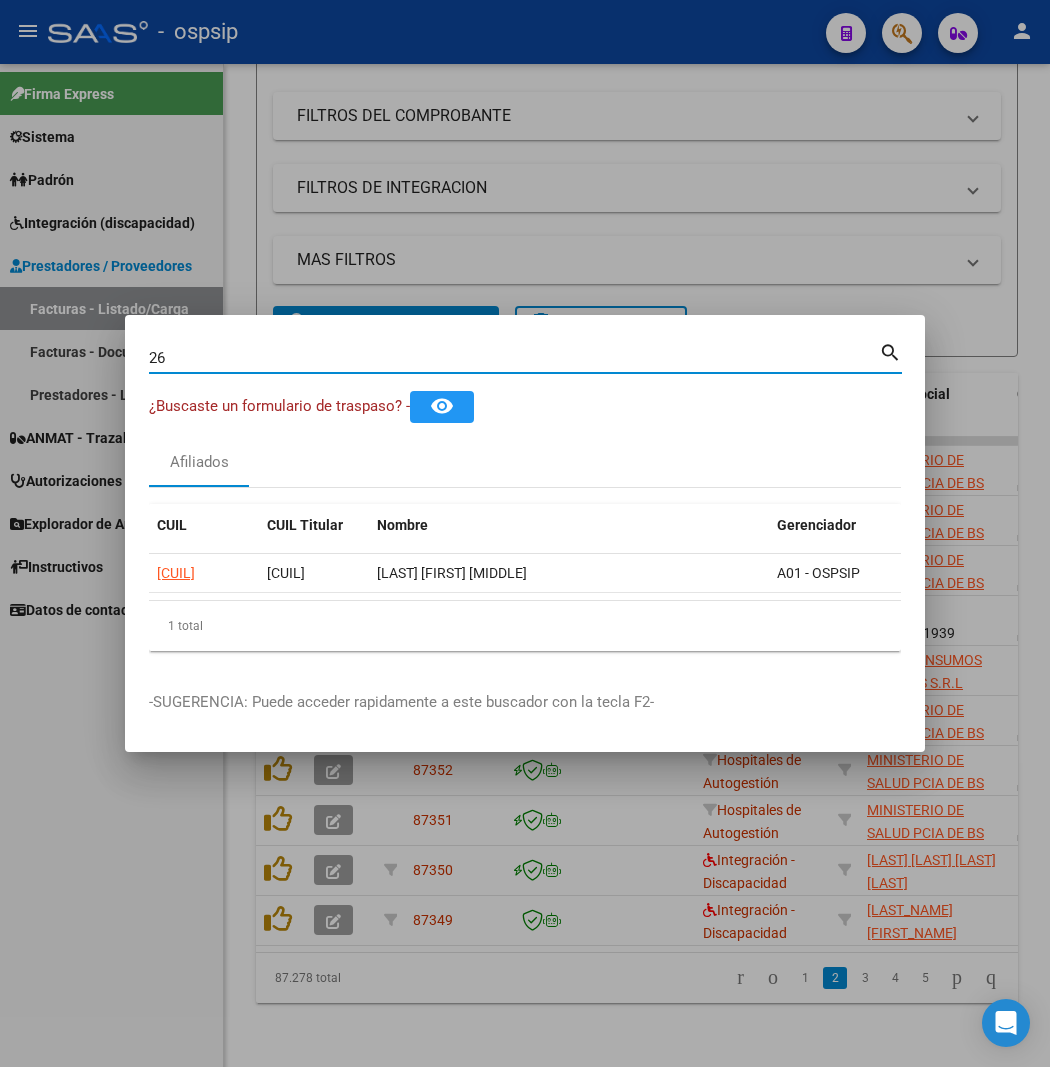 type on "2" 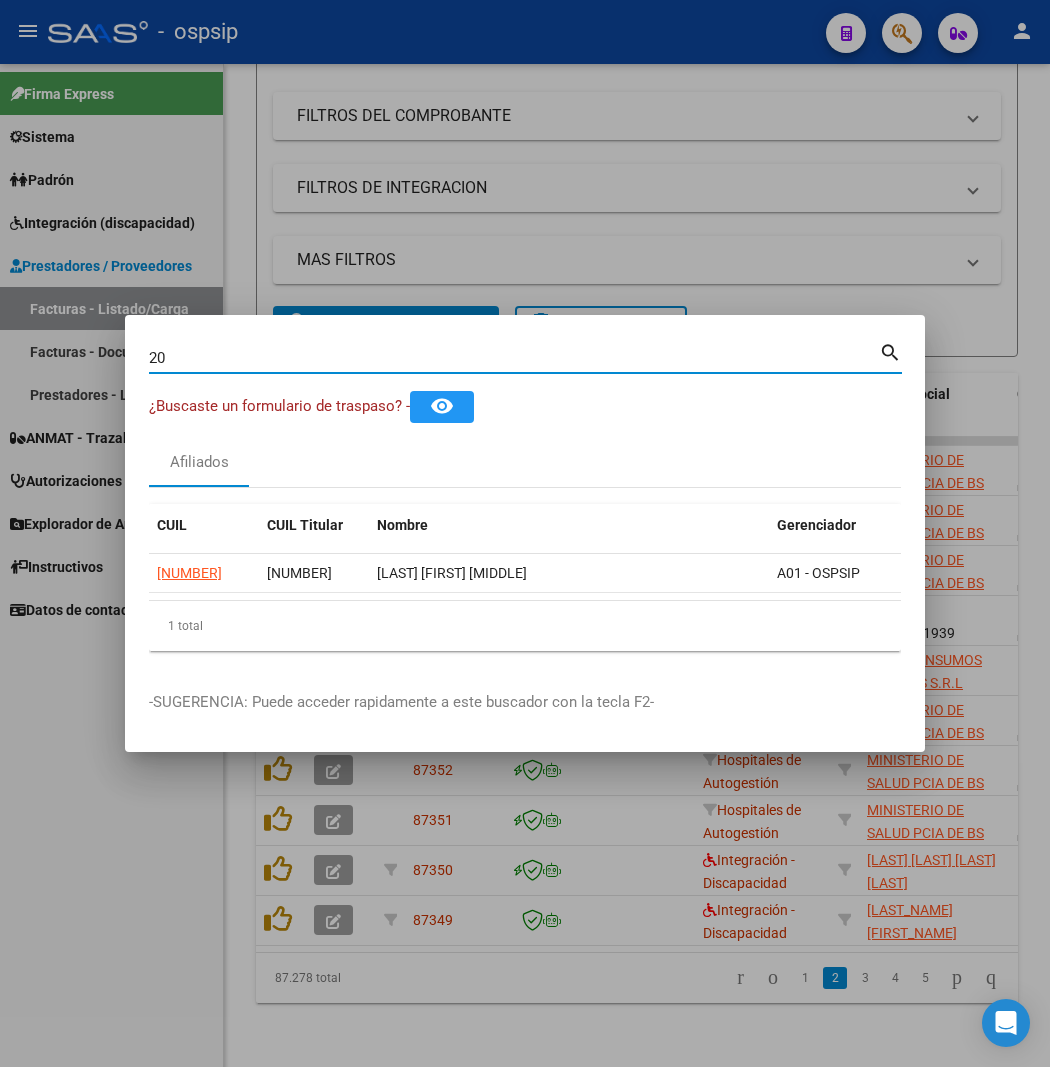 type on "2" 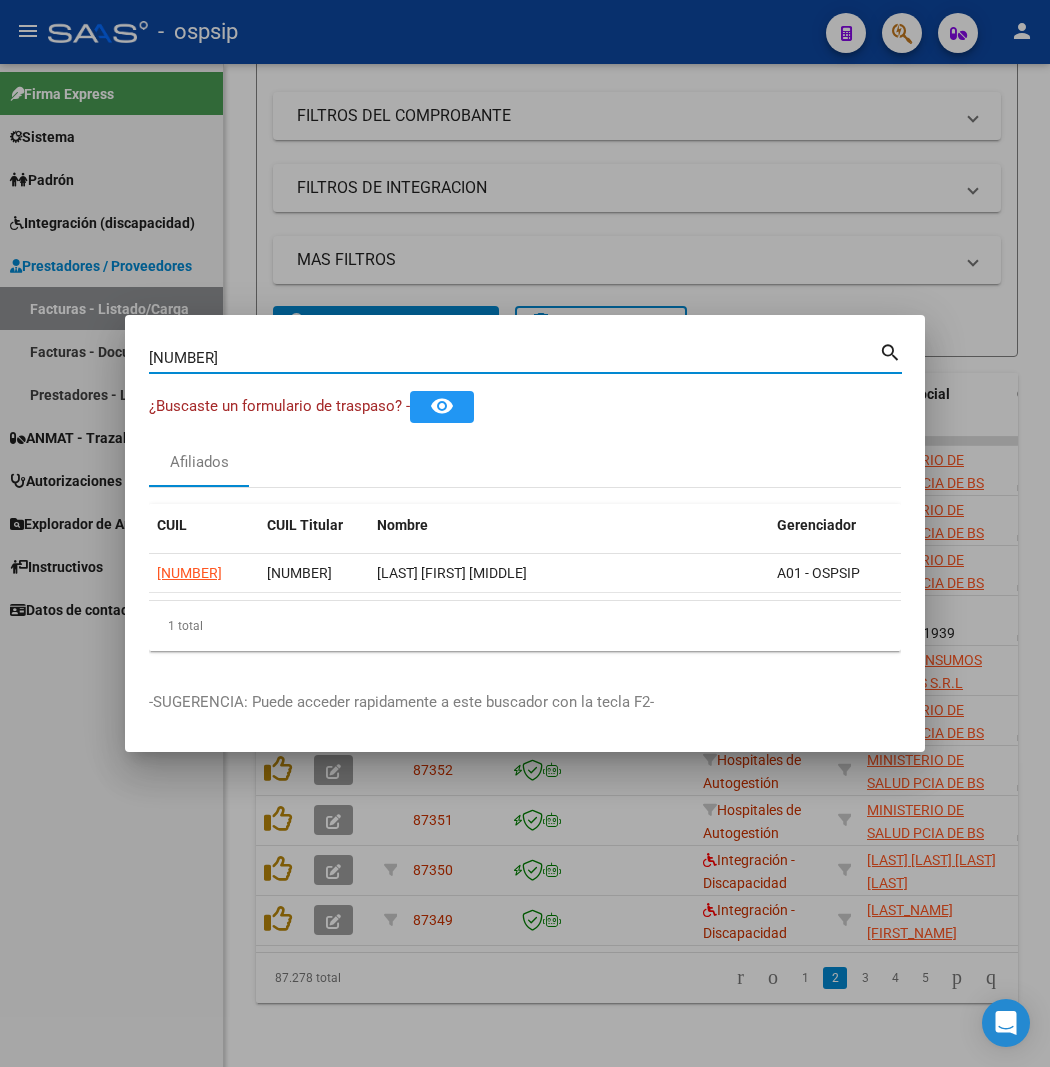 type on "[NUMBER]" 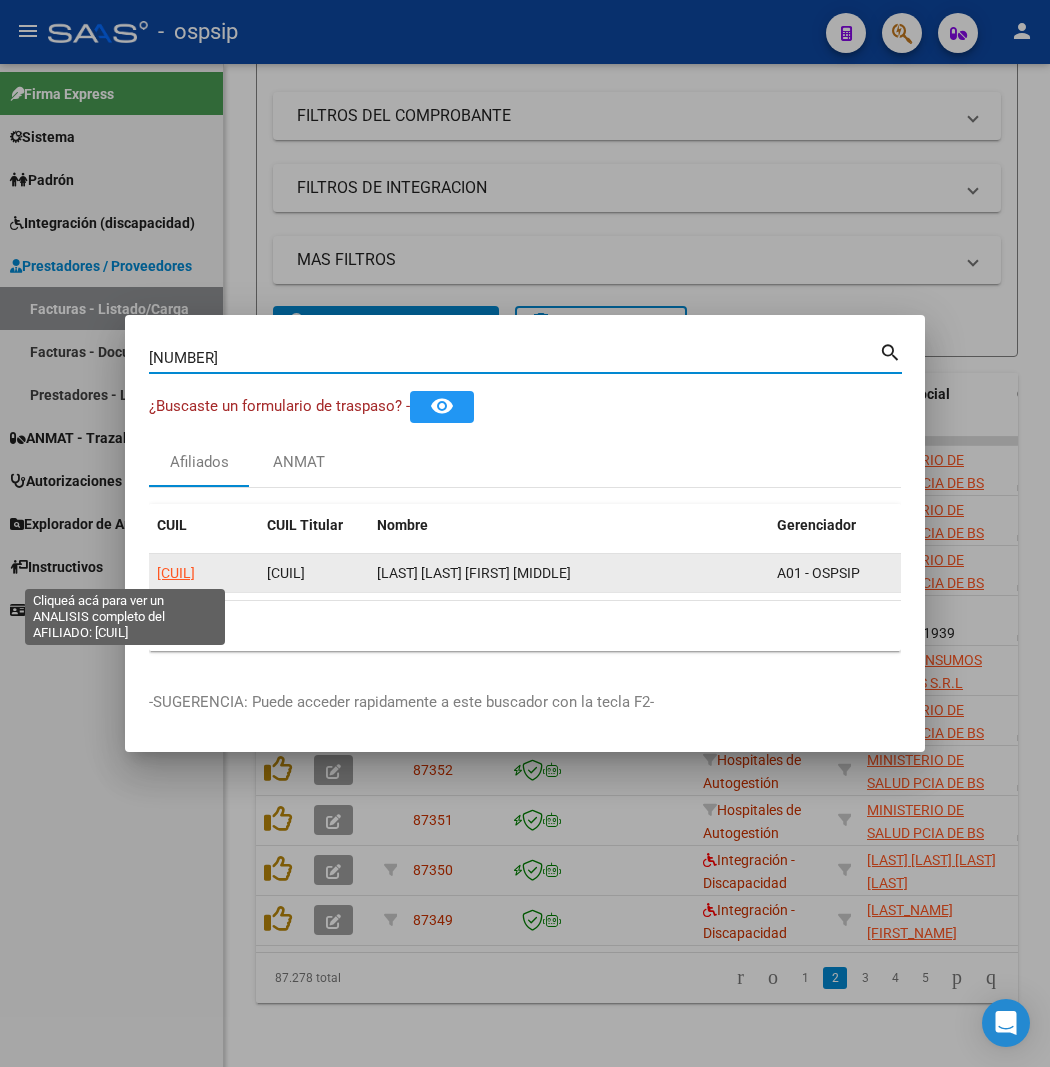 click on "[CUIL]" 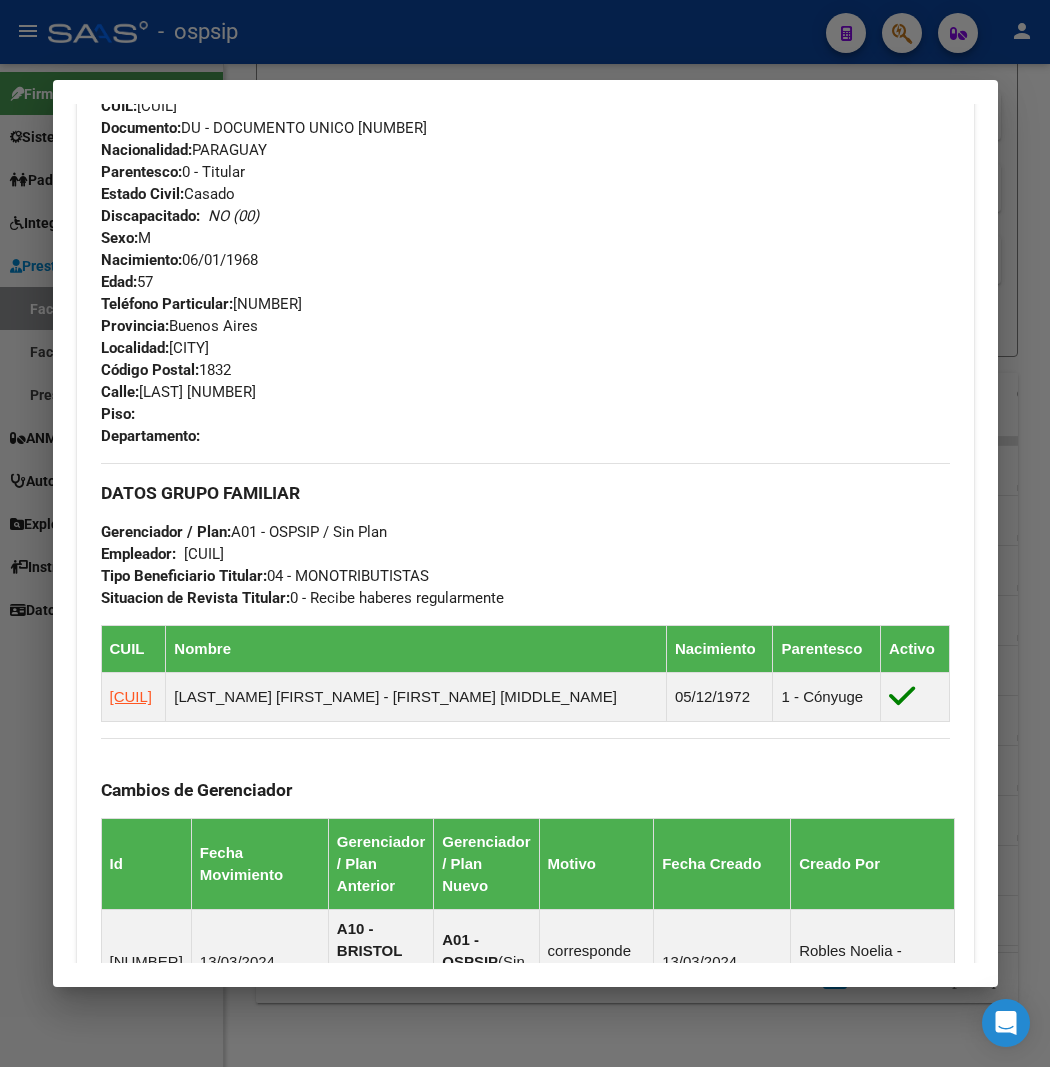 scroll, scrollTop: 777, scrollLeft: 0, axis: vertical 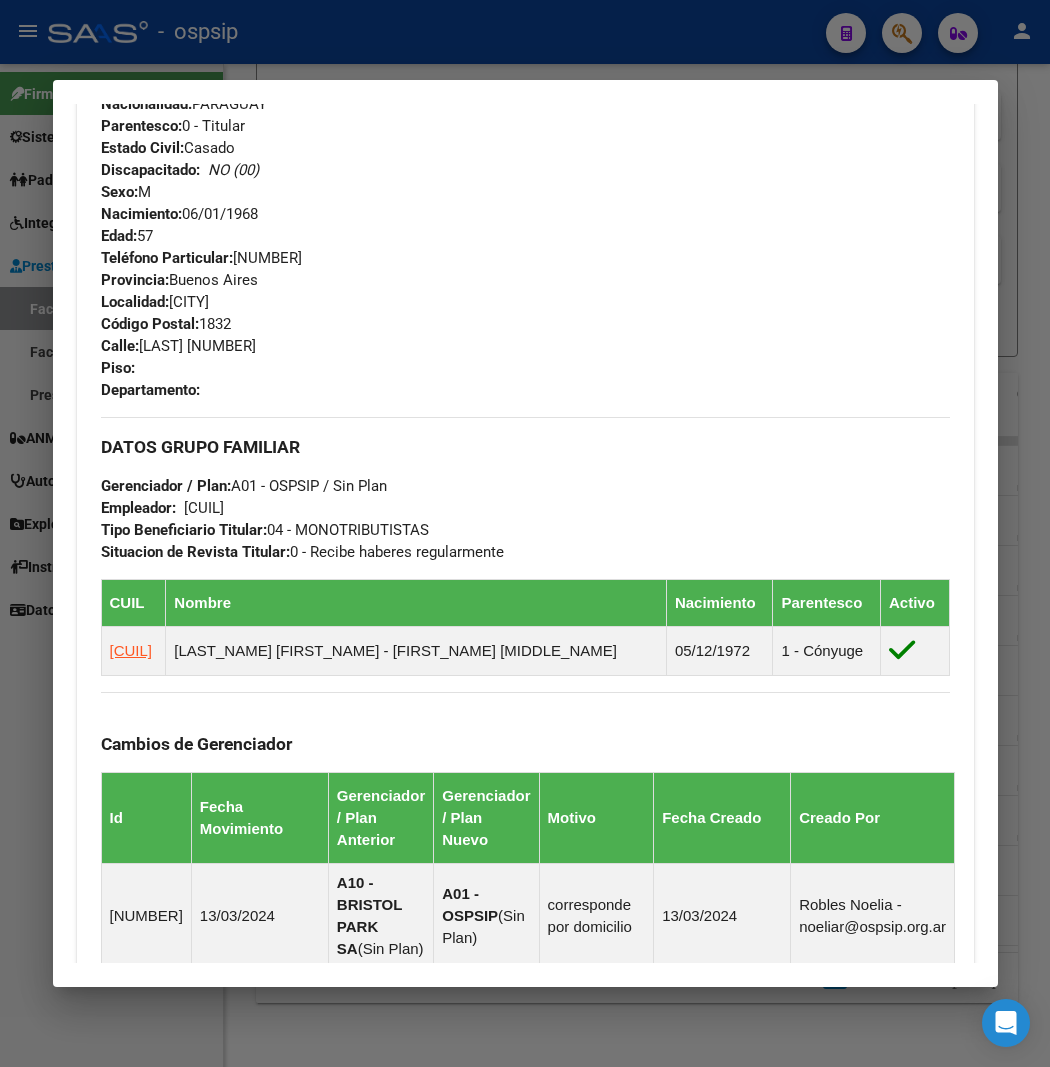 click on "Apellido: [LAST] [LAST] [LAST] CUIL: [NUMBER] Documento: DU - DOCUMENTO UNICO [NUMBER] Nacionalidad: [COUNTRY] Parentesco: 0 - Titular Estado Civil: Casado Discapacitado: NO (00) Sexo: M Nacimiento: [DATE] Edad: 57" at bounding box center [525, 137] 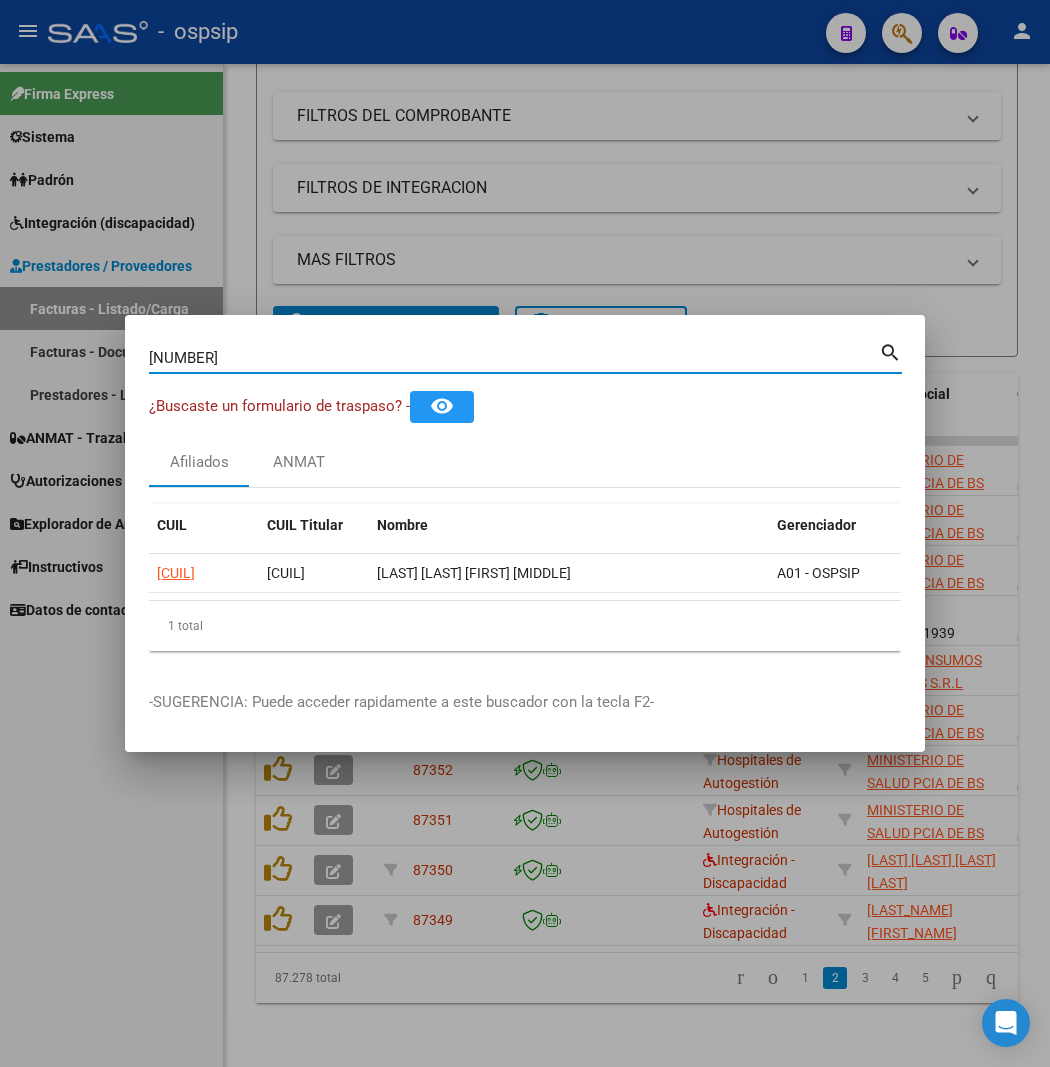 click on "[NUMBER]" at bounding box center (514, 358) 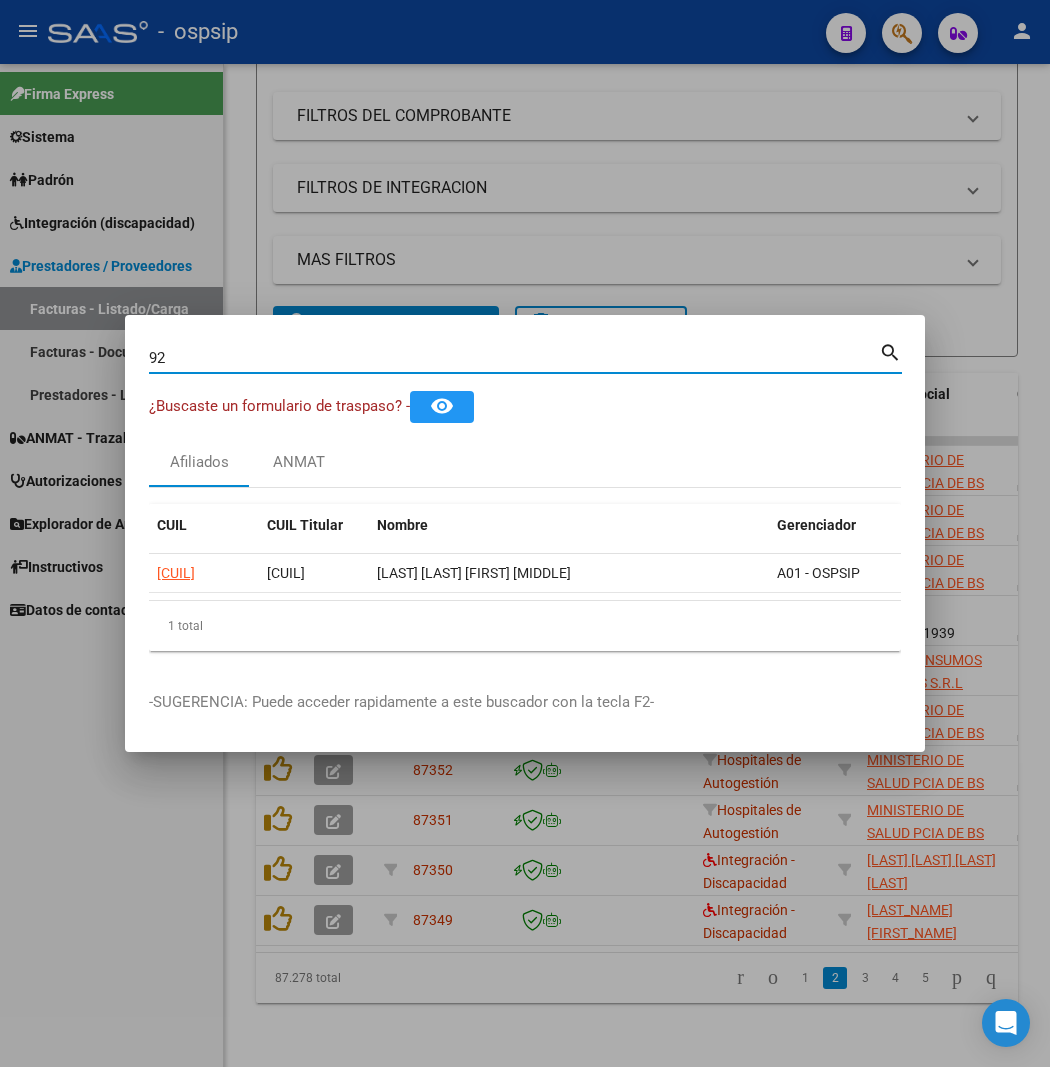 type on "9" 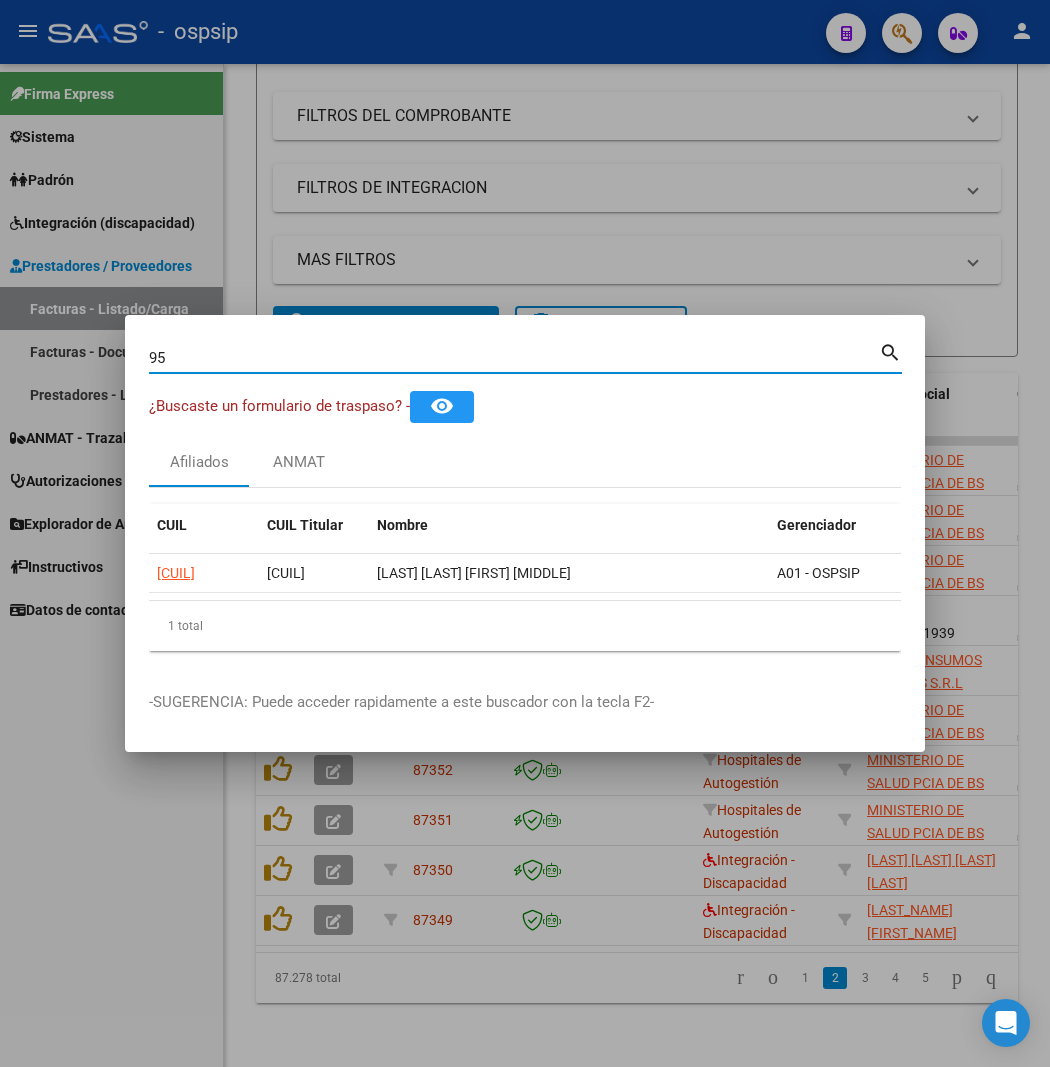 type on "9" 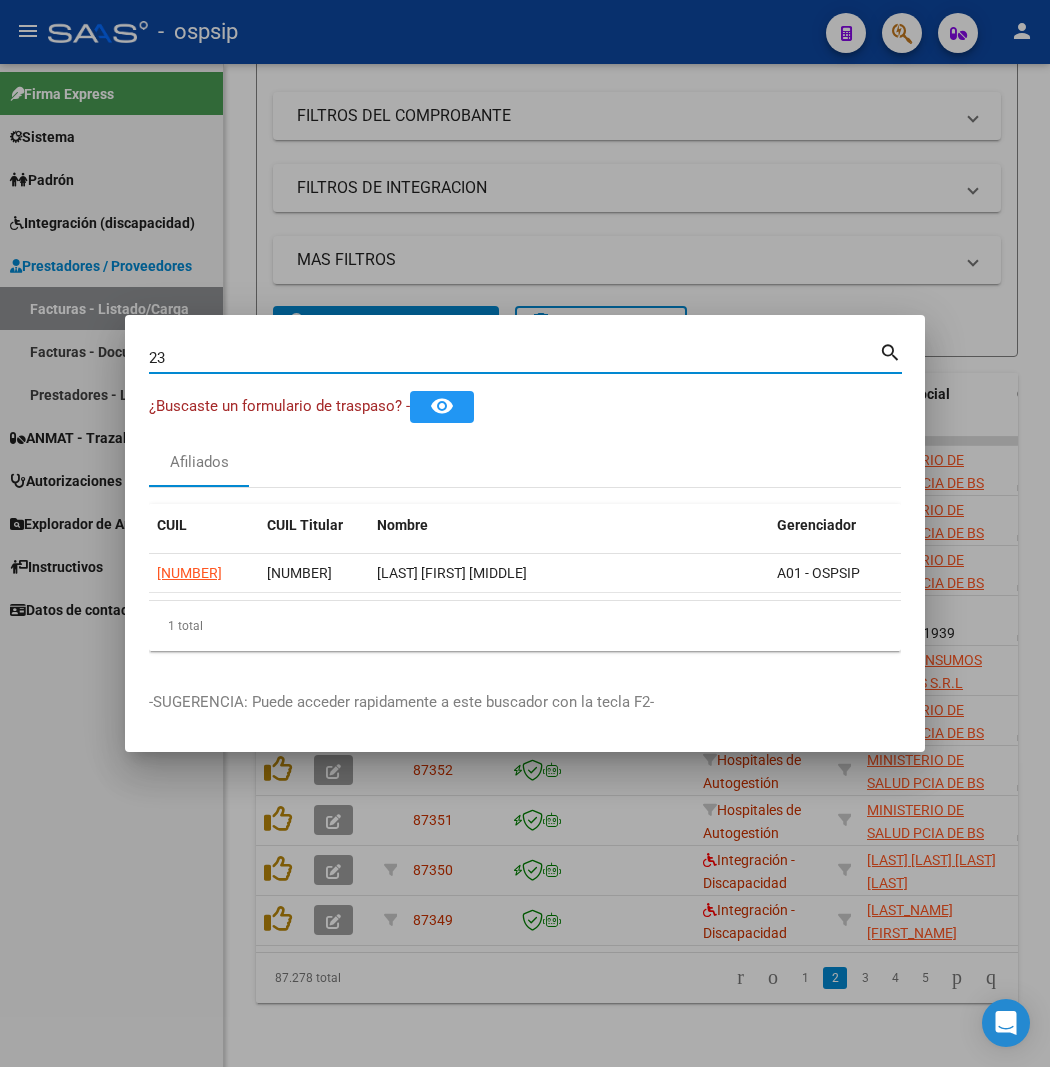 type on "2" 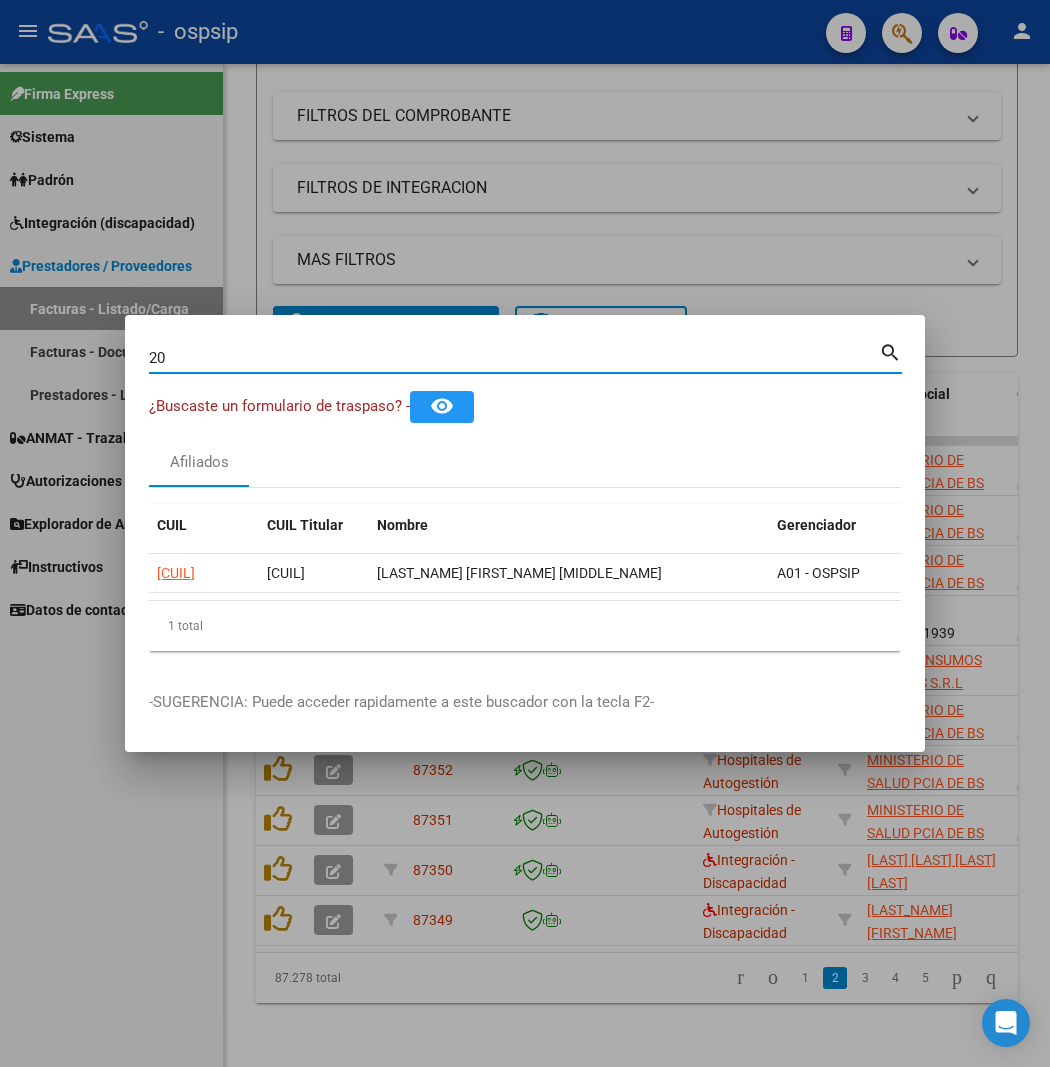 type on "2" 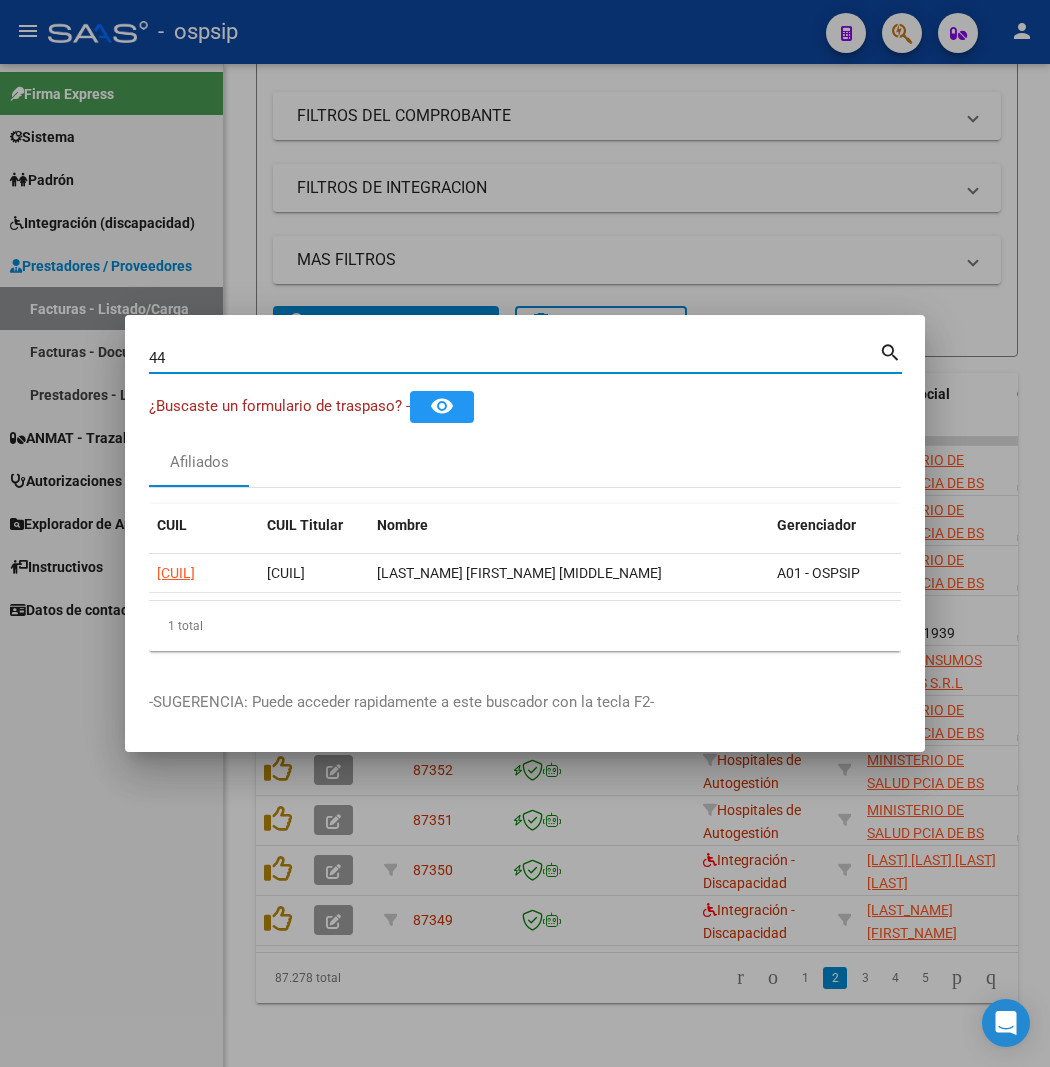 type on "4" 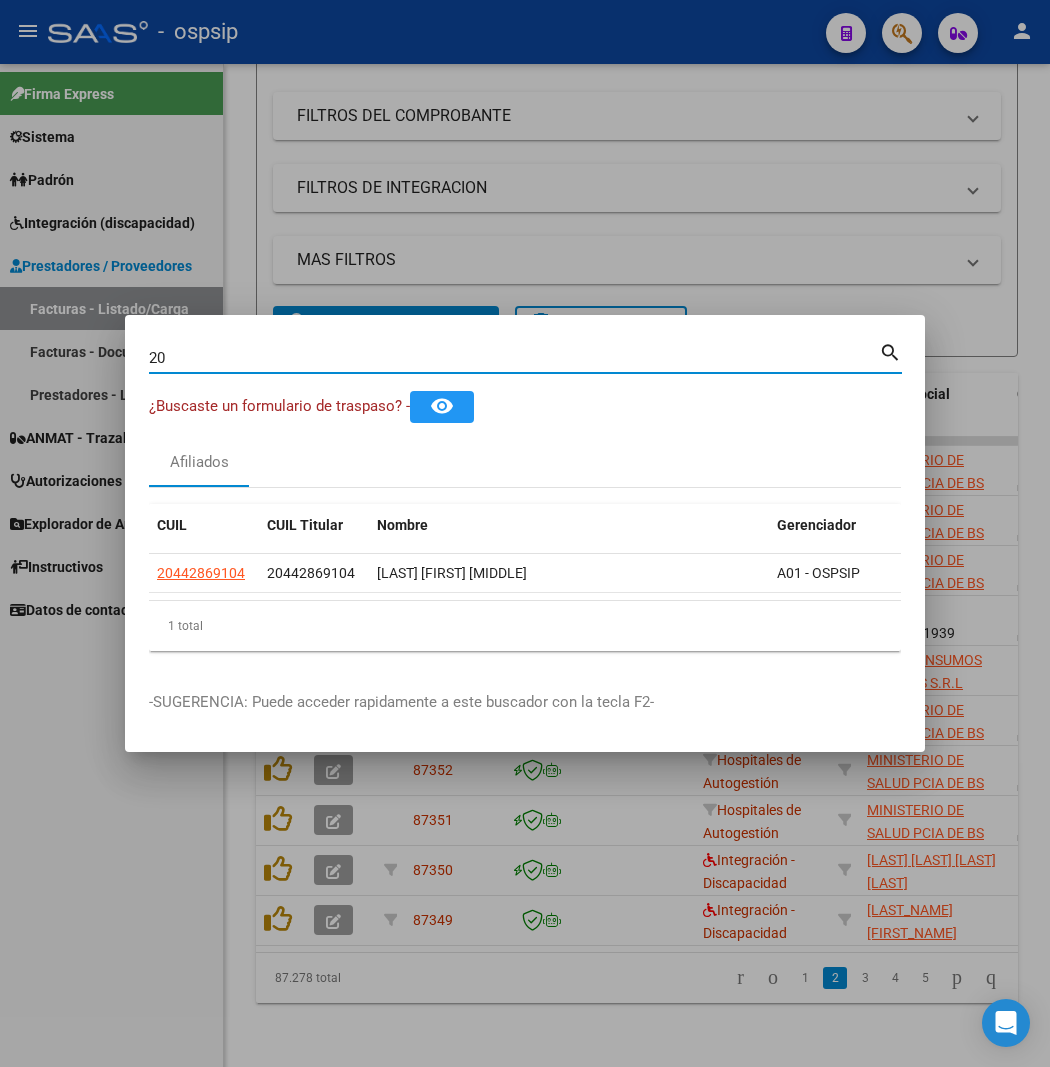 type on "2" 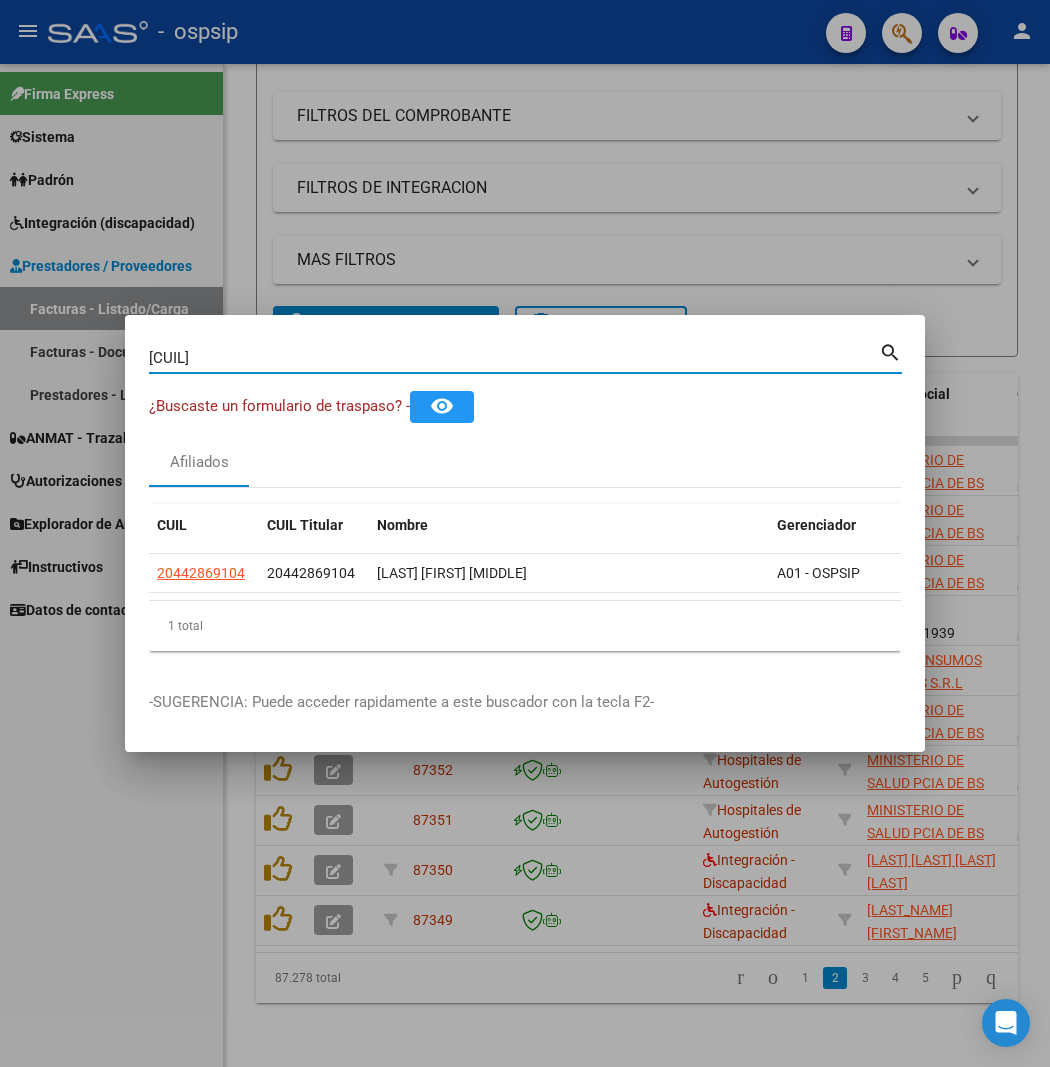 type on "[CUIL]" 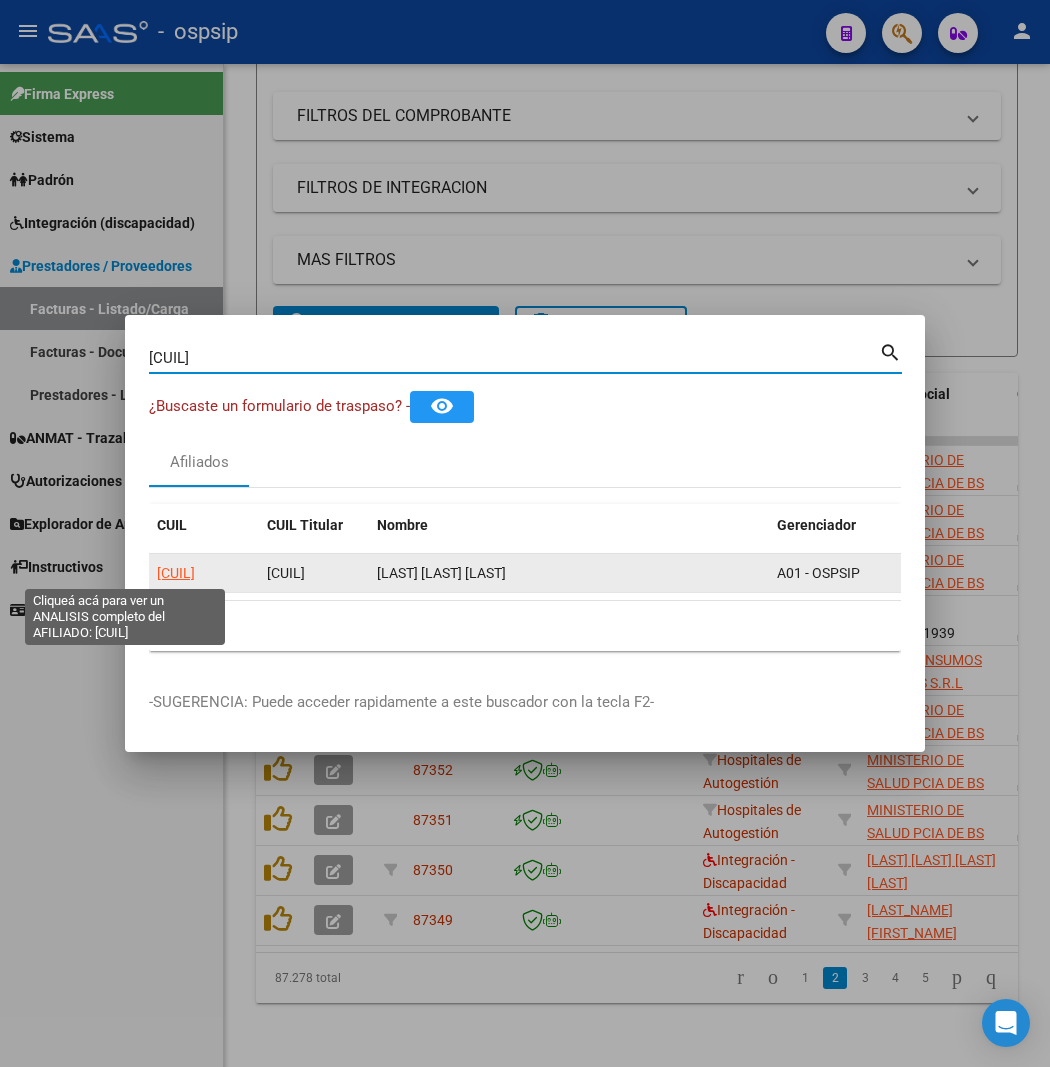 click on "[CUIL]" 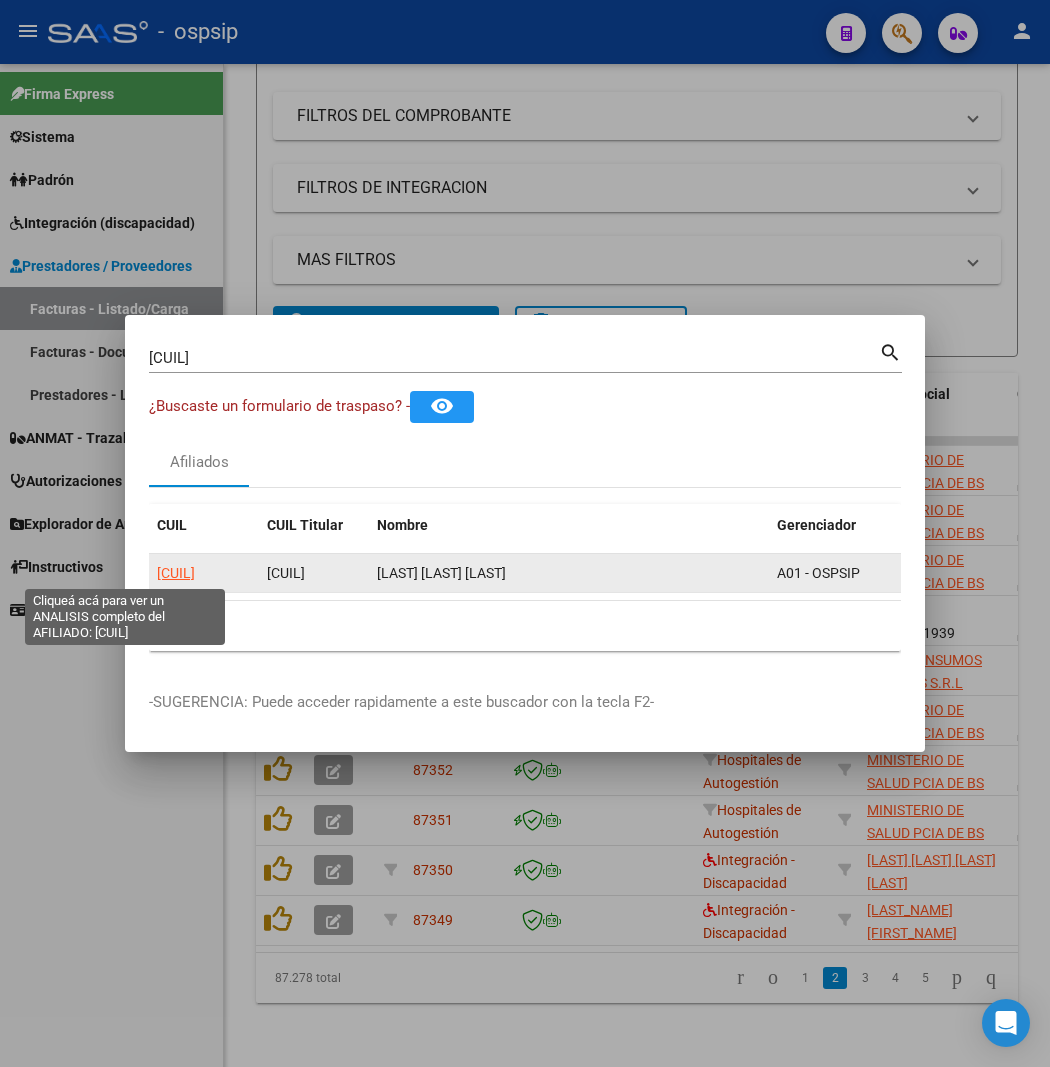 type on "[CUIL]" 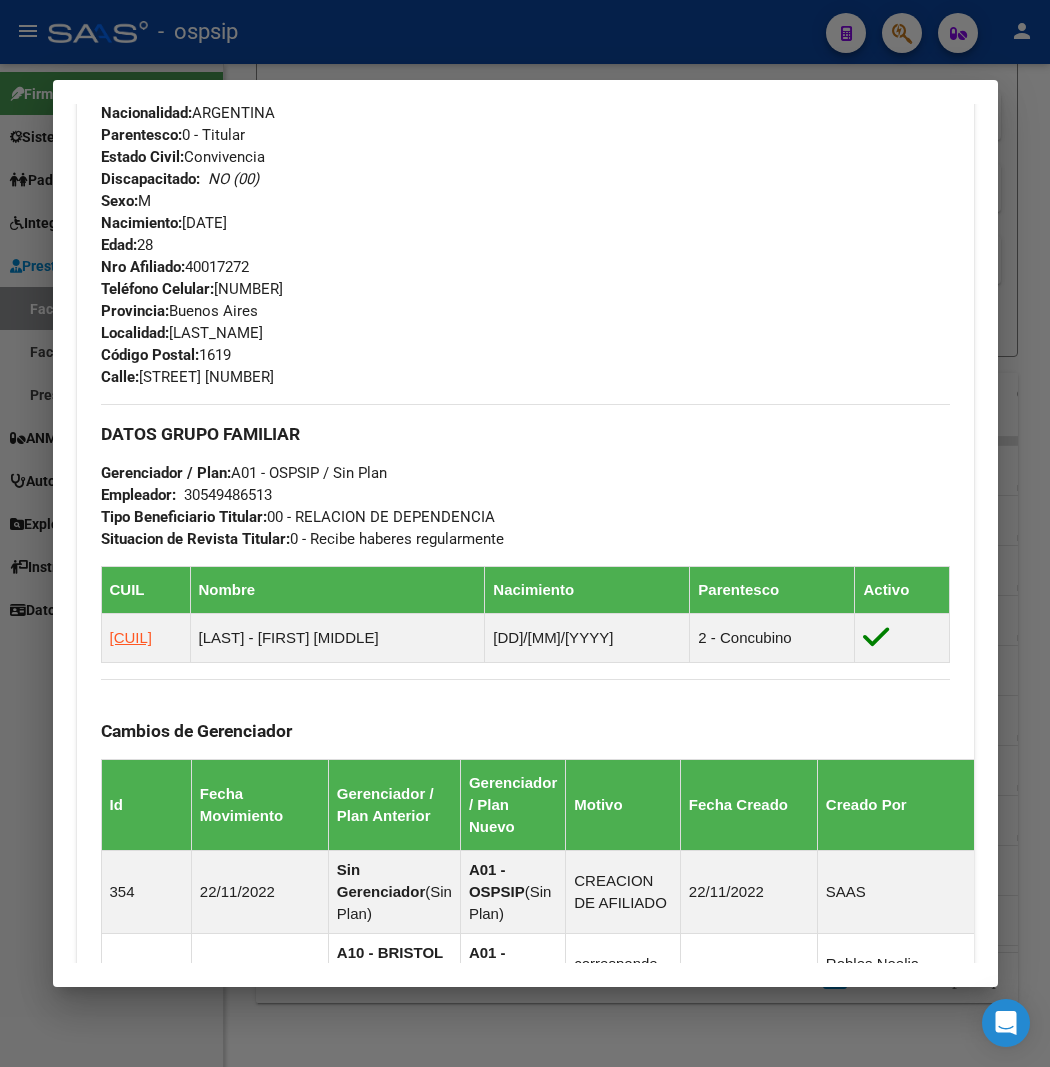 scroll, scrollTop: 777, scrollLeft: 0, axis: vertical 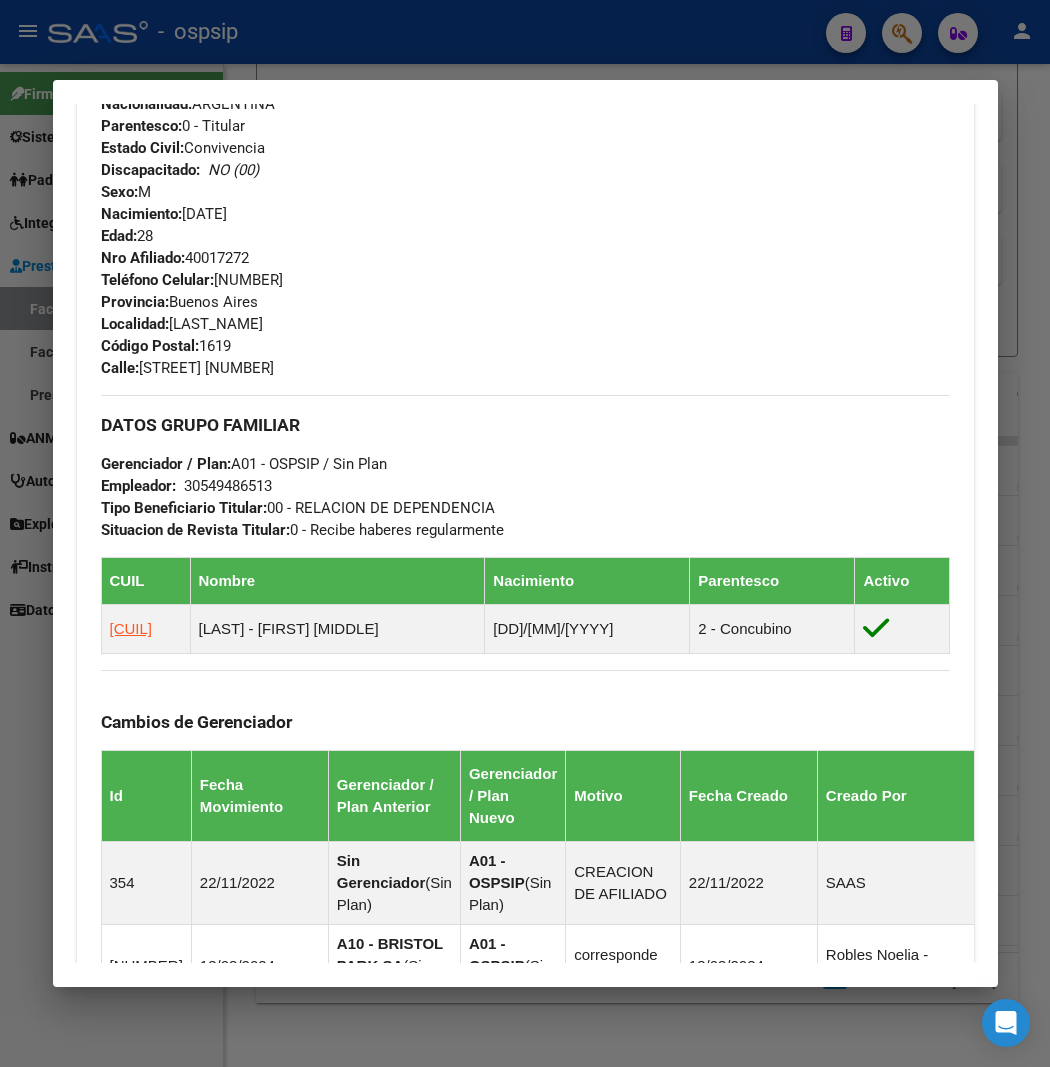 click on "Teléfono Celular:  [PHONE] Provincia:  [STATE] Localidad:  [CITY] Código Postal:  [POSTAL_CODE] Calle:  [STREET] [NUMBER]" at bounding box center [525, 324] 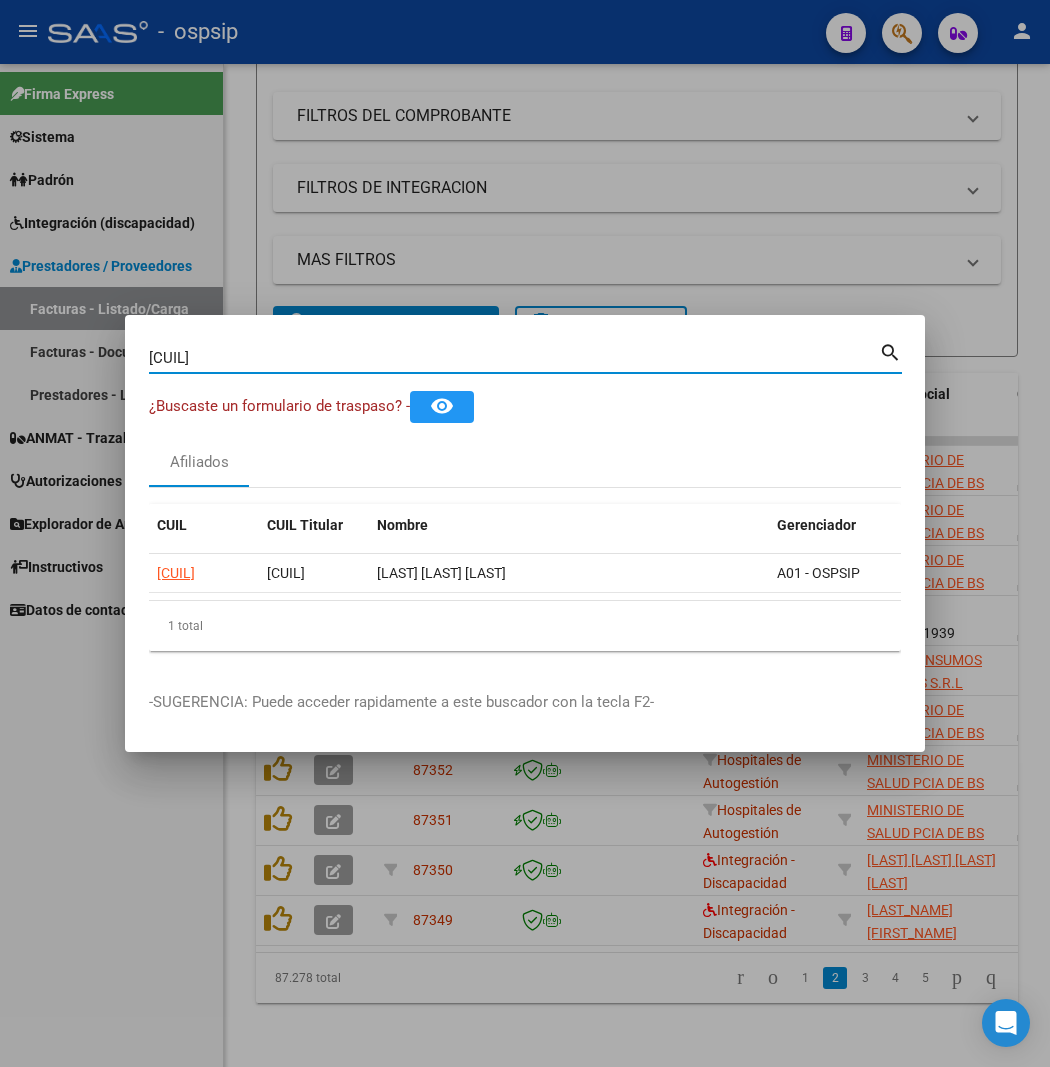 click on "[CUIL]" at bounding box center (514, 358) 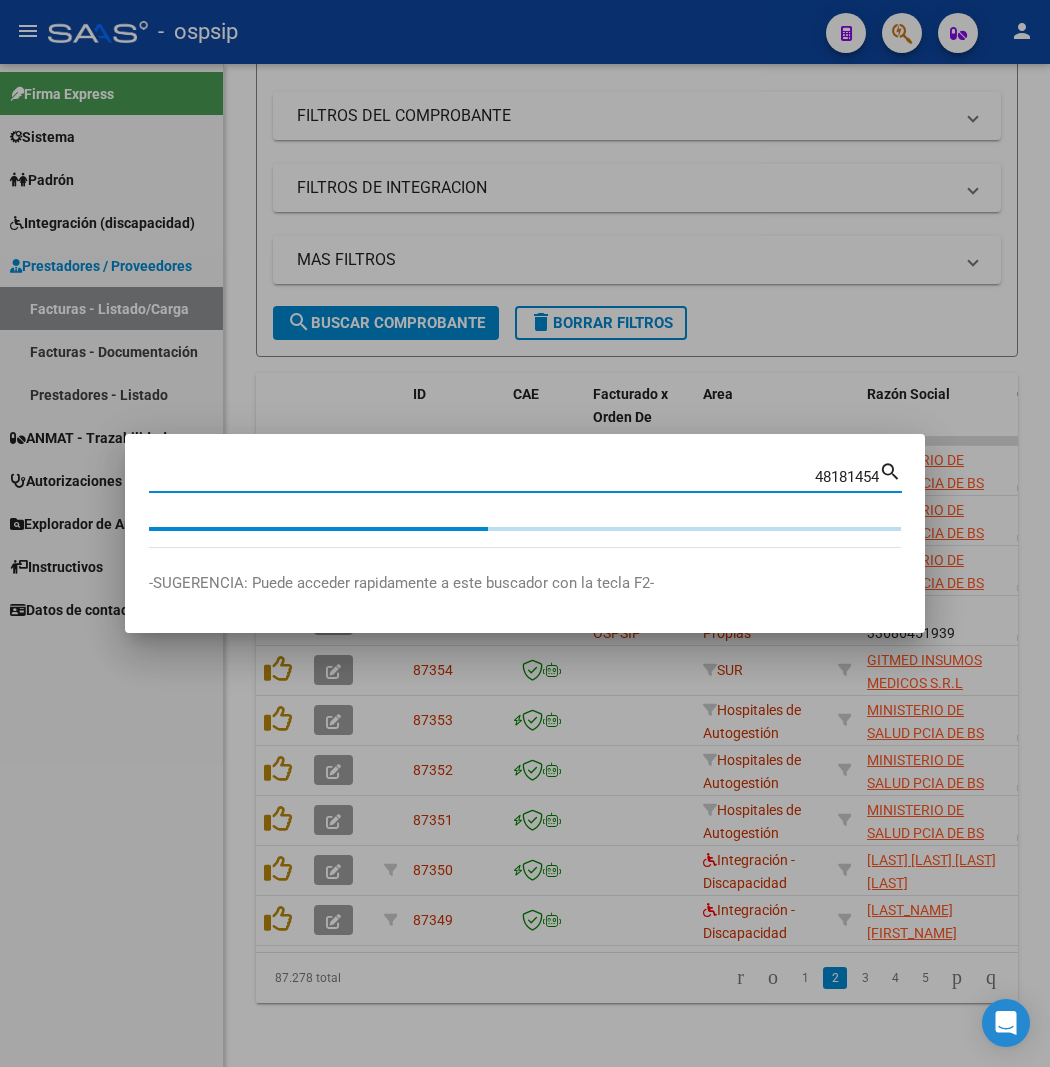 scroll, scrollTop: 0, scrollLeft: 3355, axis: horizontal 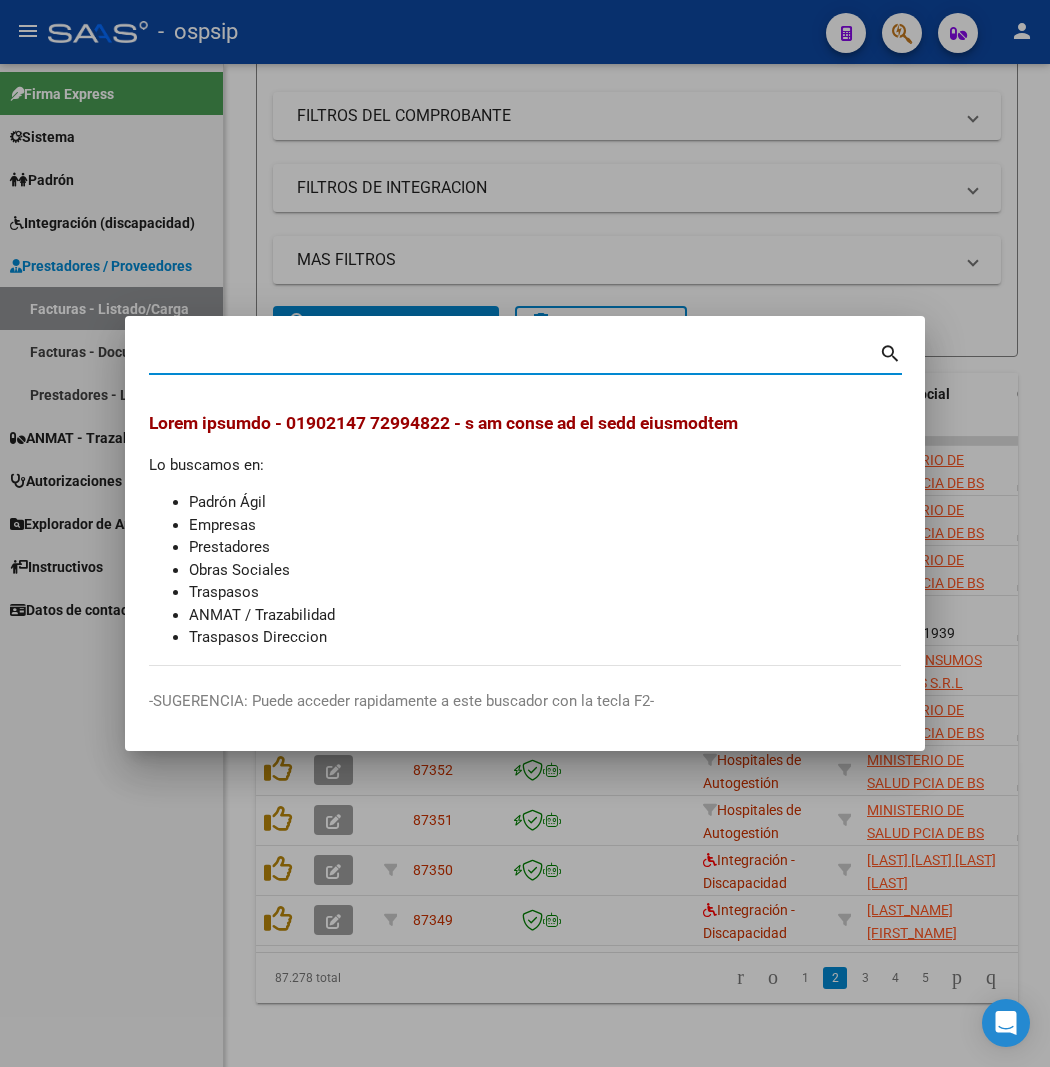 click on "Buscar (apellido, dni, cuil, nro traspaso, cuit, obra social)" at bounding box center [514, 359] 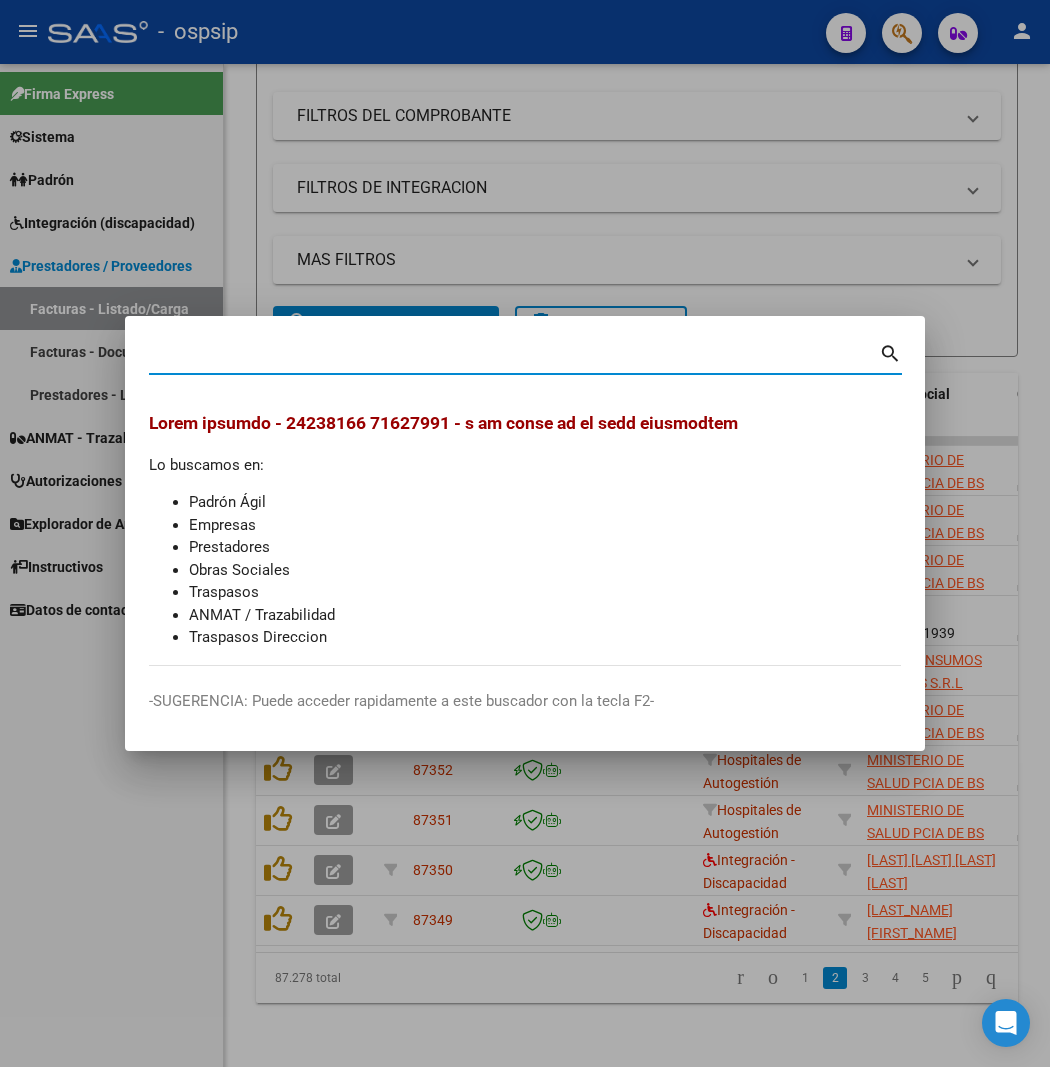 scroll, scrollTop: 0, scrollLeft: 3303, axis: horizontal 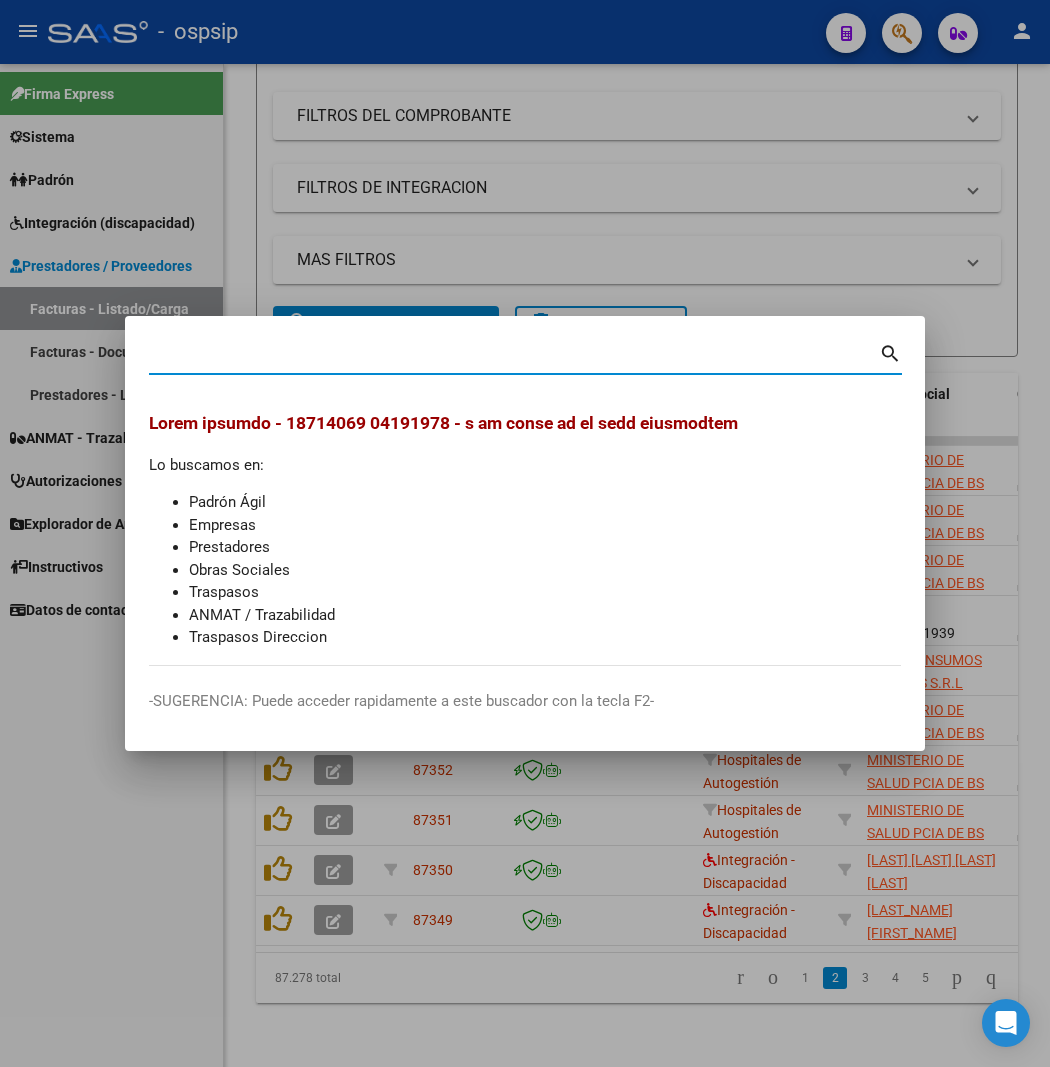 type on "[DOCUMENT_NUMBER] ..." 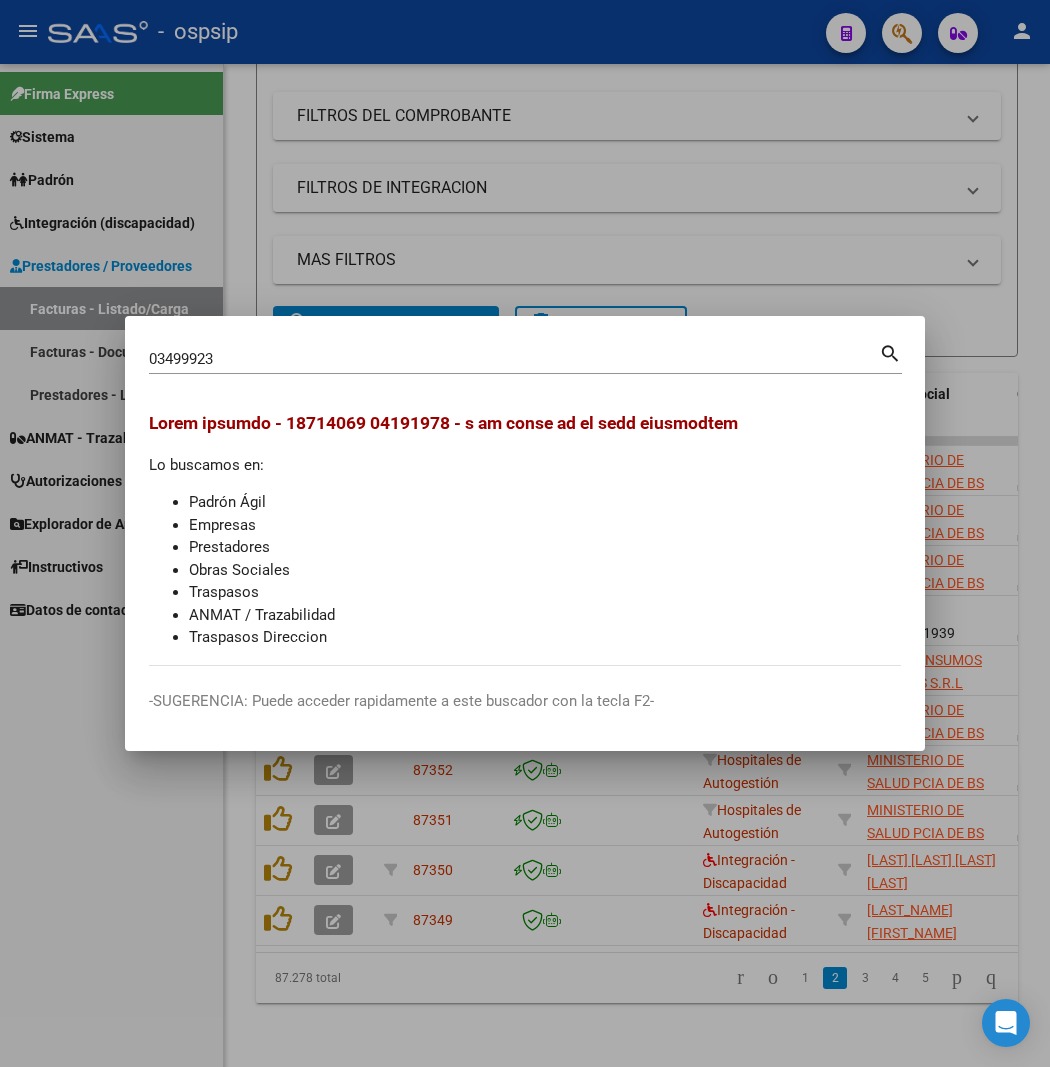 click on "Obras Sociales" at bounding box center [545, 570] 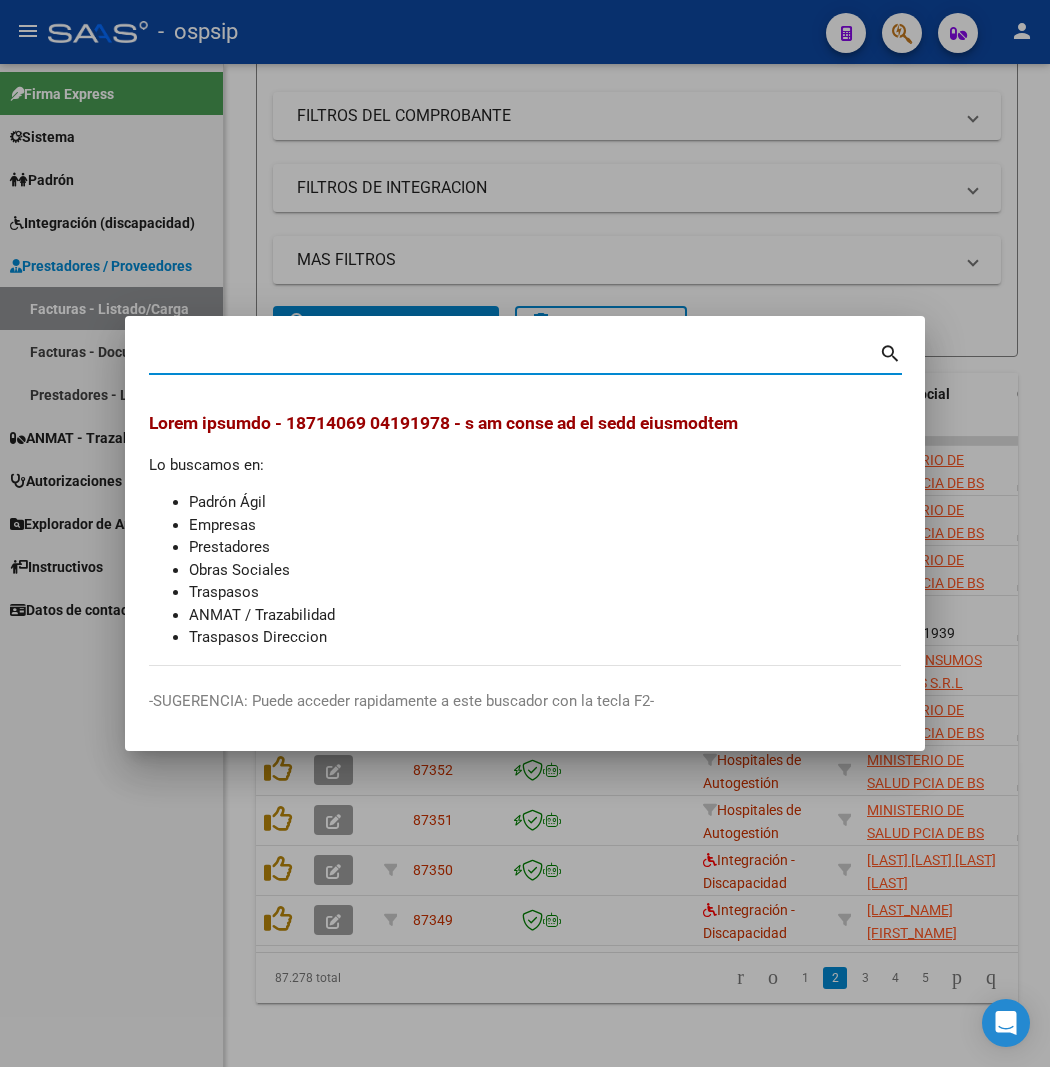 click on "Buscar (apellido, dni, cuil, nro traspaso, cuit, obra social)" at bounding box center [514, 359] 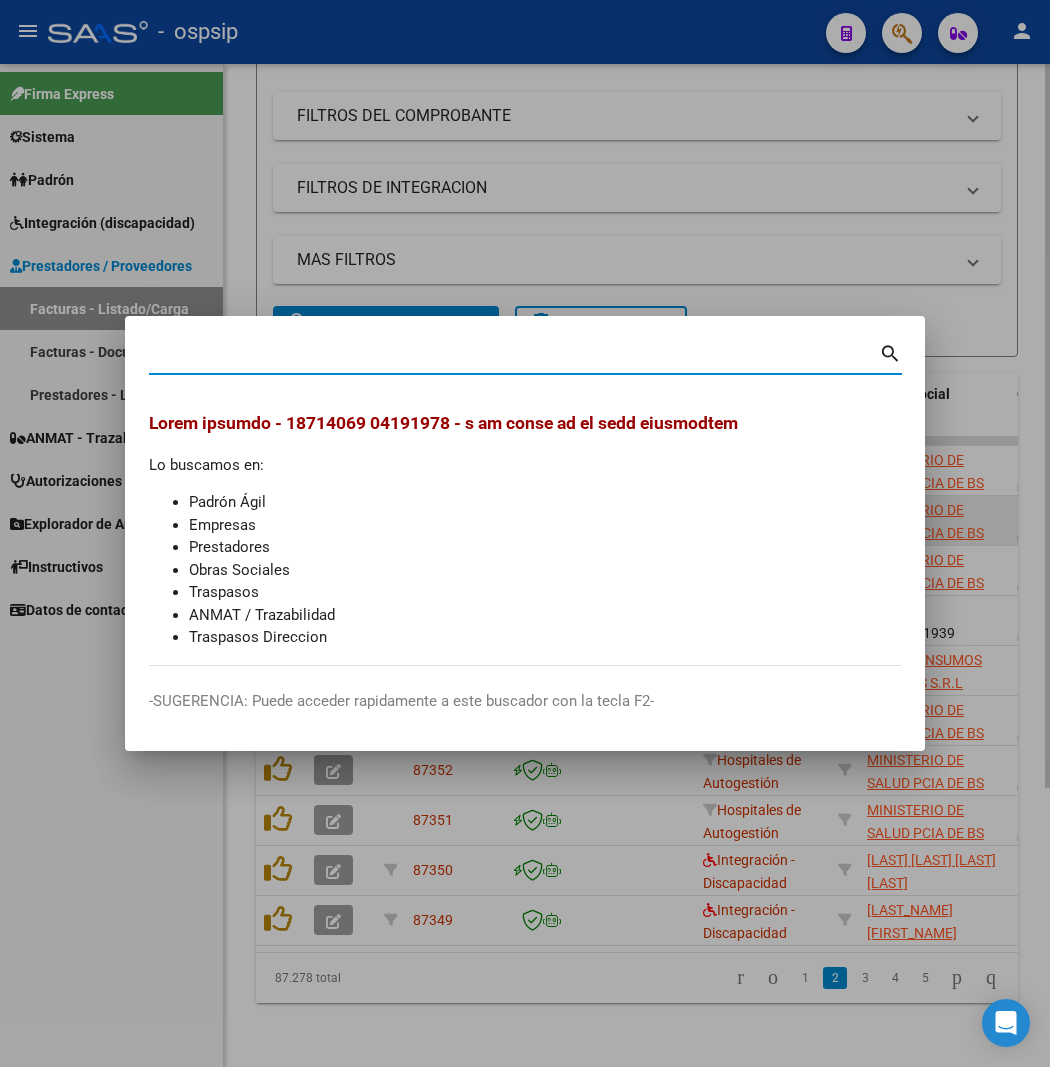 type 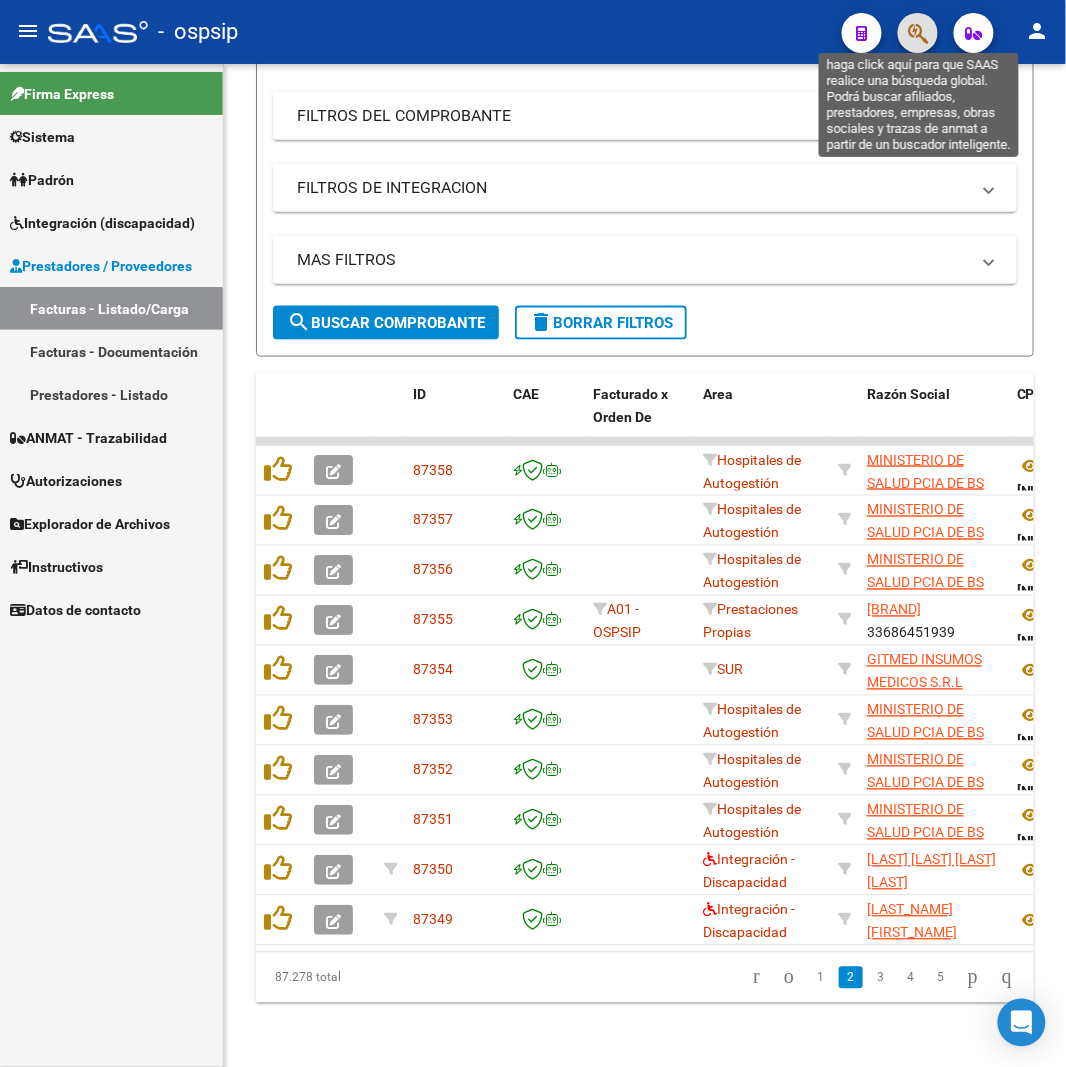 click 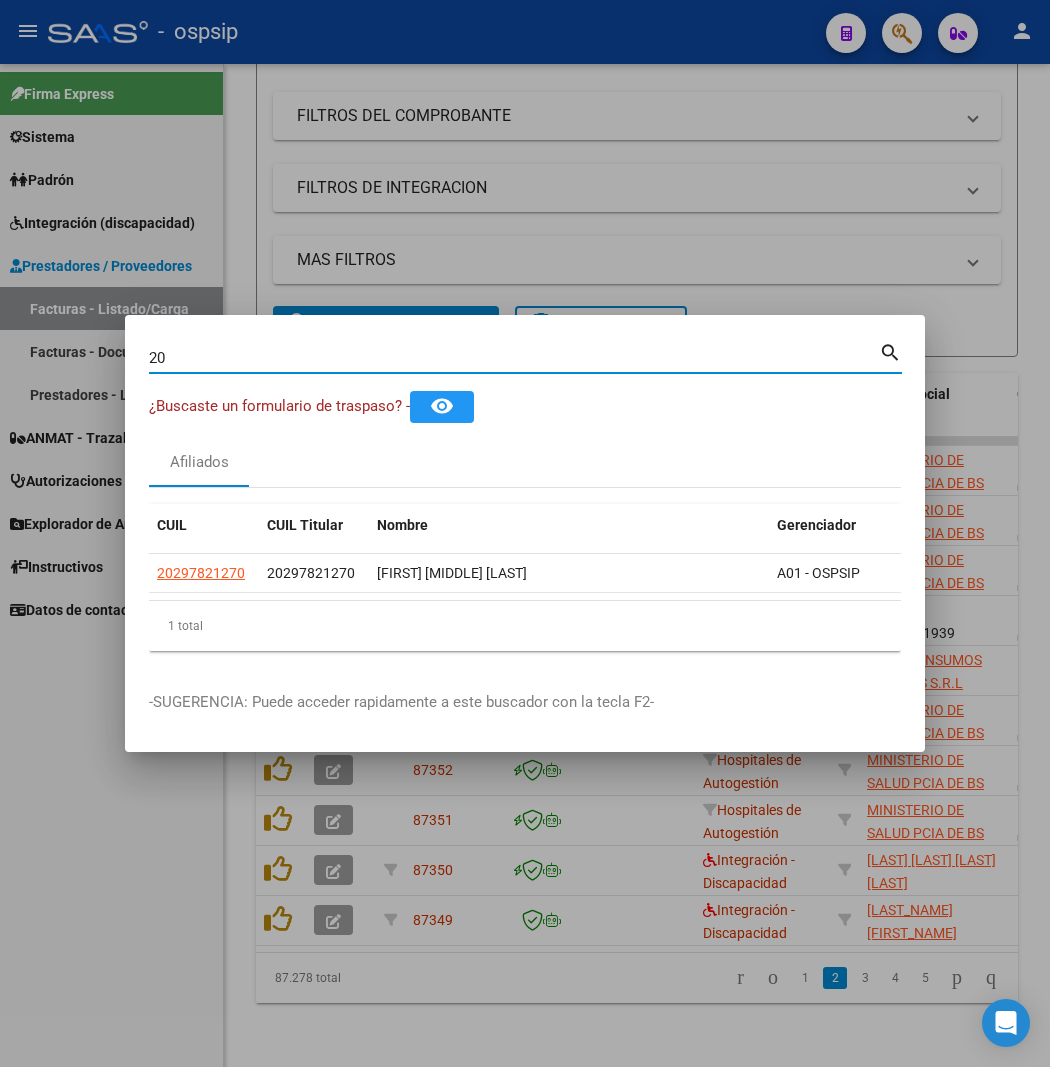 type on "2" 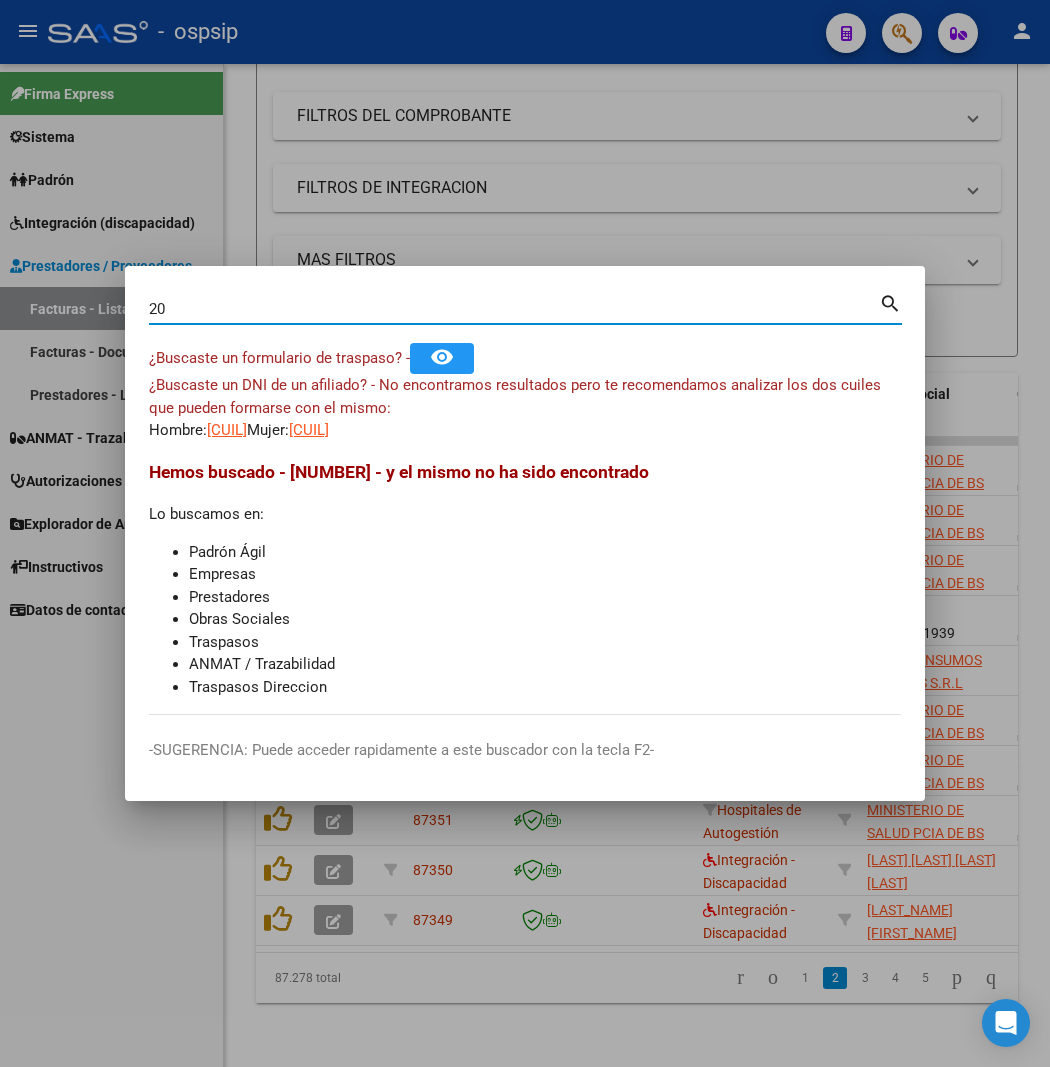 type on "2" 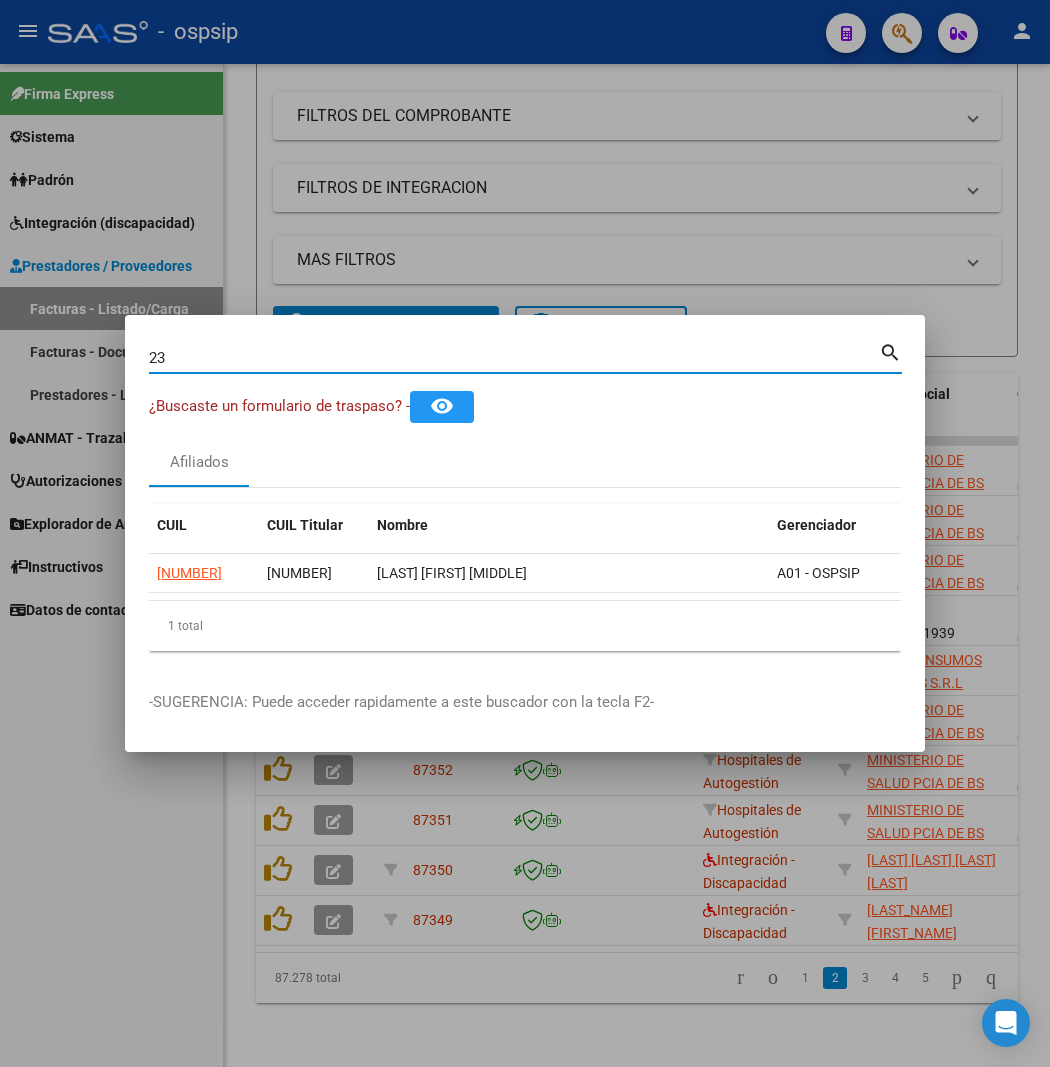 type on "2" 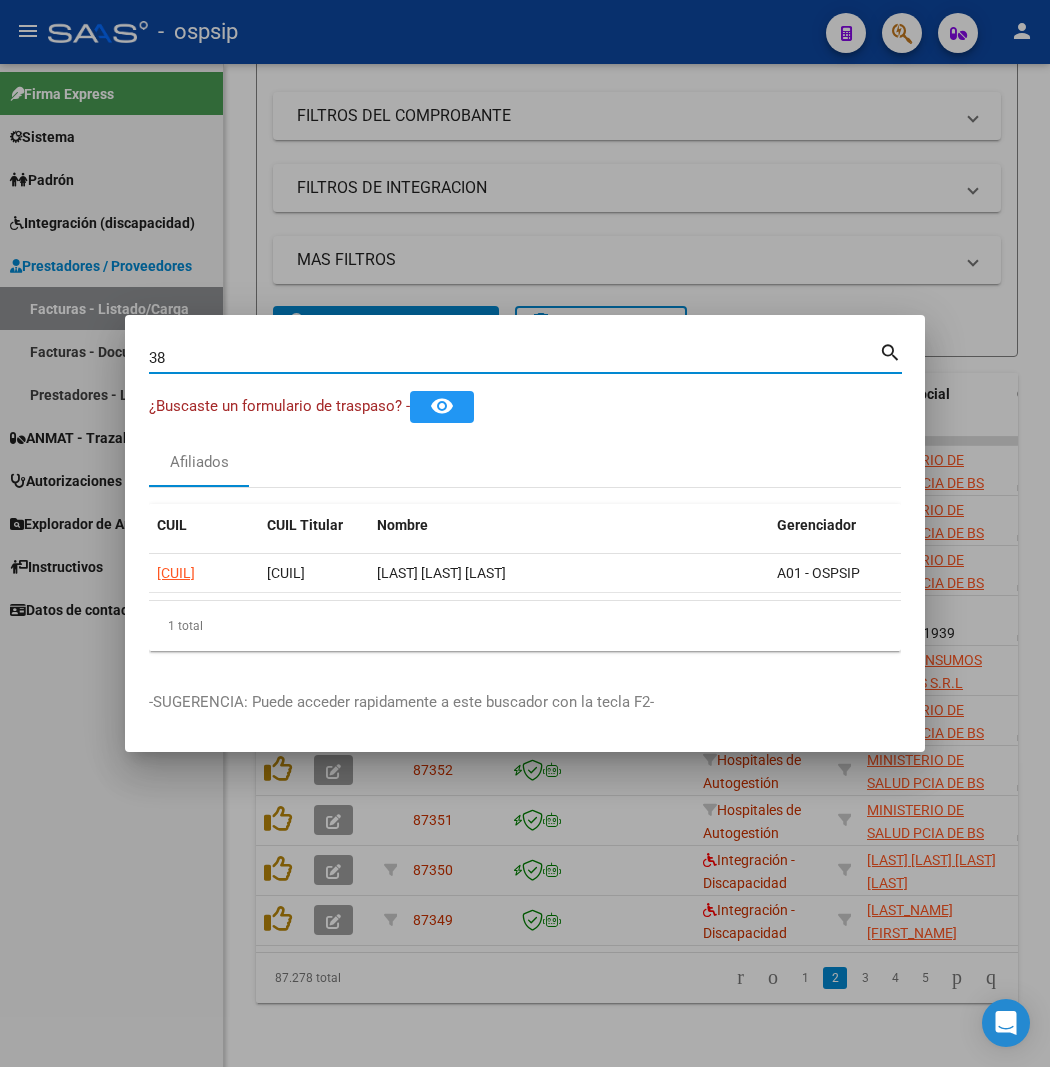 type on "3" 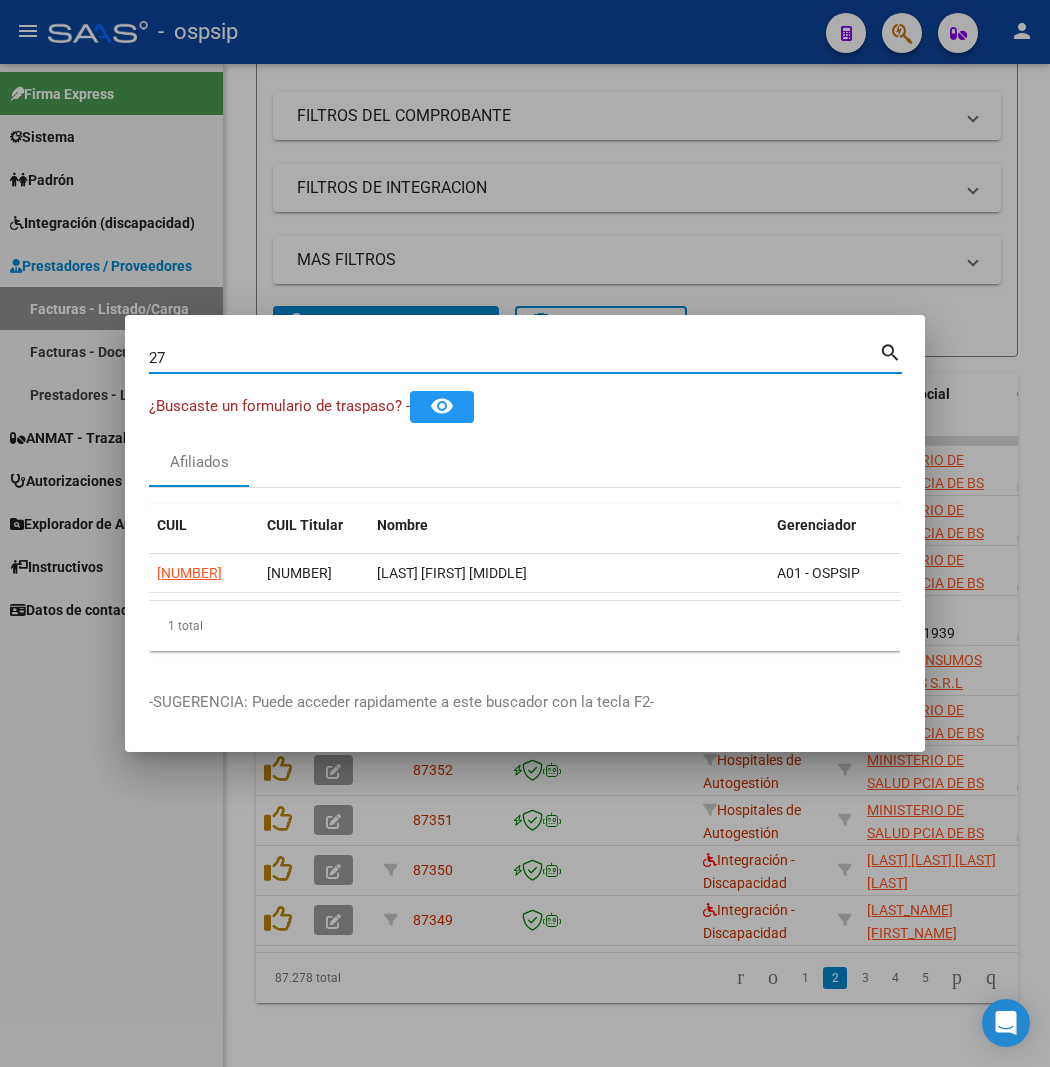 type on "2" 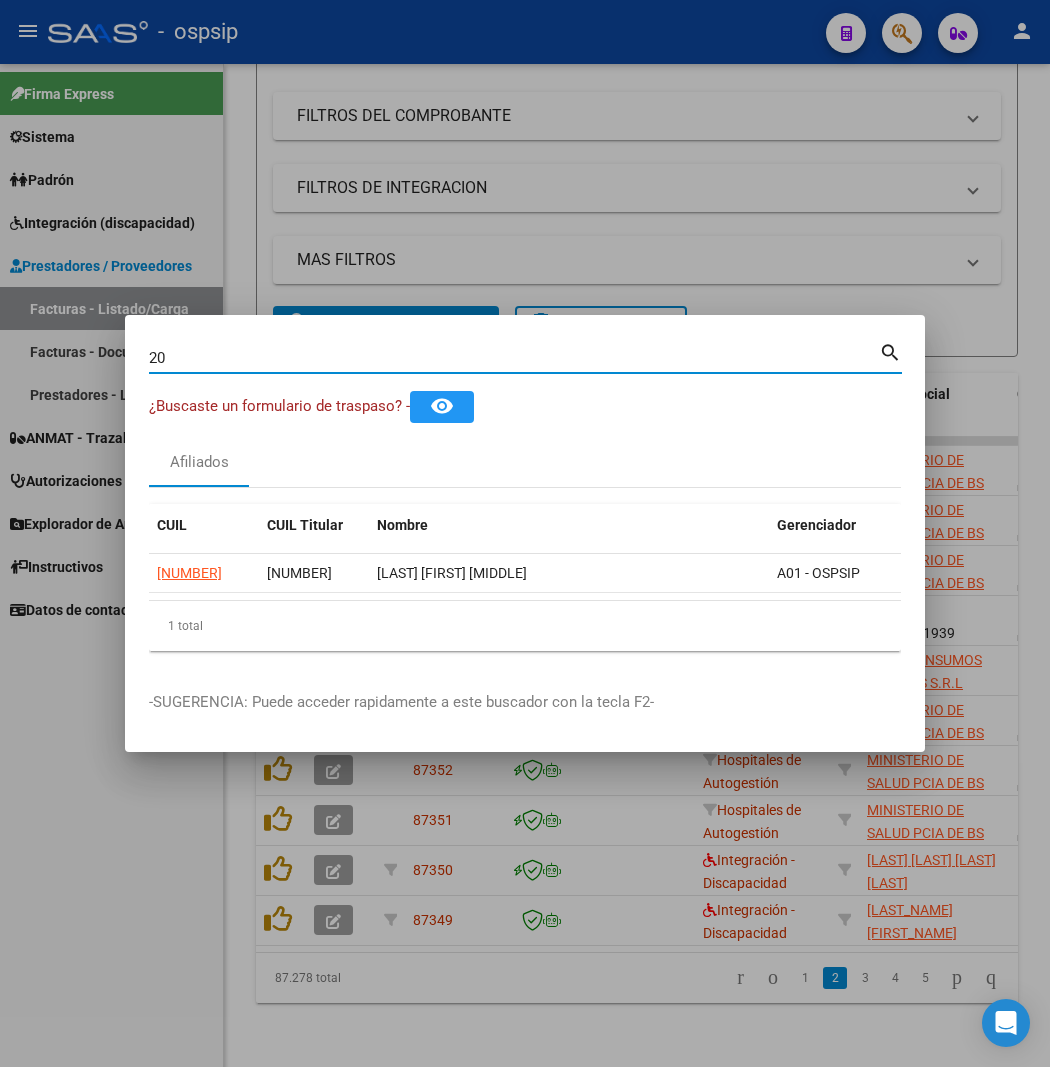 type on "2" 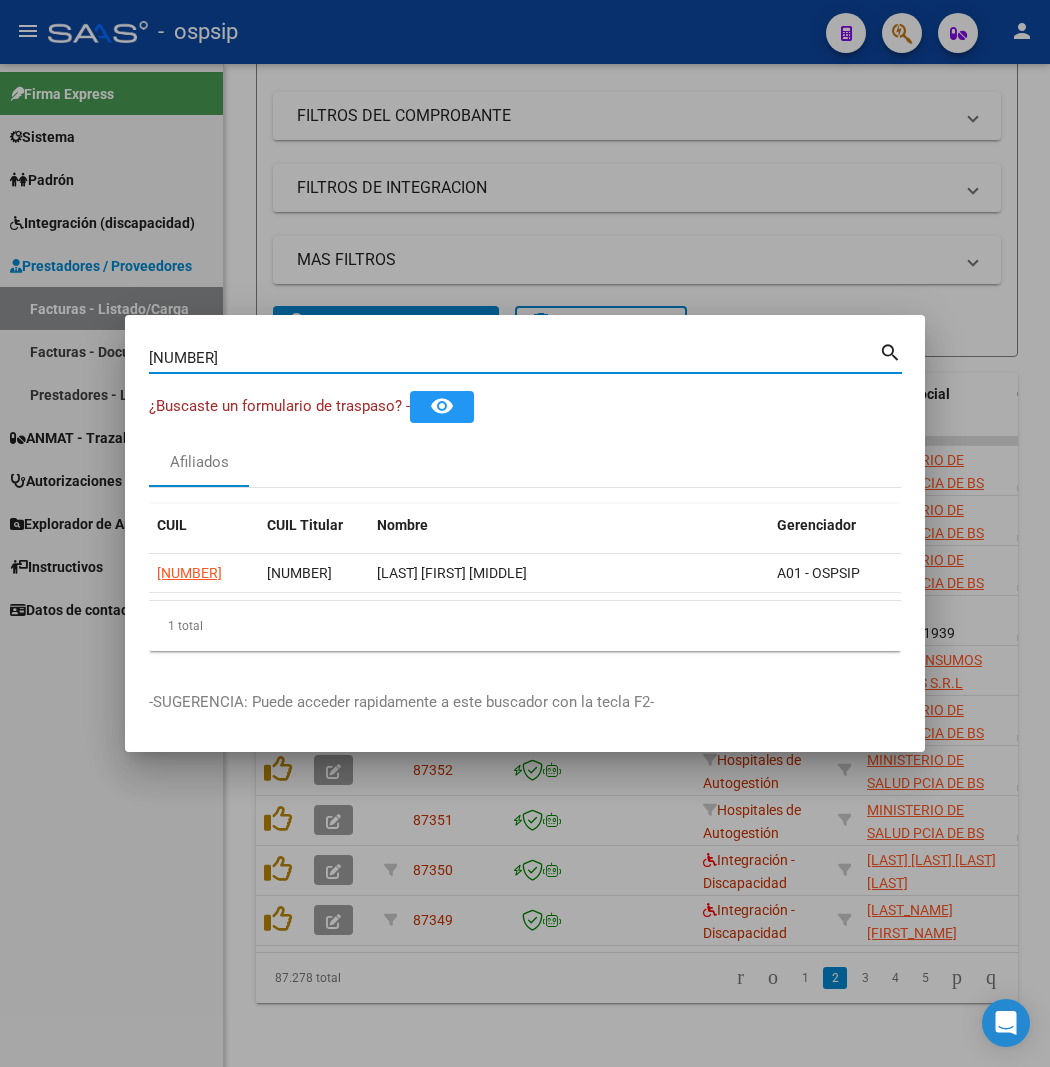 type on "[NUMBER]" 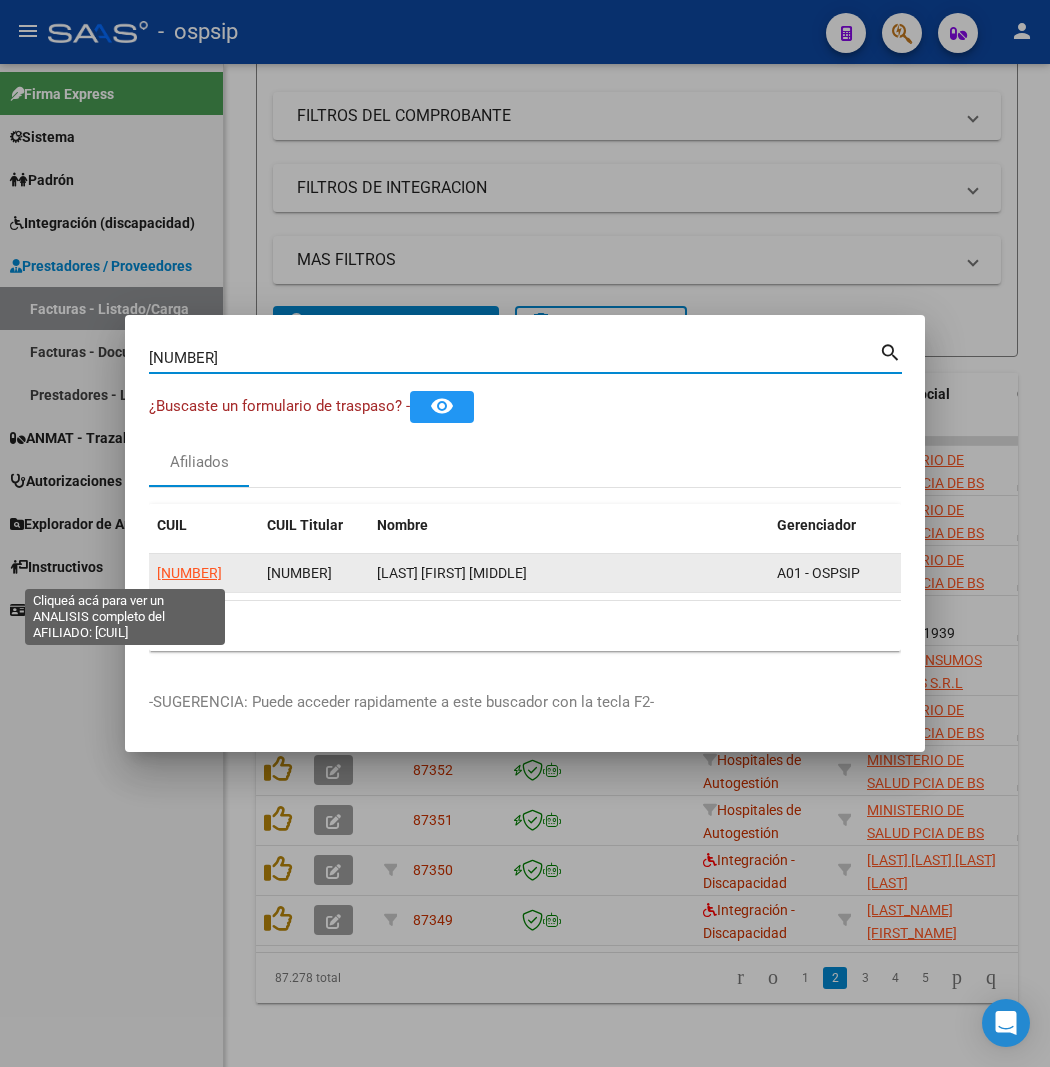 click on "[NUMBER]" 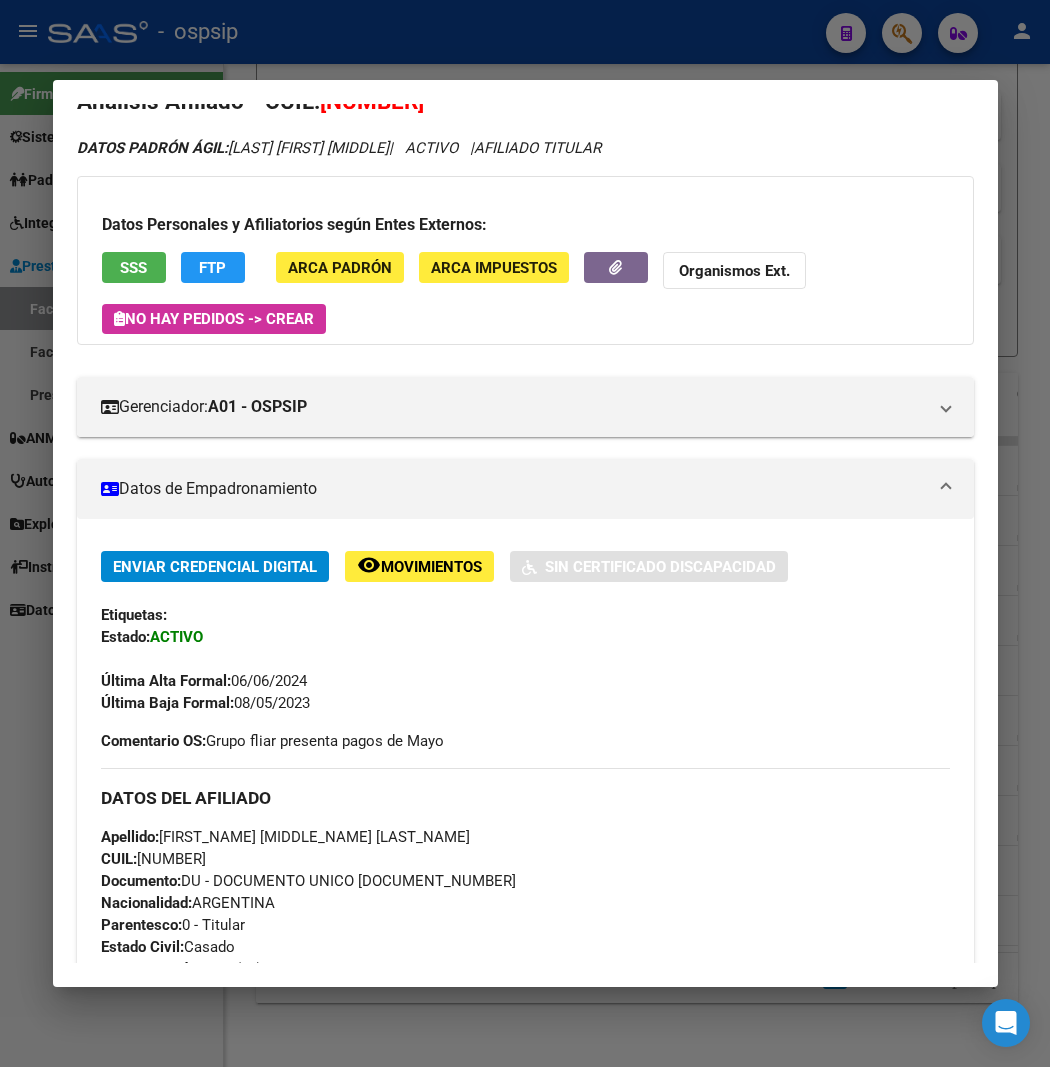 scroll, scrollTop: 0, scrollLeft: 0, axis: both 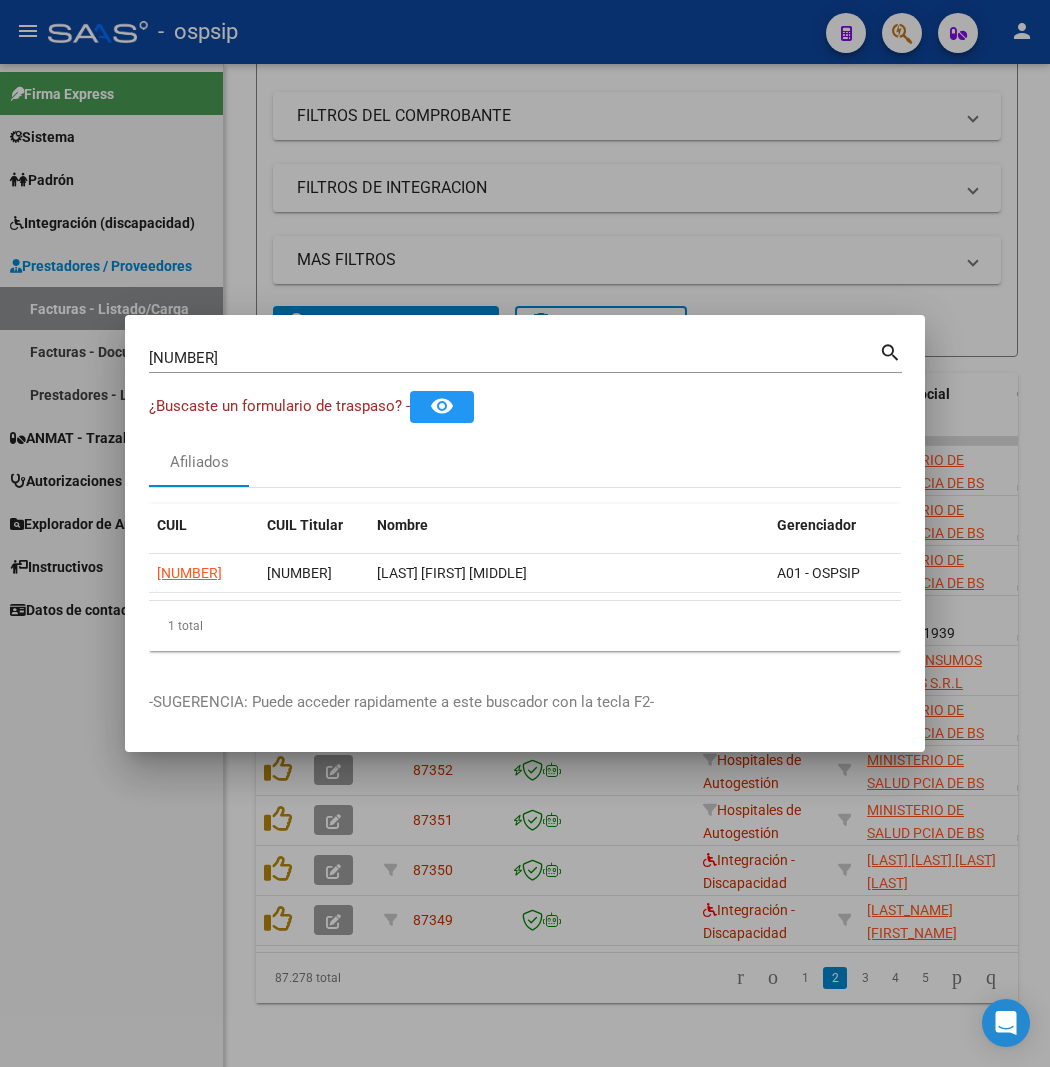 click on "[NUMBER]" at bounding box center (514, 358) 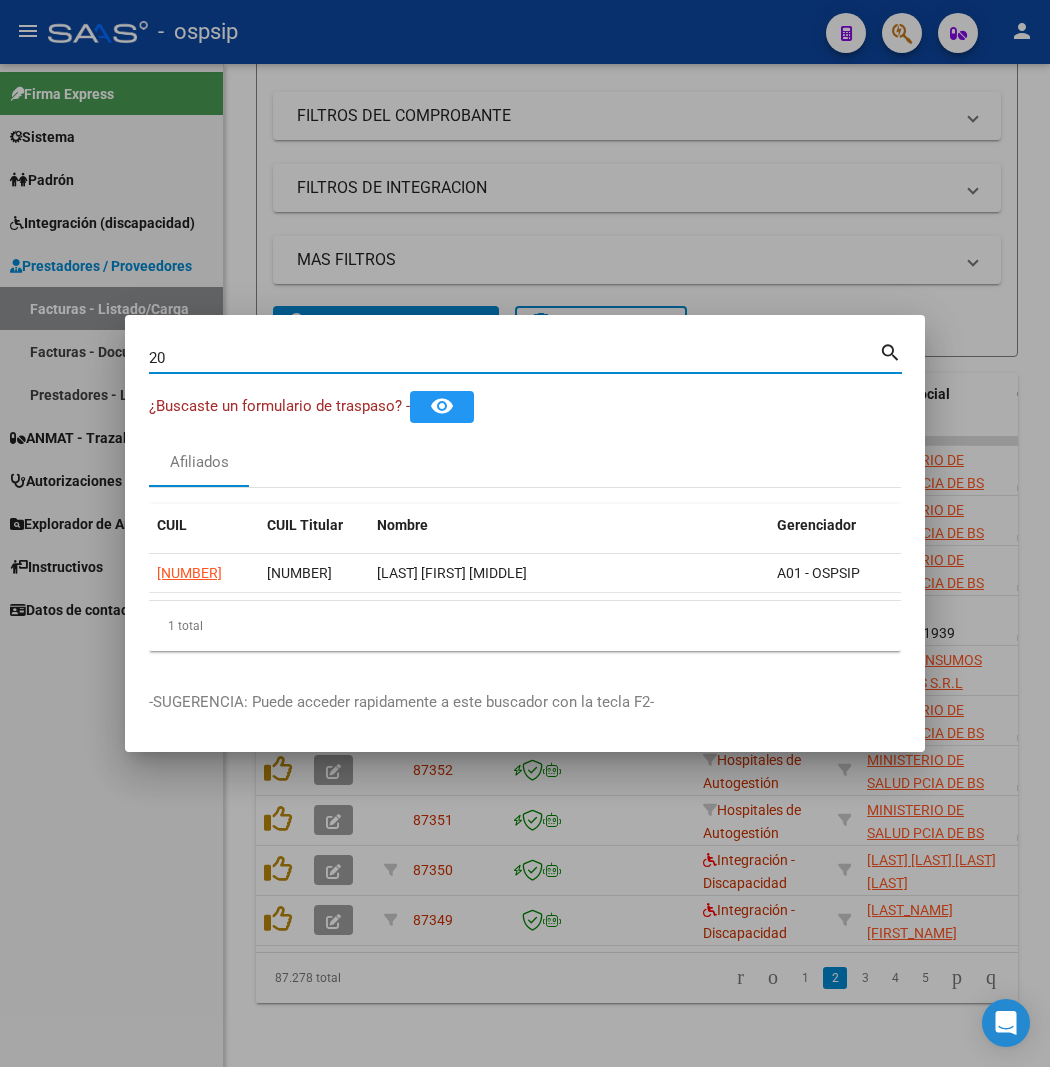 type on "2" 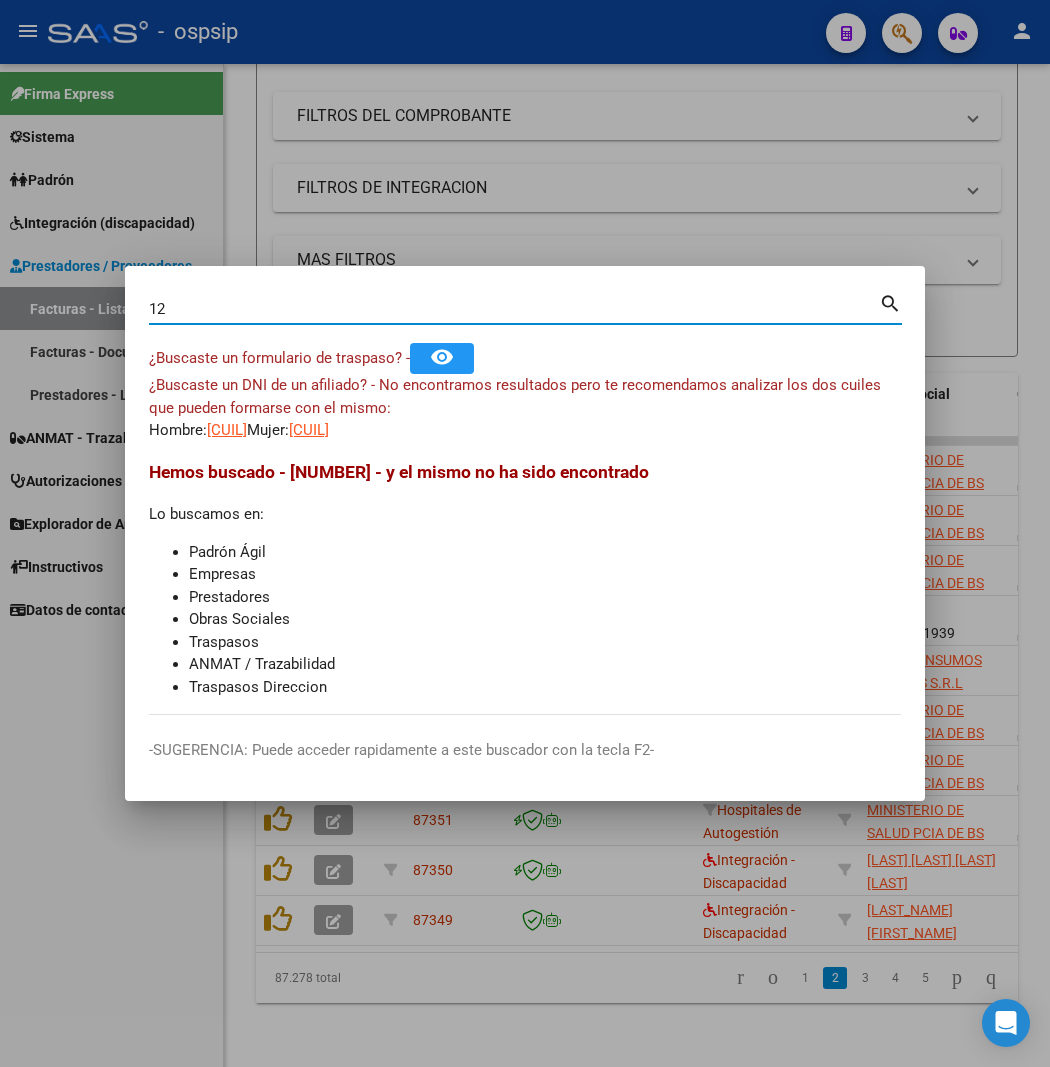 type on "1" 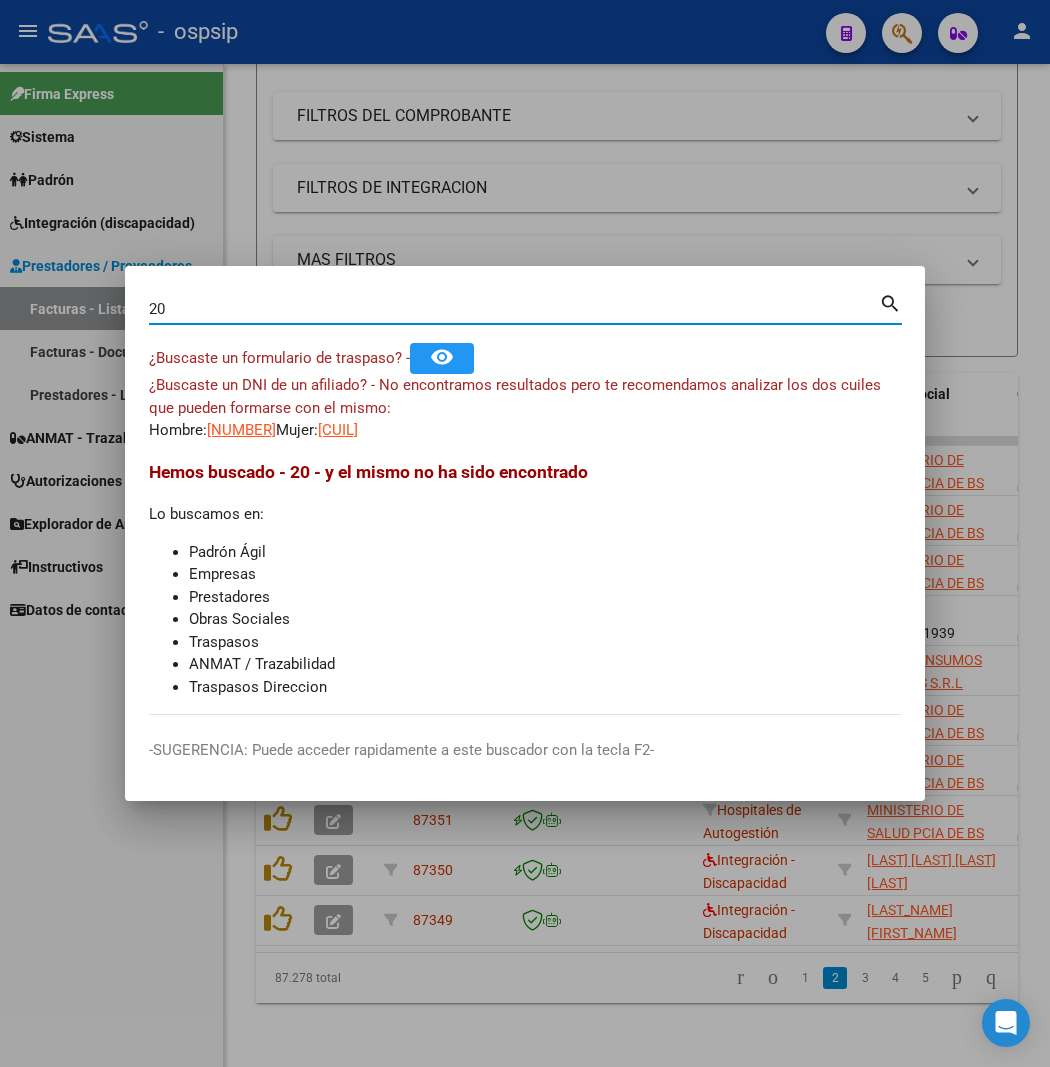 type on "2" 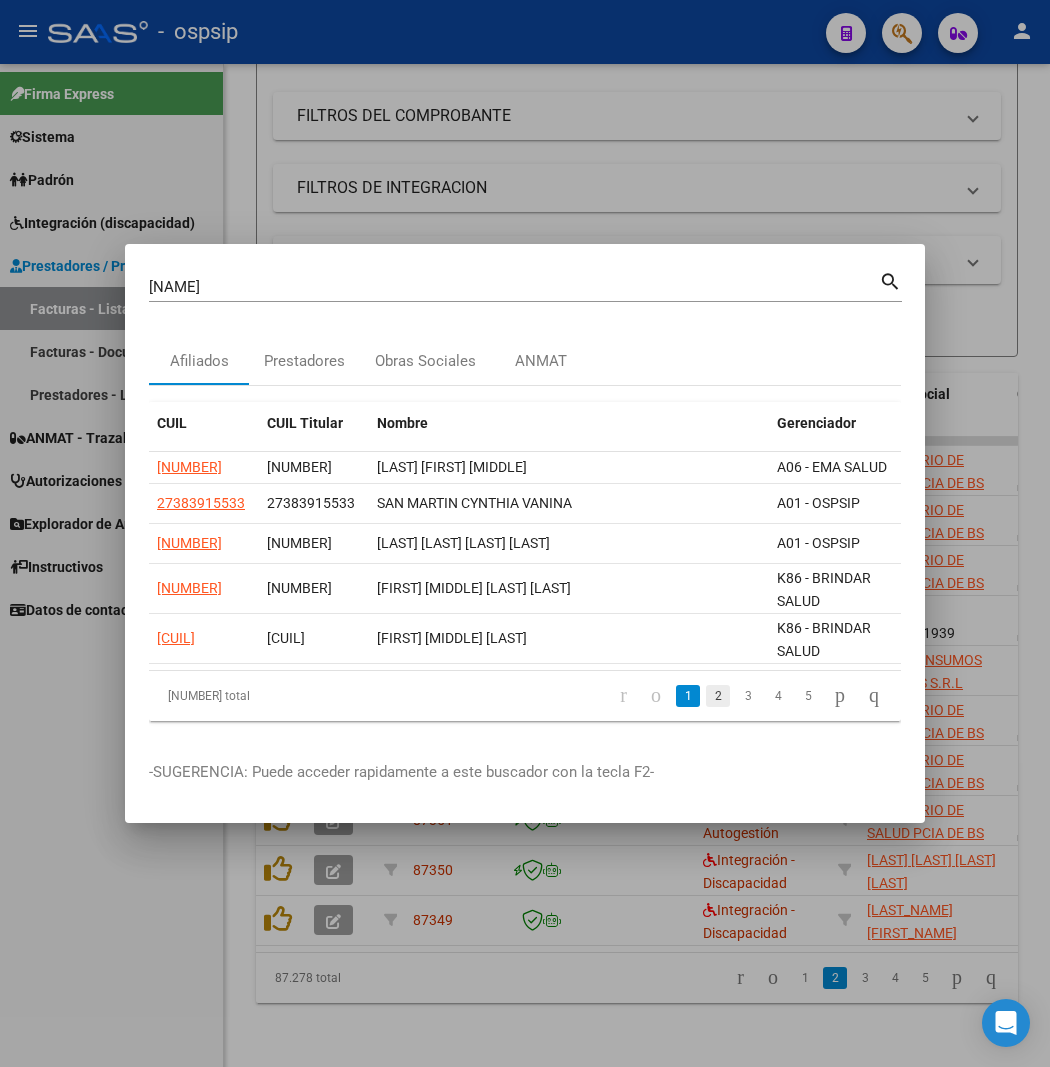 click on "2" 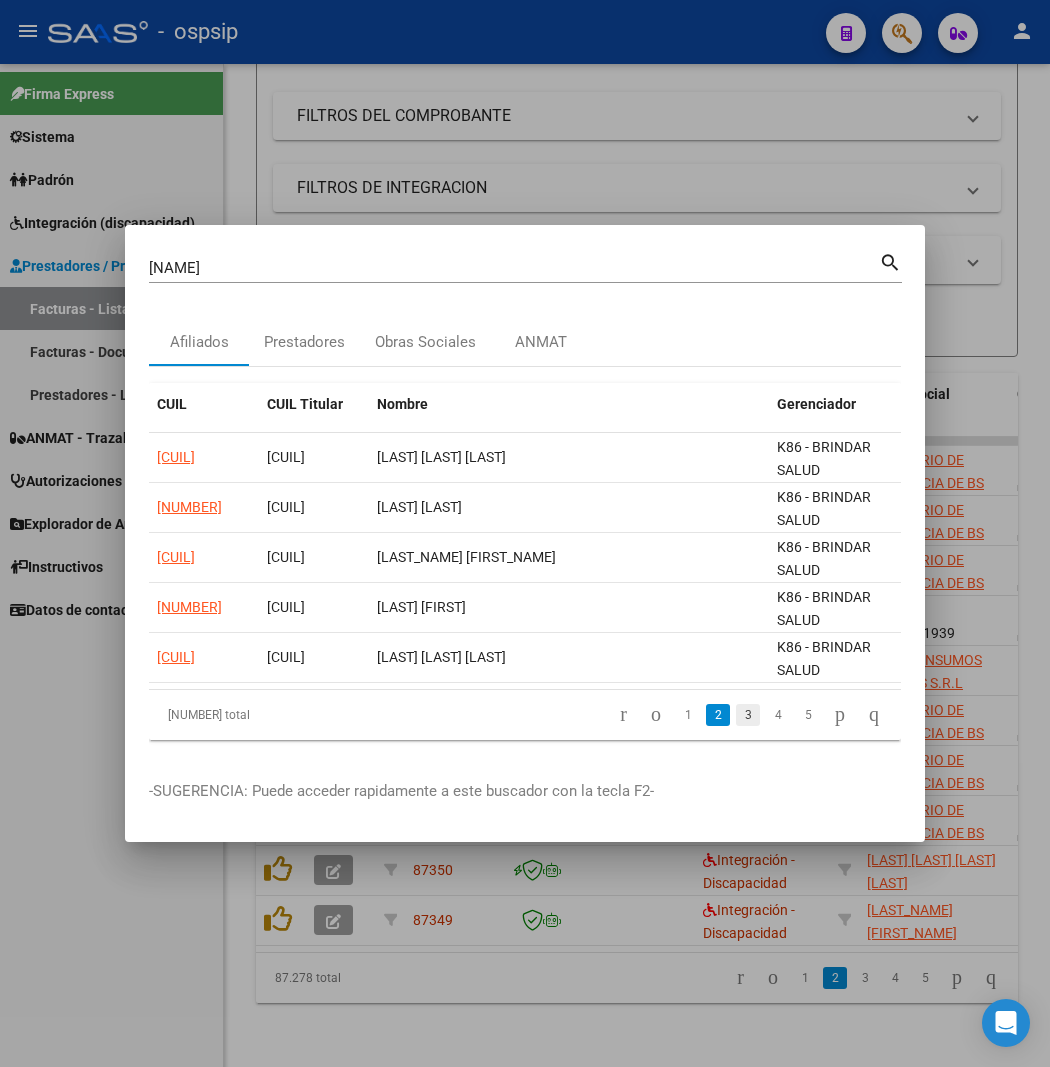 click on "3" 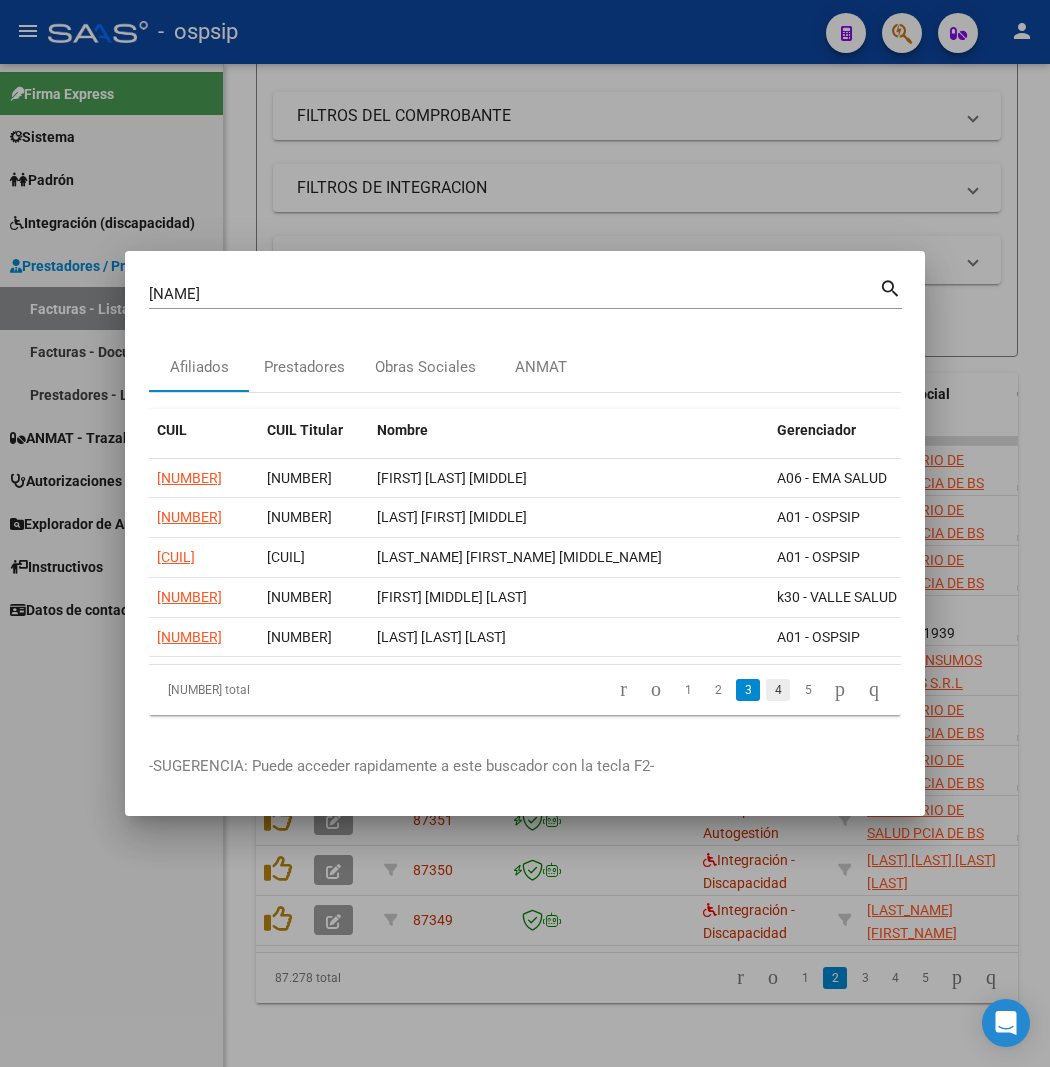 click on "4" 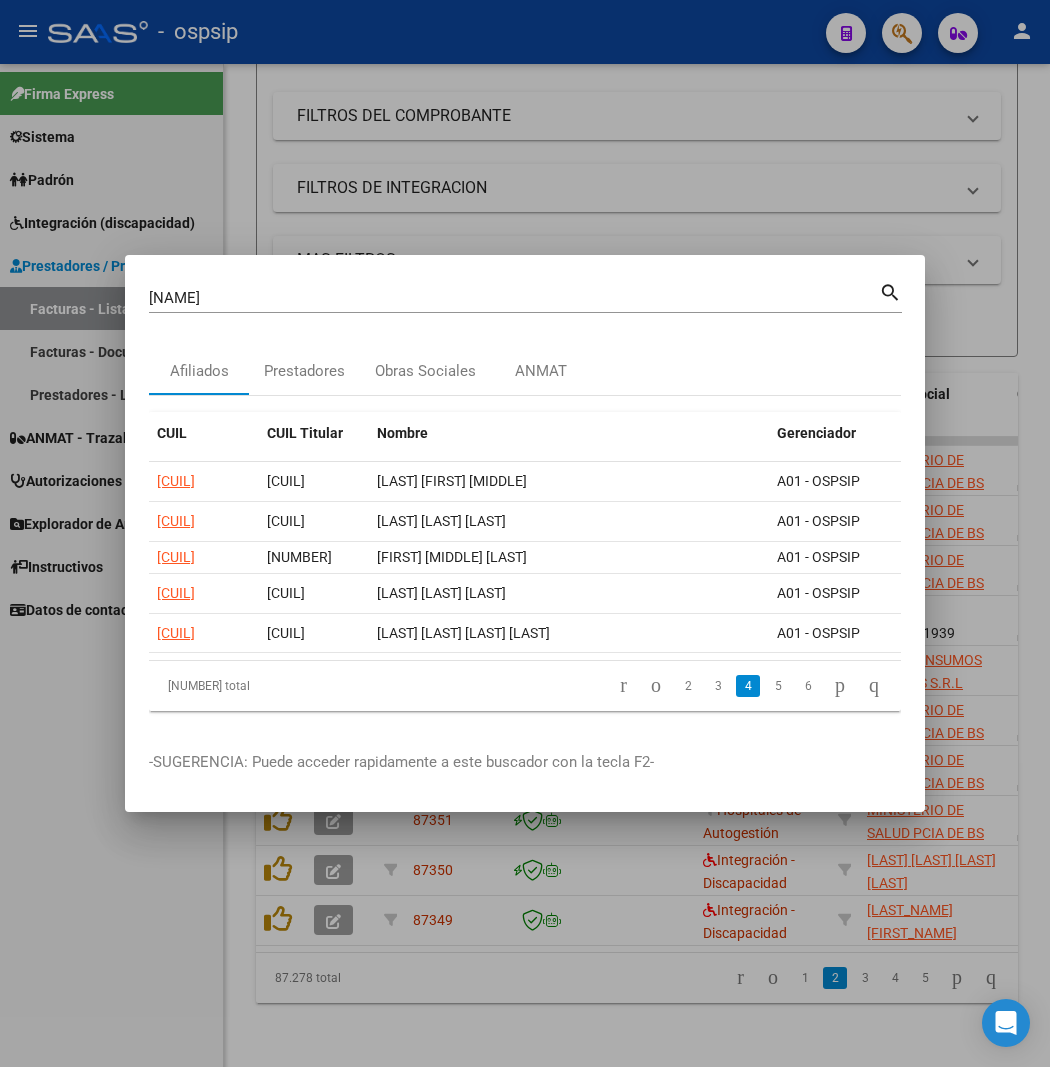 click on "[LAST] Buscar (apellido, dni, cuil, nro traspaso, cuit, obra social)" at bounding box center [514, 298] 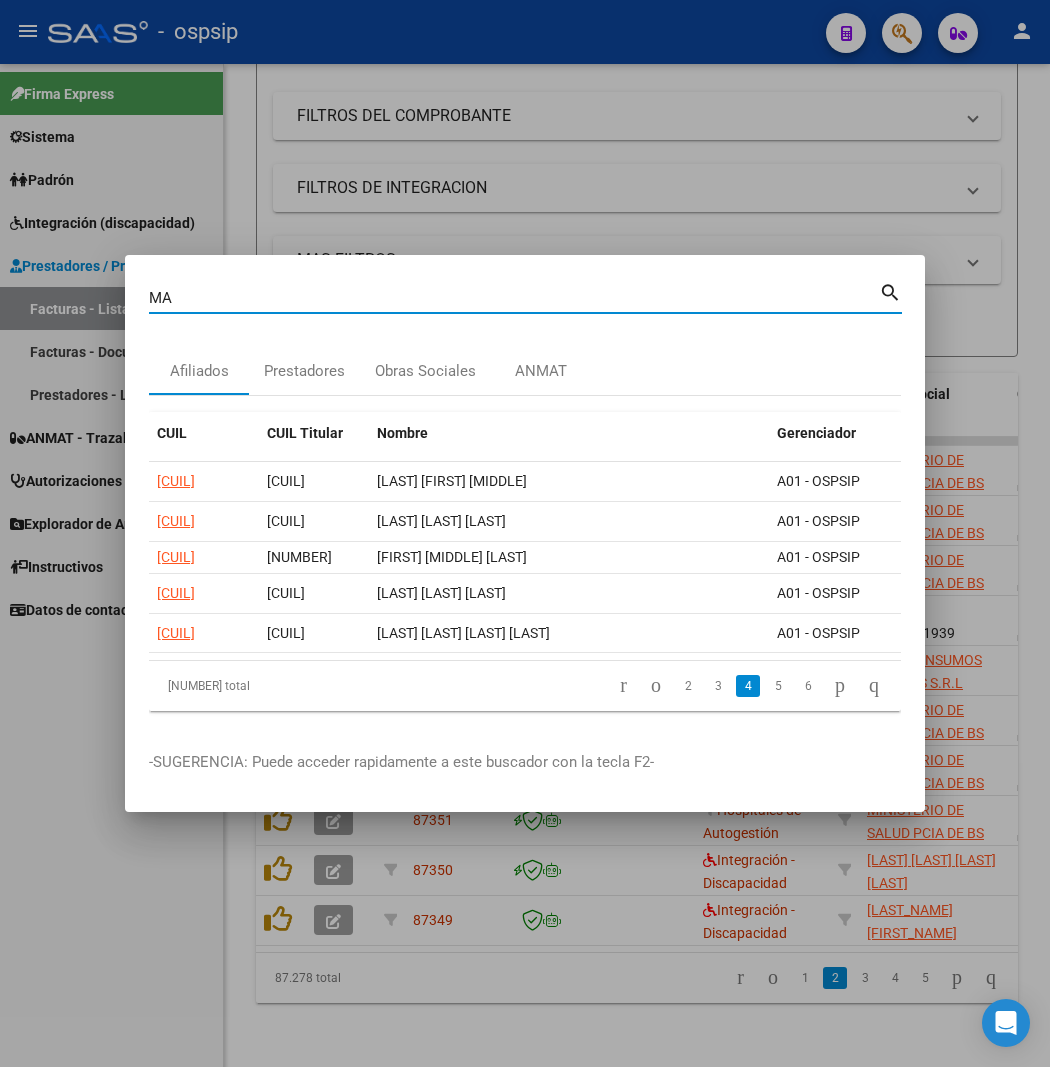 type on "M" 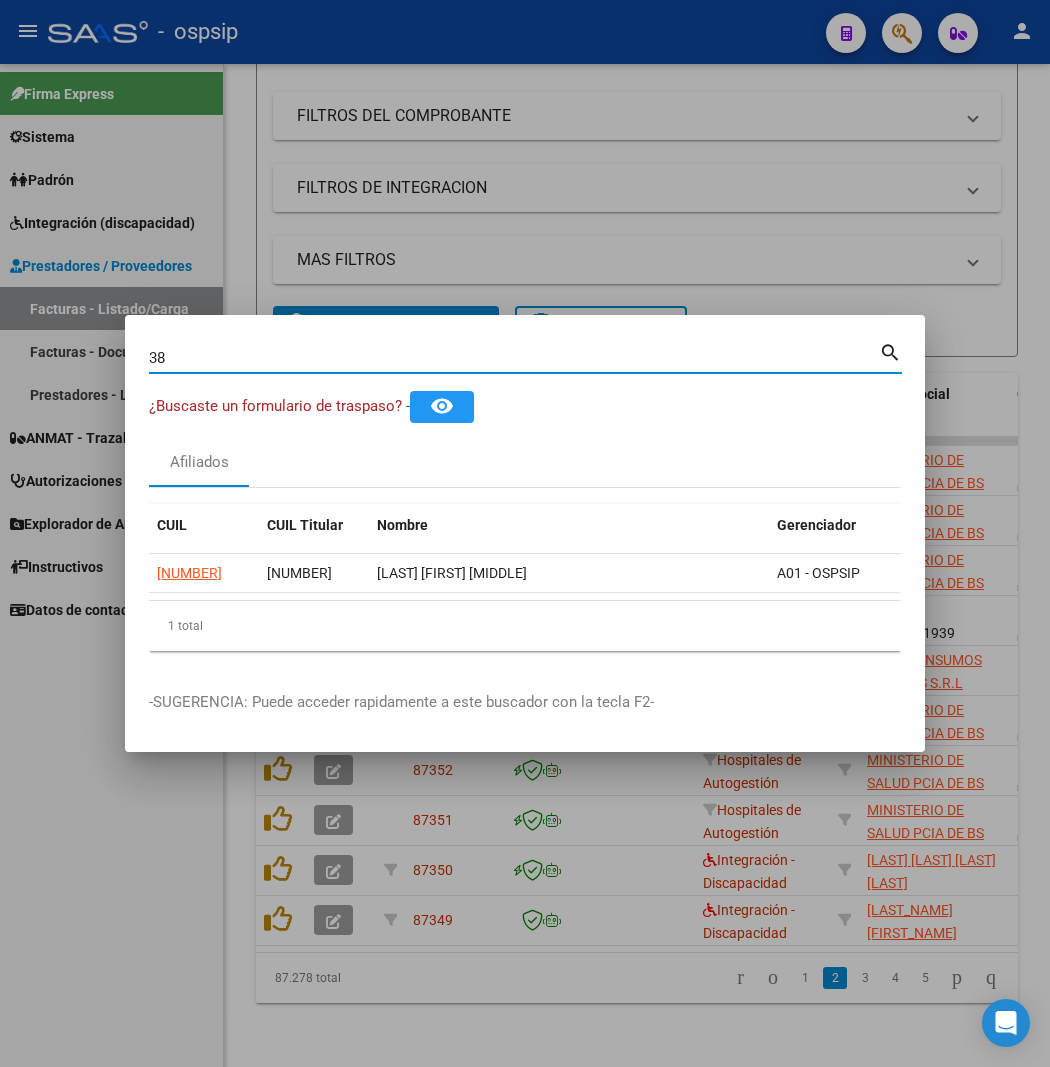 type on "3" 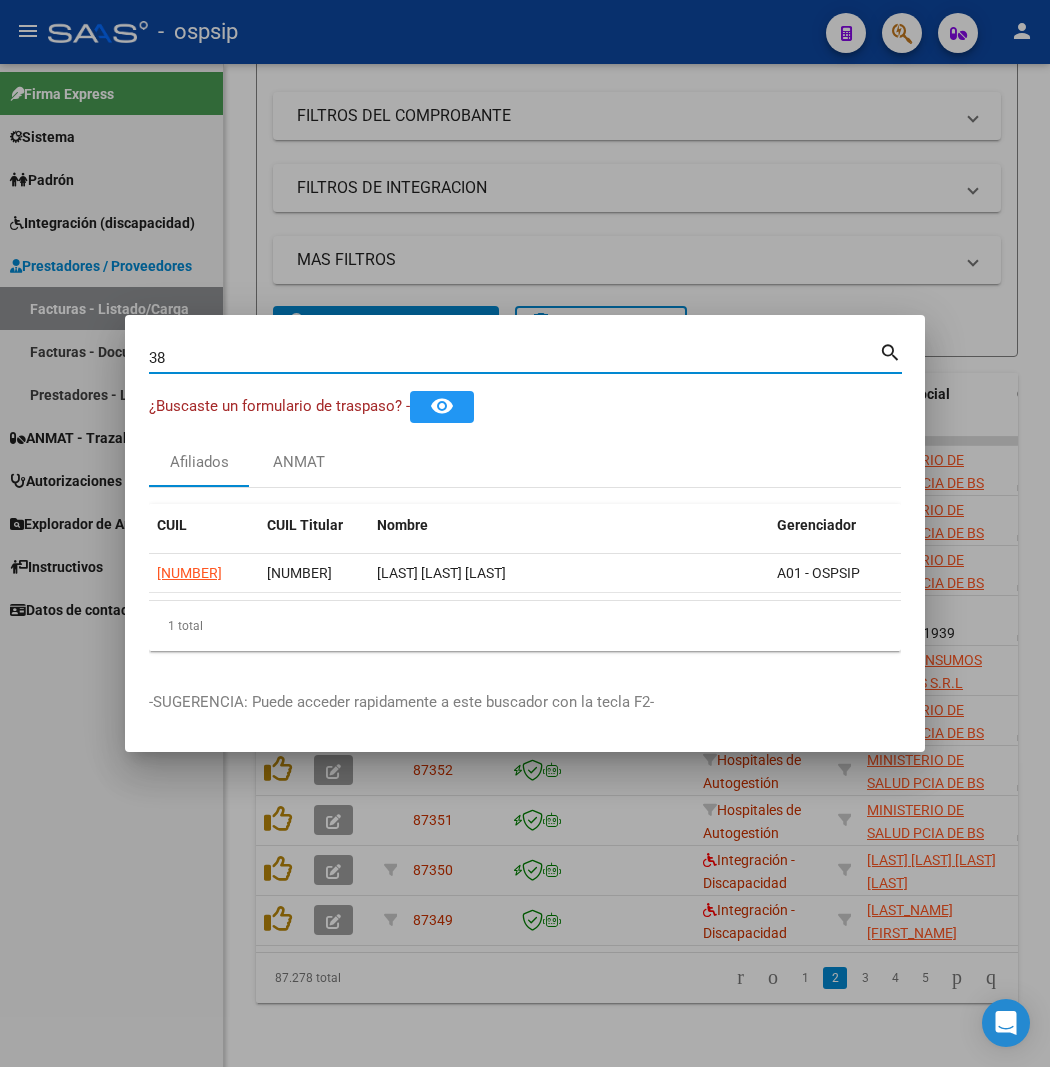 type on "3" 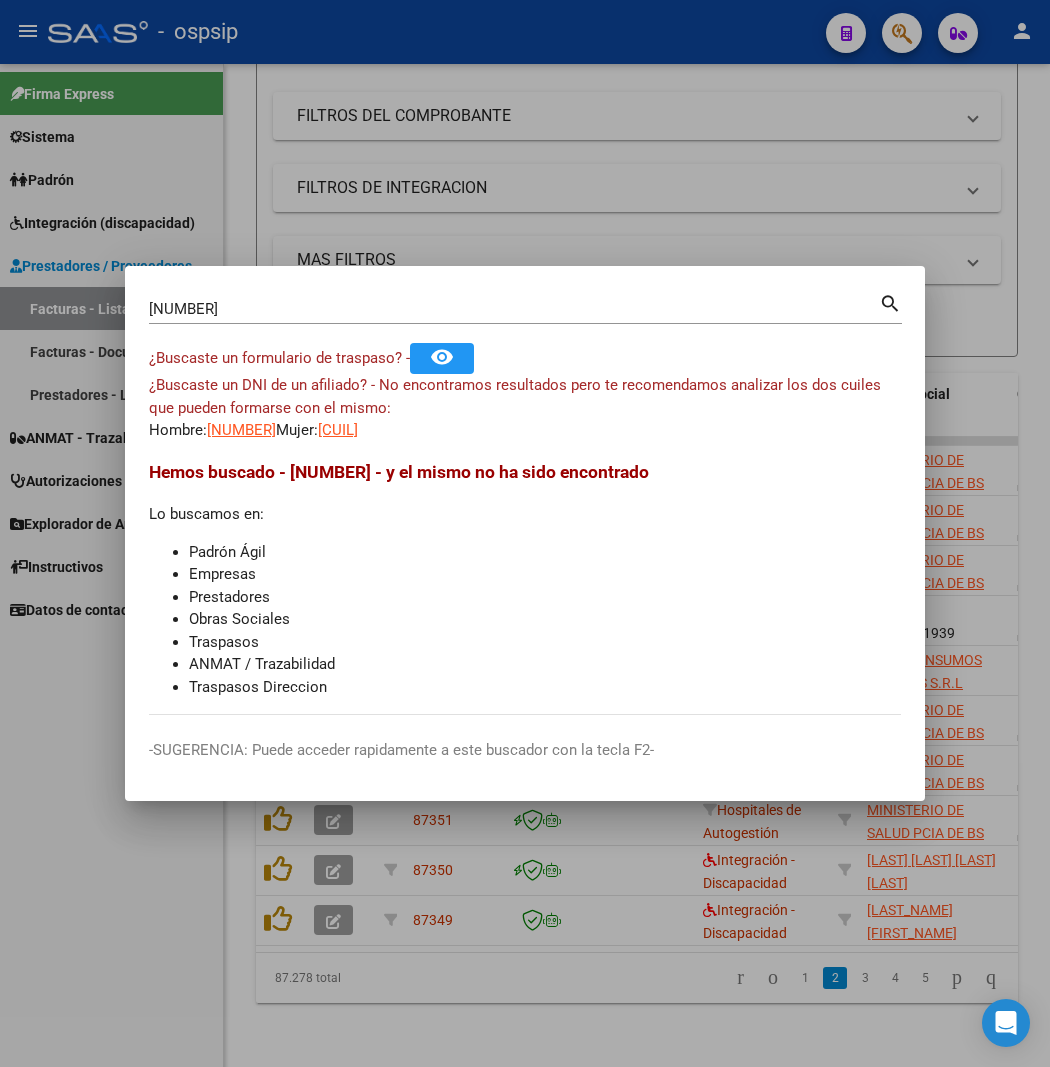 click on "[NUMBER] Buscar (apellido, dni, cuil, nro traspaso, cuit, obra social)" at bounding box center (514, 309) 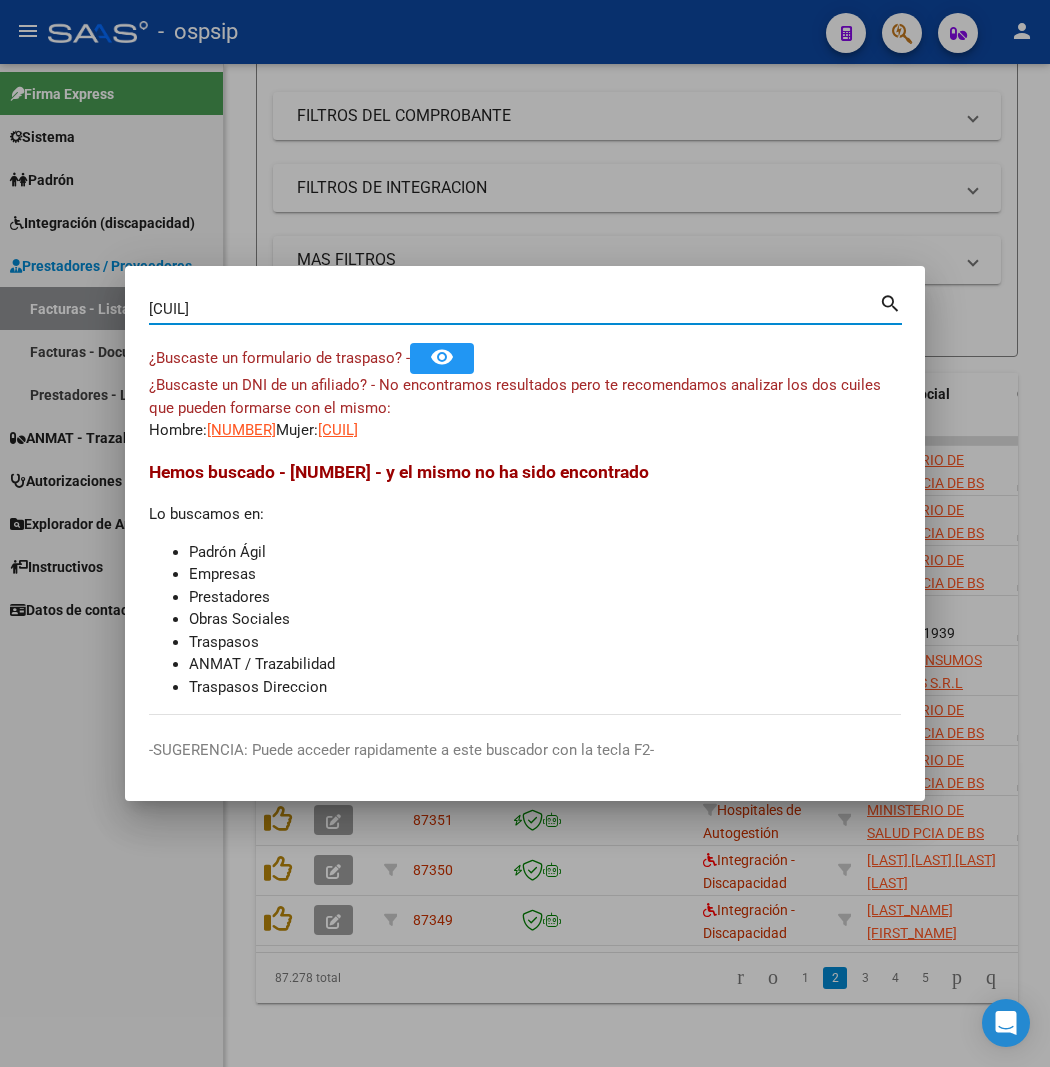 type on "[CUIL]" 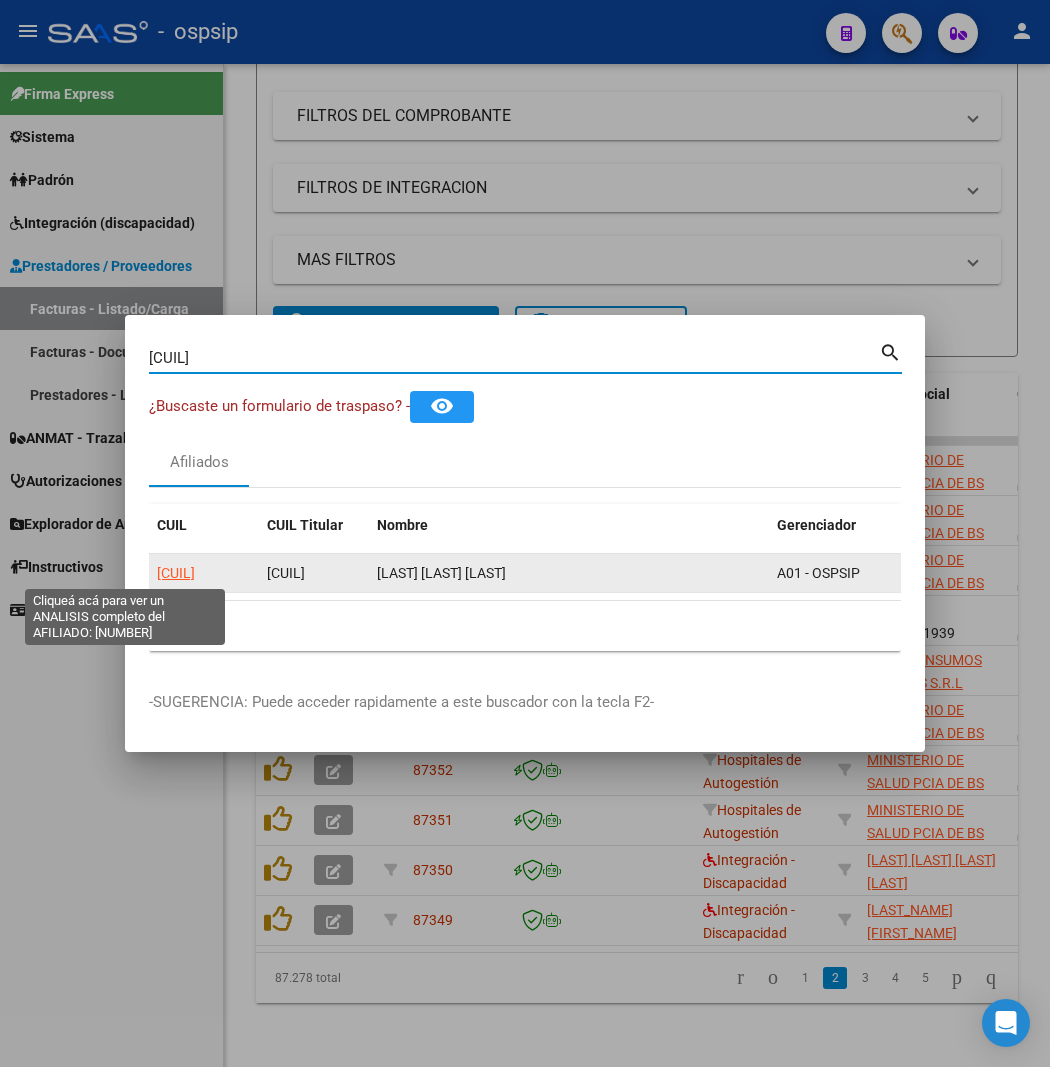 click on "[CUIL]" 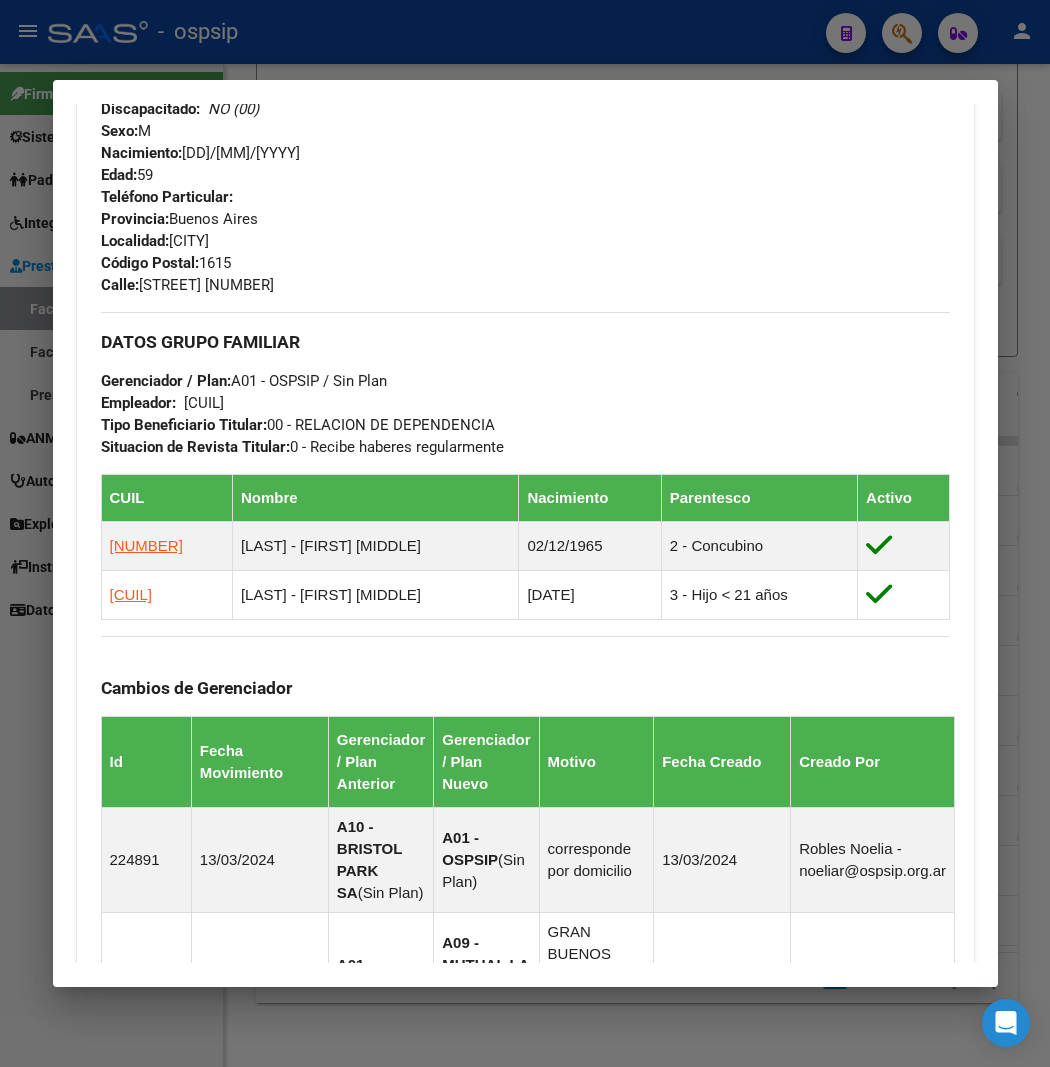 scroll, scrollTop: 888, scrollLeft: 0, axis: vertical 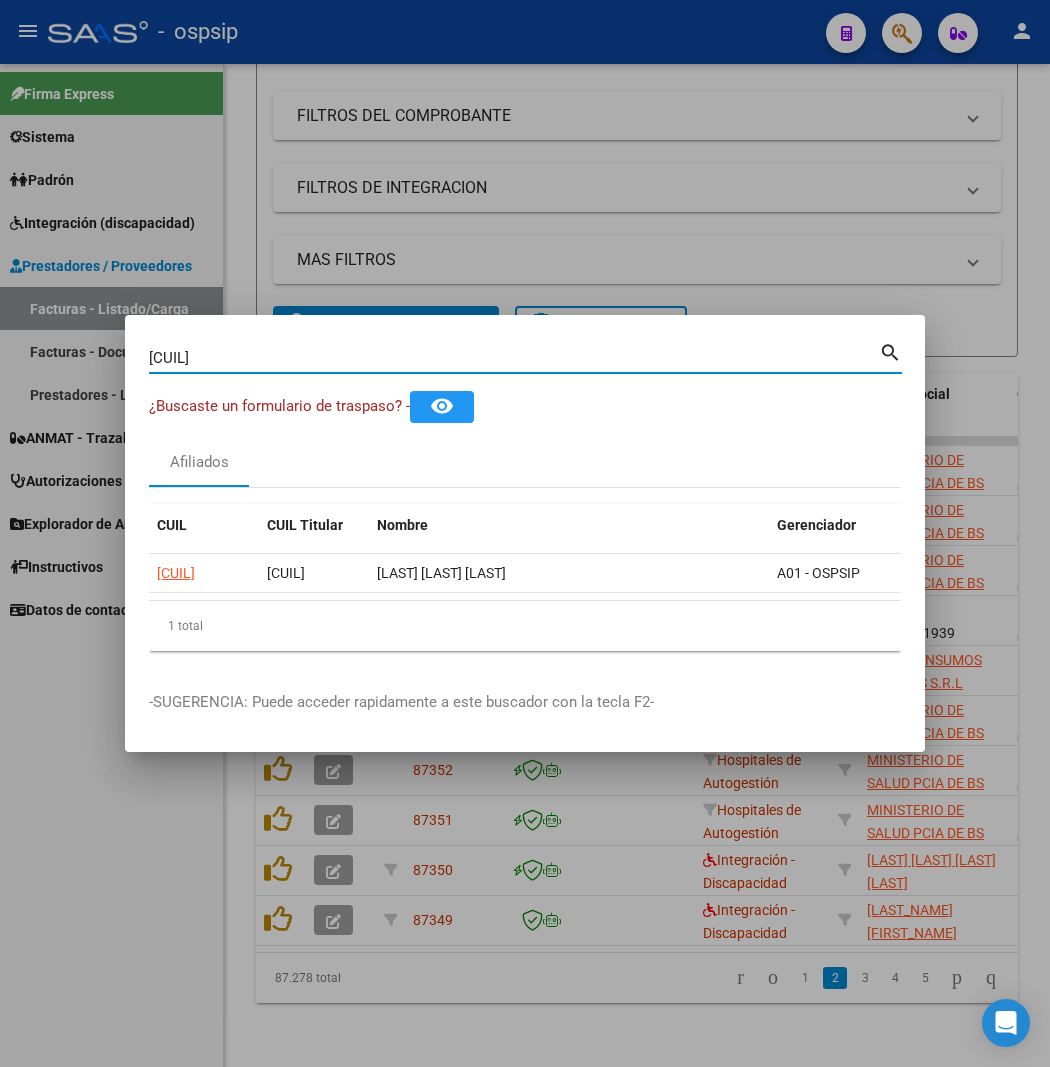 click on "[CUIL]" at bounding box center (514, 358) 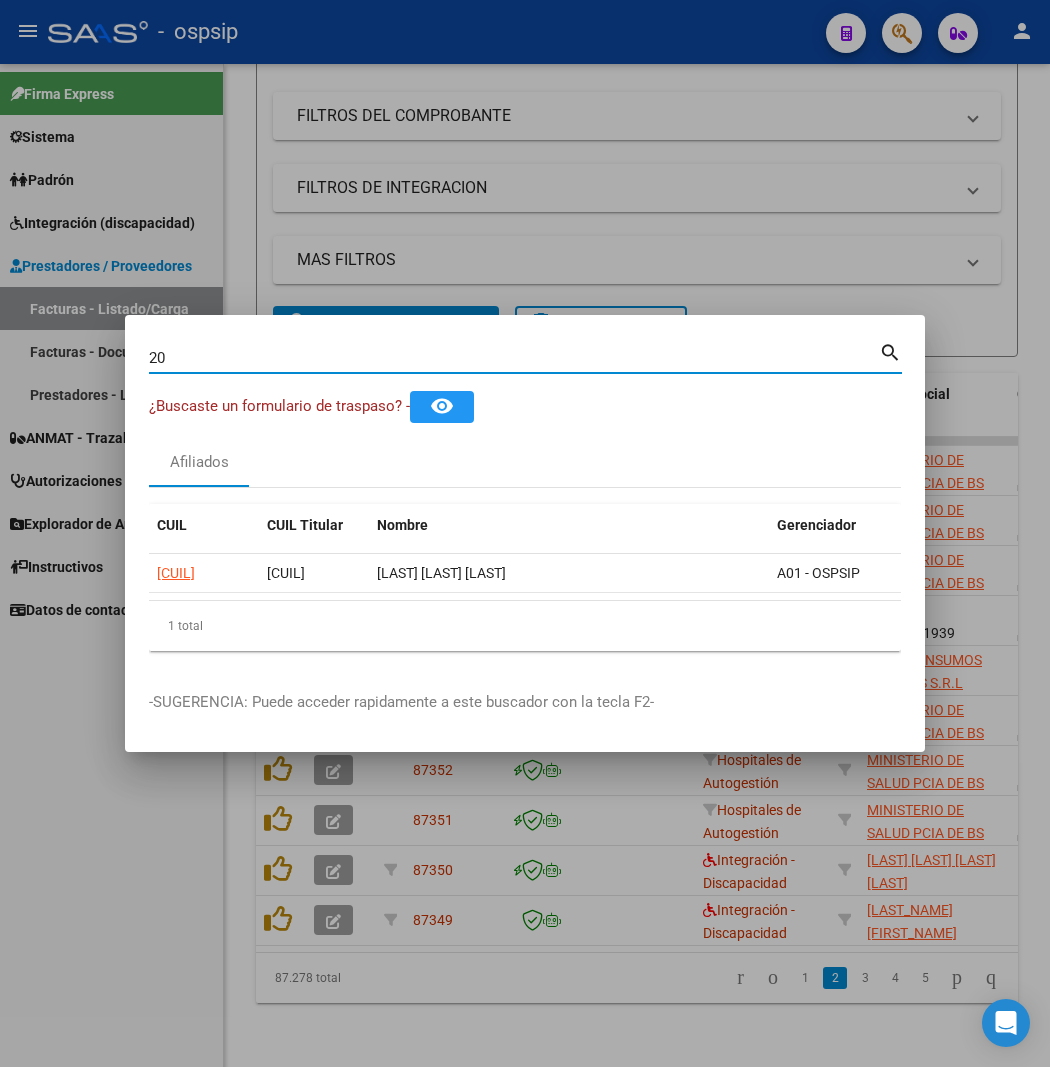 type on "2" 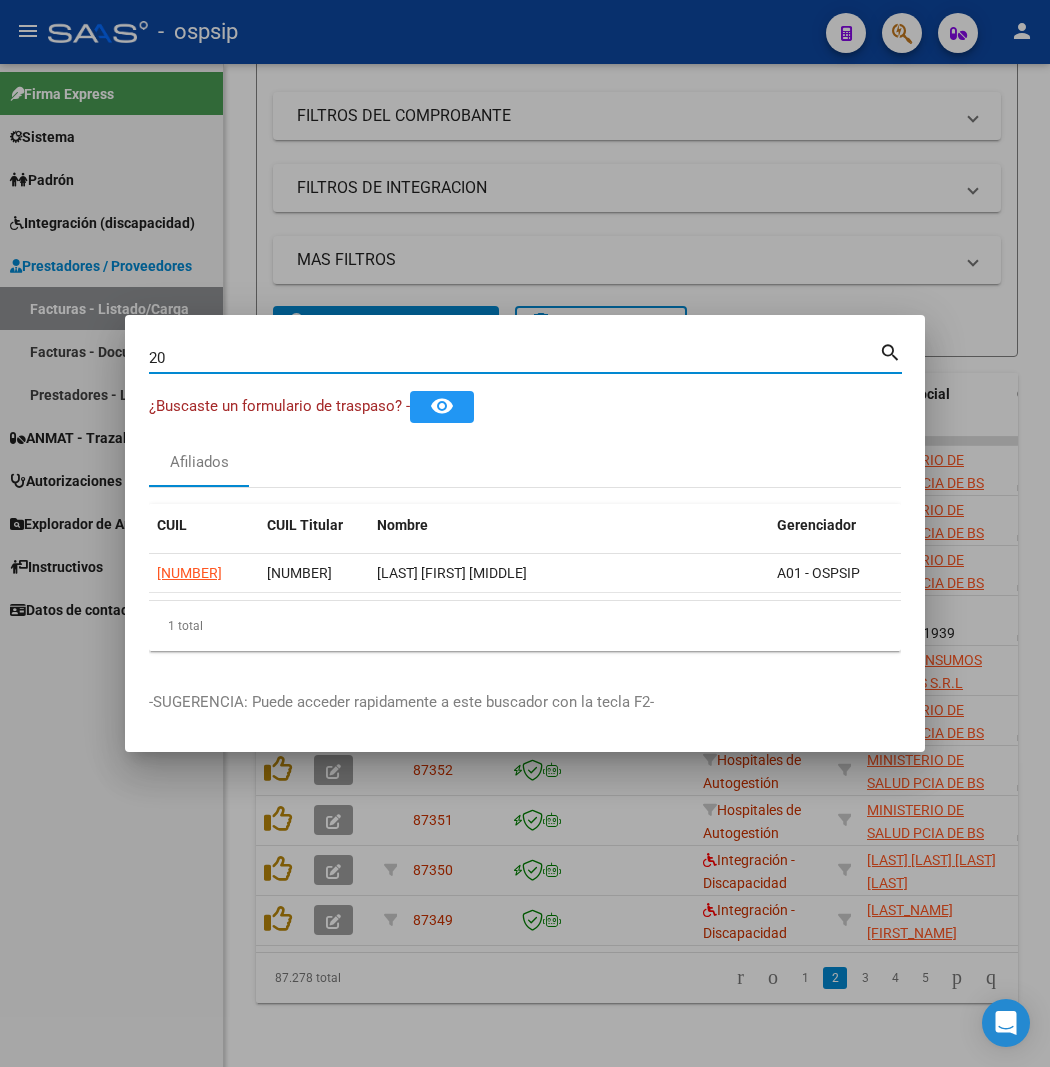 type on "2" 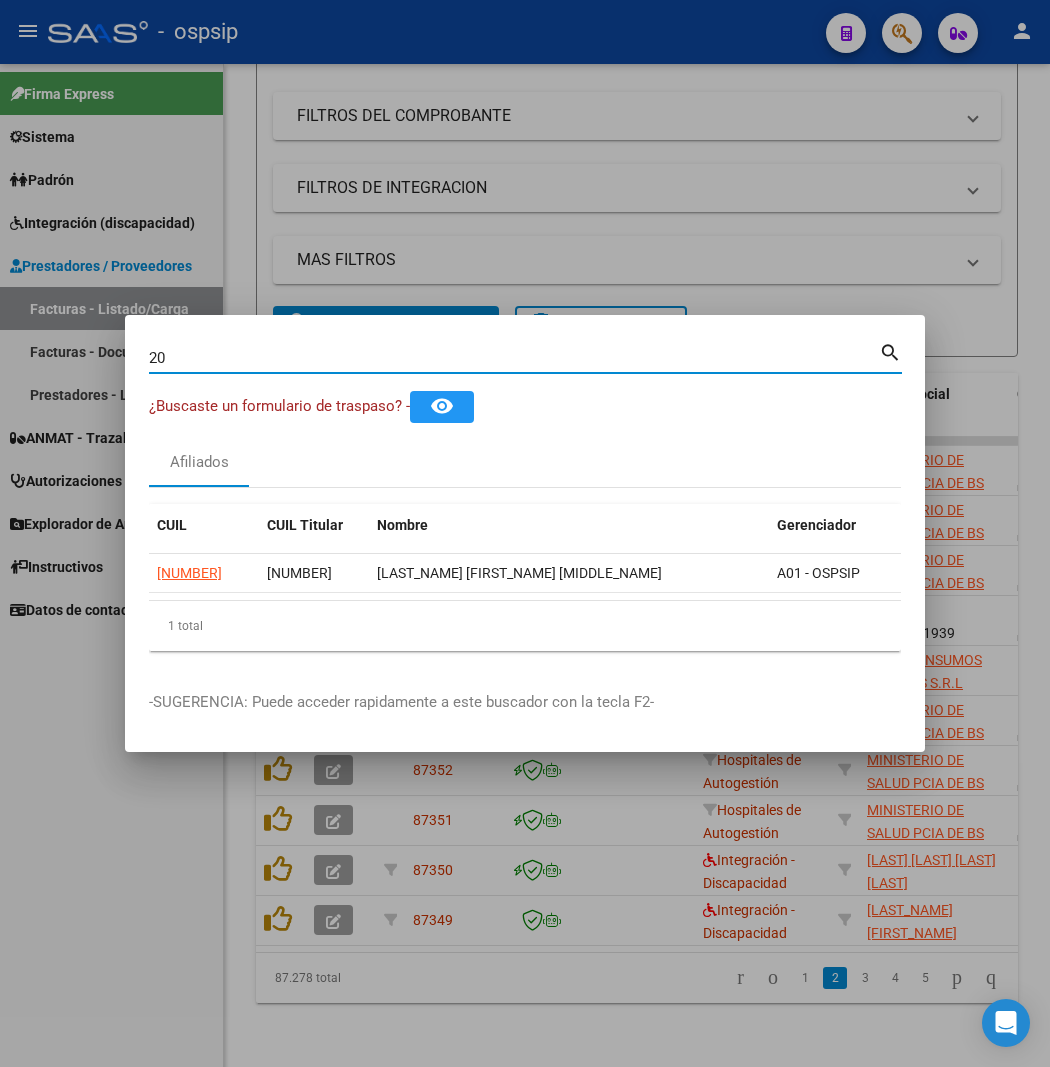 type on "2" 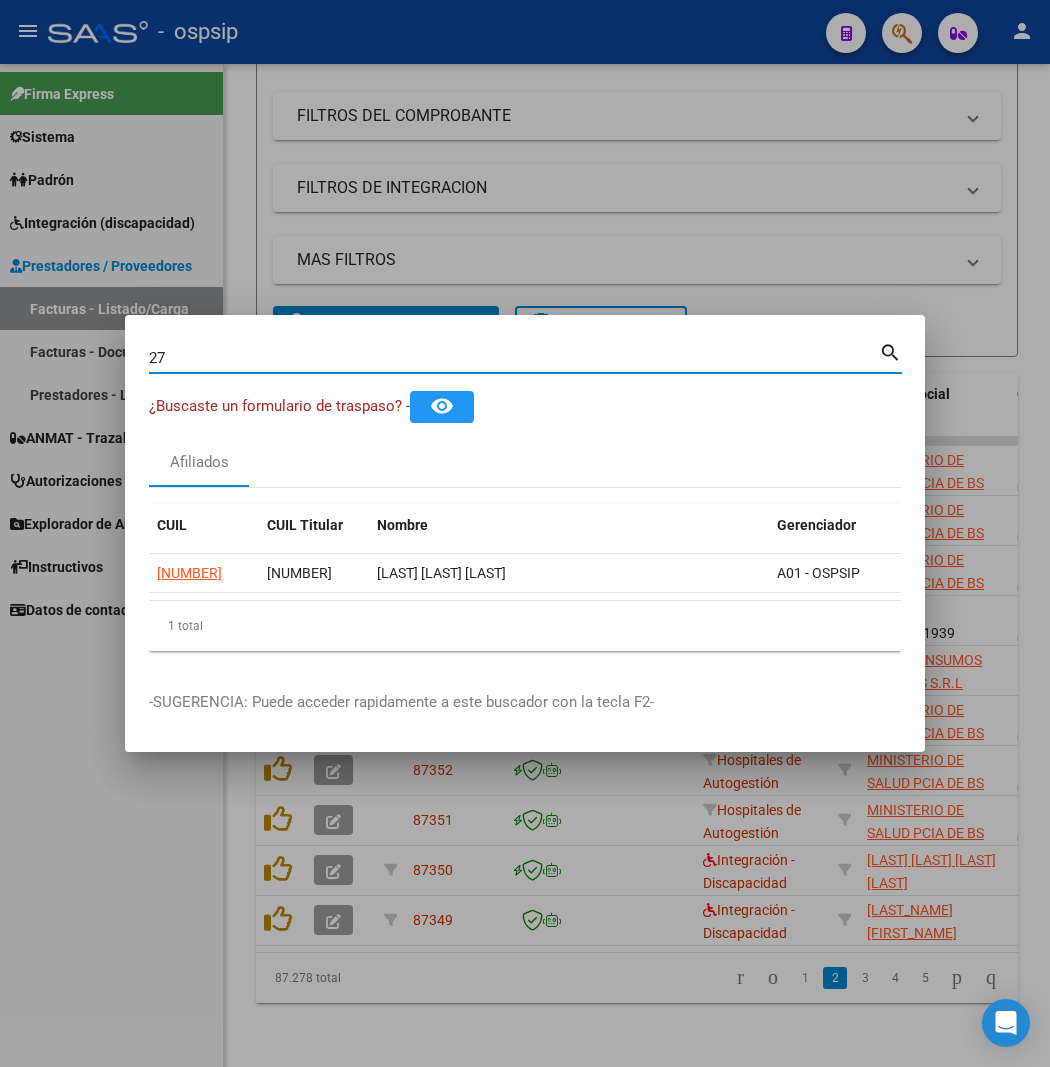 type on "2" 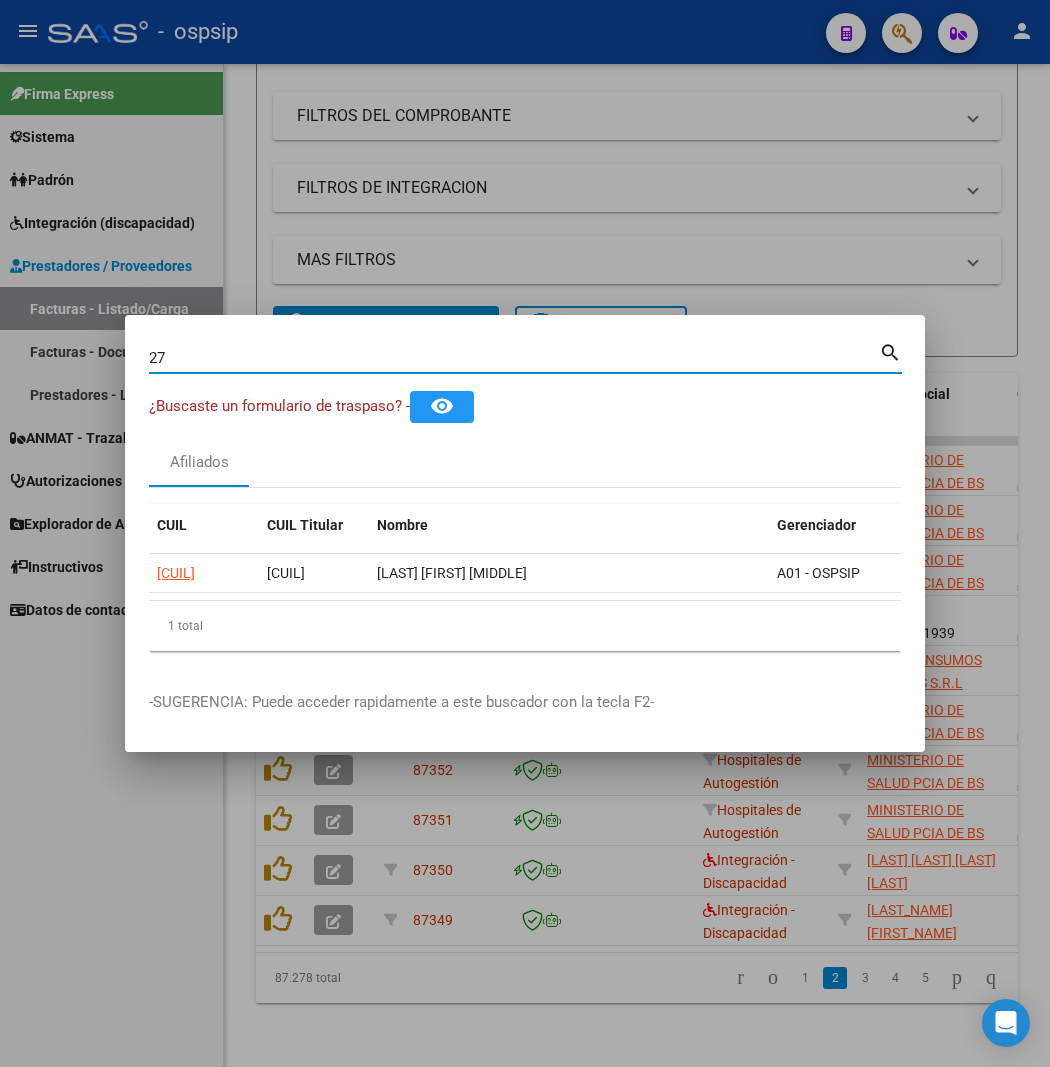 type on "2" 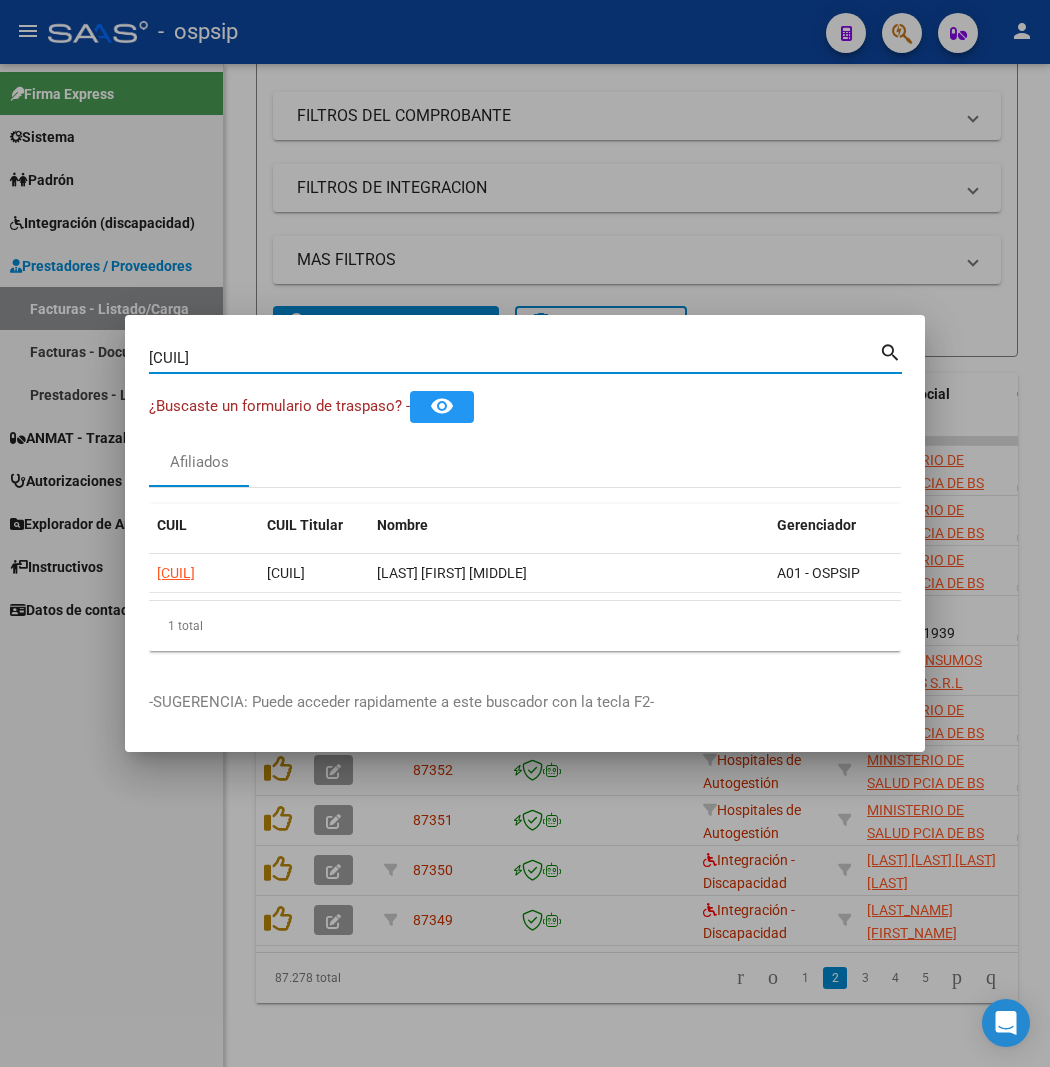 type on "[CUIL]" 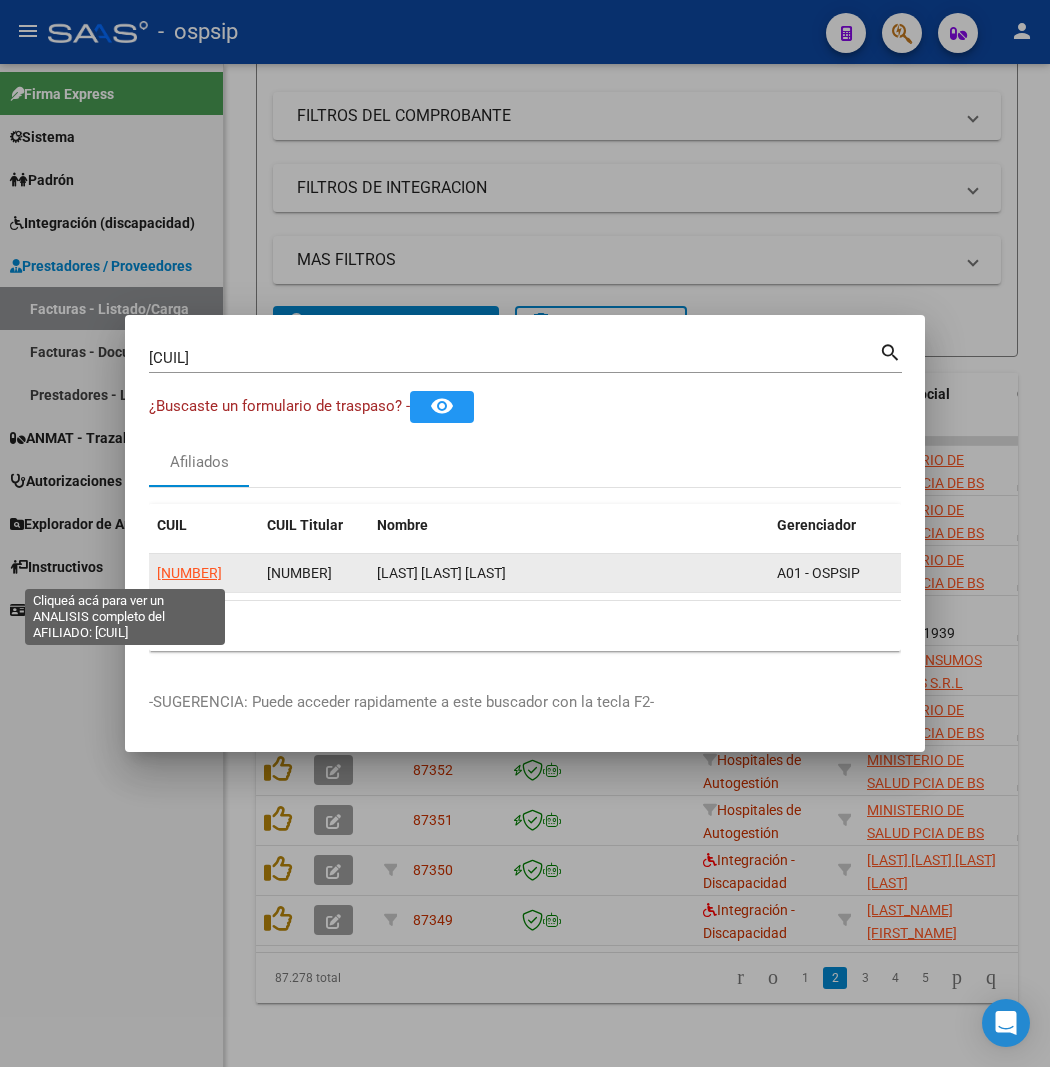 click on "[NUMBER]" 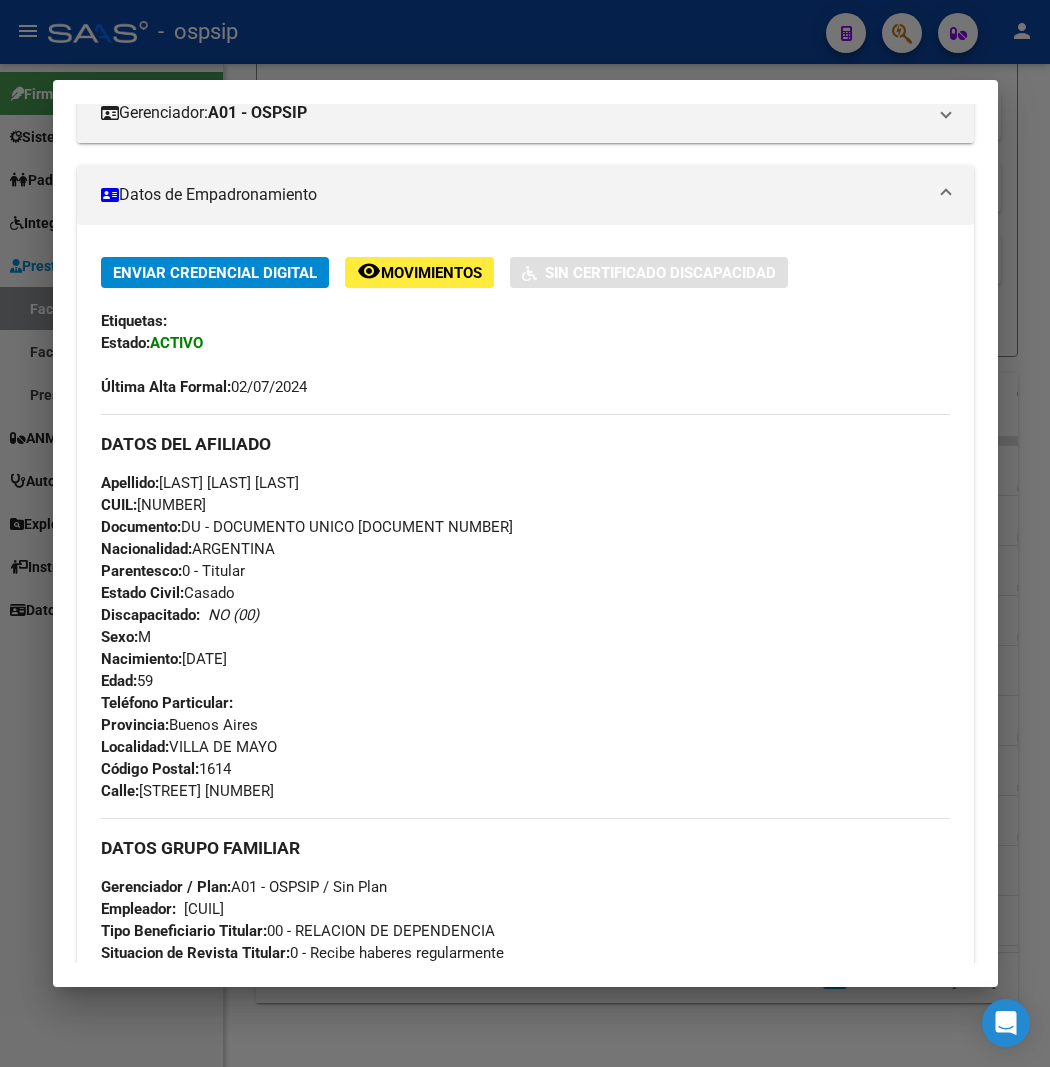scroll, scrollTop: 0, scrollLeft: 0, axis: both 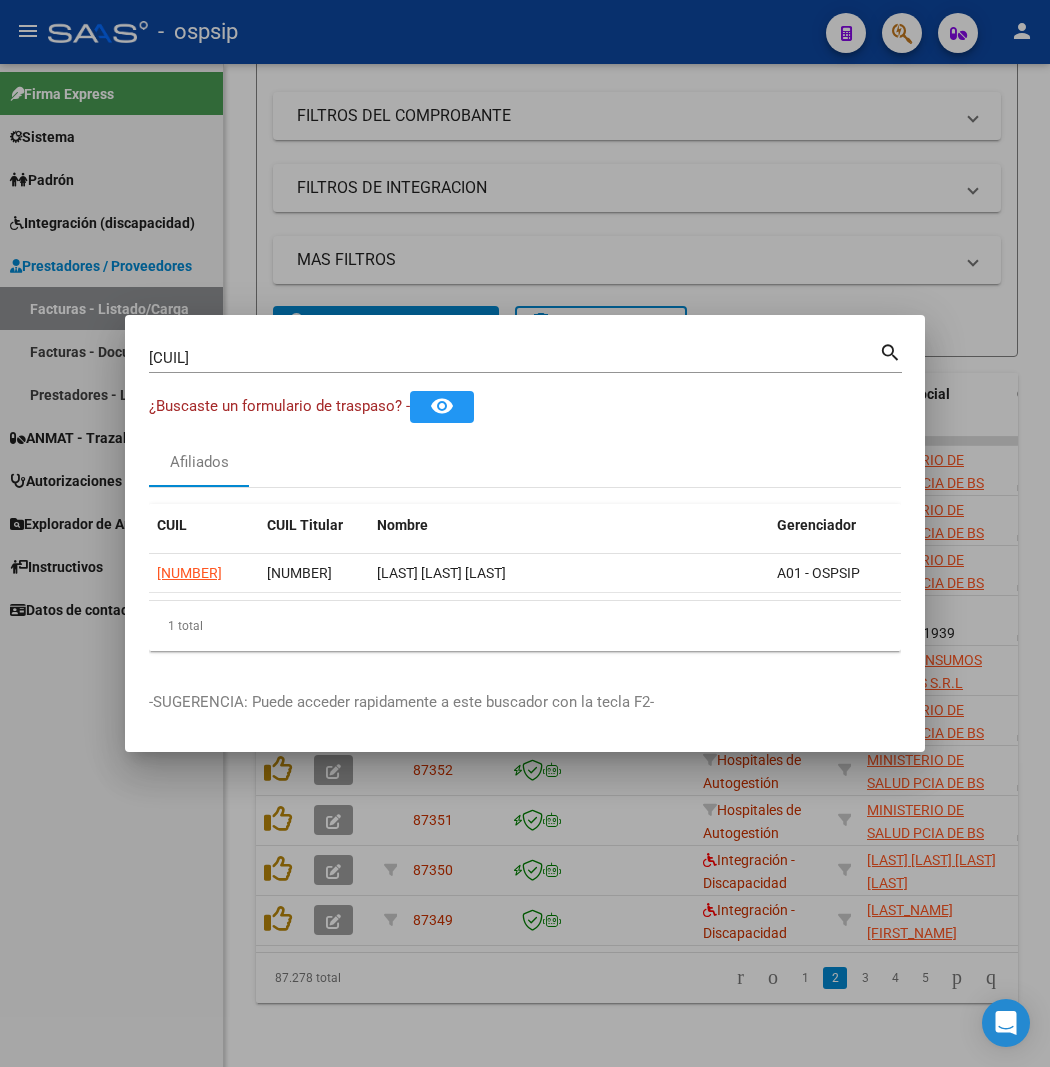 click on "[CUIL]" at bounding box center [514, 358] 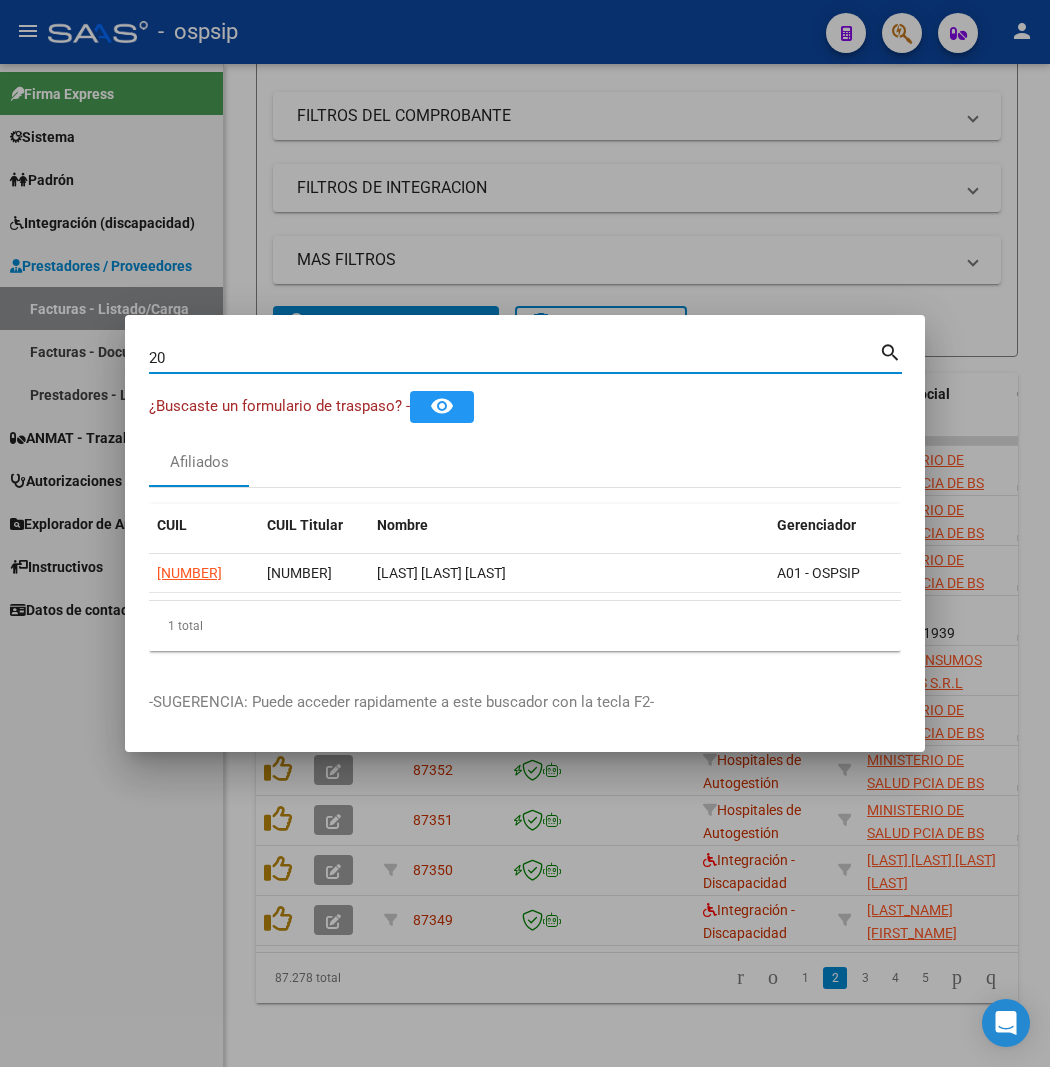 type on "2" 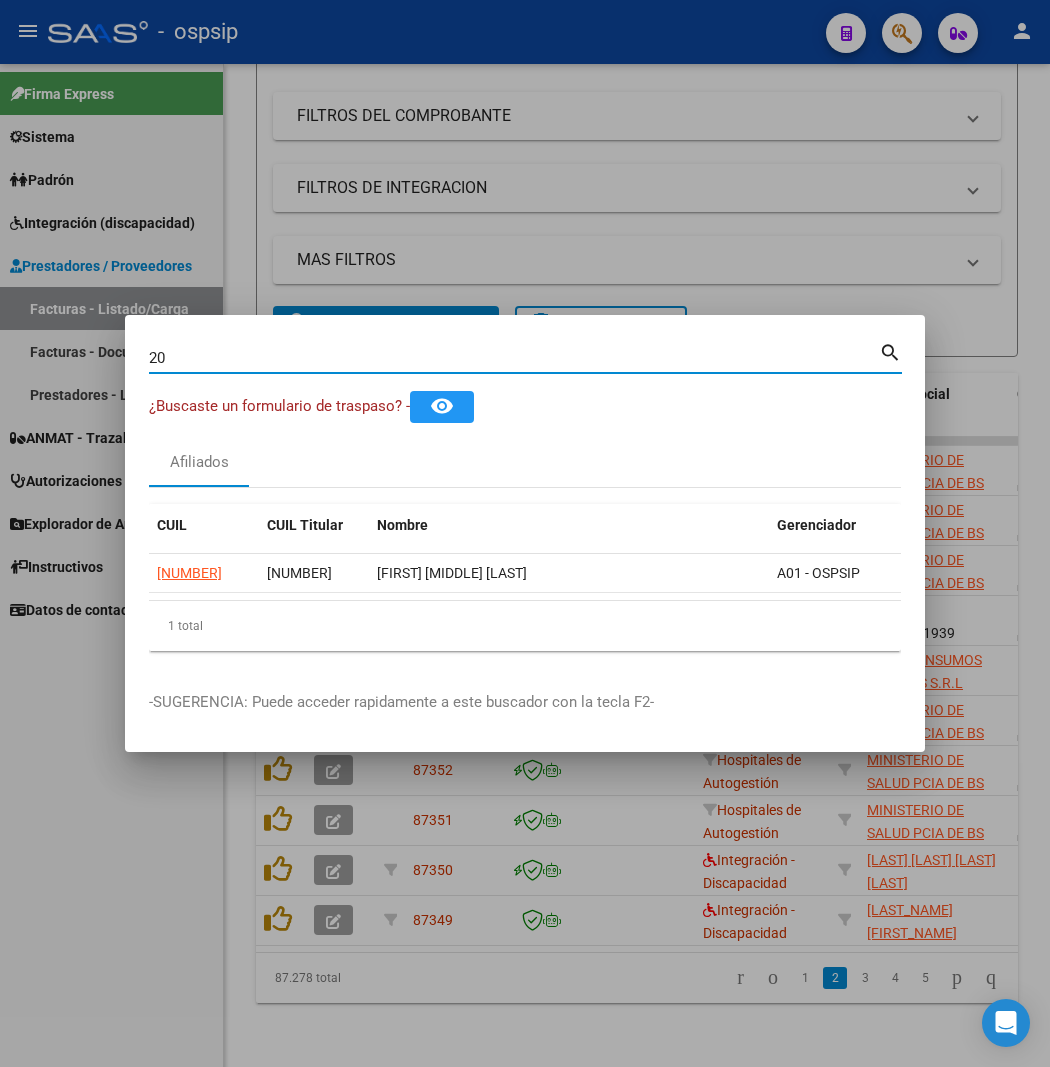 type on "2" 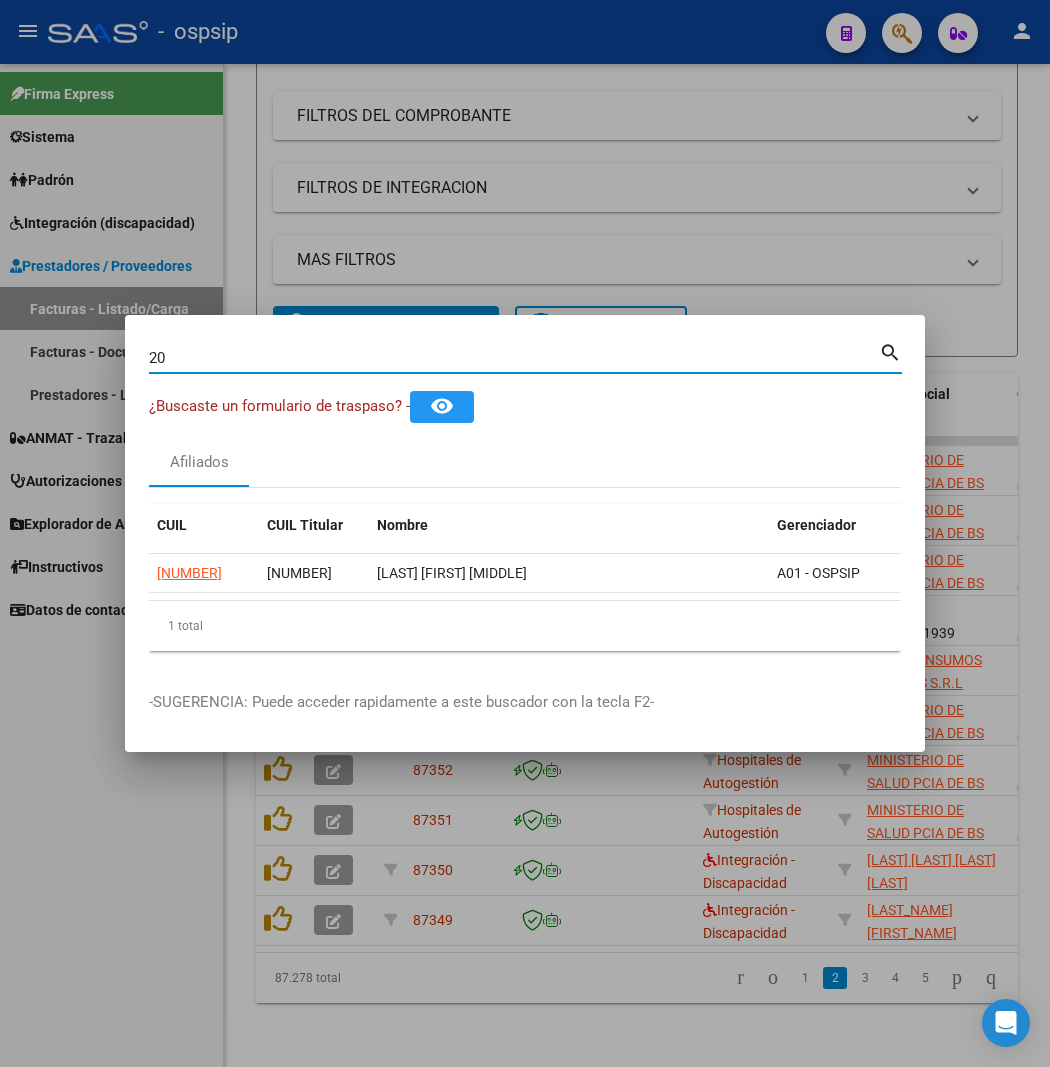 type on "2" 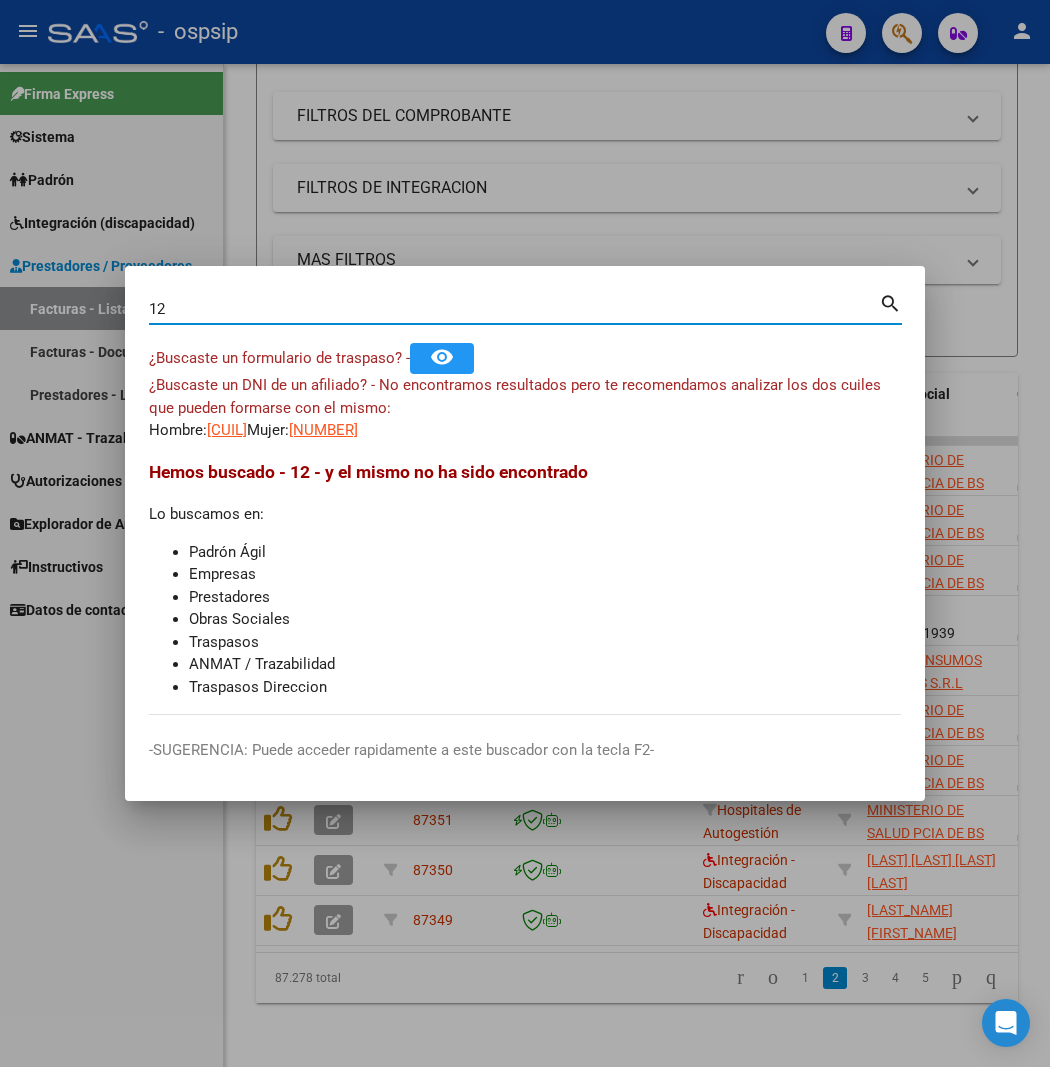 type on "1" 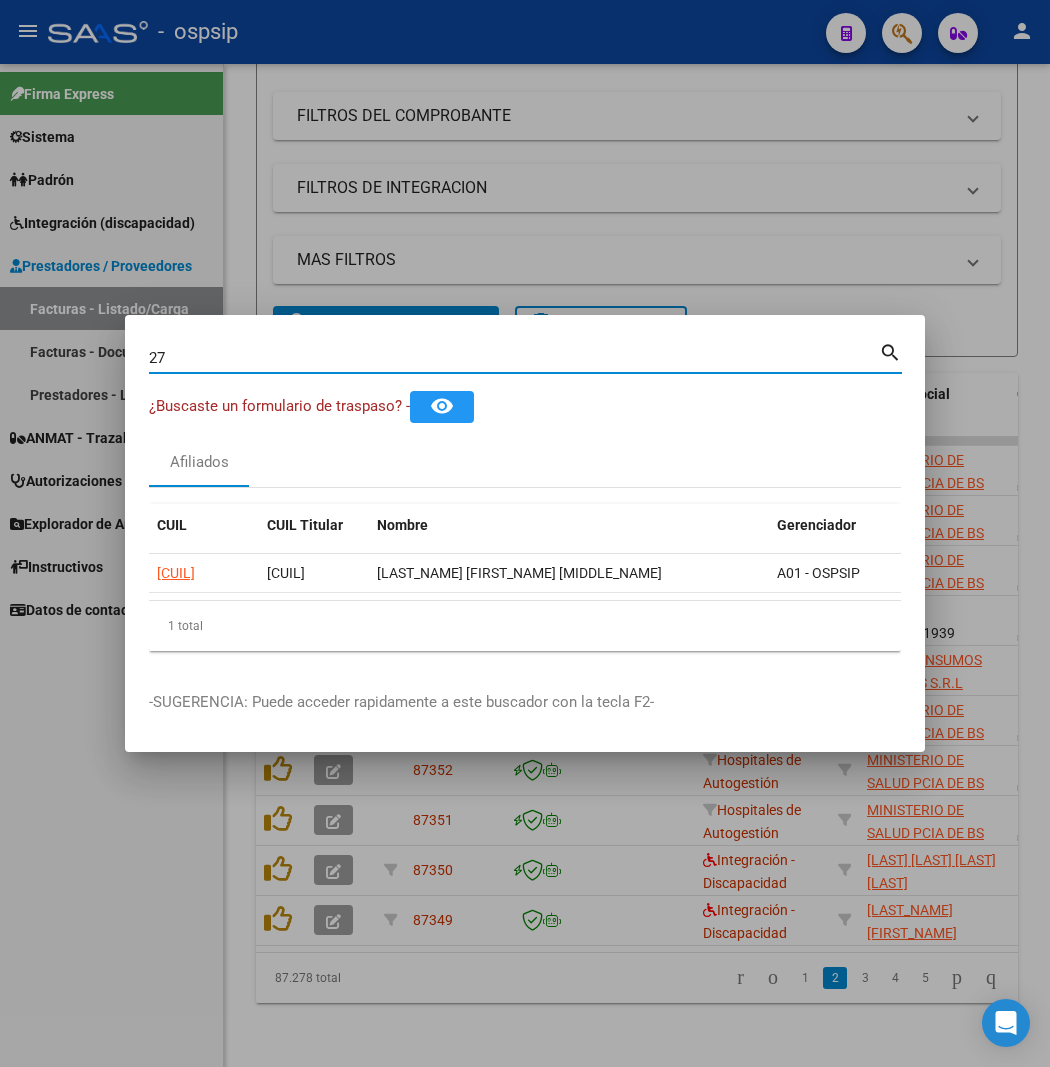 type on "2" 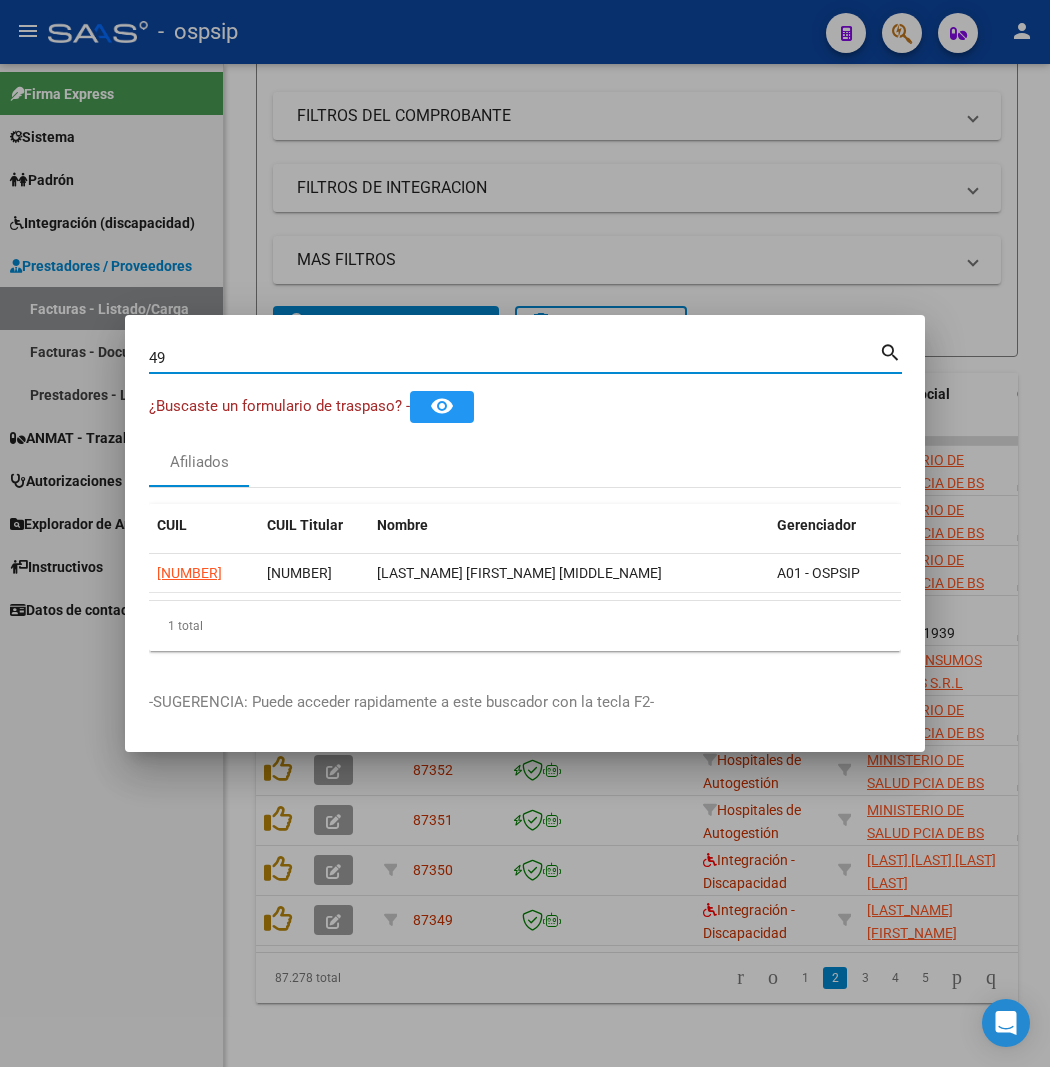 type on "4" 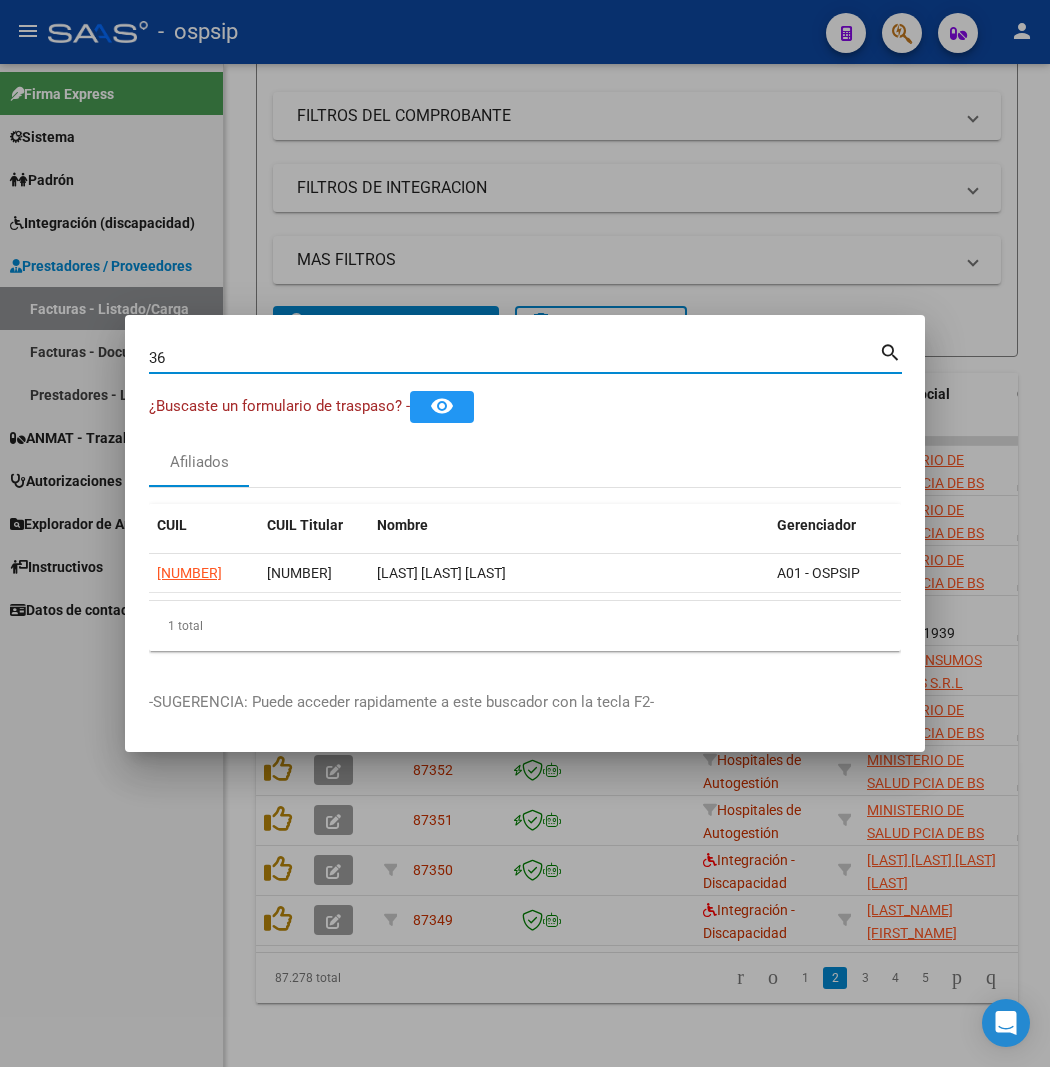 type on "3" 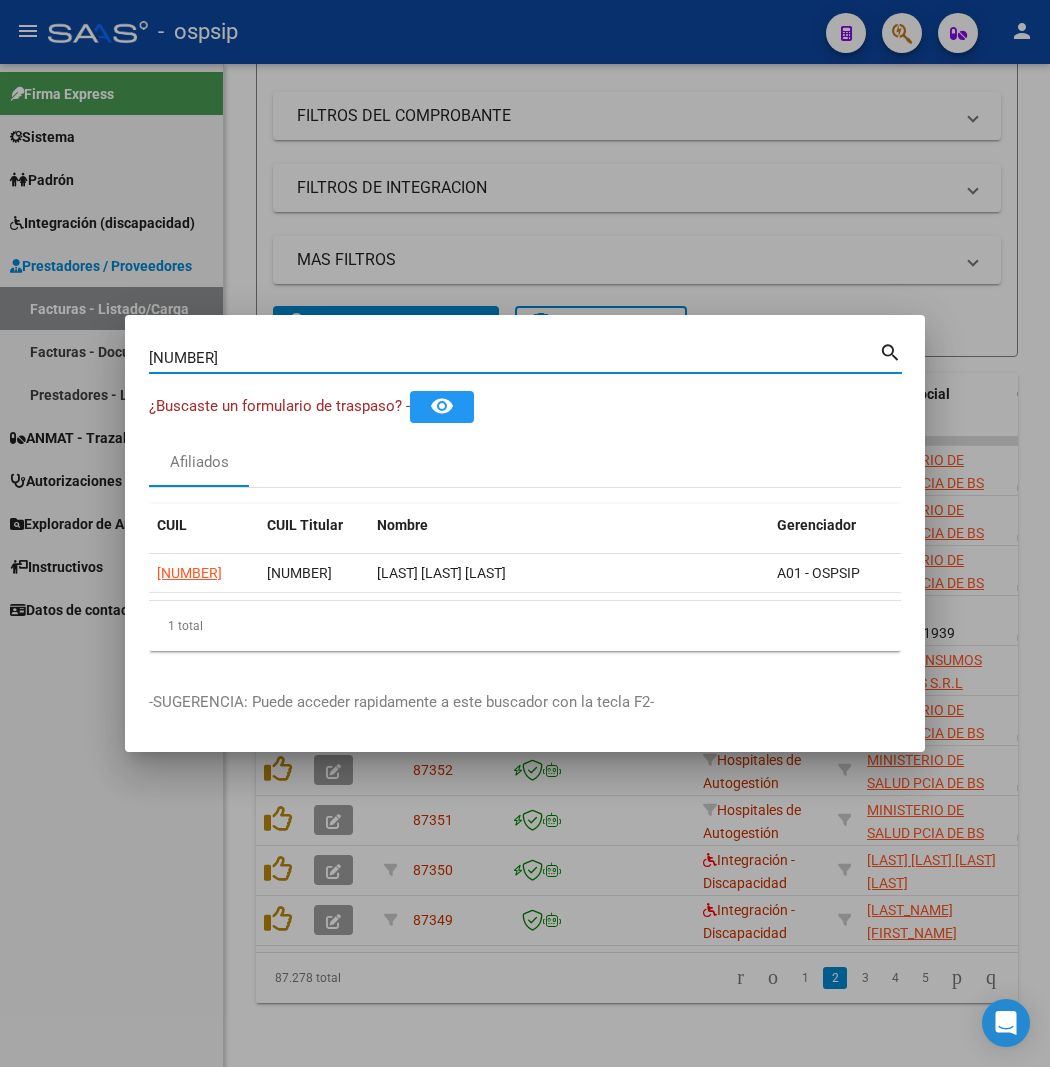 type on "[NUMBER]" 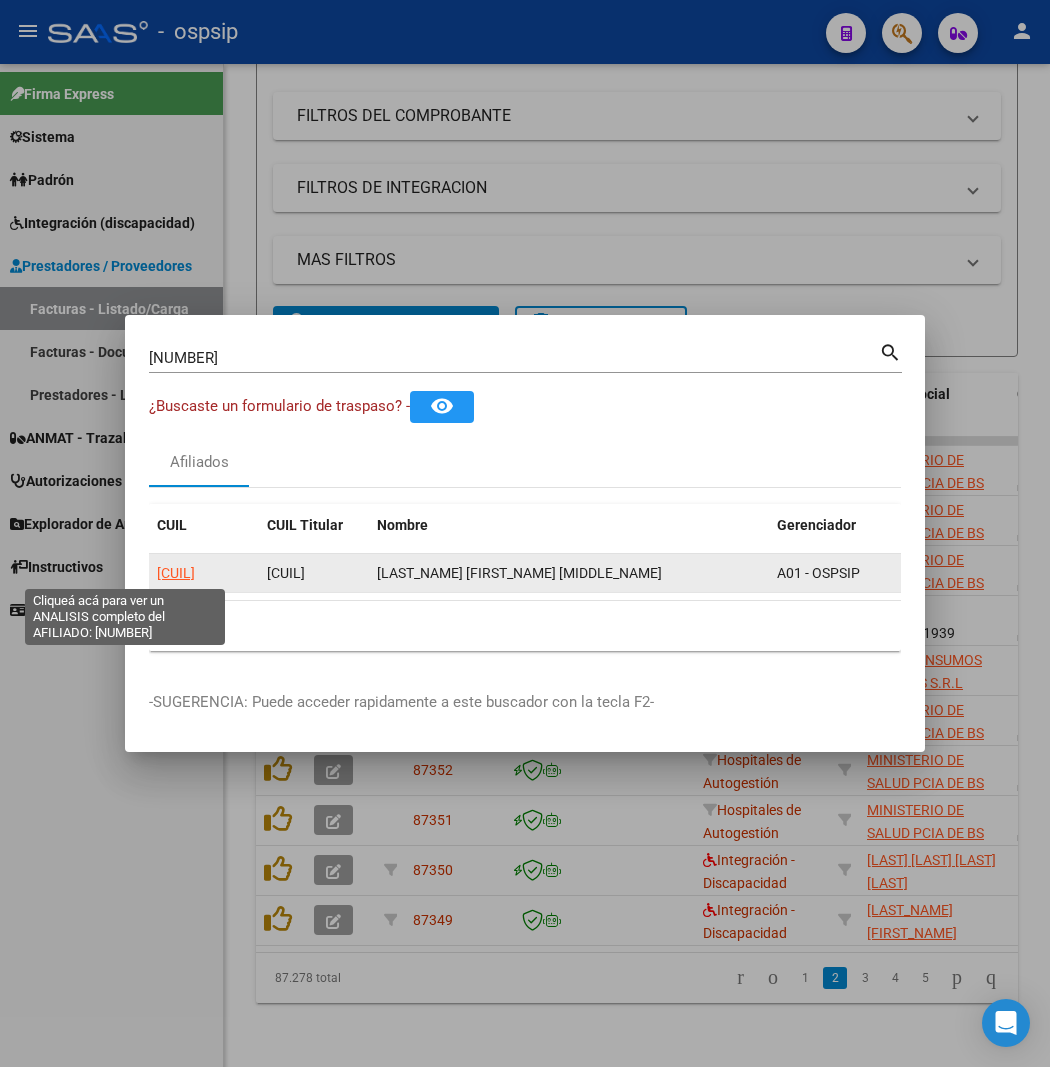 click on "[CUIL]" 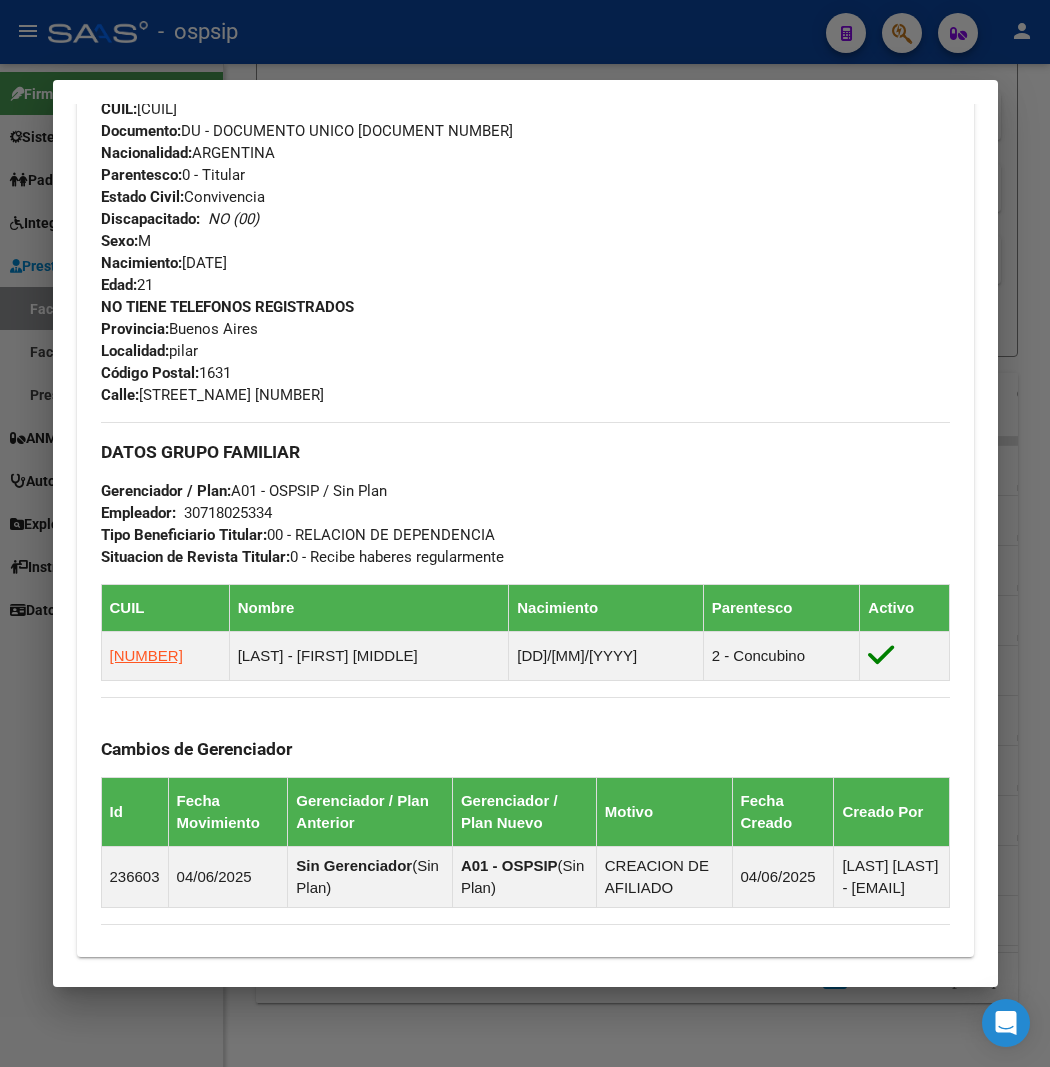 scroll, scrollTop: 888, scrollLeft: 0, axis: vertical 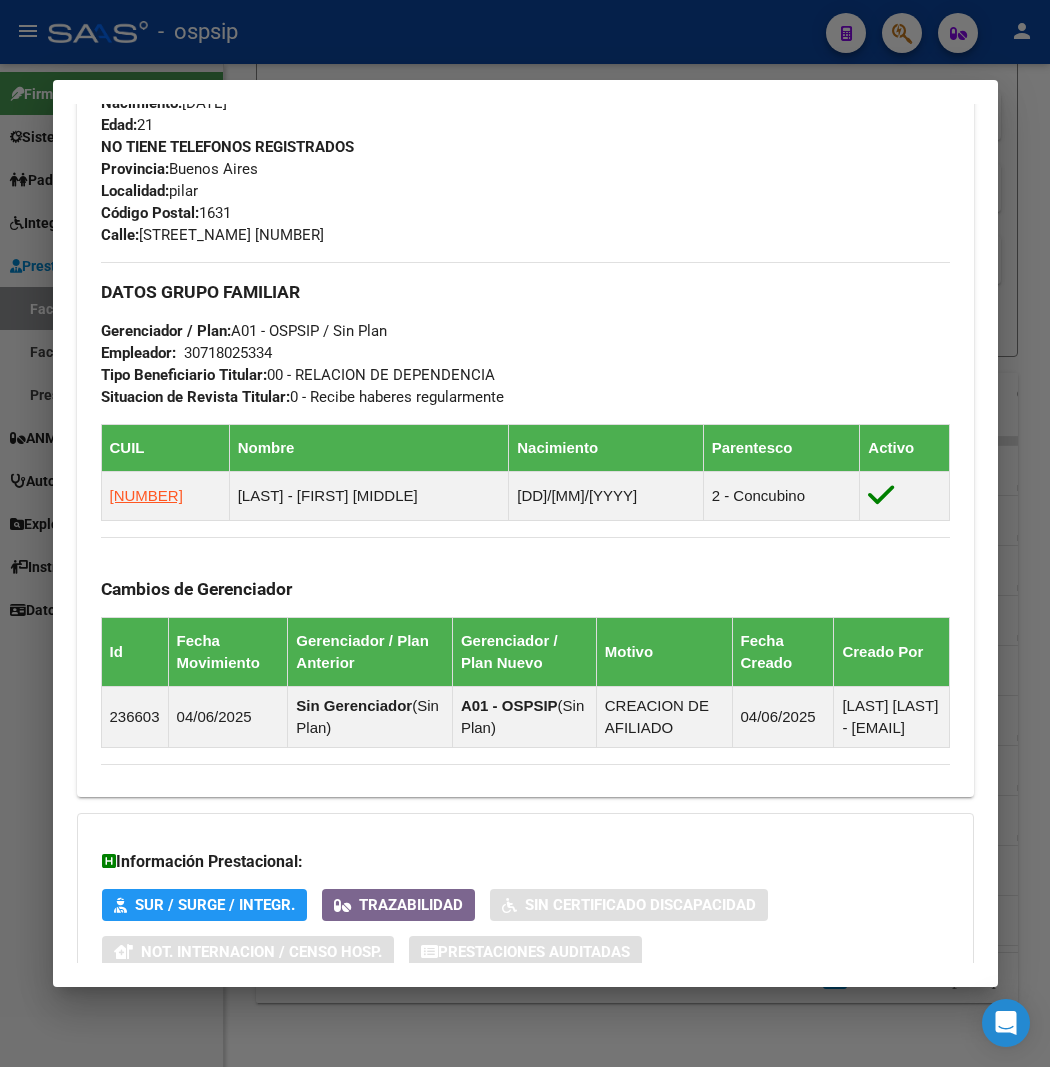 click on "NO TIENE TELEFONOS REGISTRADOS Provincia:  [STATE] Localidad:  [CITY] Código Postal:  [POSTAL CODE] Calle:  [STREET] [NUMBER] Departamento:  [DEPT]" at bounding box center [525, 191] 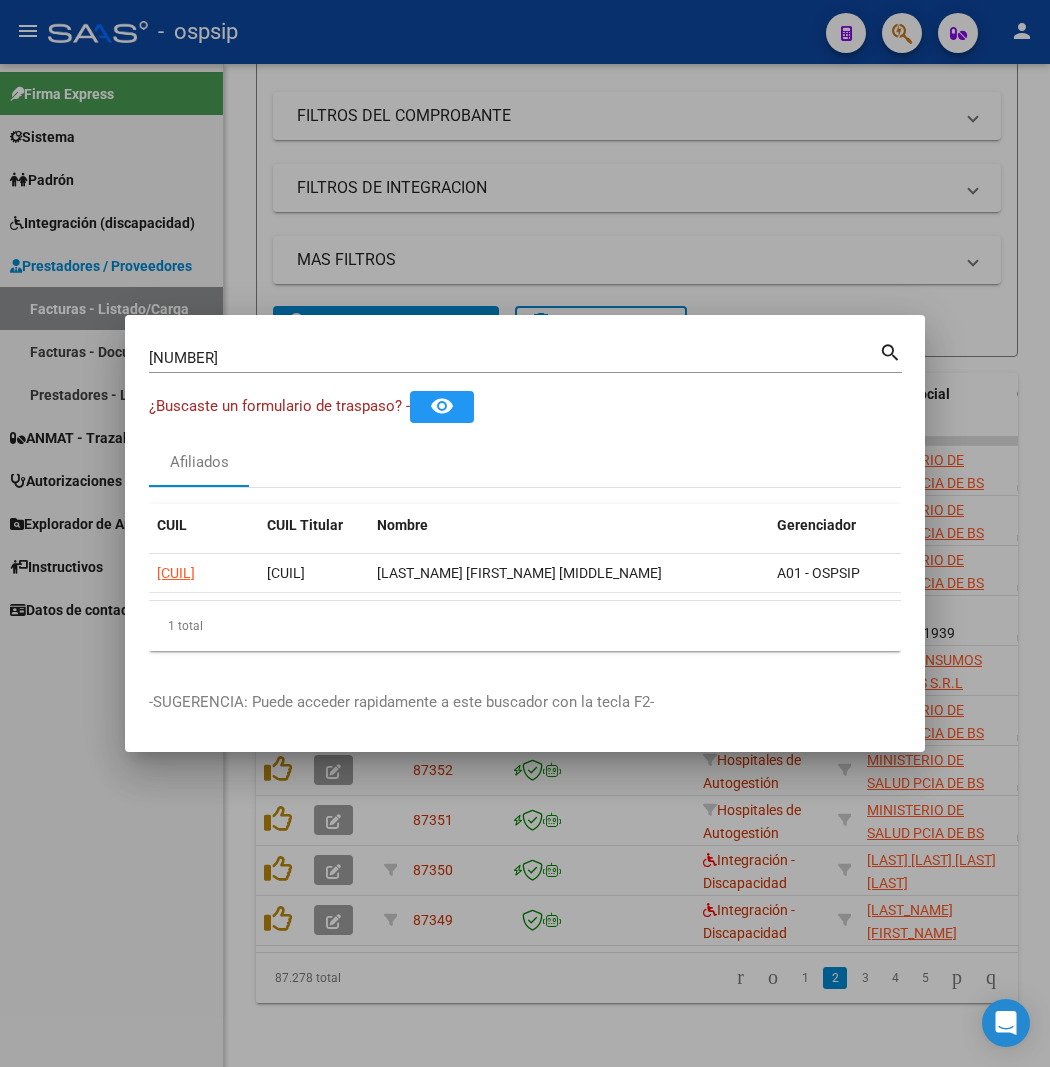click on "[NUMBER]" at bounding box center (514, 358) 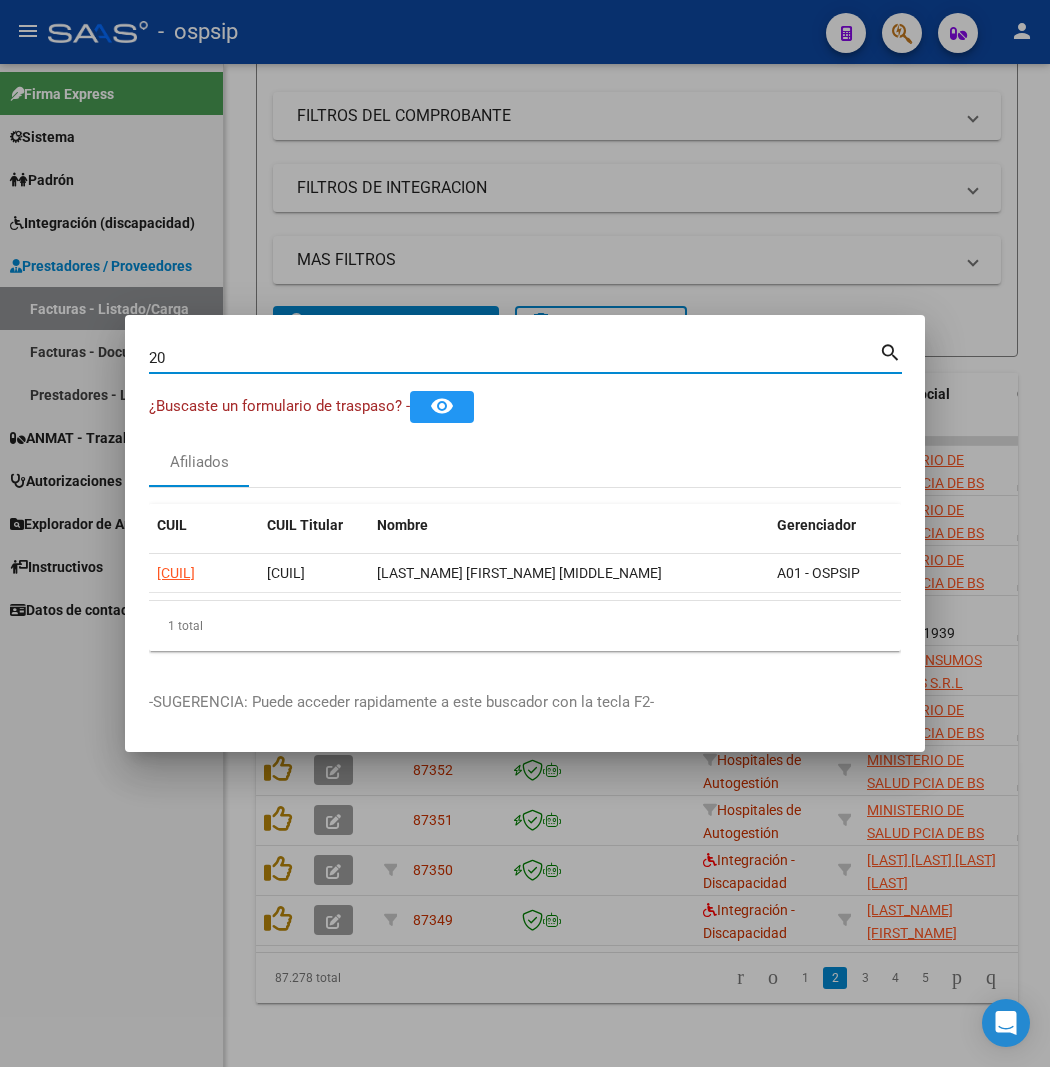 type on "2" 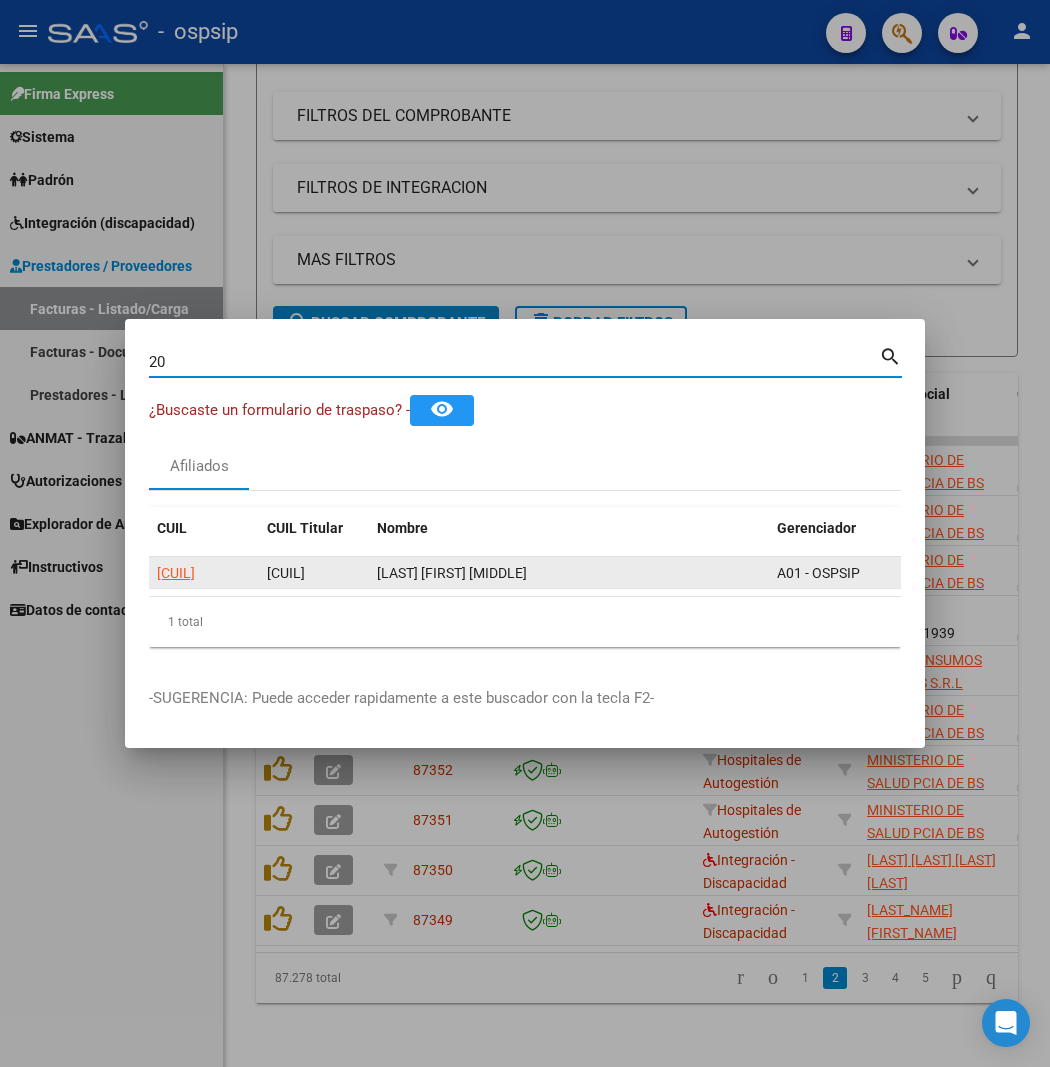 type on "2" 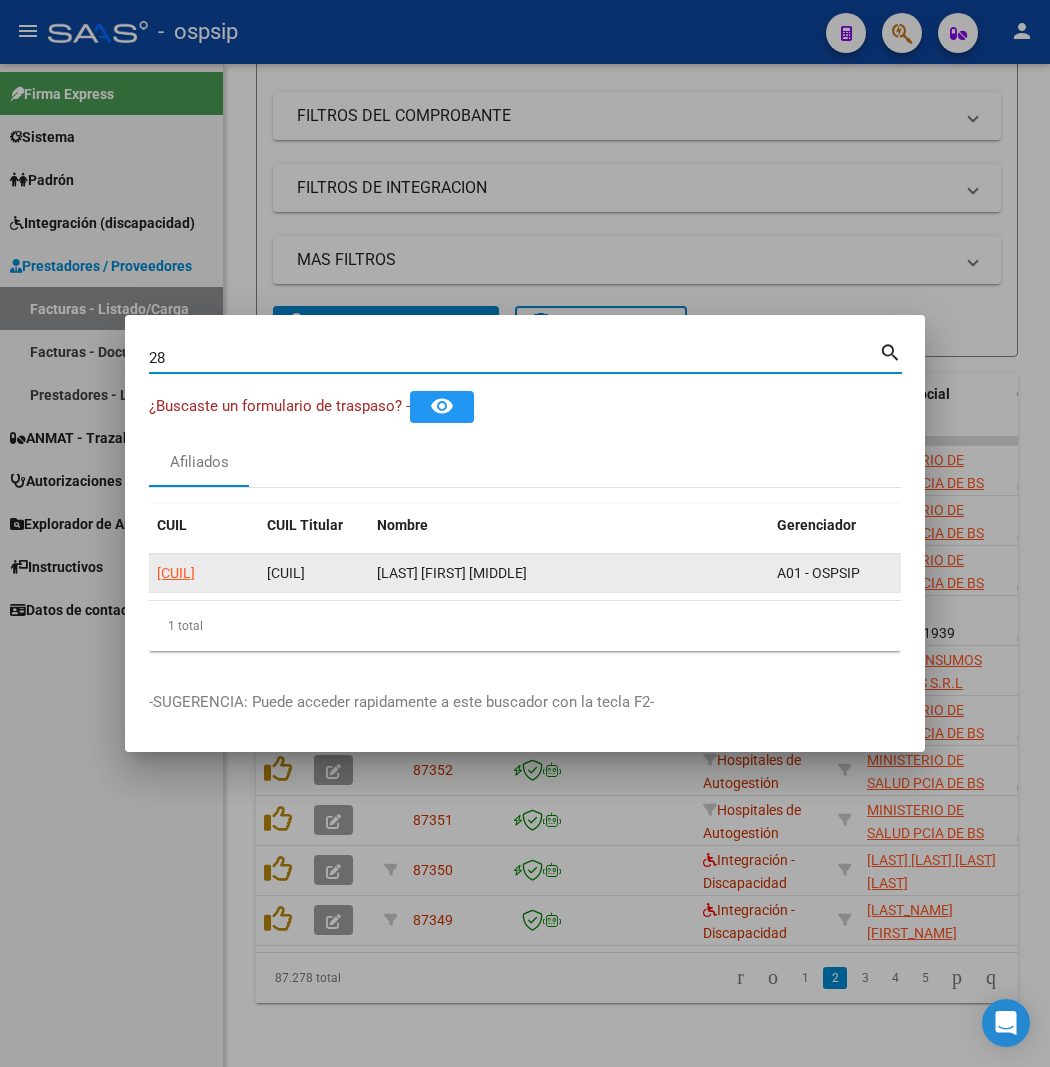 type on "2" 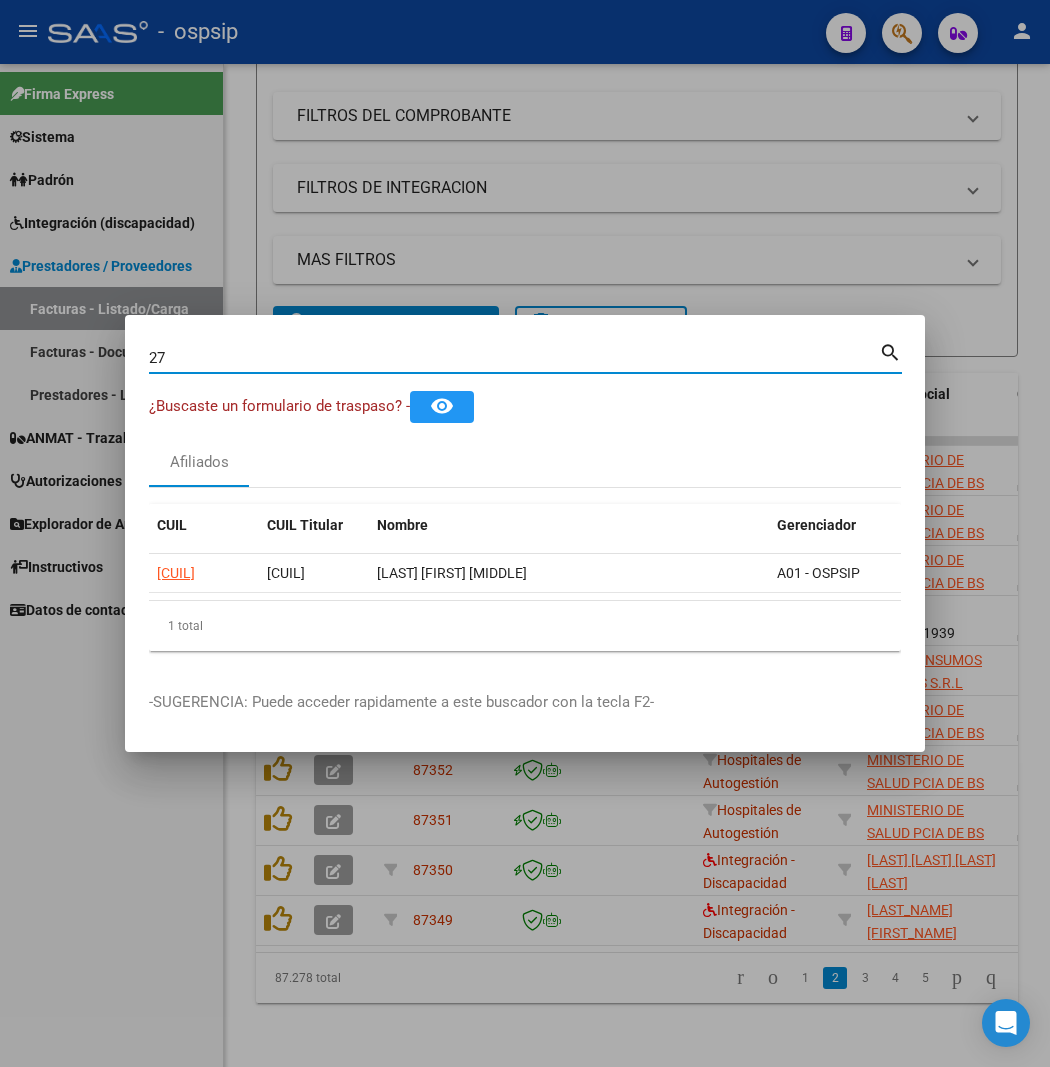 type on "2" 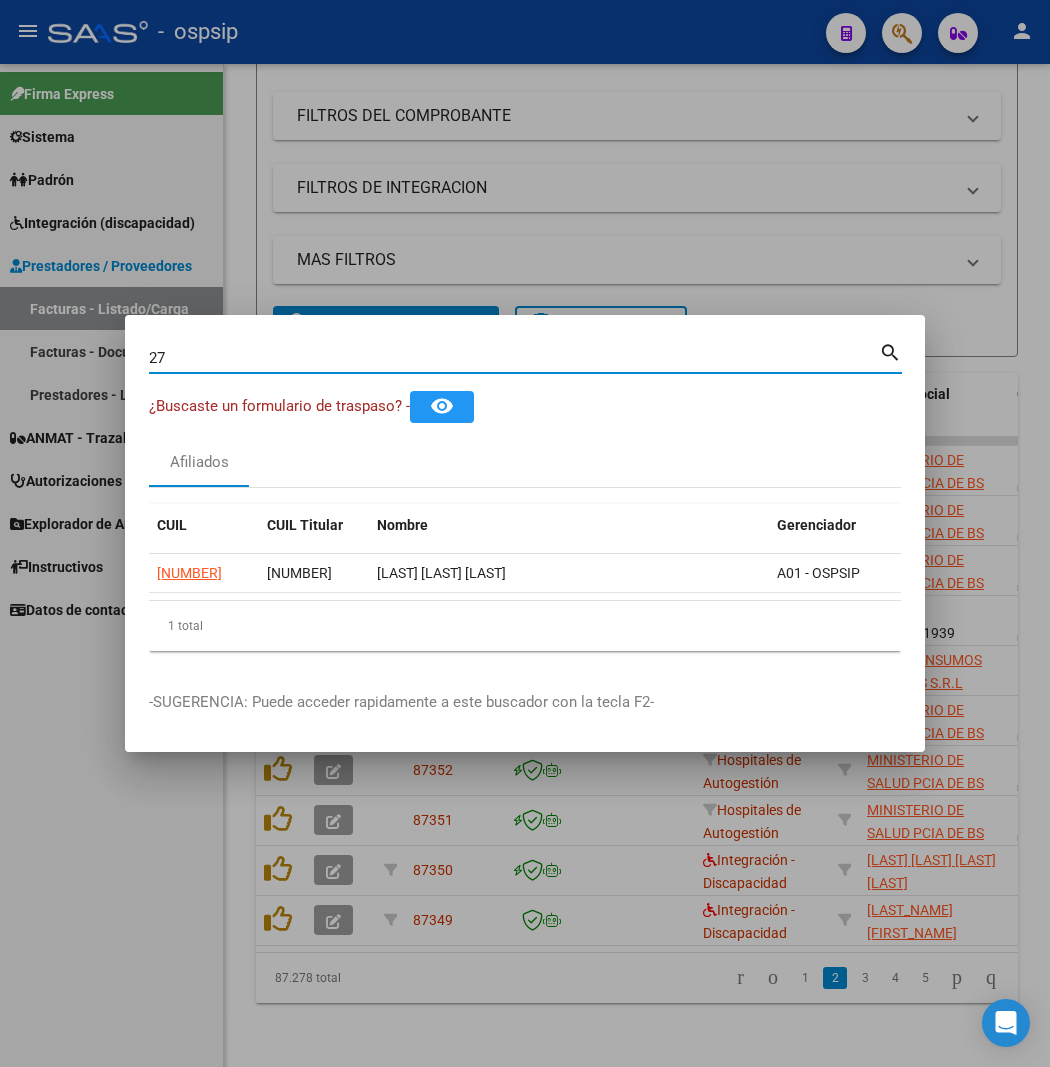 type on "2" 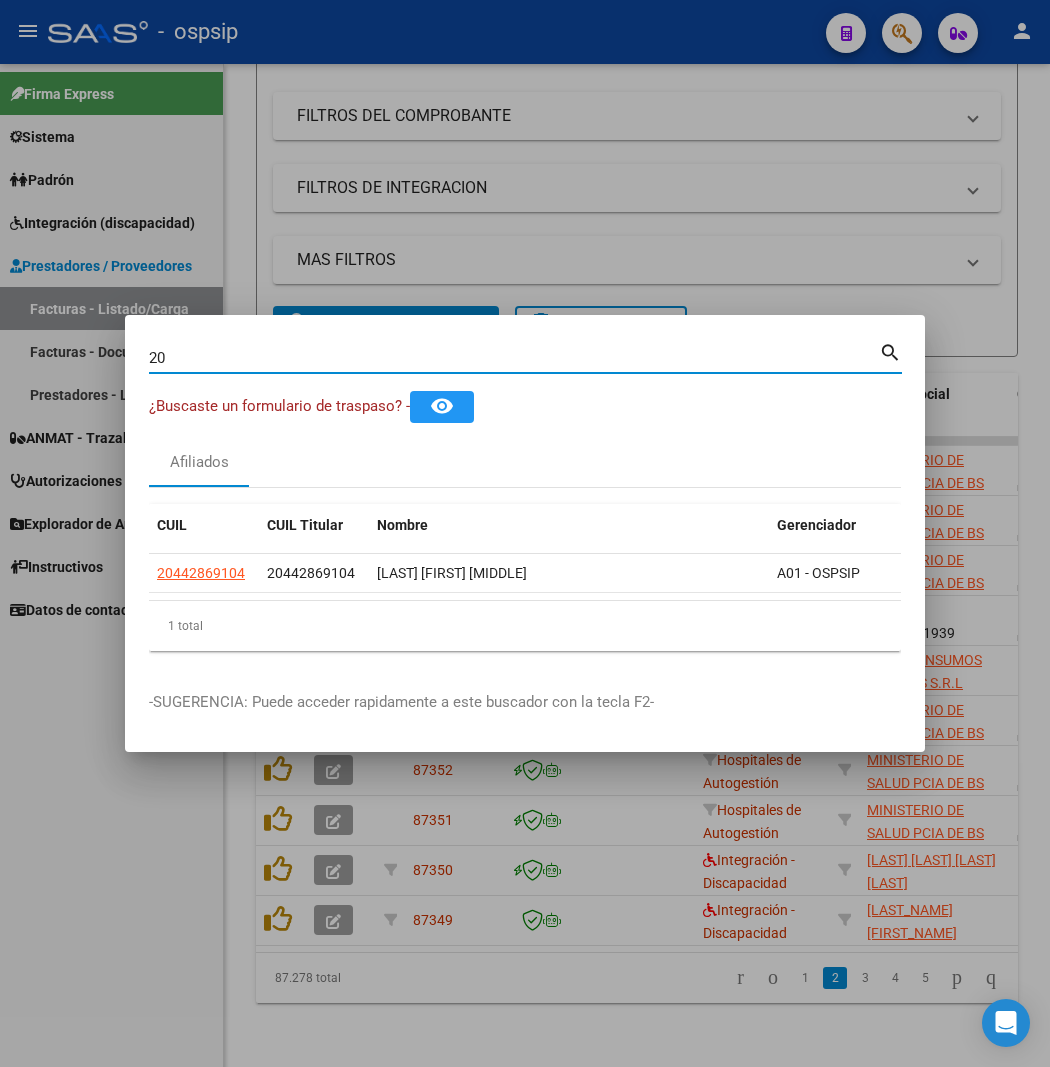 type on "2" 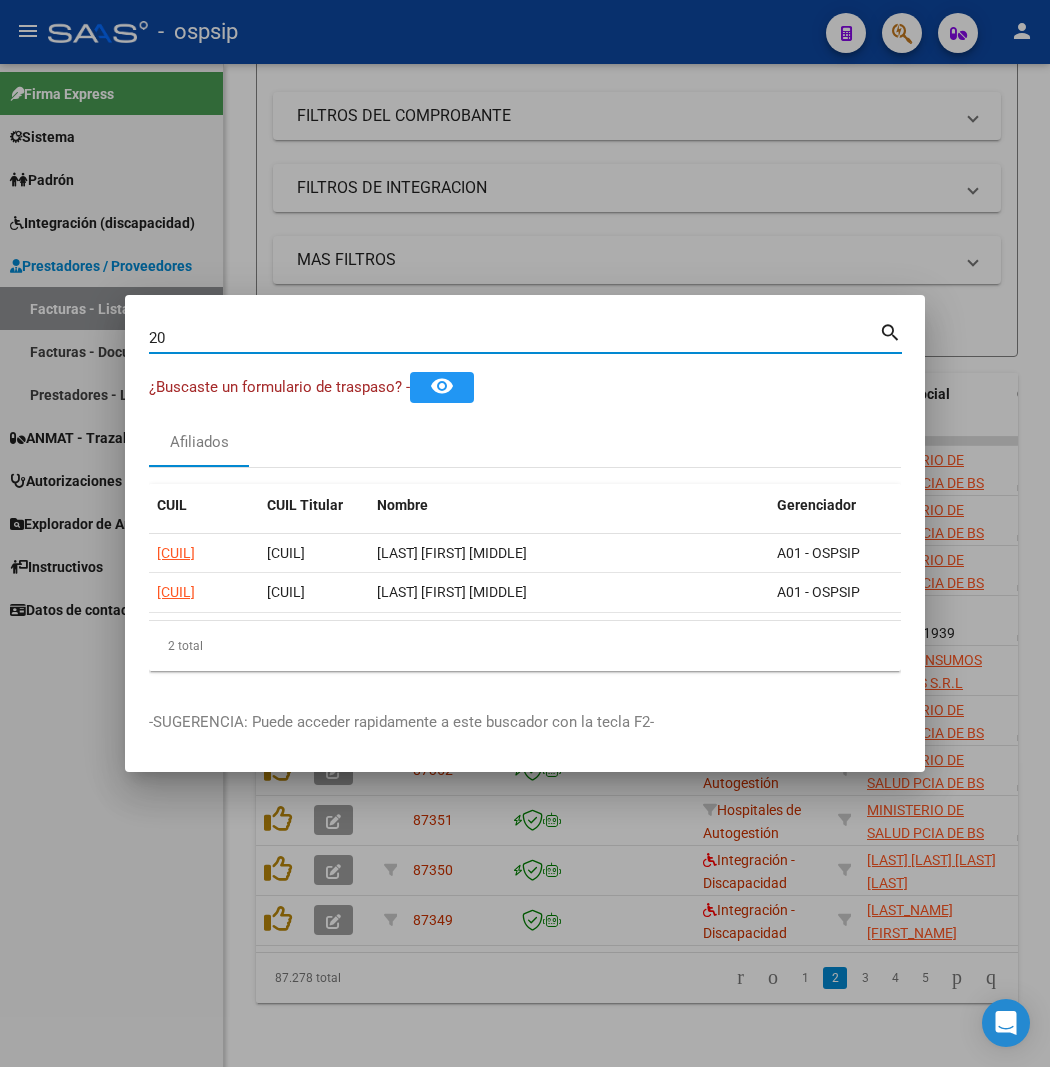 type on "2" 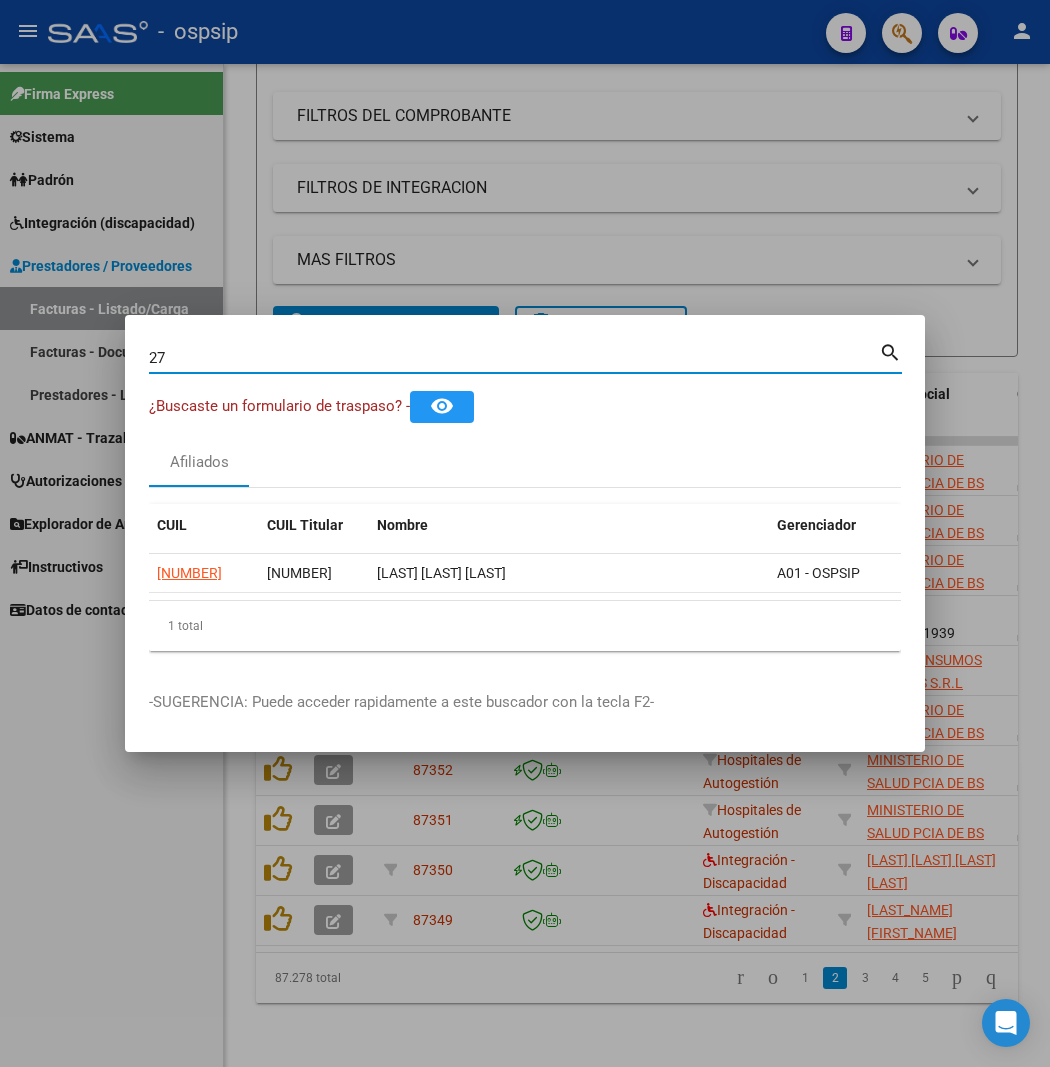 type on "2" 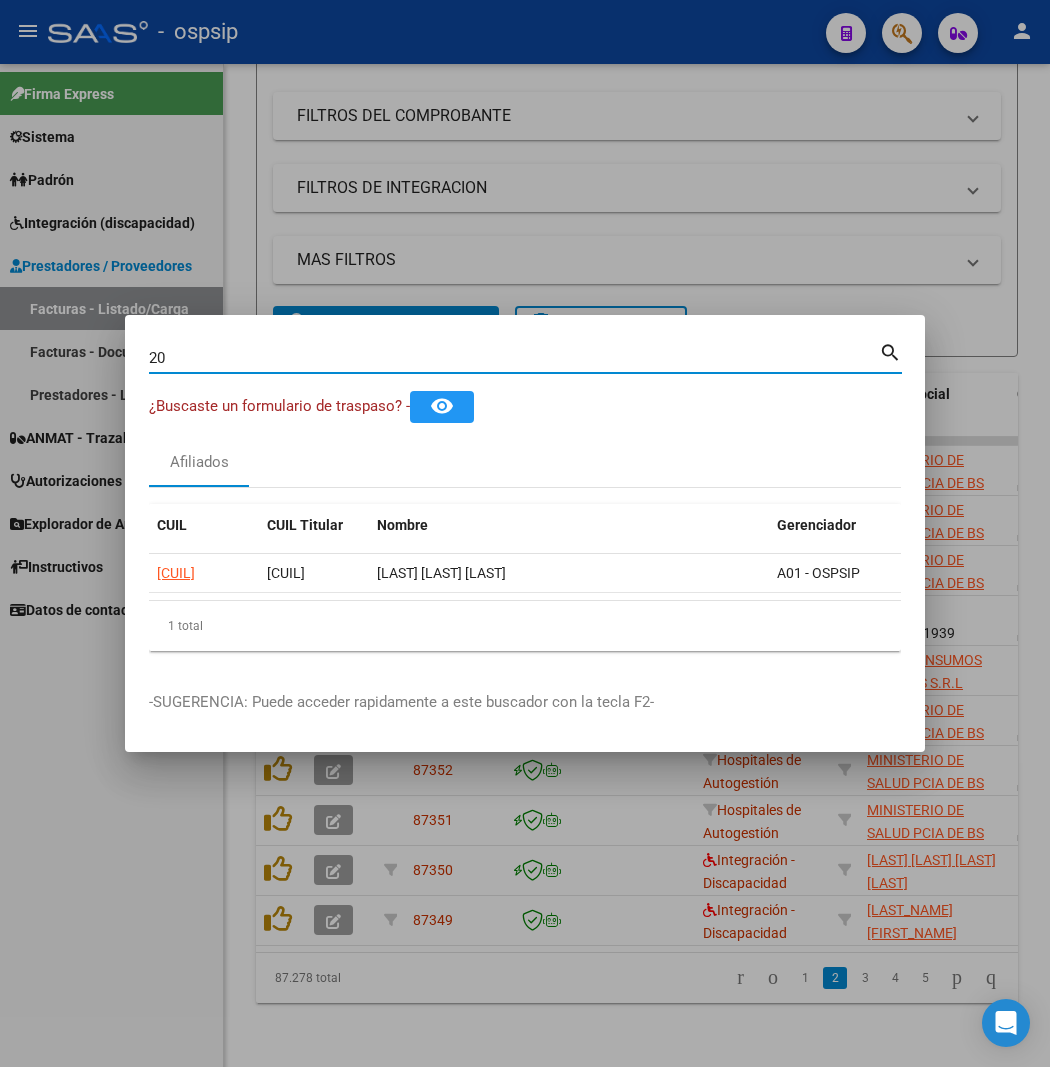 type on "2" 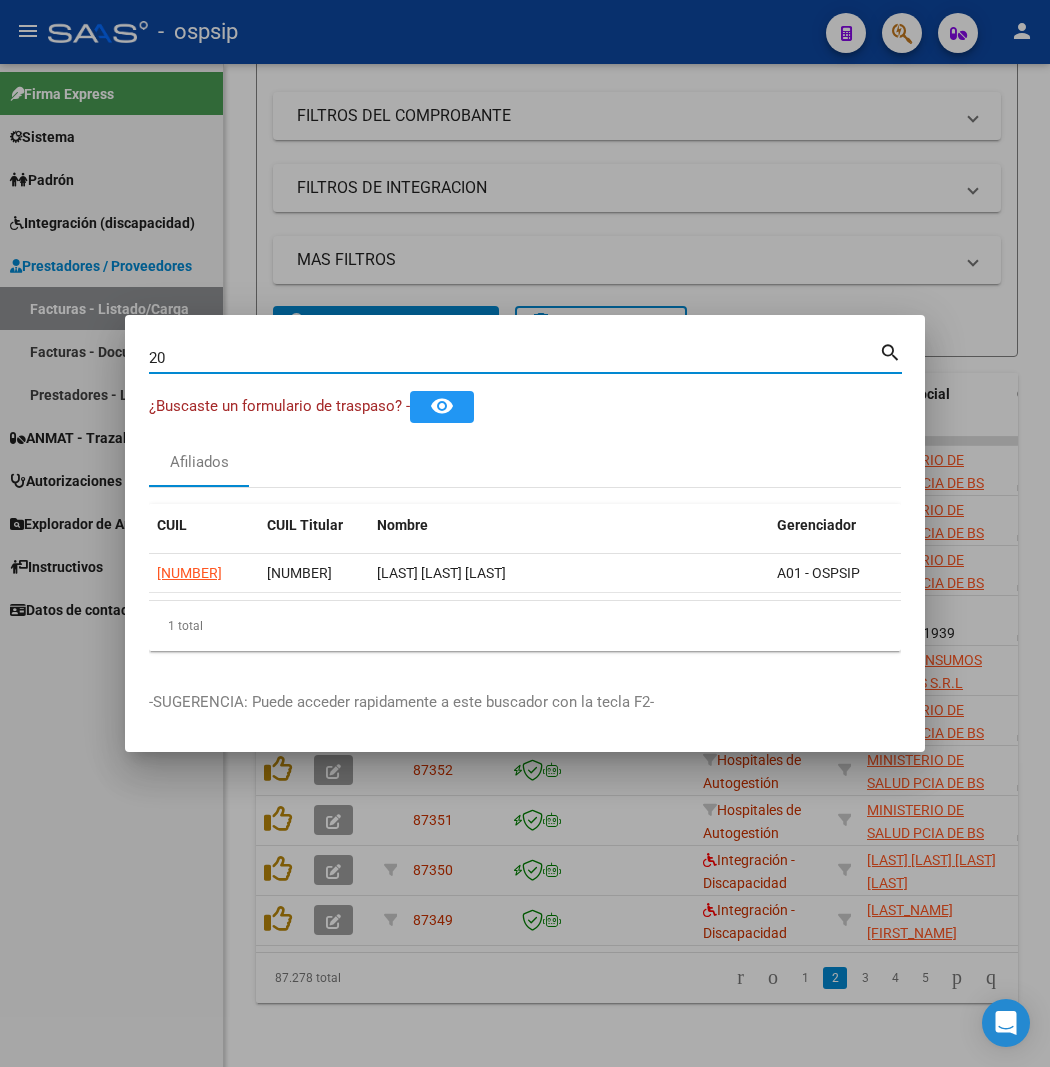 type on "2" 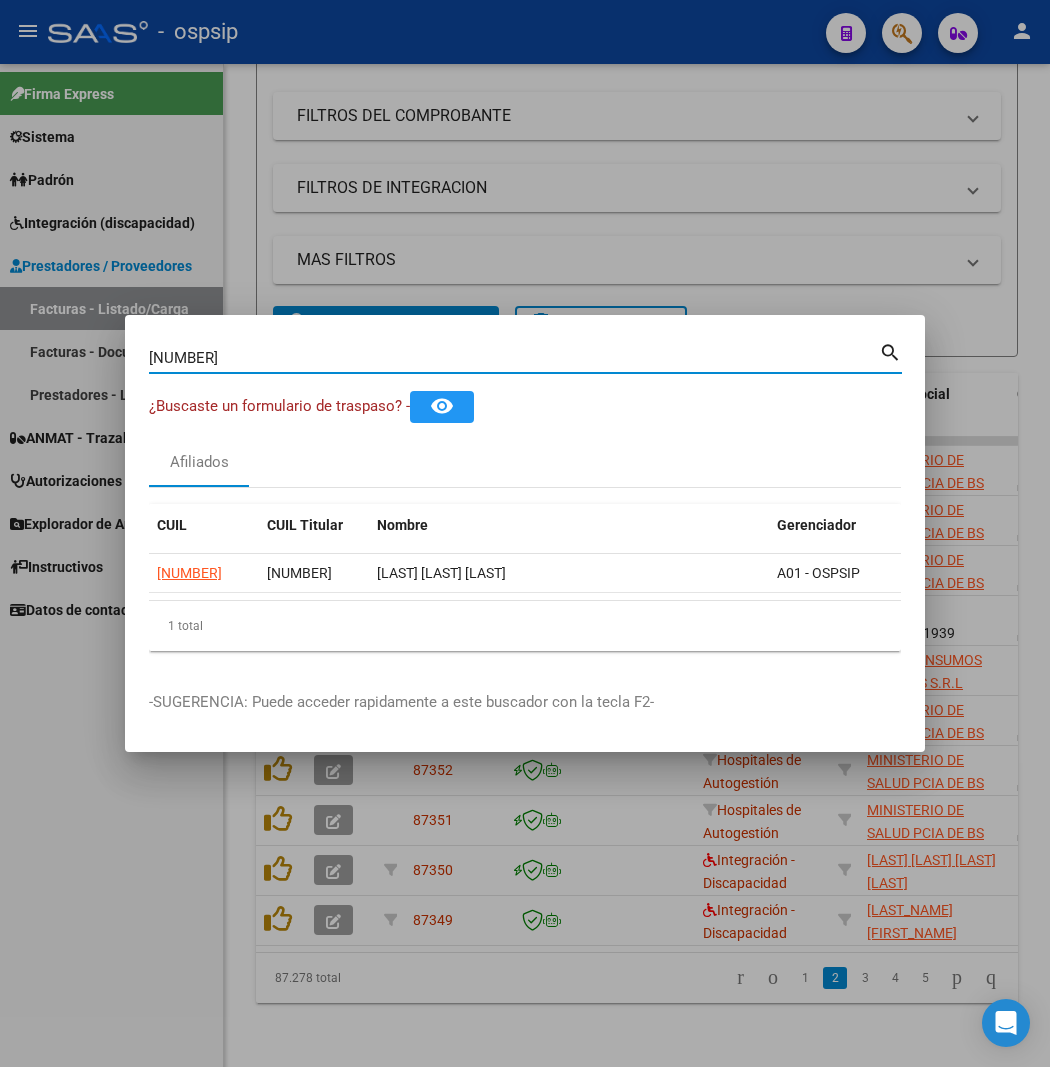 type on "[NUMBER]" 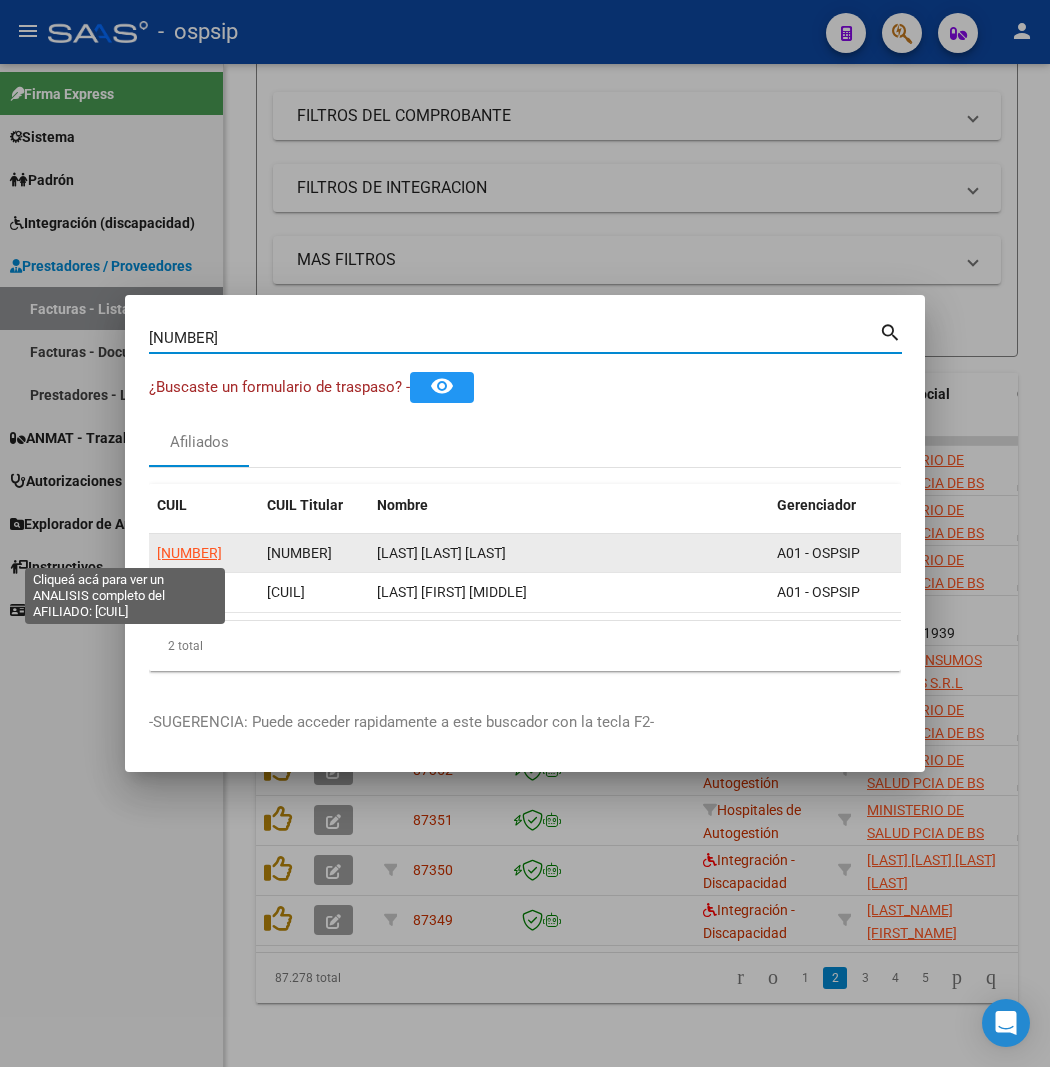 click on "[NUMBER]" 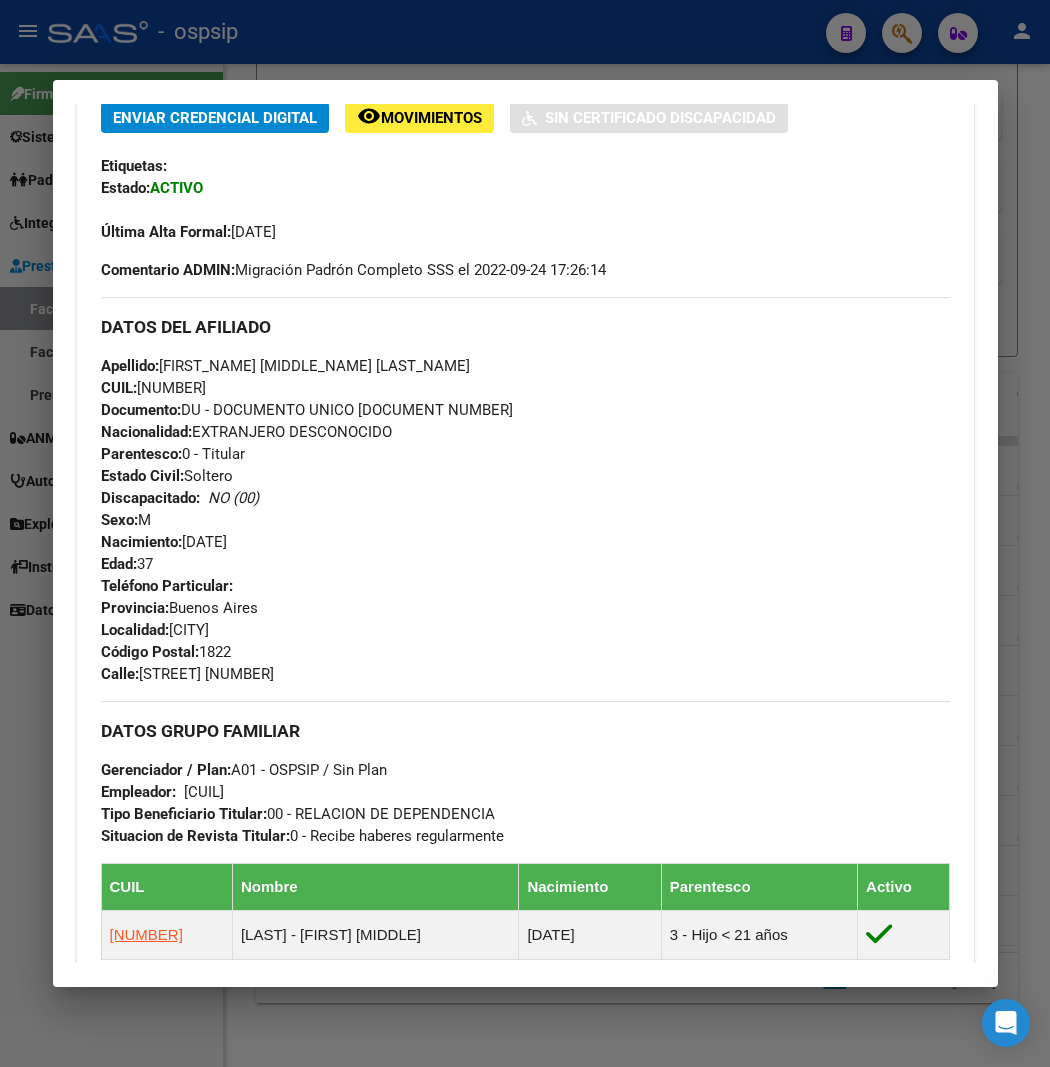 scroll, scrollTop: 555, scrollLeft: 0, axis: vertical 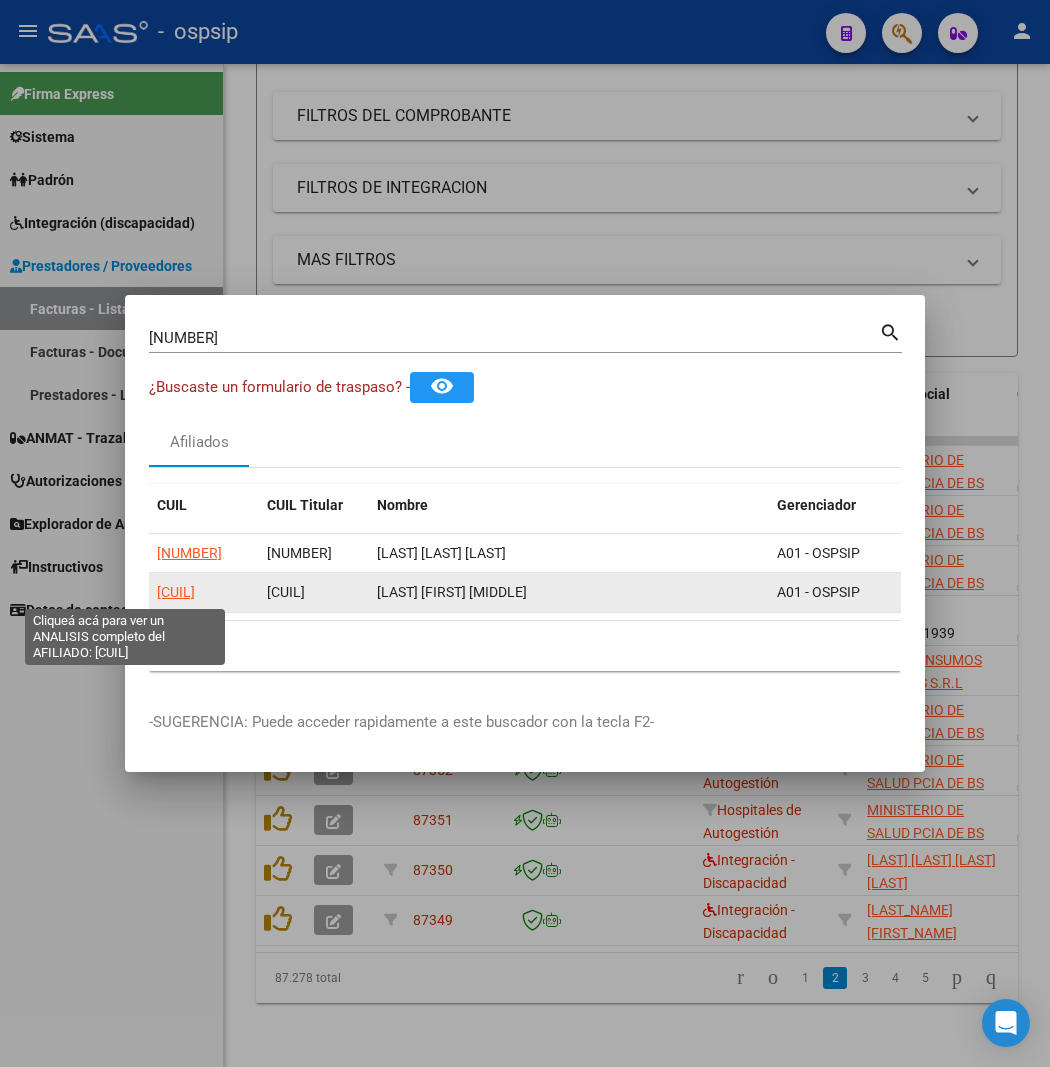 click on "[CUIL]" 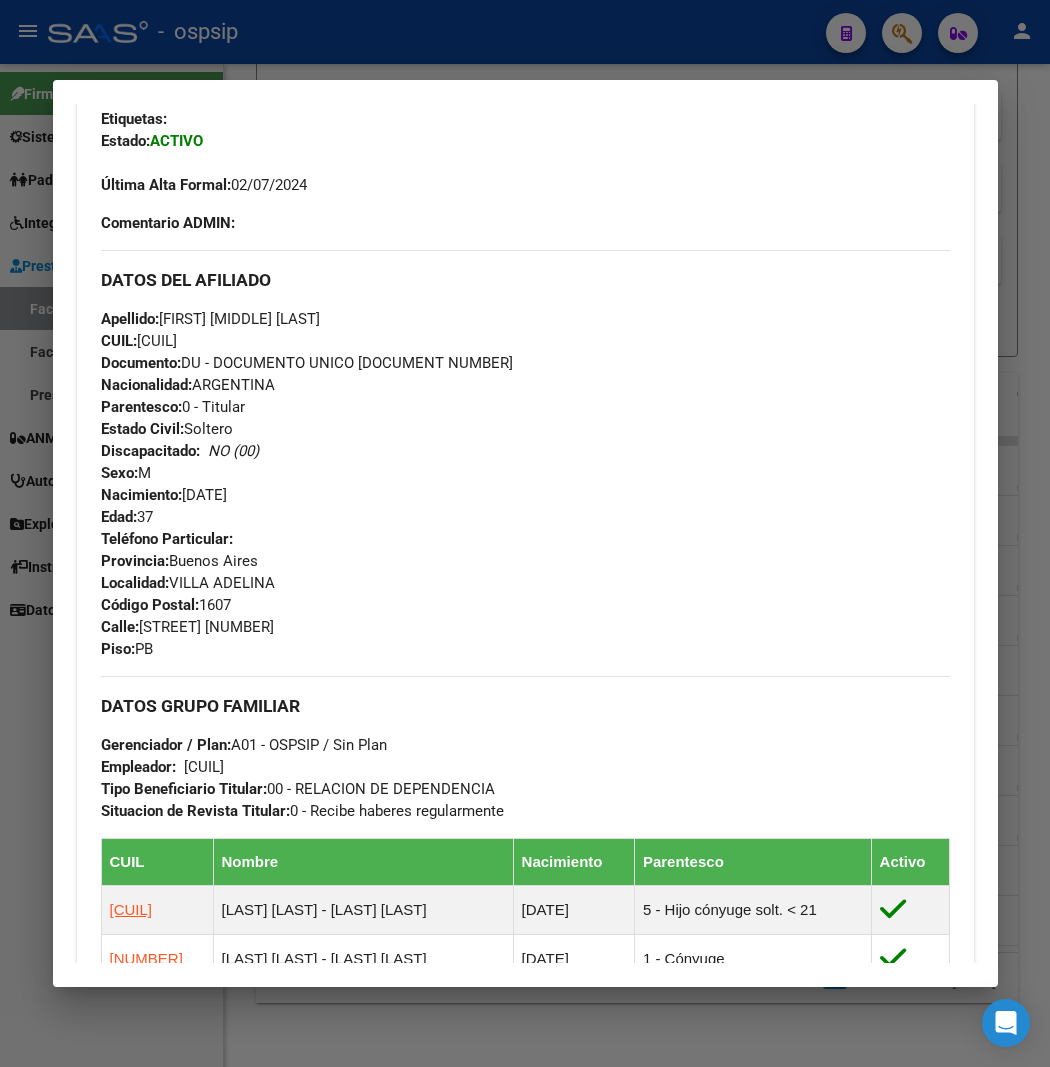 scroll, scrollTop: 666, scrollLeft: 0, axis: vertical 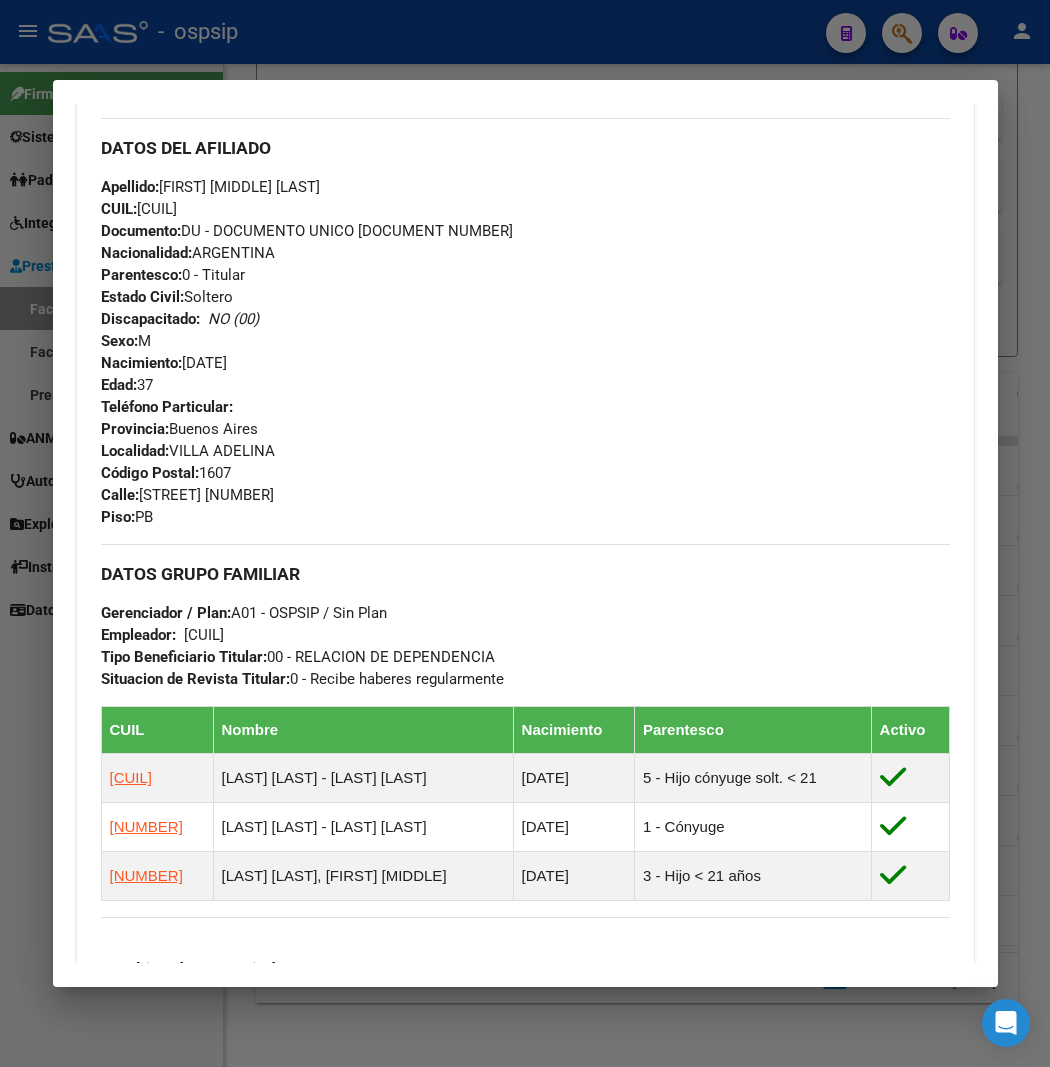 click on "Apellido:  [LAST_NAME] [FIRST_NAME] [MIDDLE_NAME] CUIL:  [CUIL] Documento:  DU - DOCUMENTO UNICO [DOCUMENT_NUMBER]  Nacionalidad:  [NATIONALITY] Parentesco:  0 - Titular Estado Civil:  Soltero Discapacitado:    NO (00) Sexo:  M Nacimiento:  [DATE] Edad:  37" at bounding box center (525, 286) 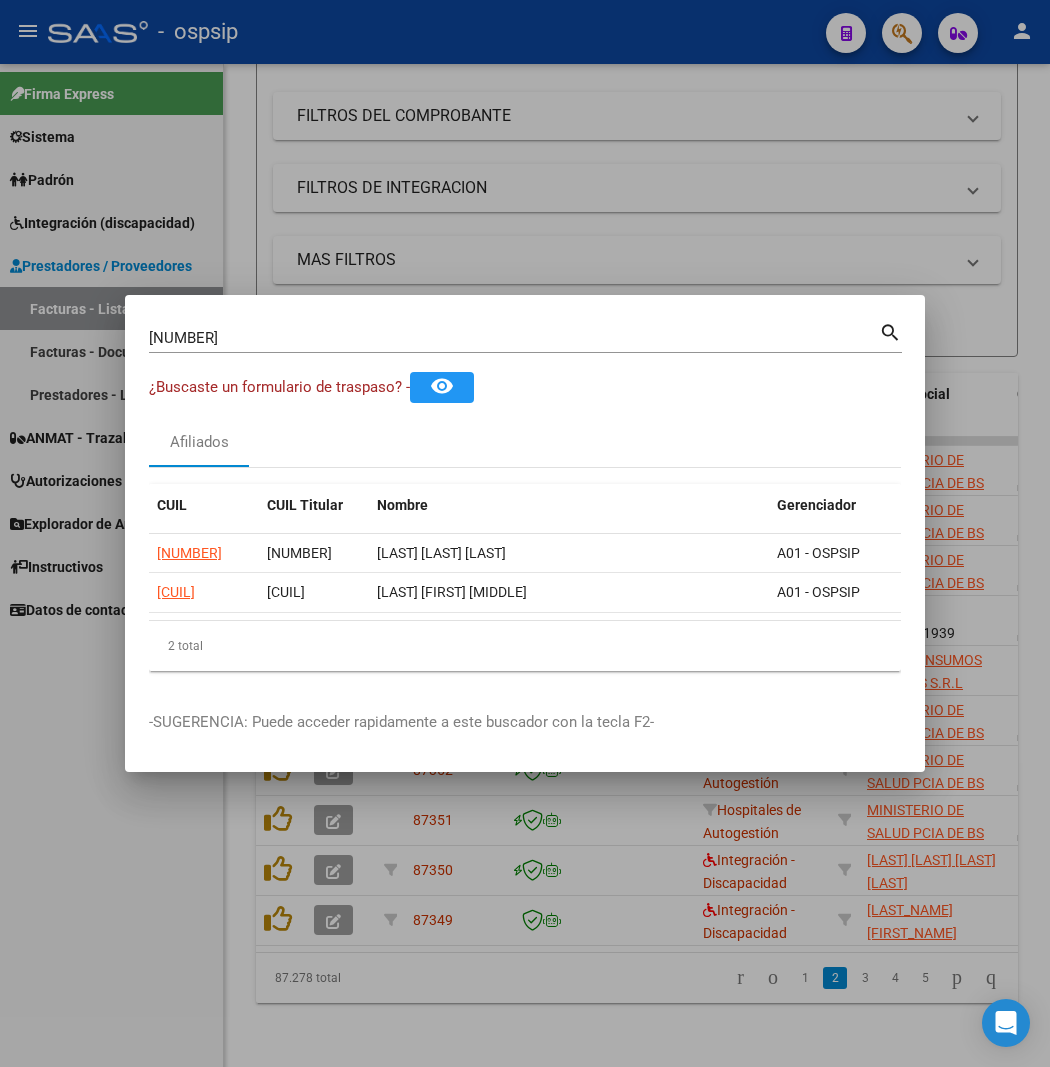 click on "[NUMBER] Buscar (apellido, dni, cuil, nro traspaso, cuit, obra social)" at bounding box center (514, 338) 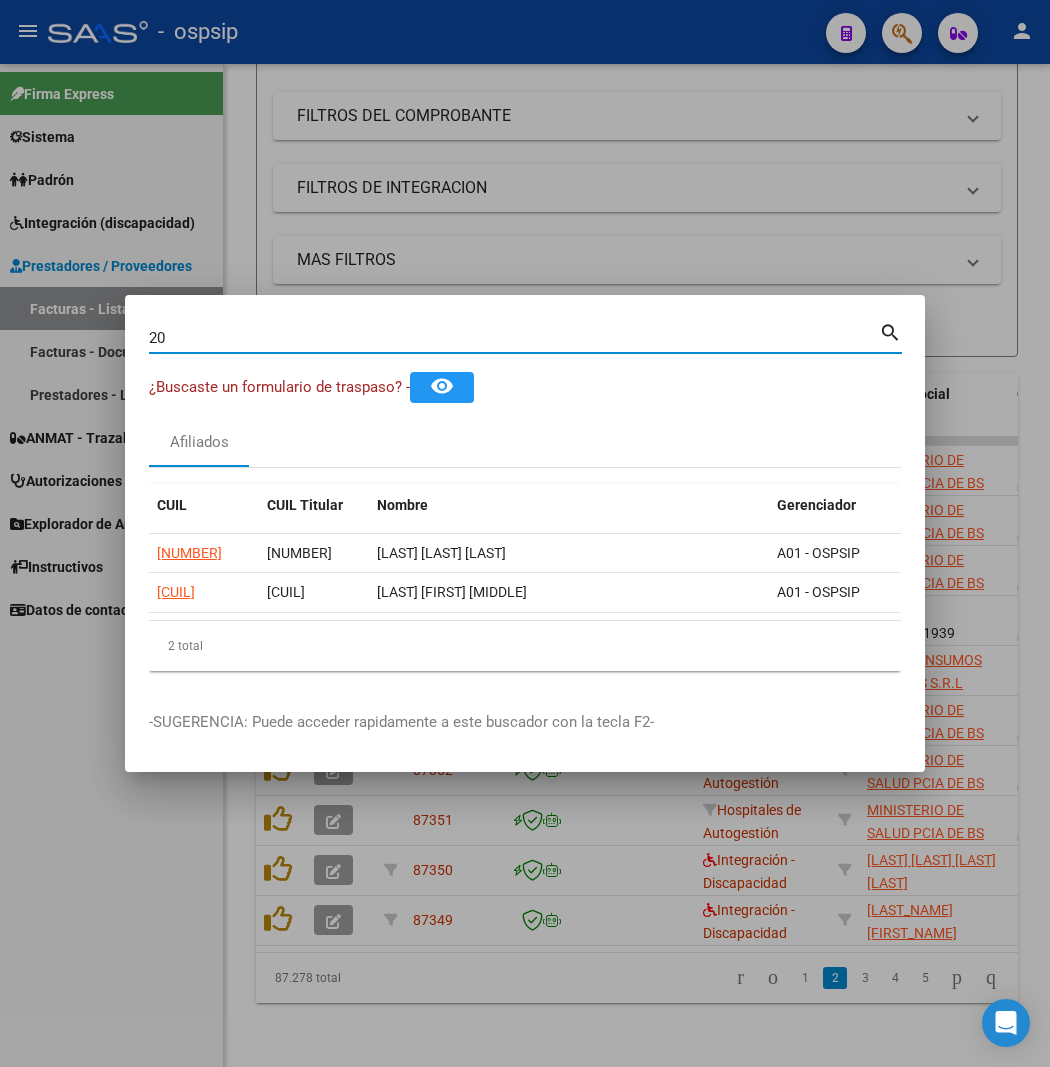 type on "2" 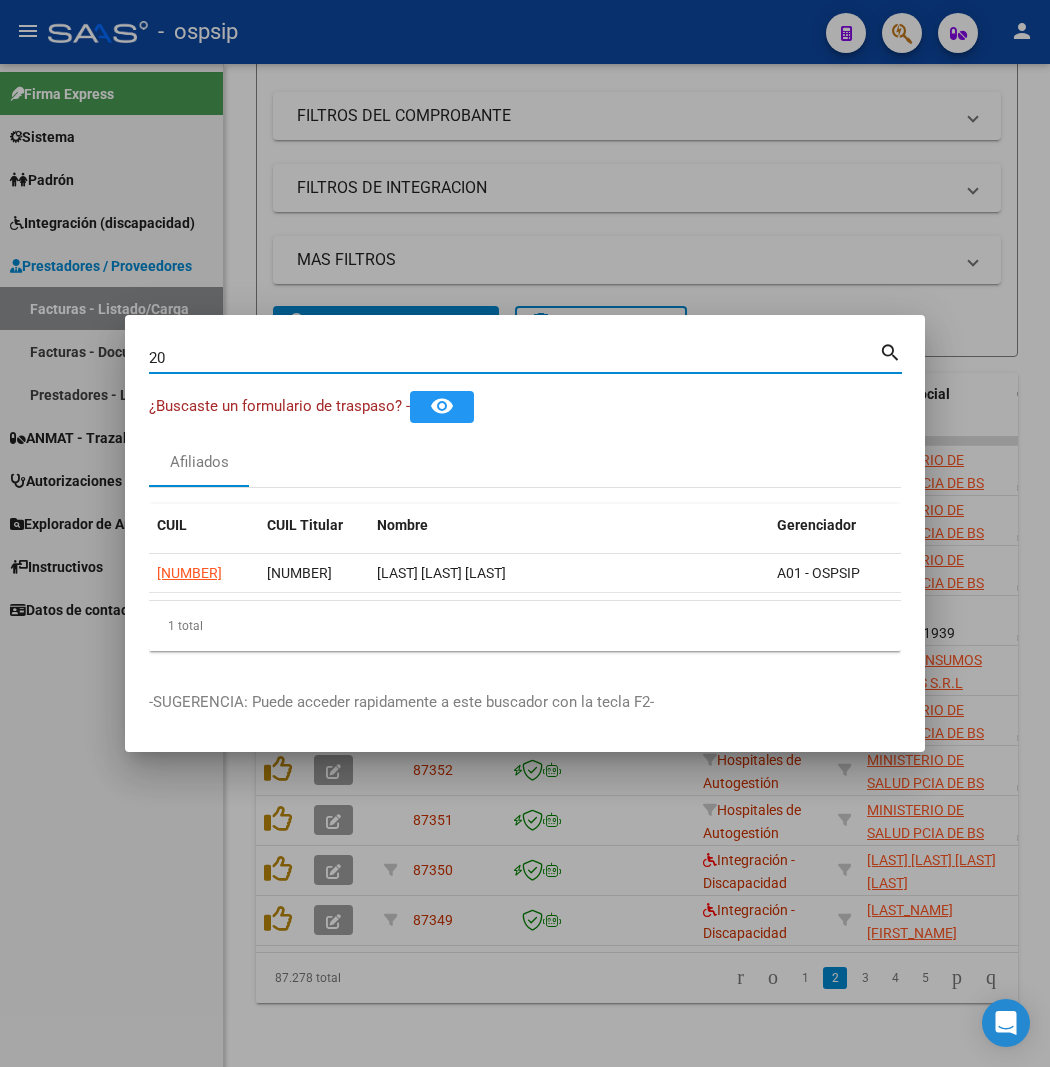 type on "2" 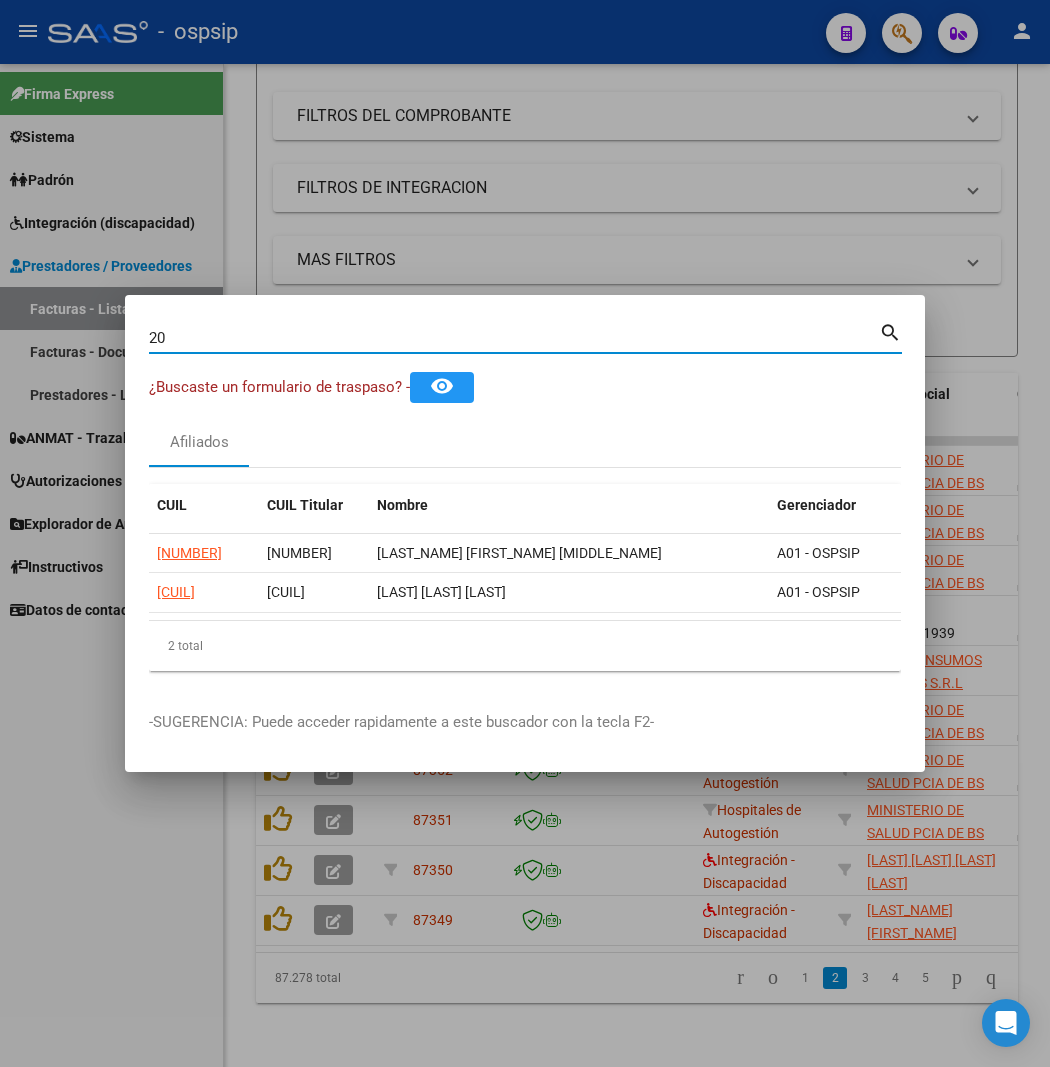 type on "2" 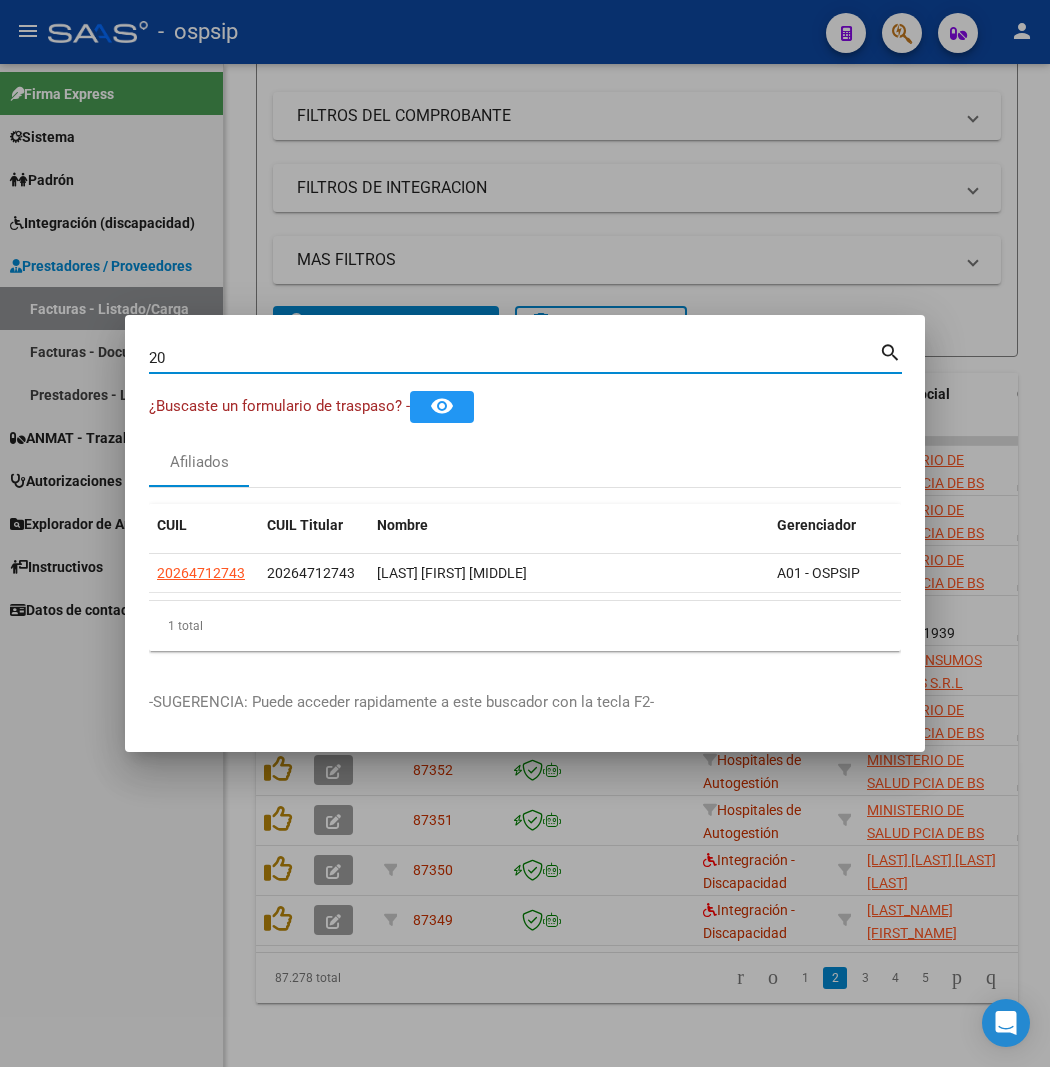 type on "2" 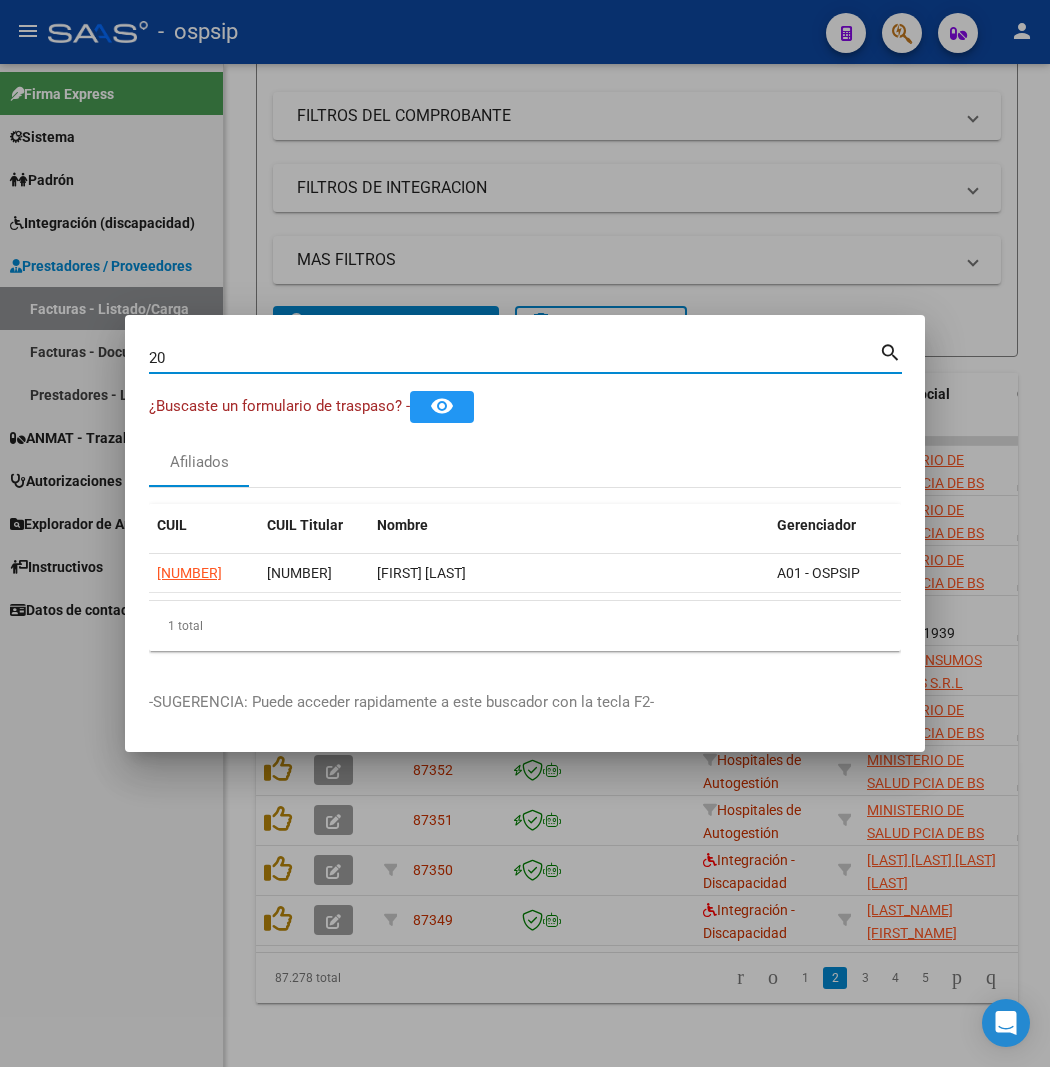 type on "2" 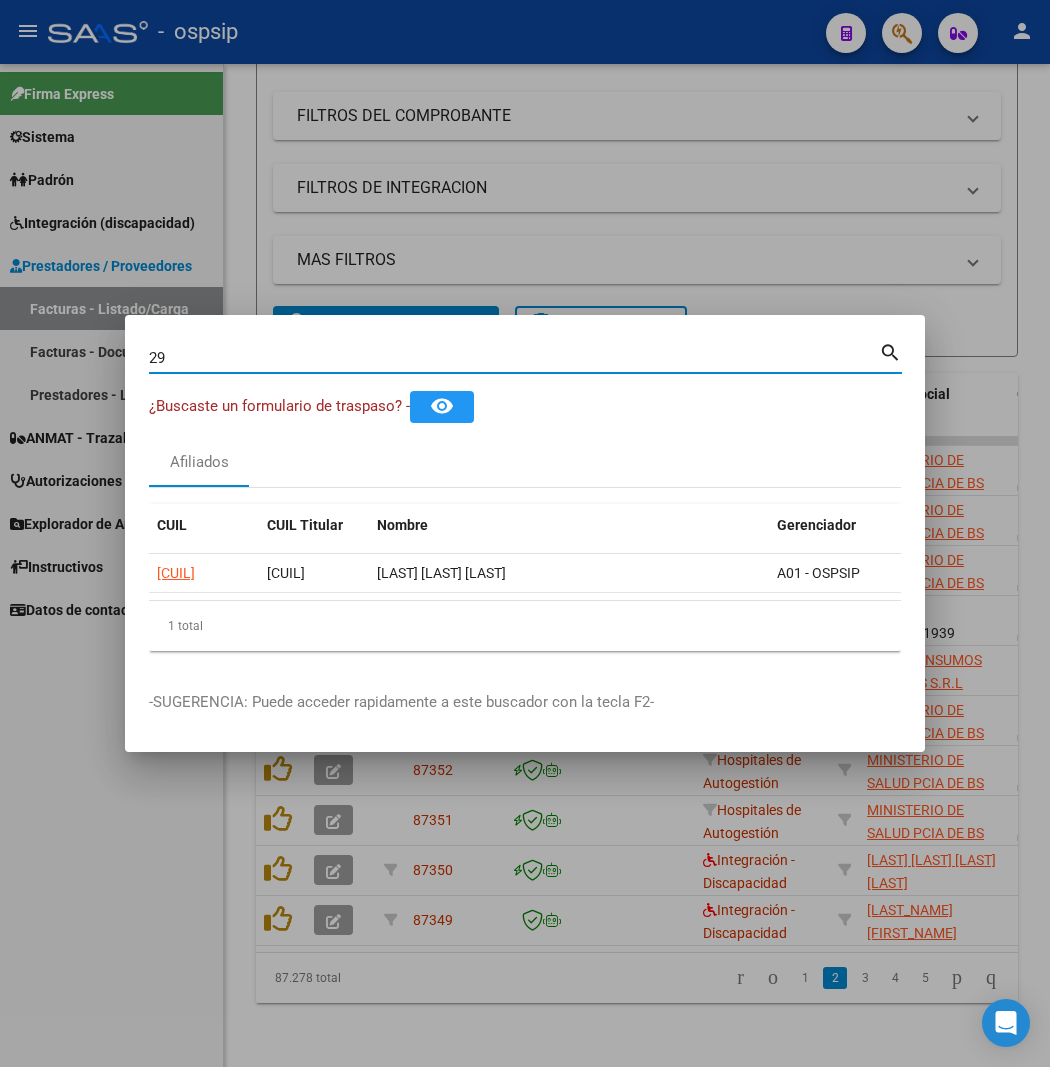 type on "2" 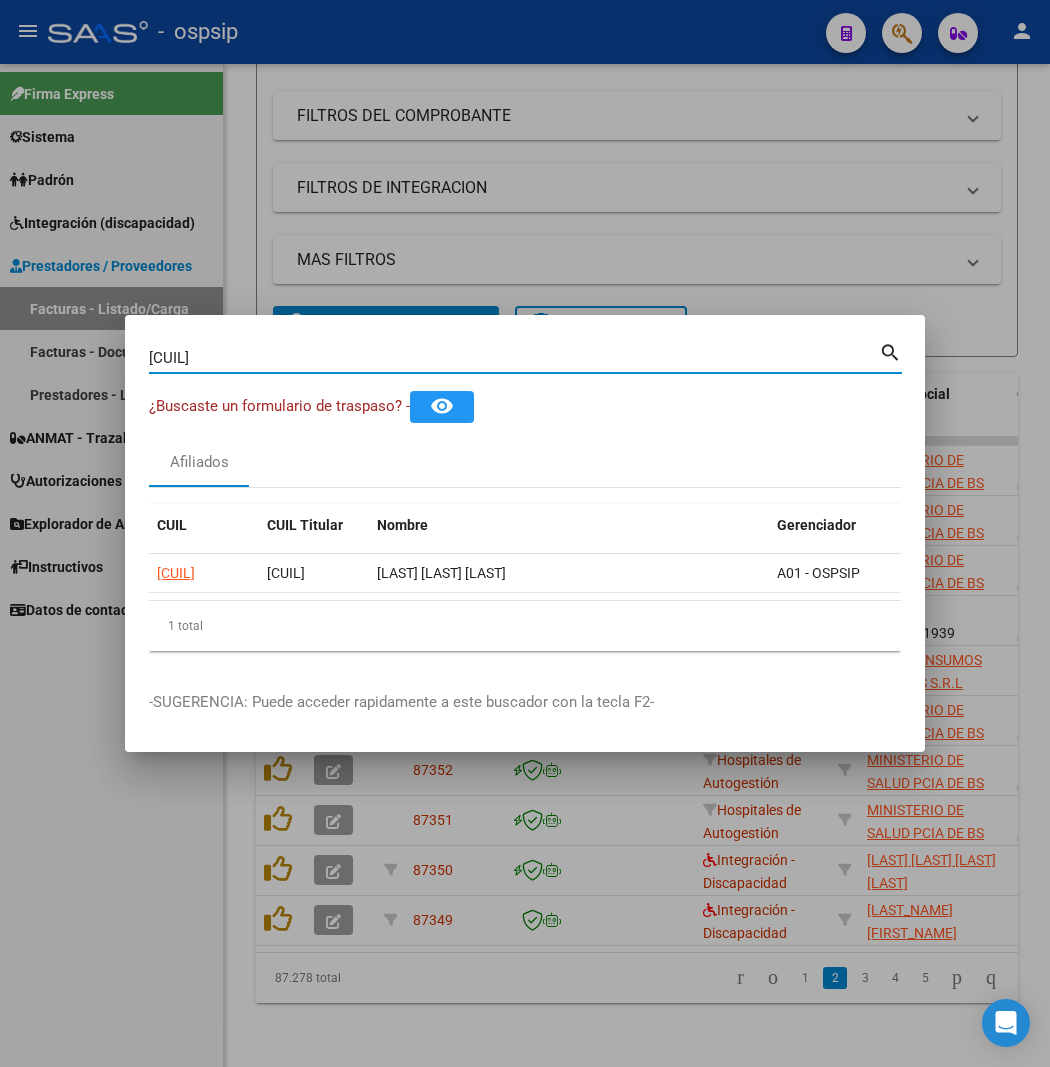 type on "[CUIL]" 